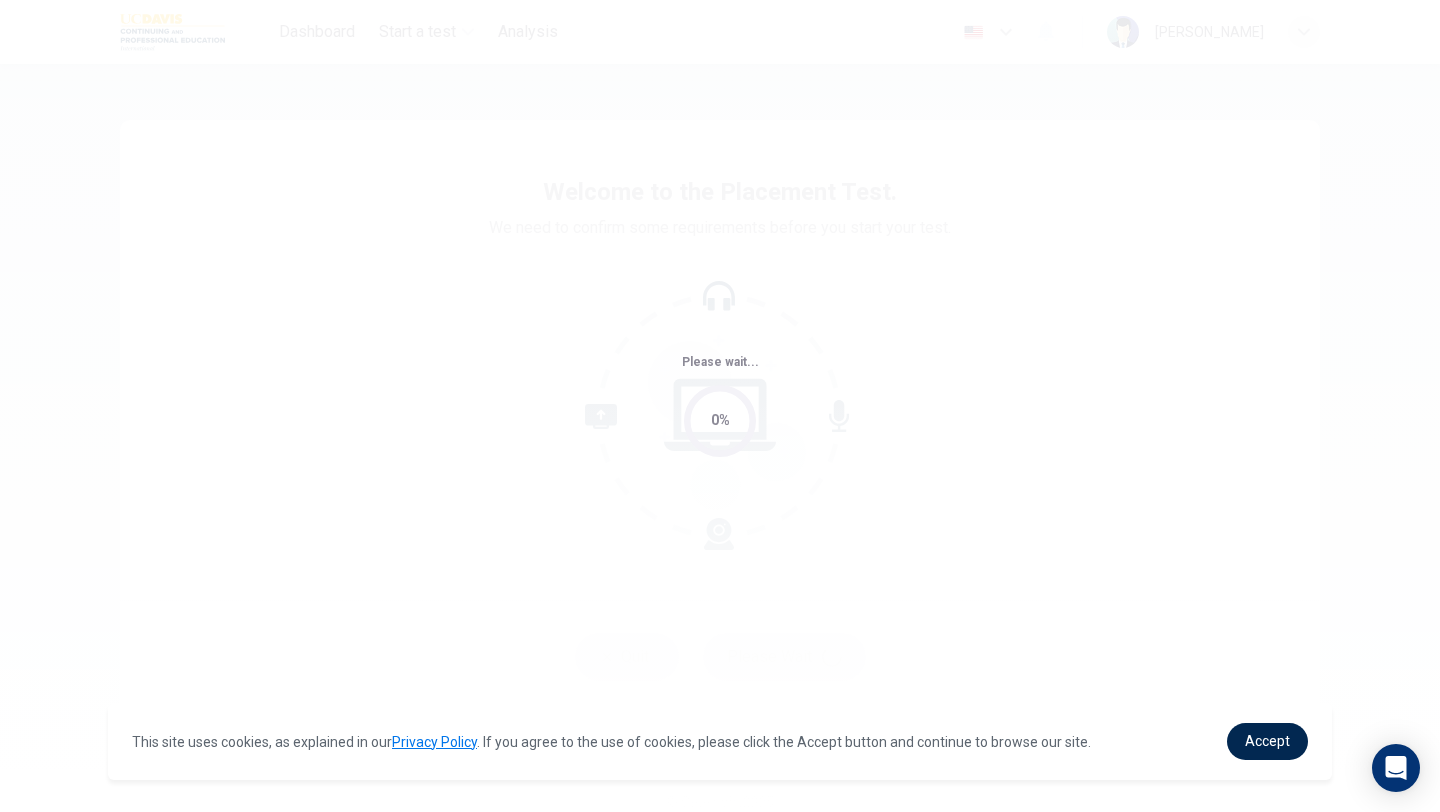 scroll, scrollTop: 0, scrollLeft: 0, axis: both 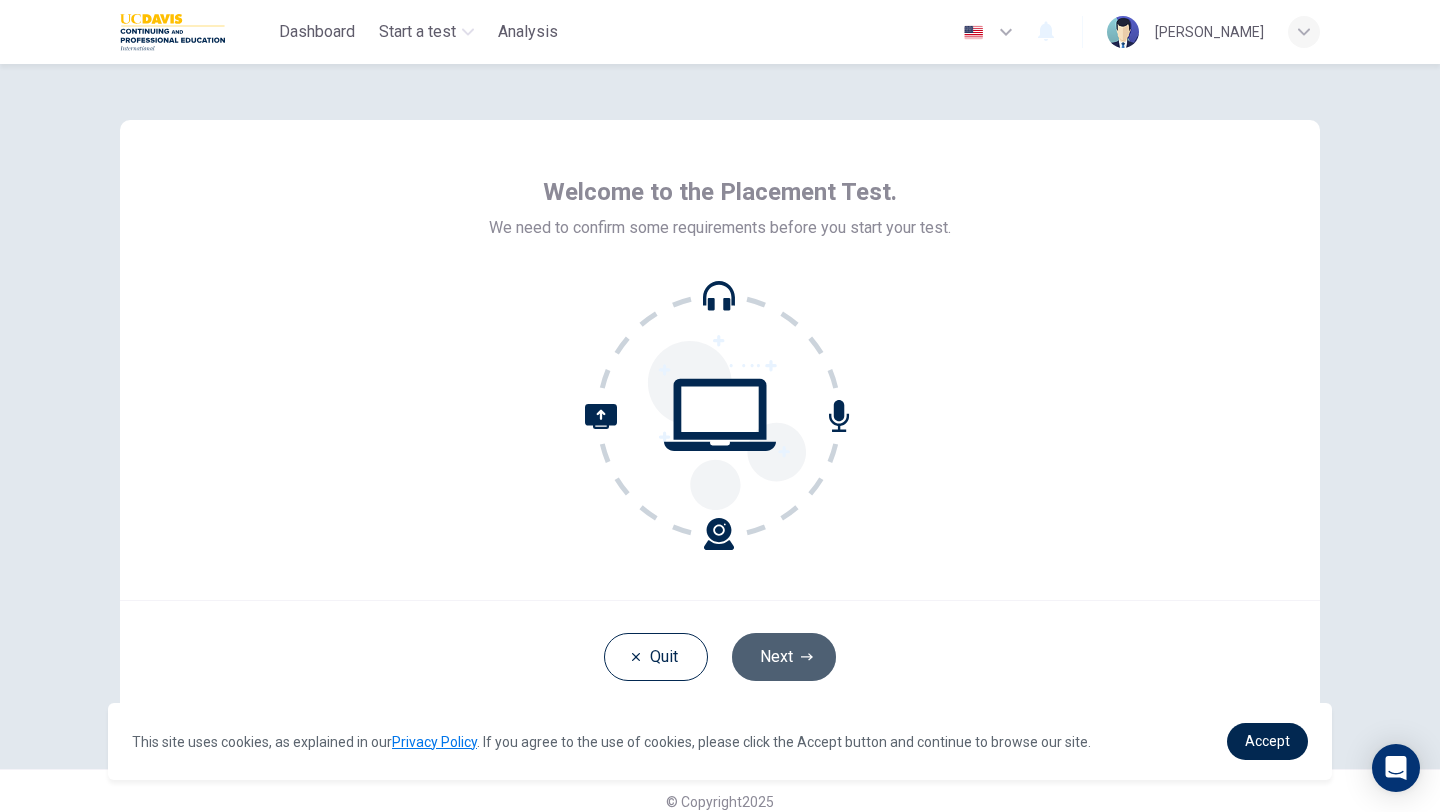 click on "Next" at bounding box center (784, 657) 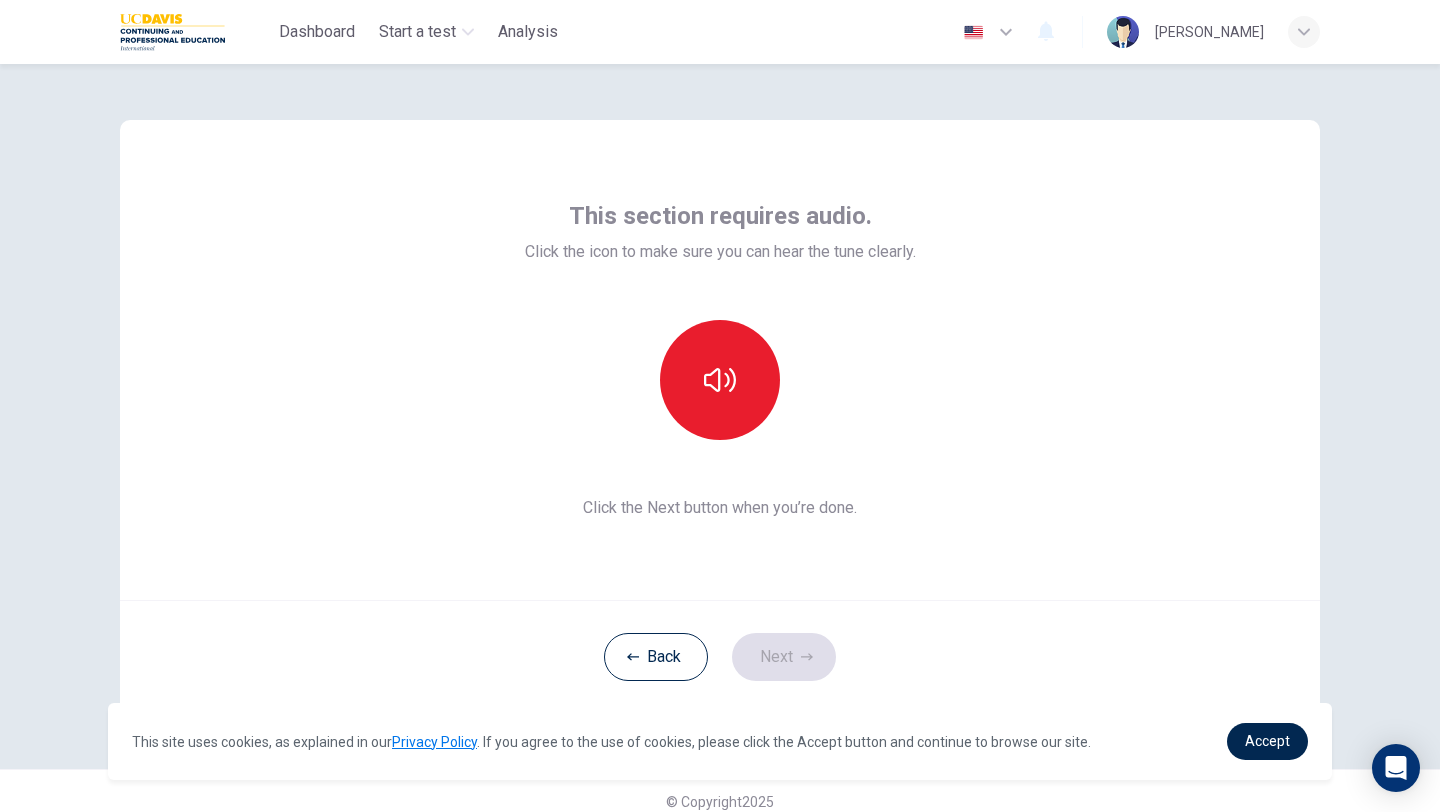 click on "This section requires audio. Click the icon to make sure you can hear the tune clearly. Click the Next button when you’re done." at bounding box center (720, 360) 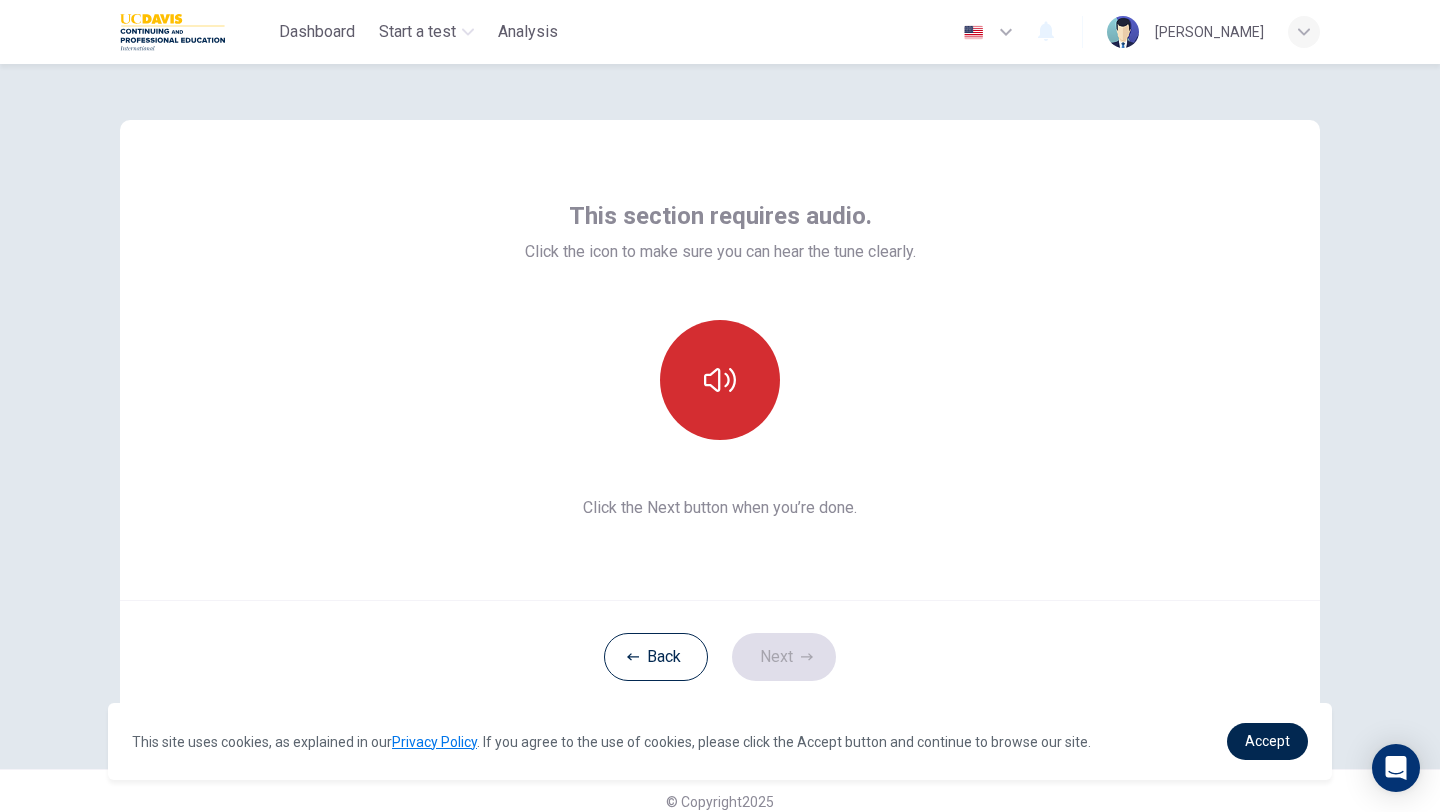 click at bounding box center (720, 380) 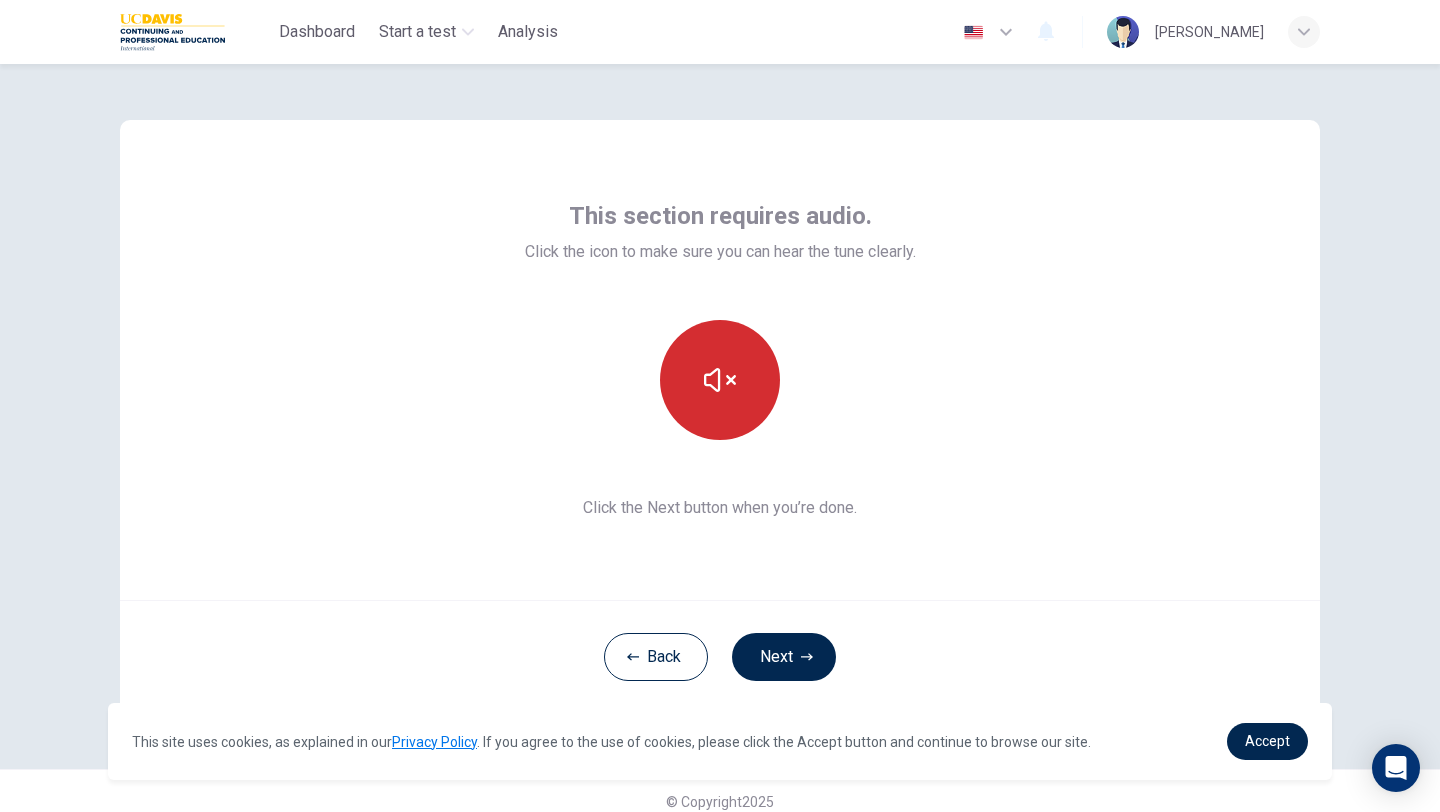 click at bounding box center (720, 380) 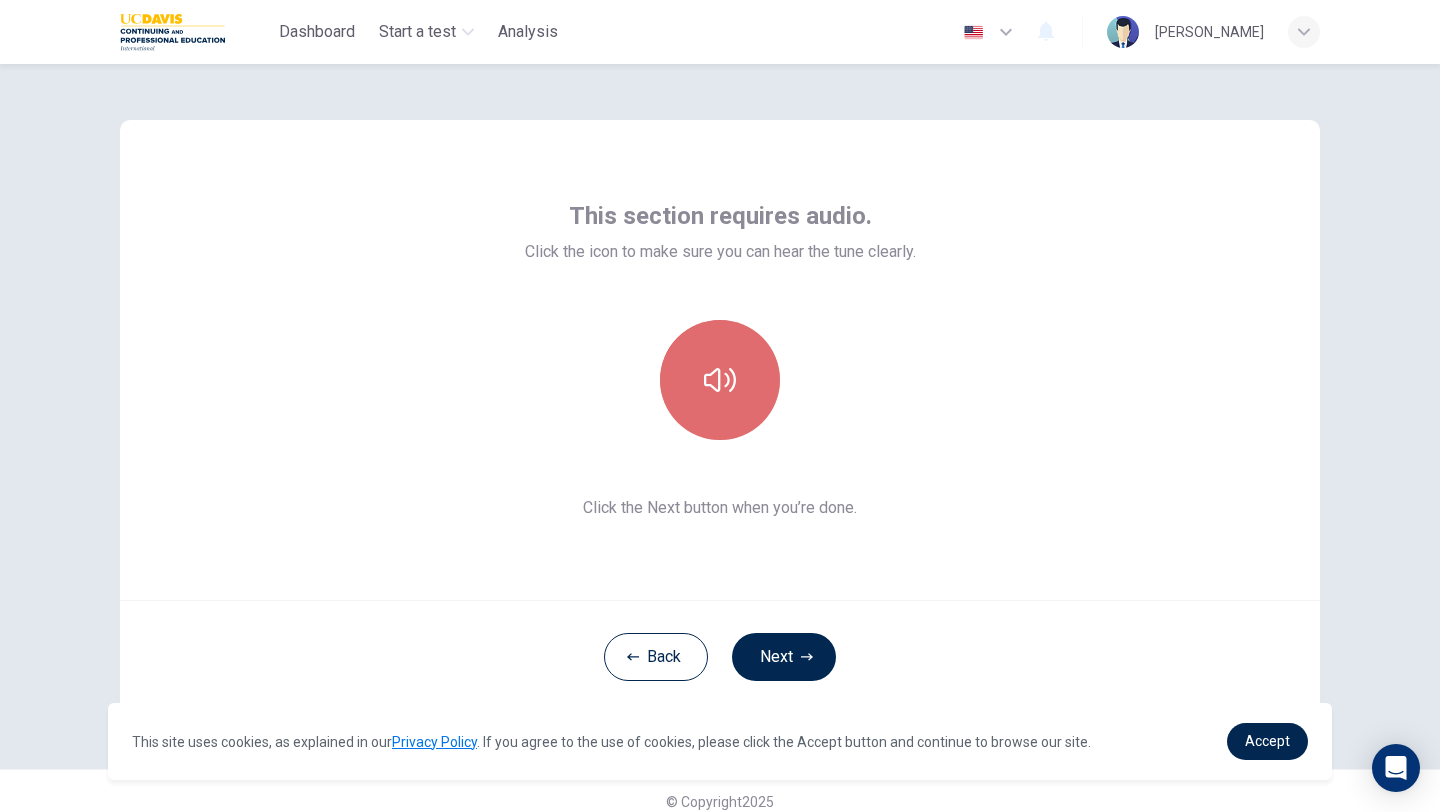 click at bounding box center [720, 380] 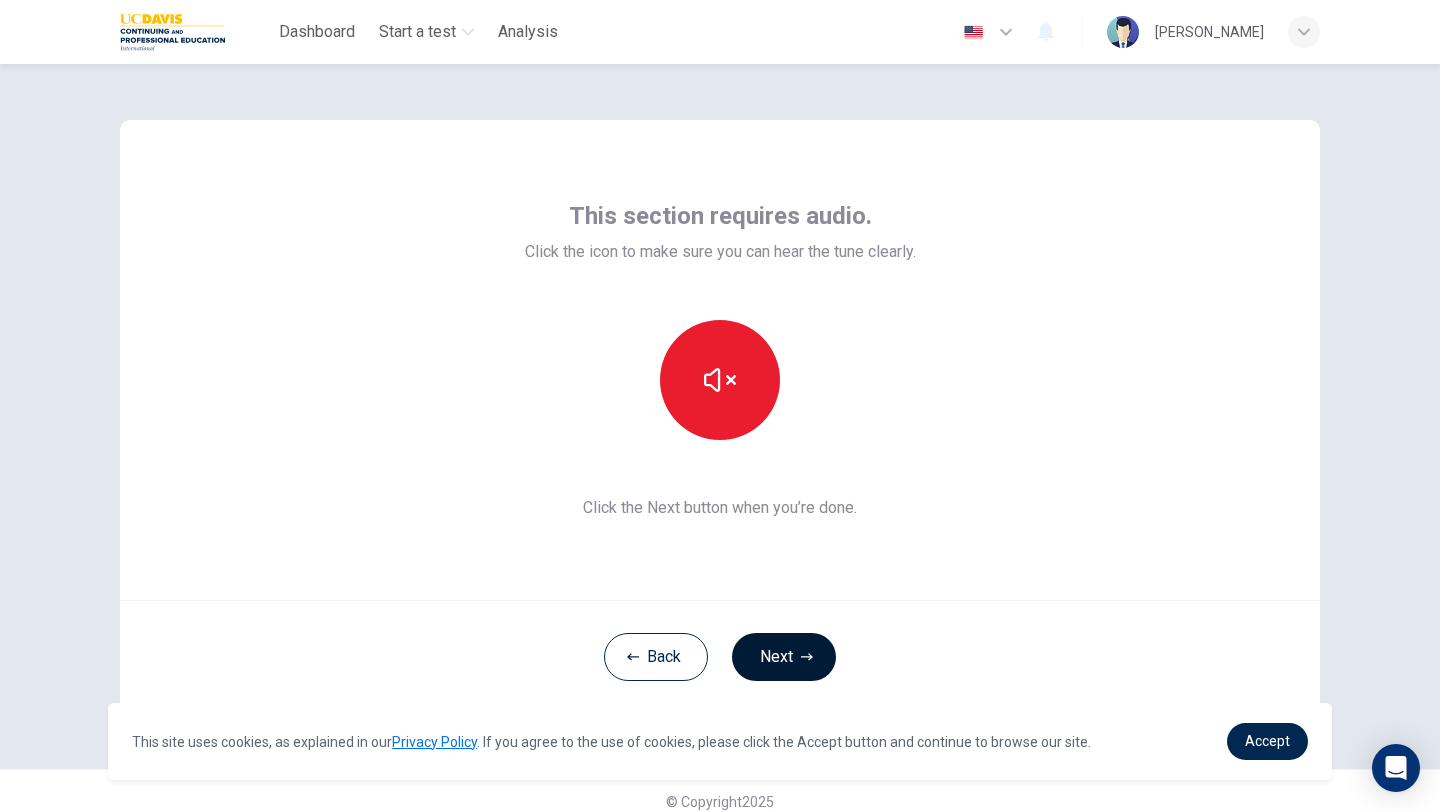 click on "Next" at bounding box center [784, 657] 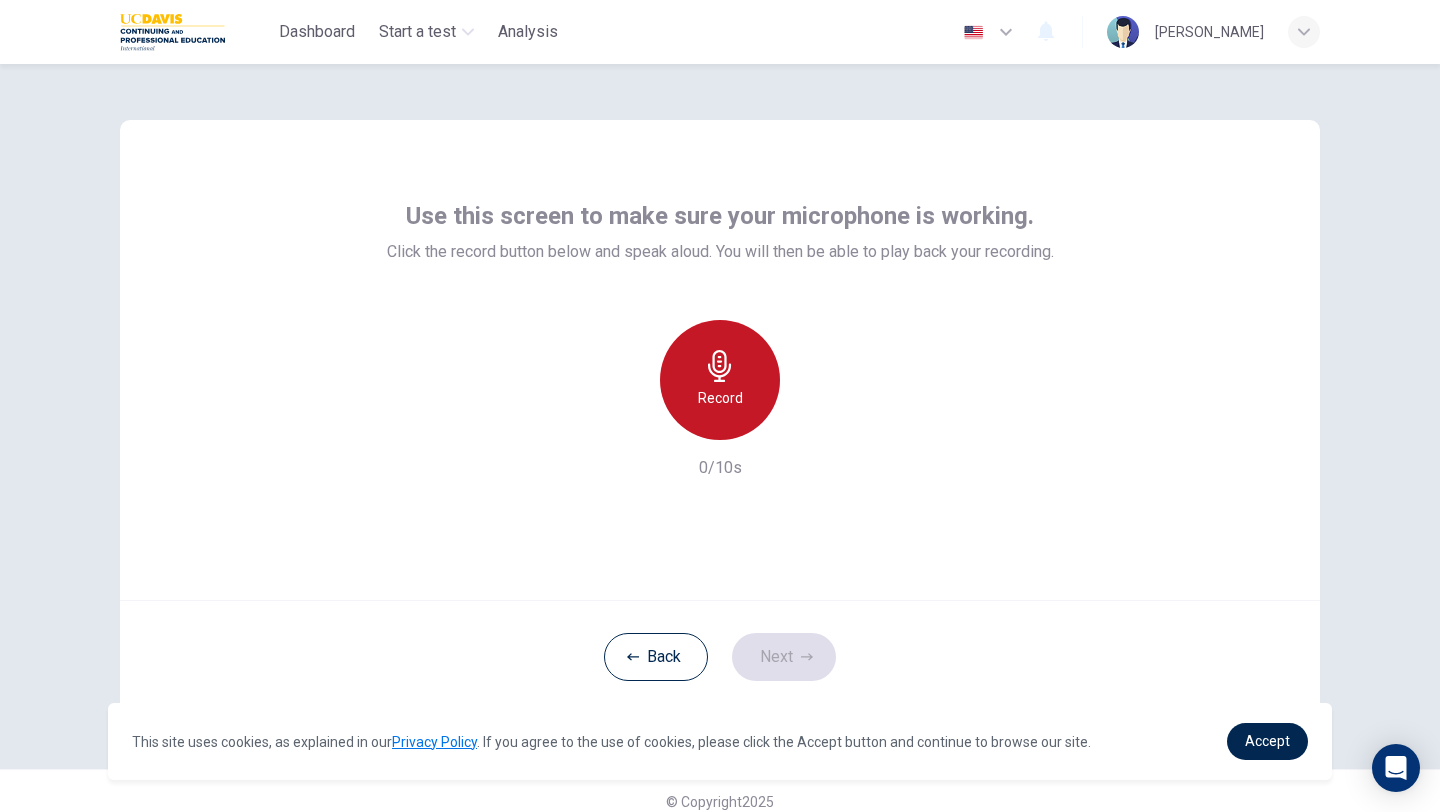 click on "Record" at bounding box center [720, 380] 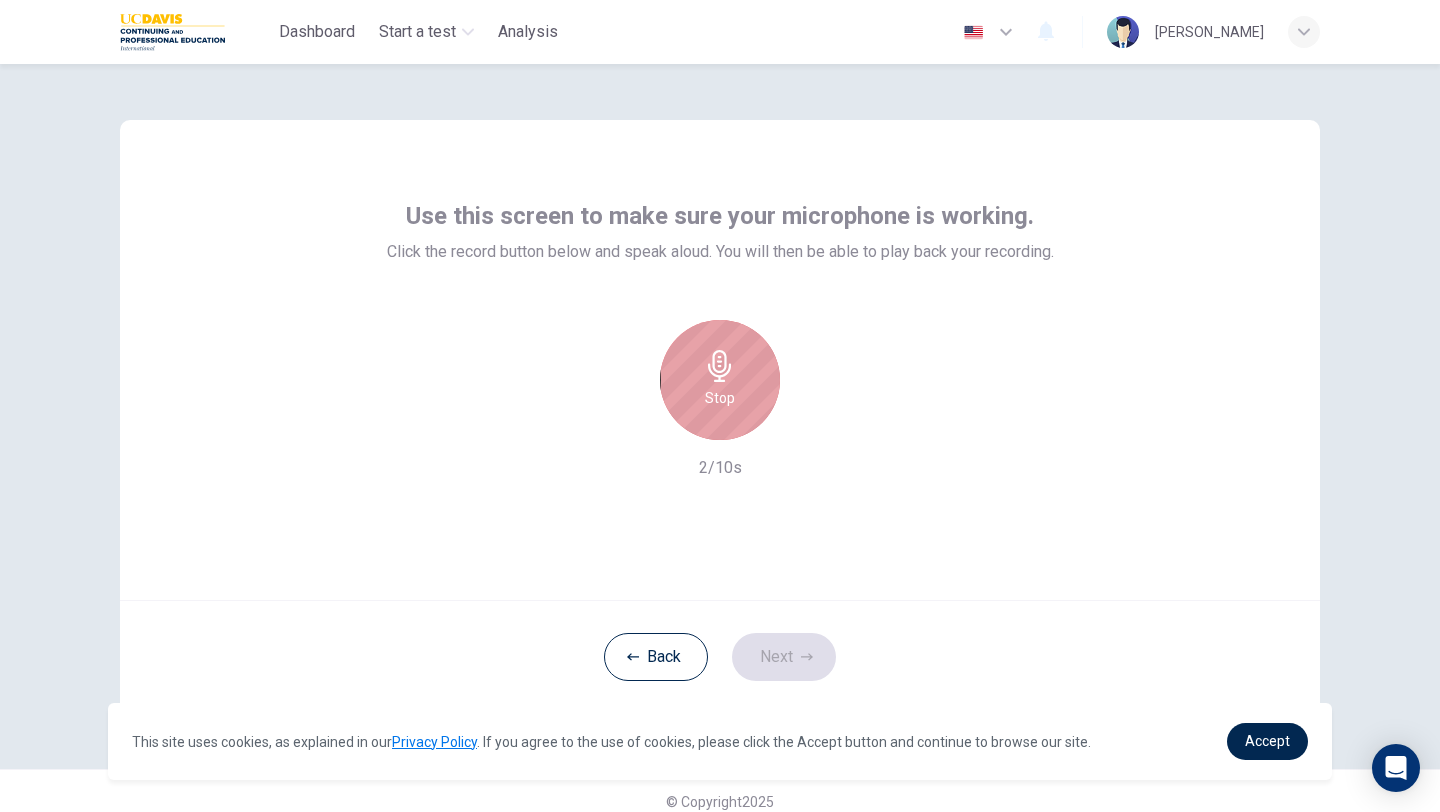 click on "Stop" at bounding box center [720, 380] 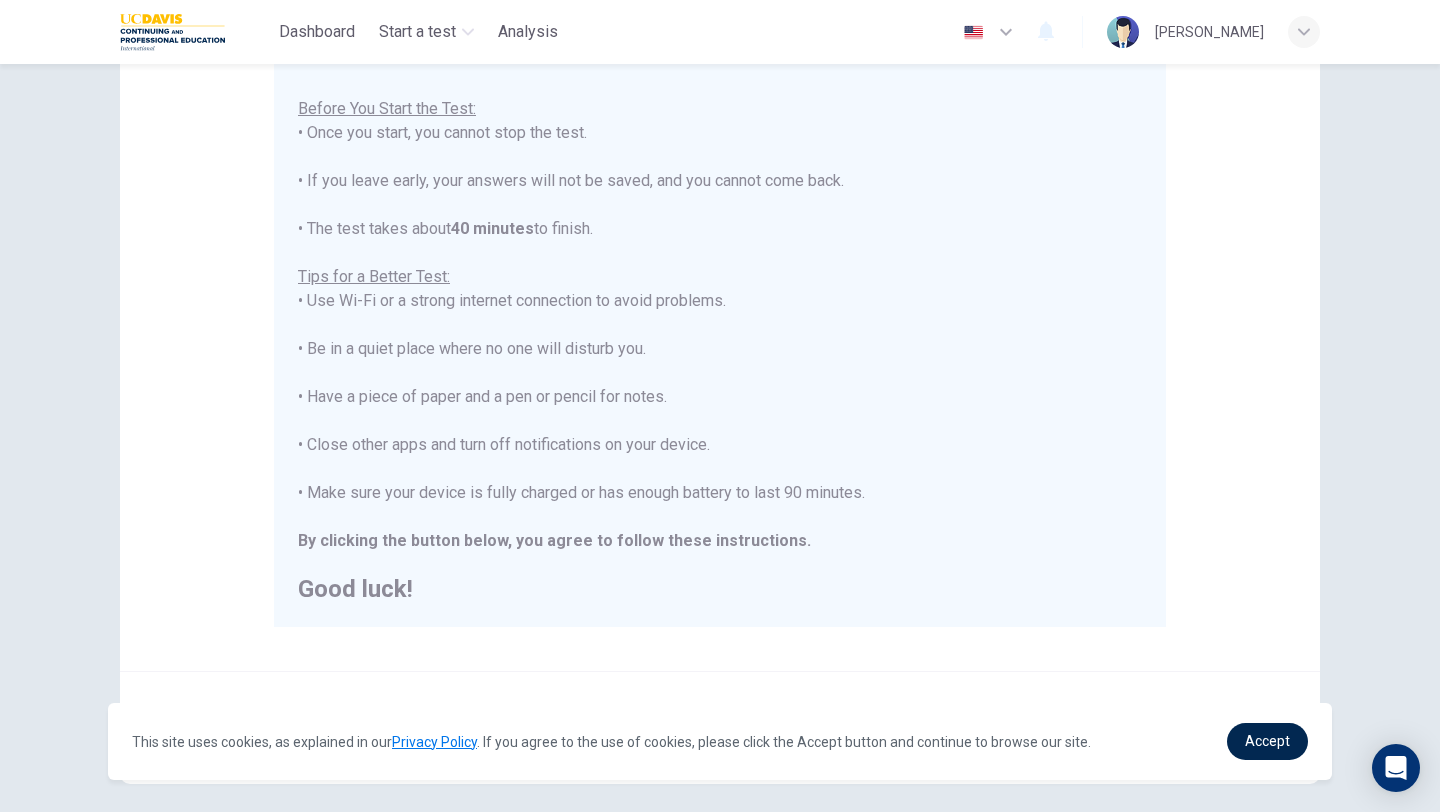 scroll, scrollTop: 213, scrollLeft: 0, axis: vertical 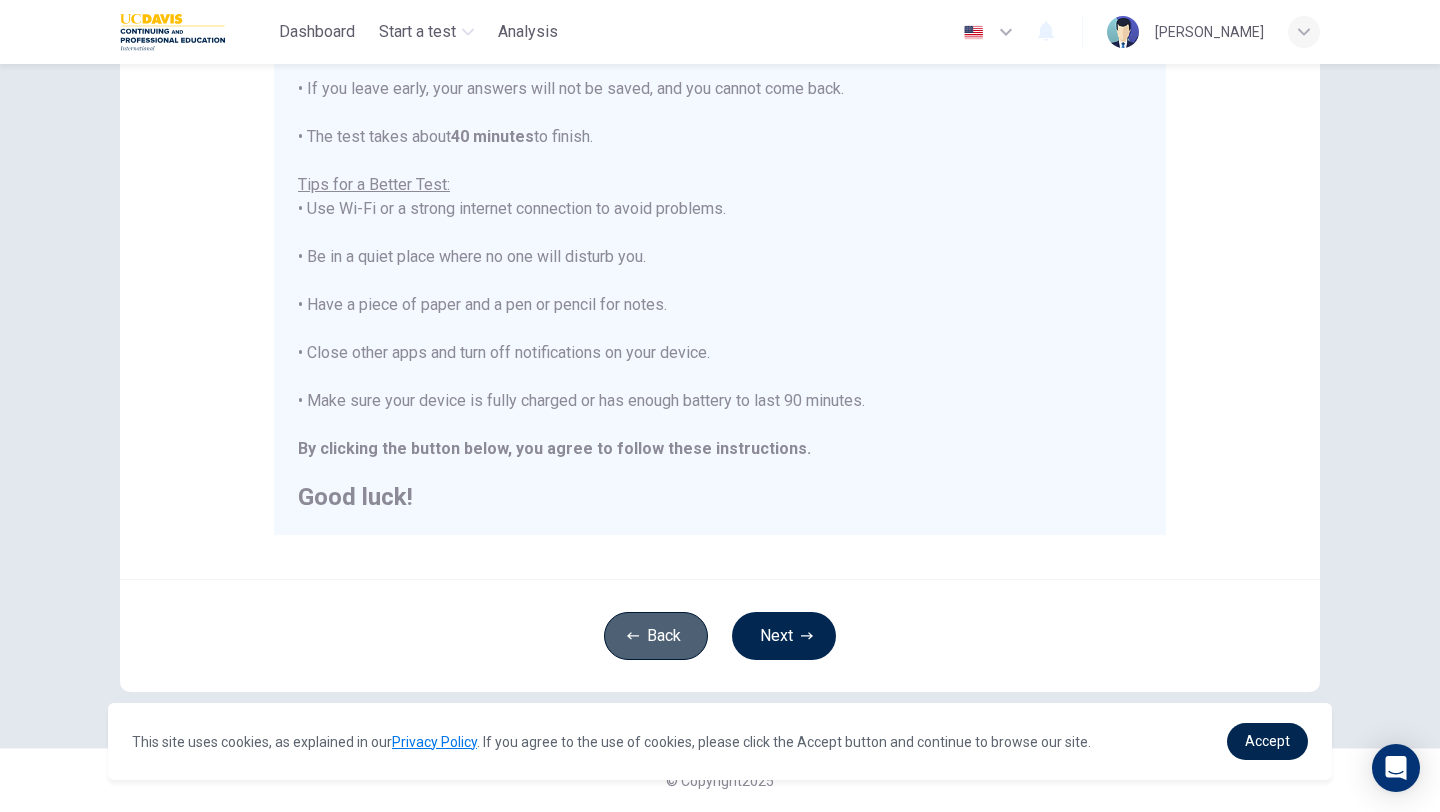 click on "Back" at bounding box center [656, 636] 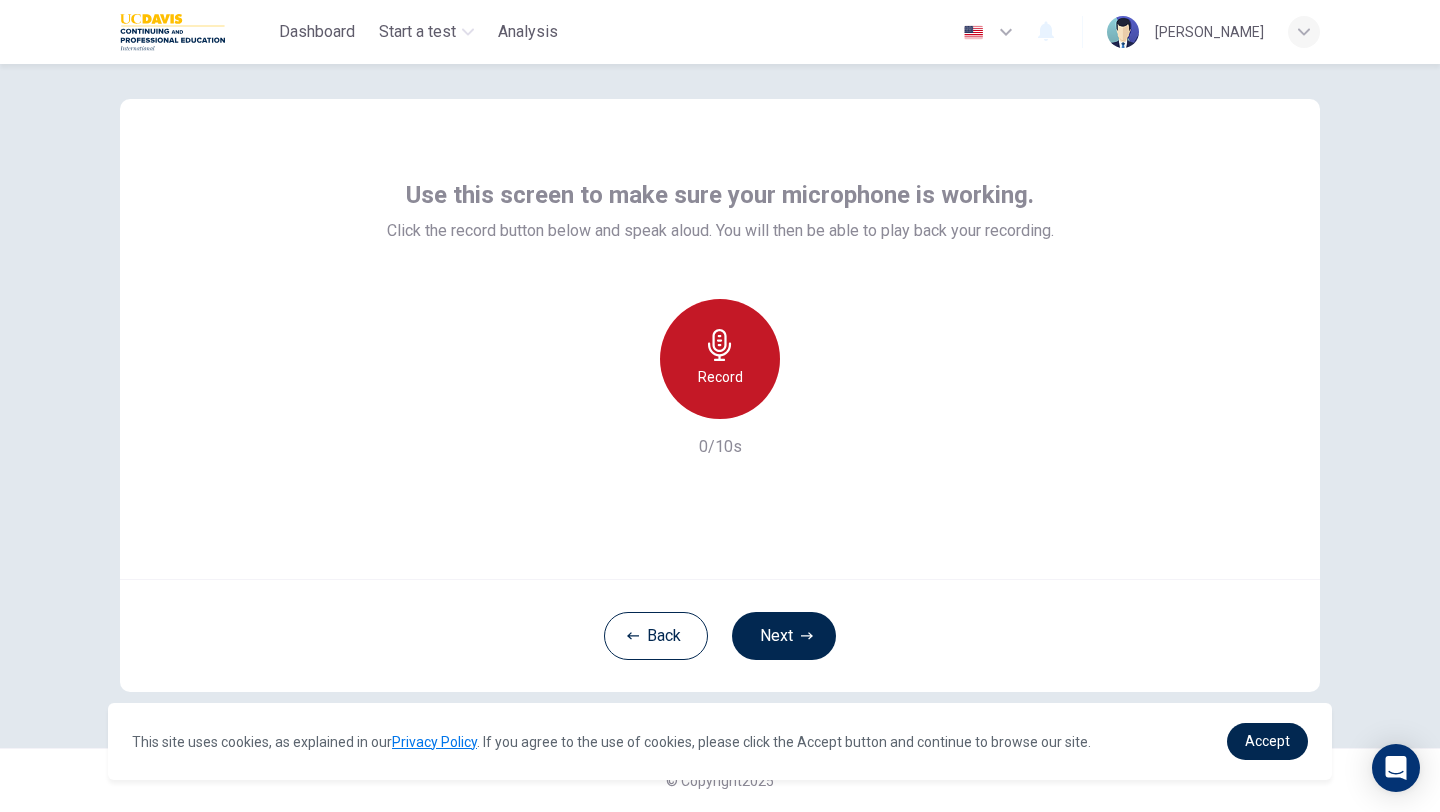 click on "Record" at bounding box center [720, 377] 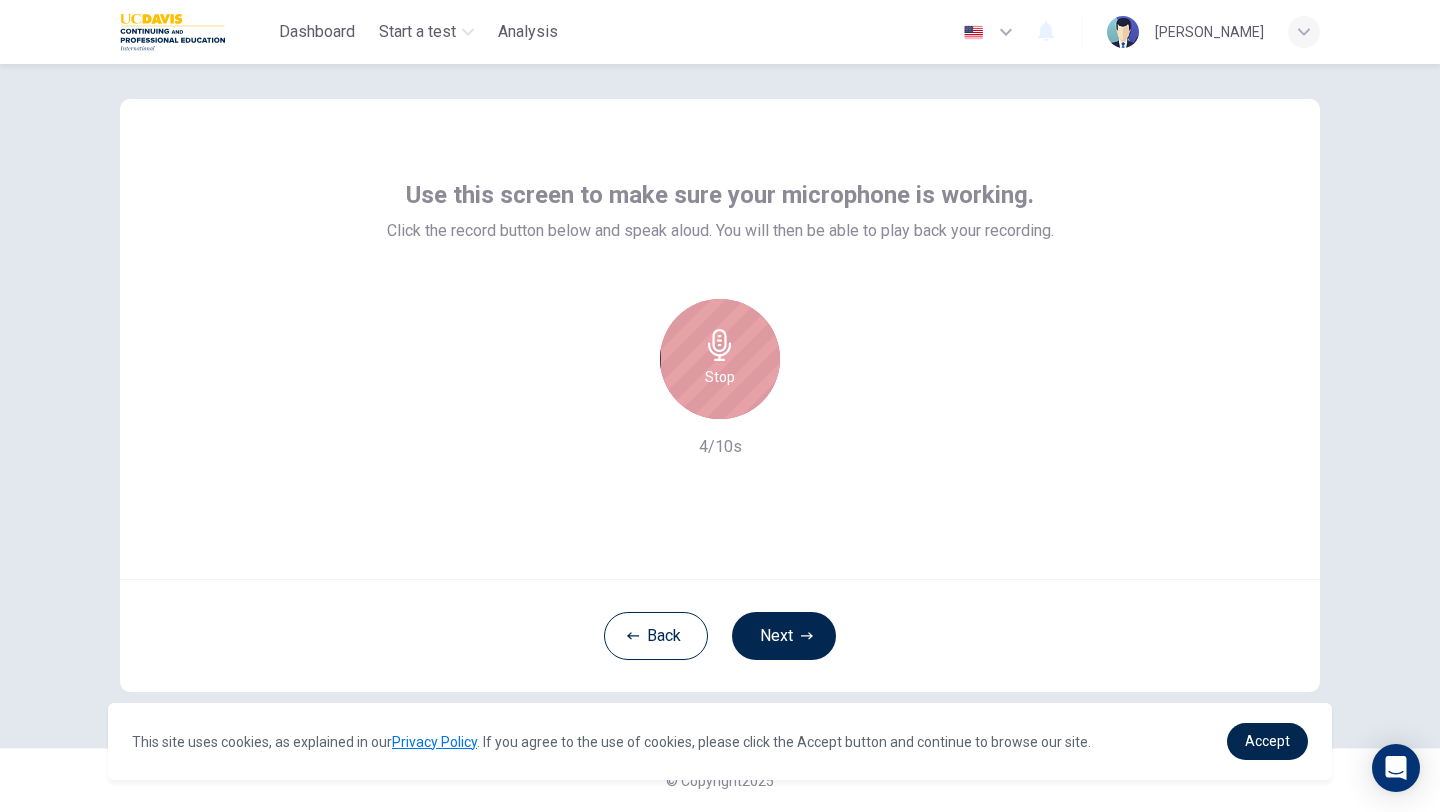click 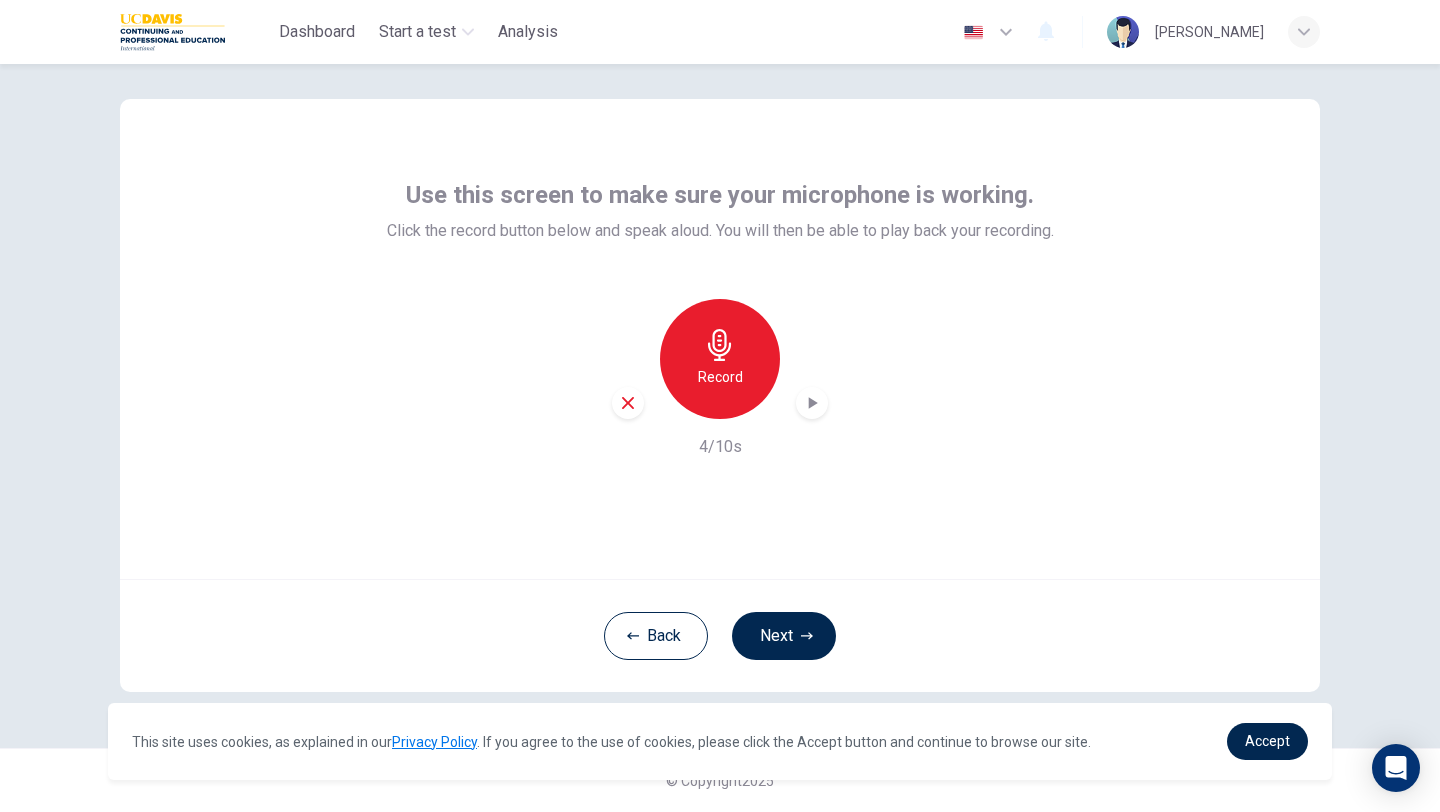 click 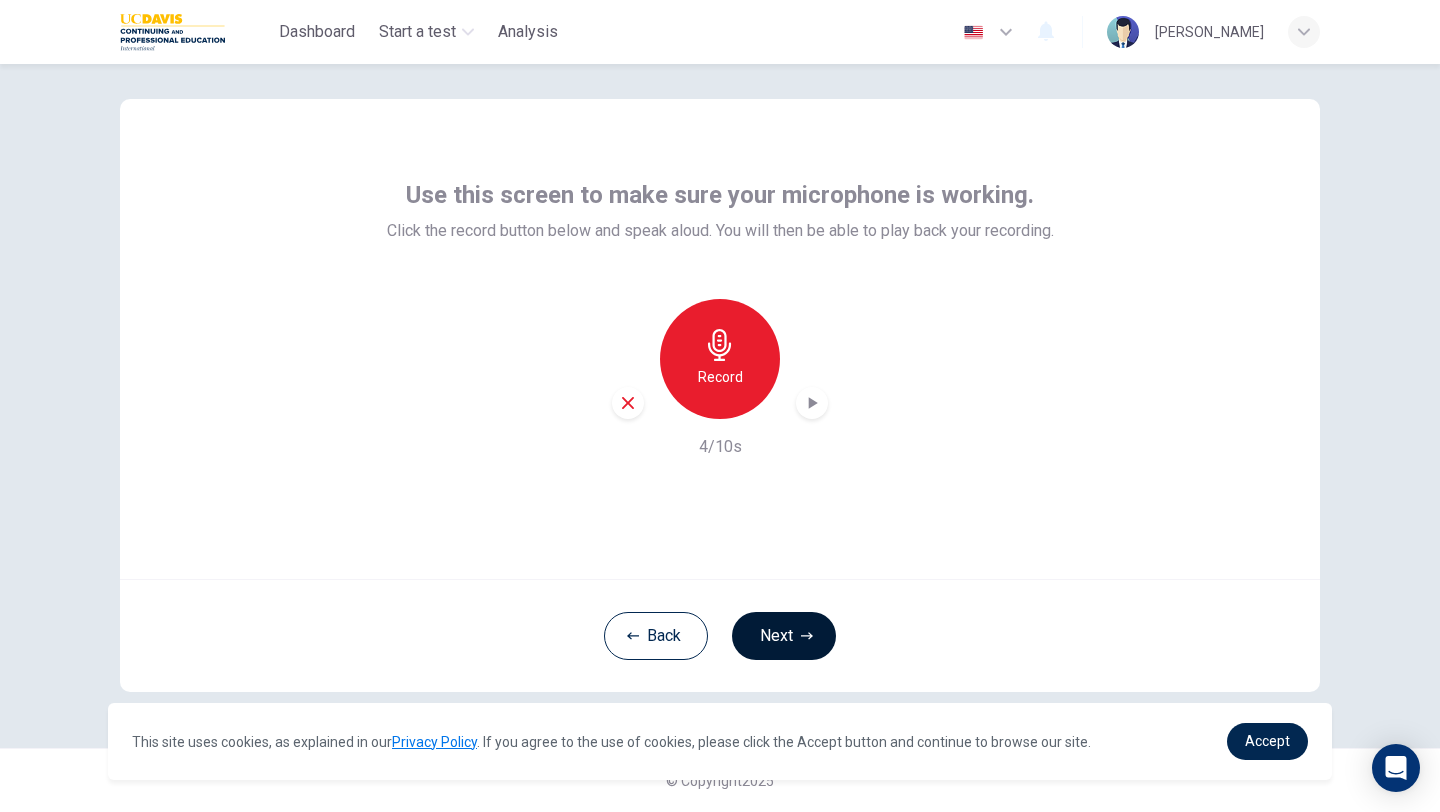 click on "Next" at bounding box center [784, 636] 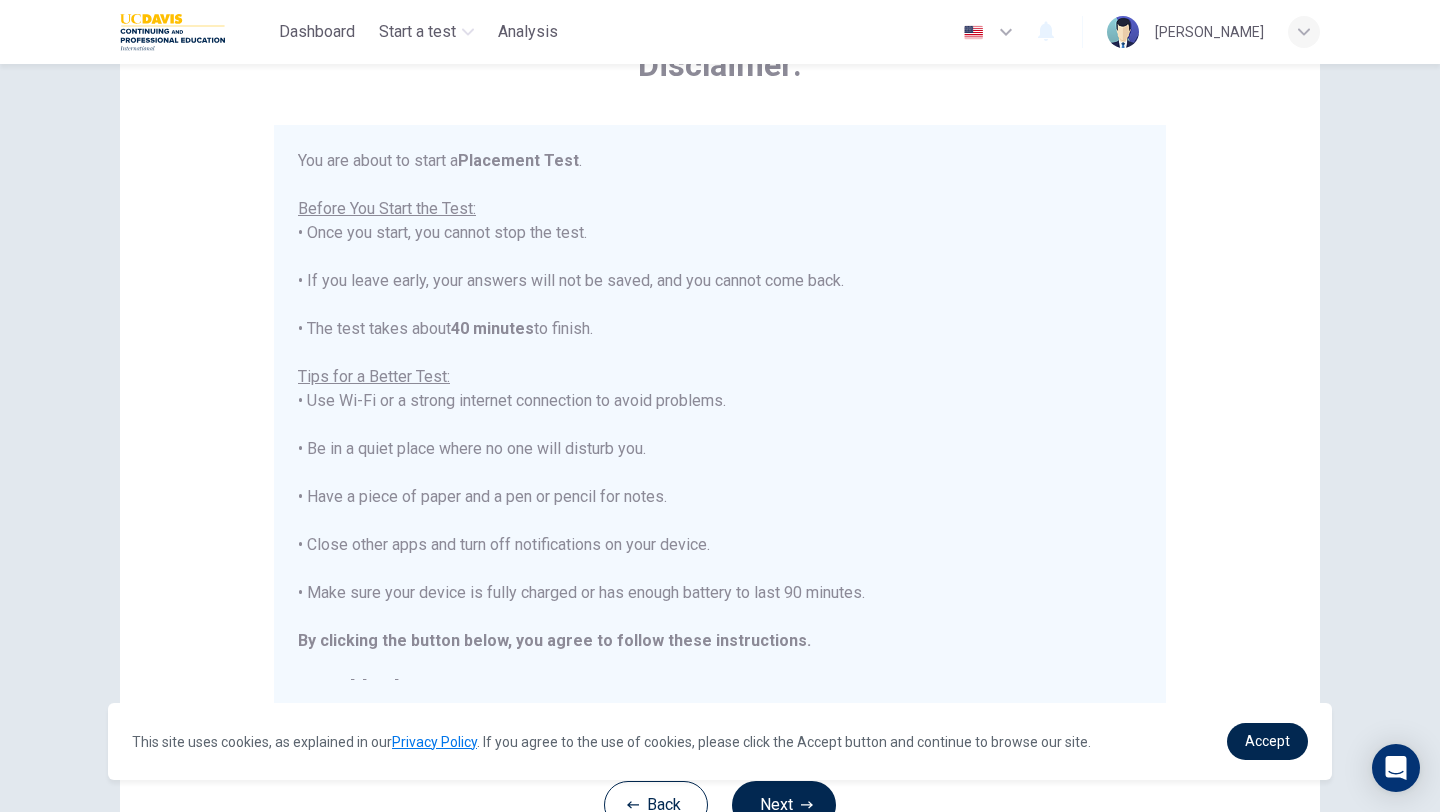 scroll, scrollTop: 300, scrollLeft: 0, axis: vertical 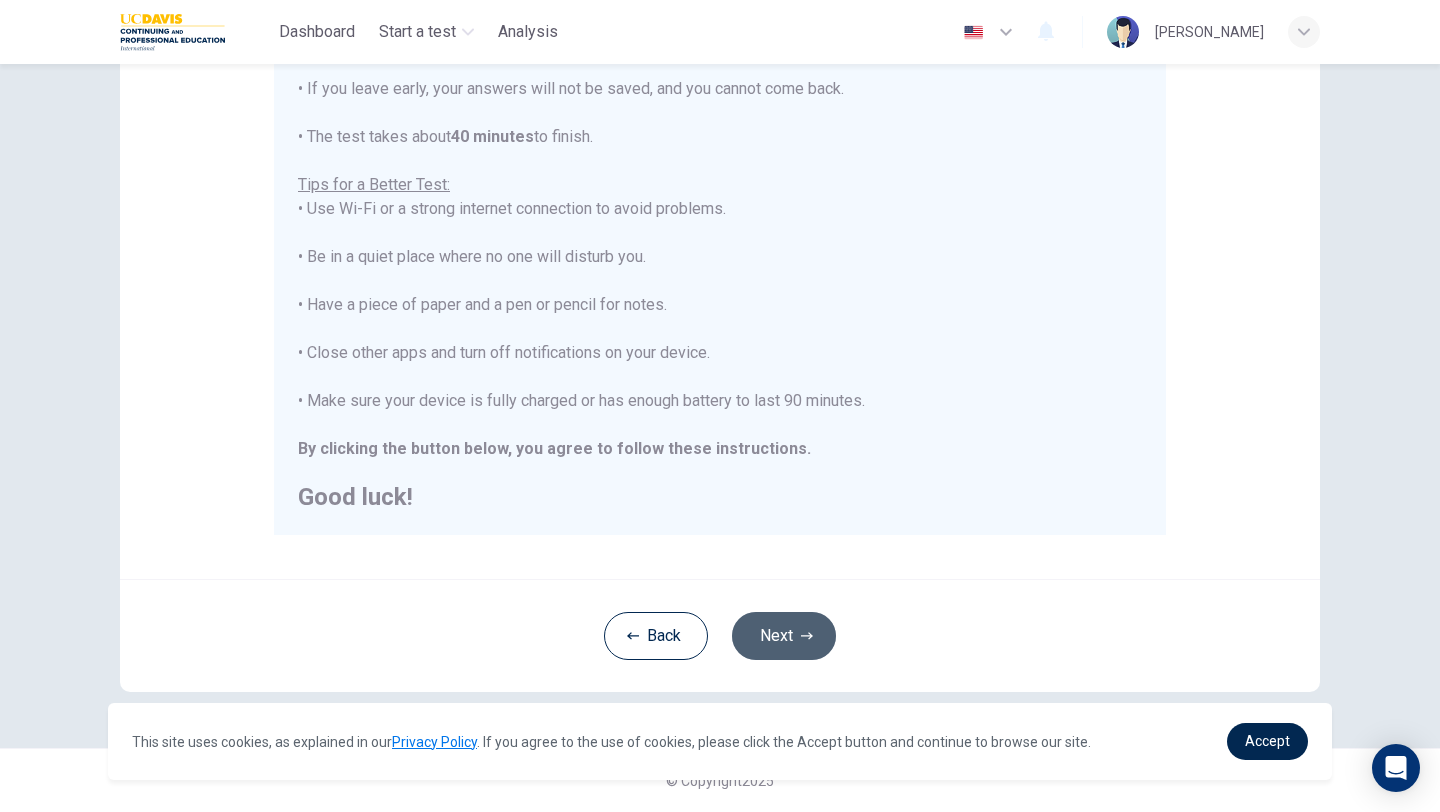 click on "Next" at bounding box center [784, 636] 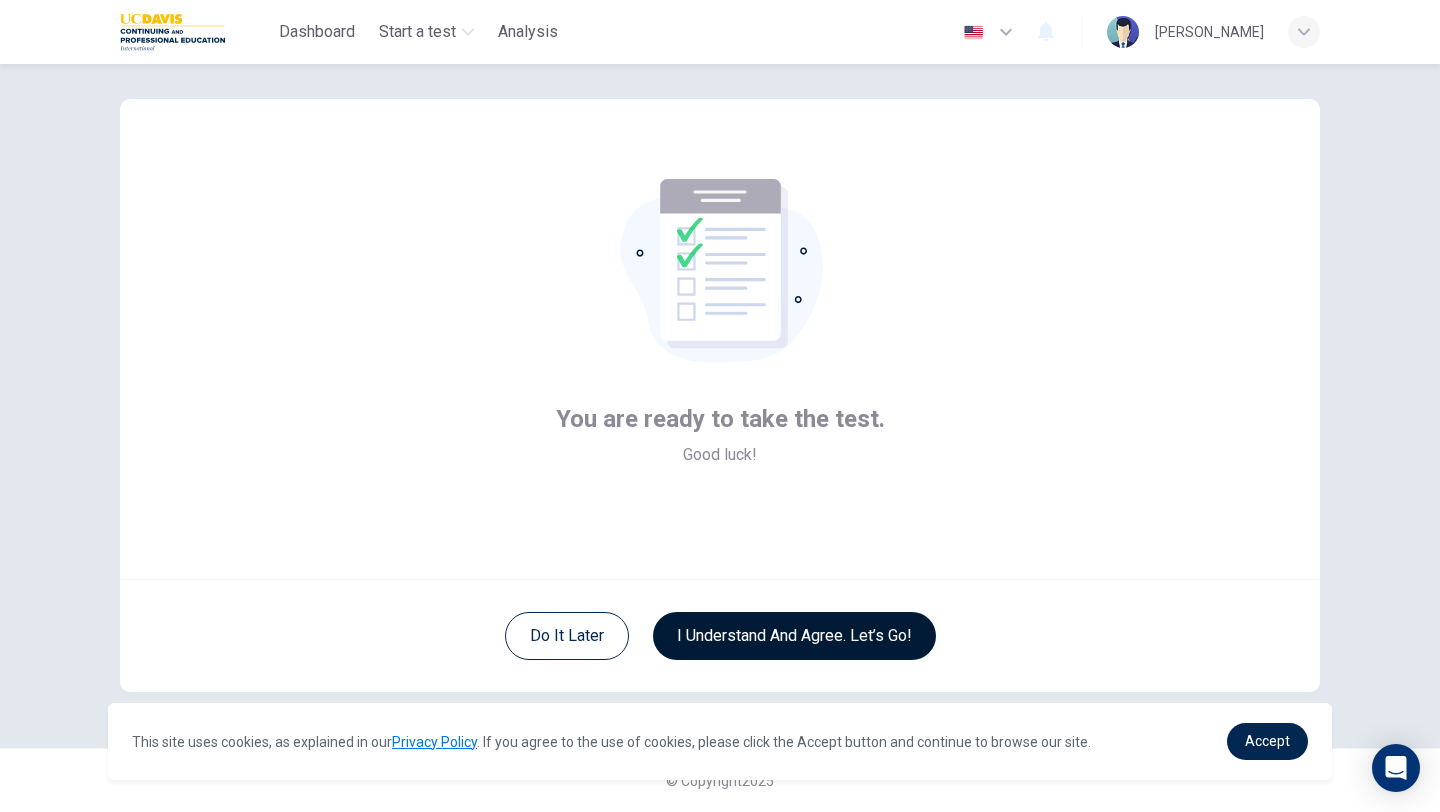 scroll, scrollTop: 21, scrollLeft: 0, axis: vertical 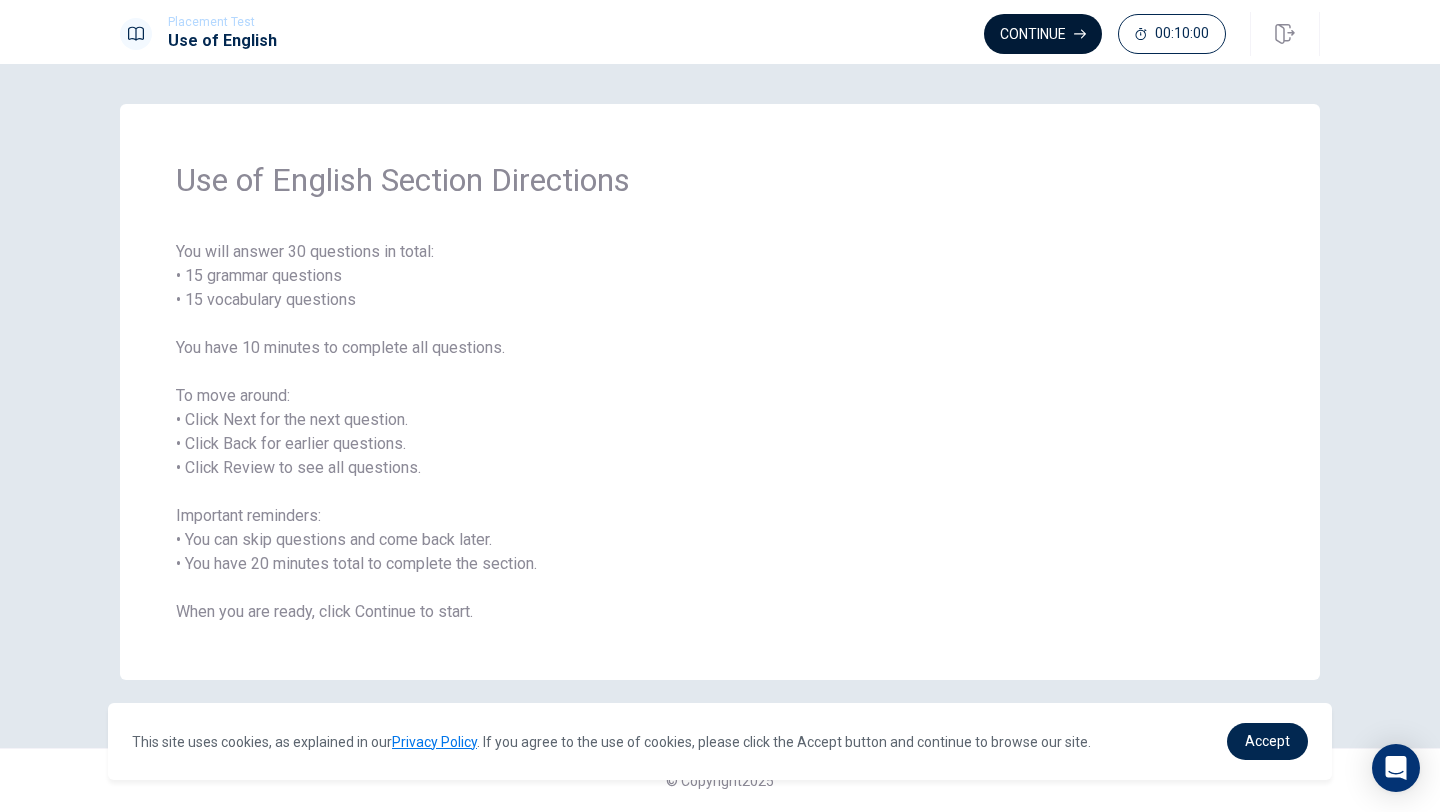 click on "Continue" at bounding box center [1043, 34] 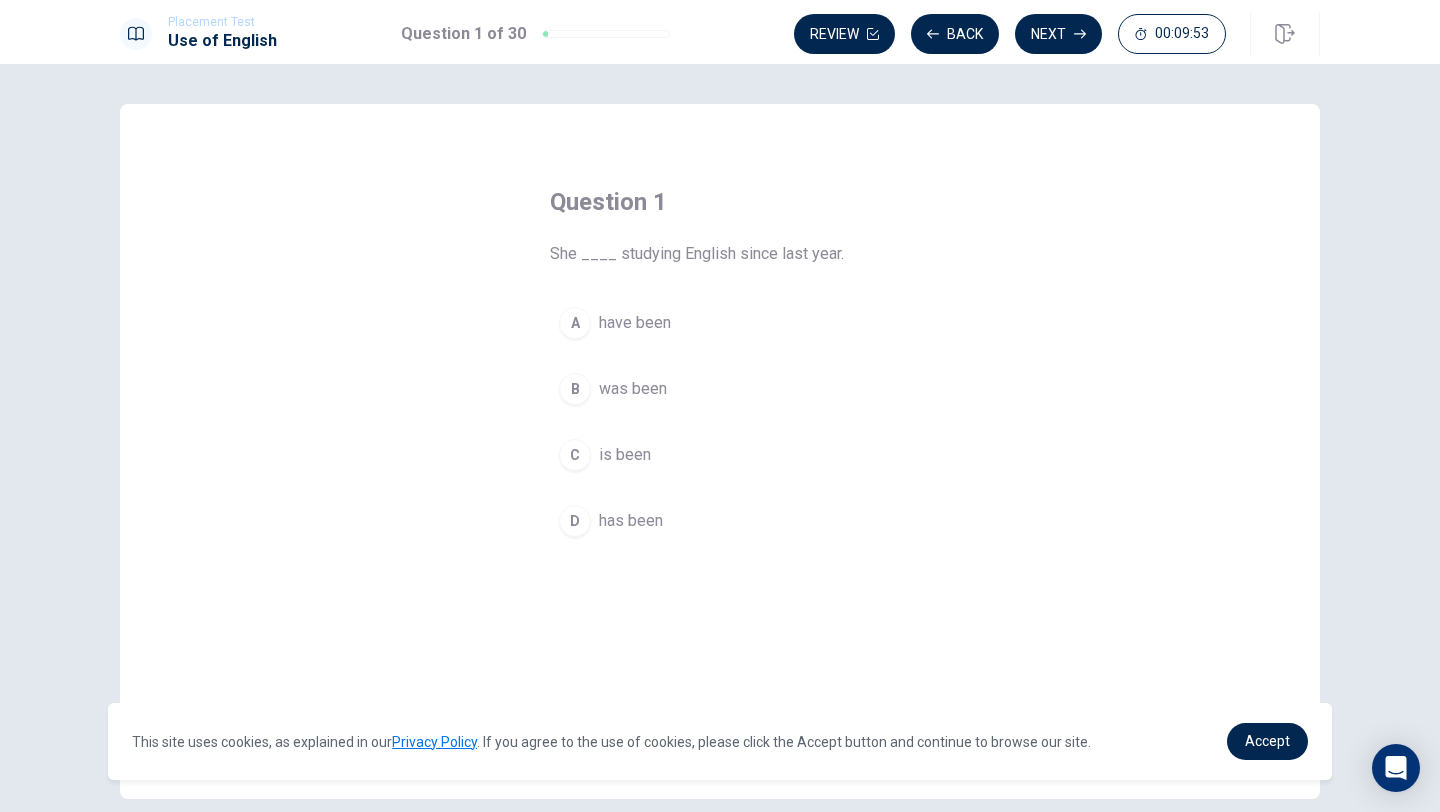 click on "D" at bounding box center (575, 521) 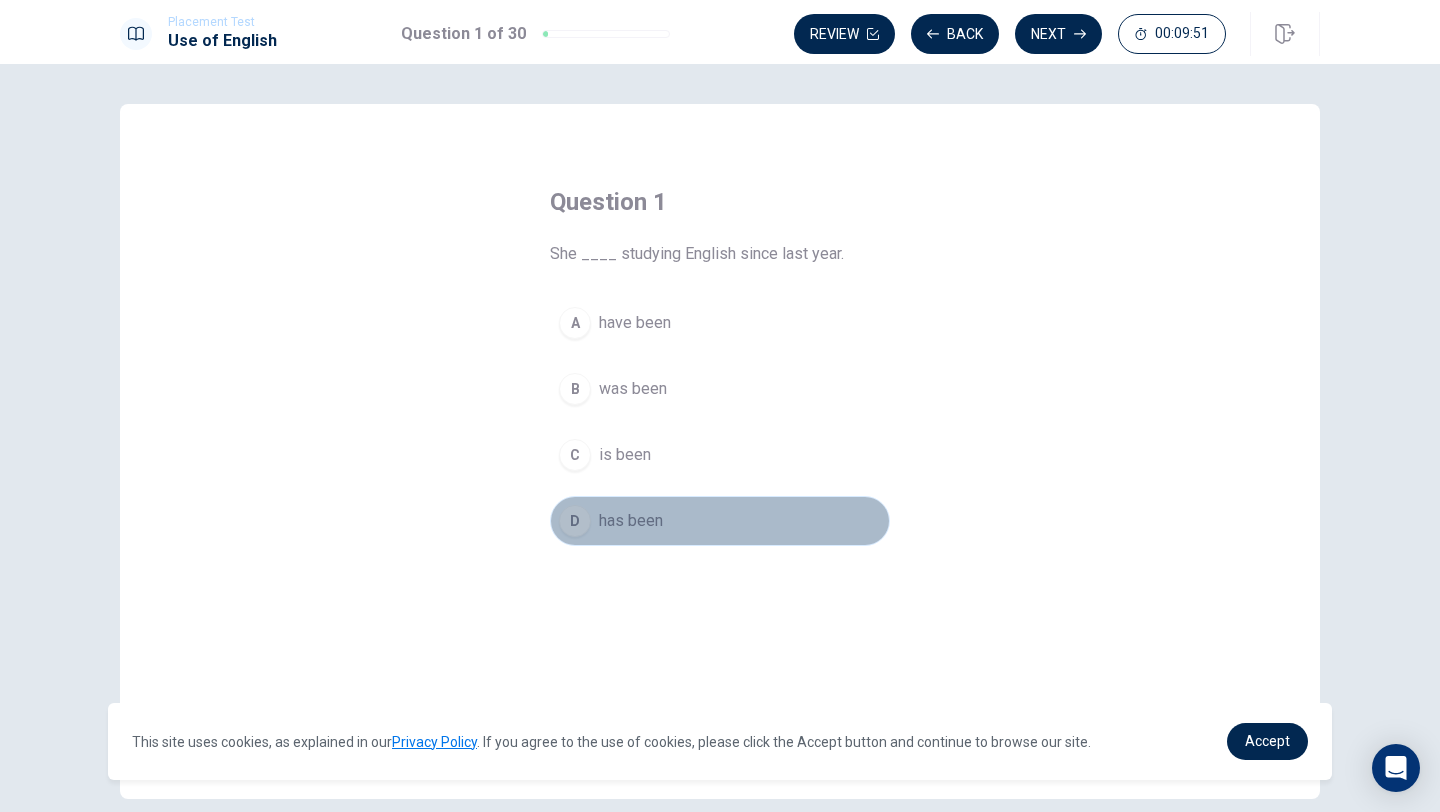 click on "D" at bounding box center [575, 521] 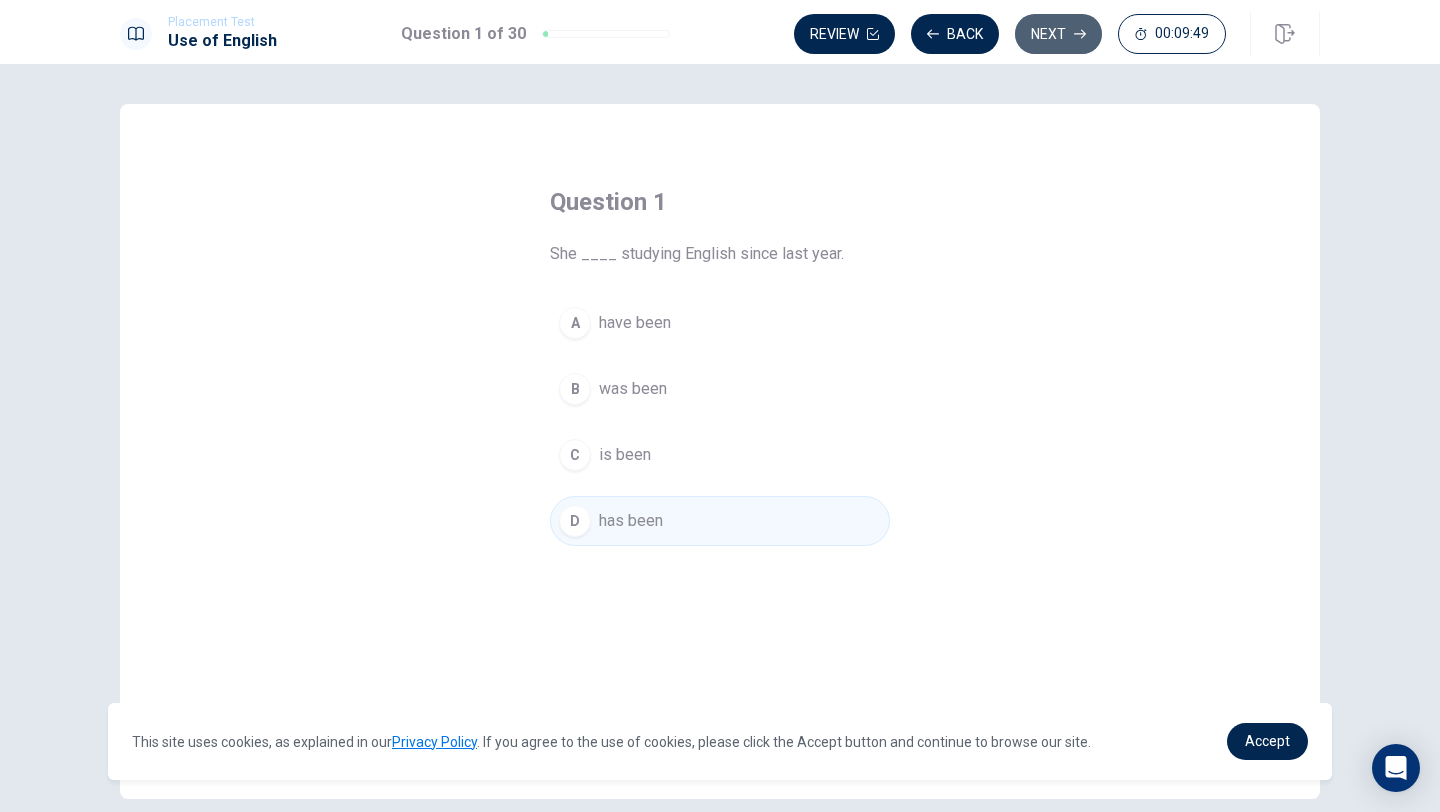 click on "Next" at bounding box center [1058, 34] 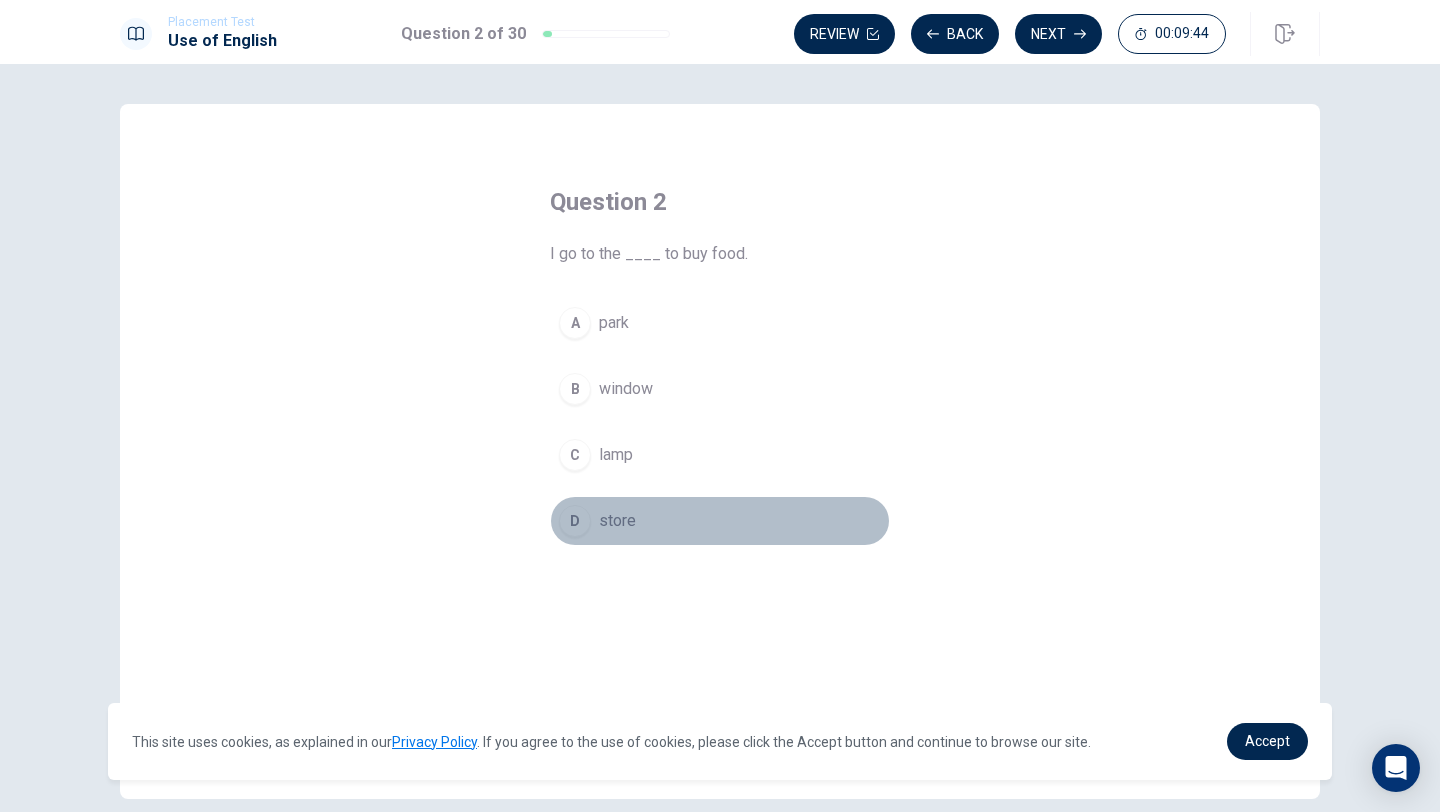 click on "D" at bounding box center [575, 521] 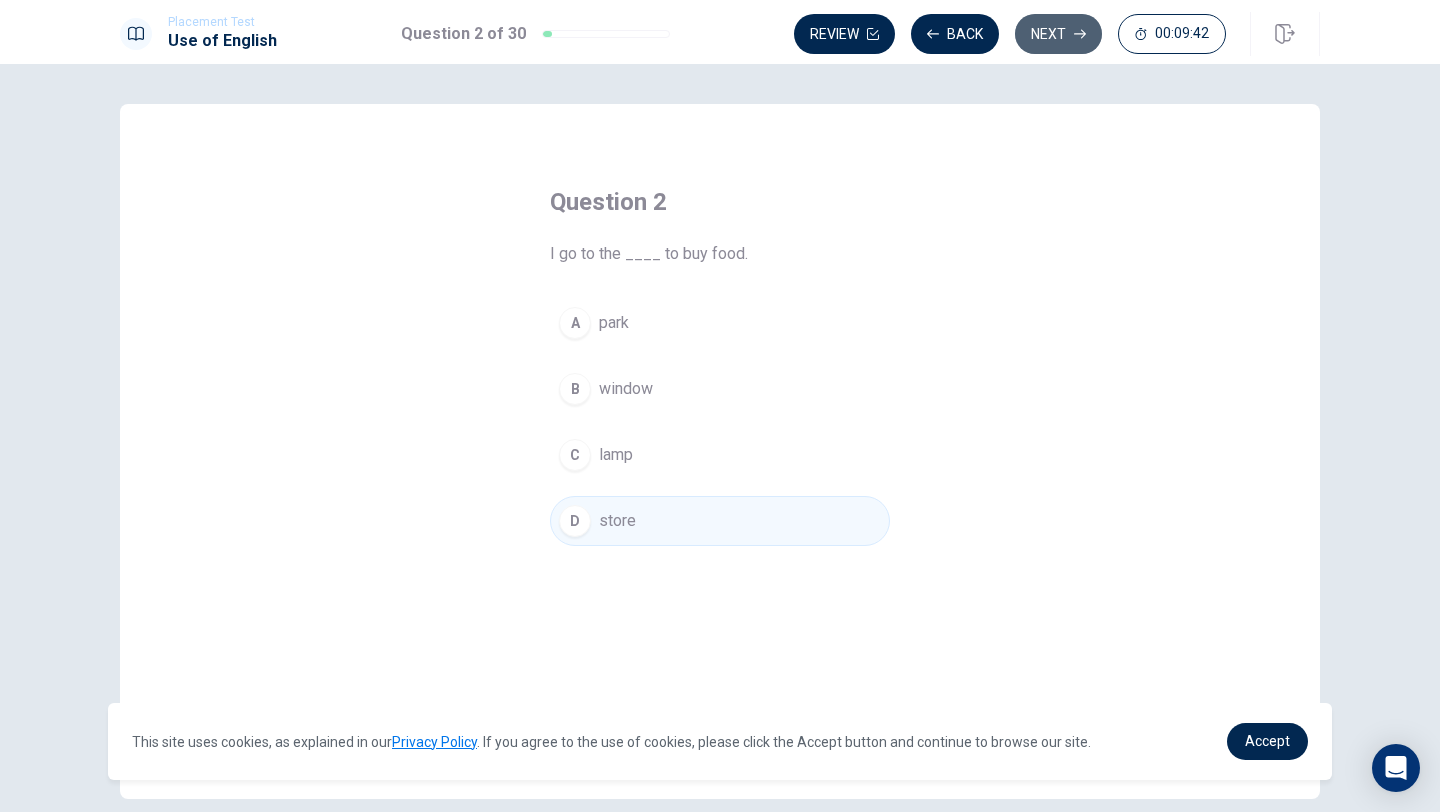 click 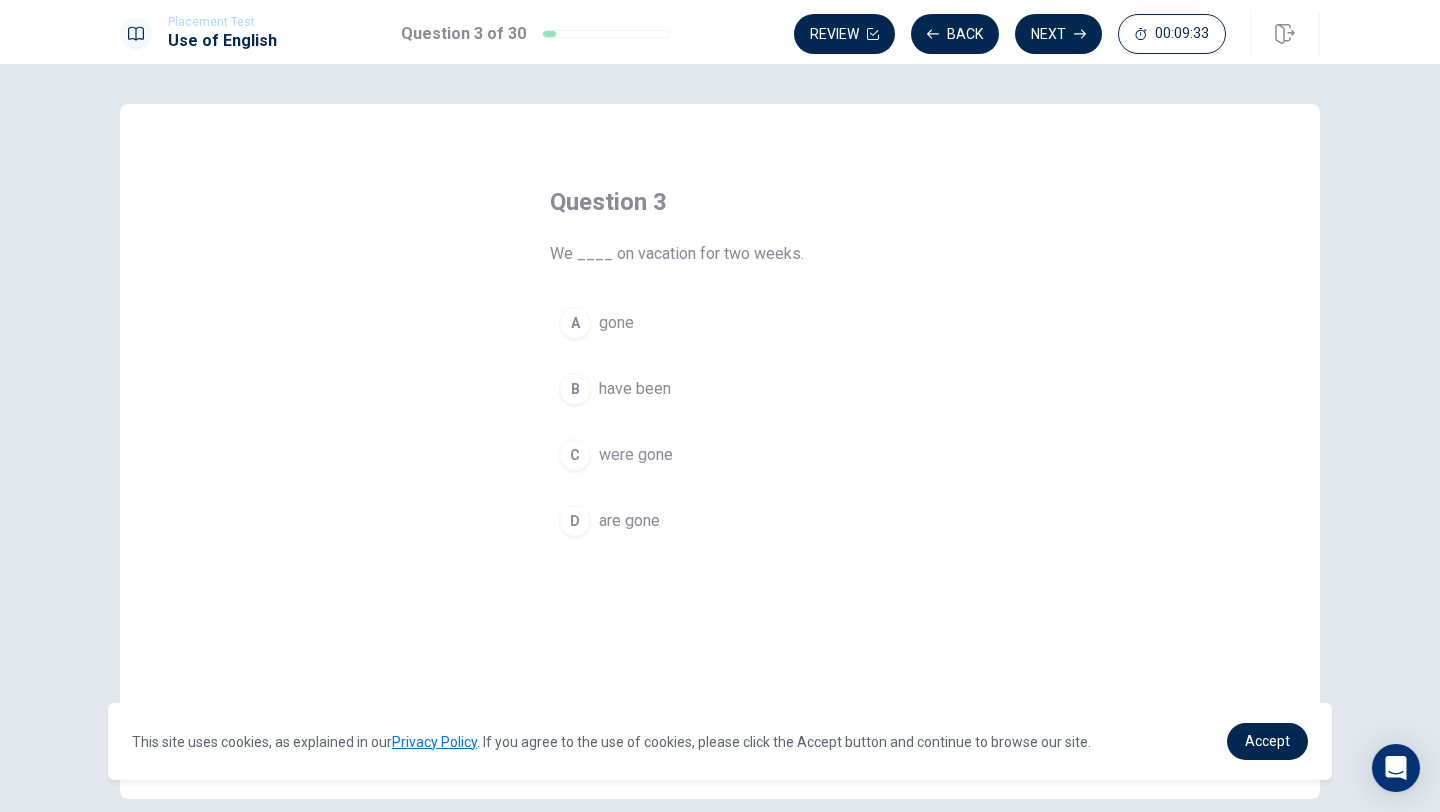 click on "B" at bounding box center (575, 389) 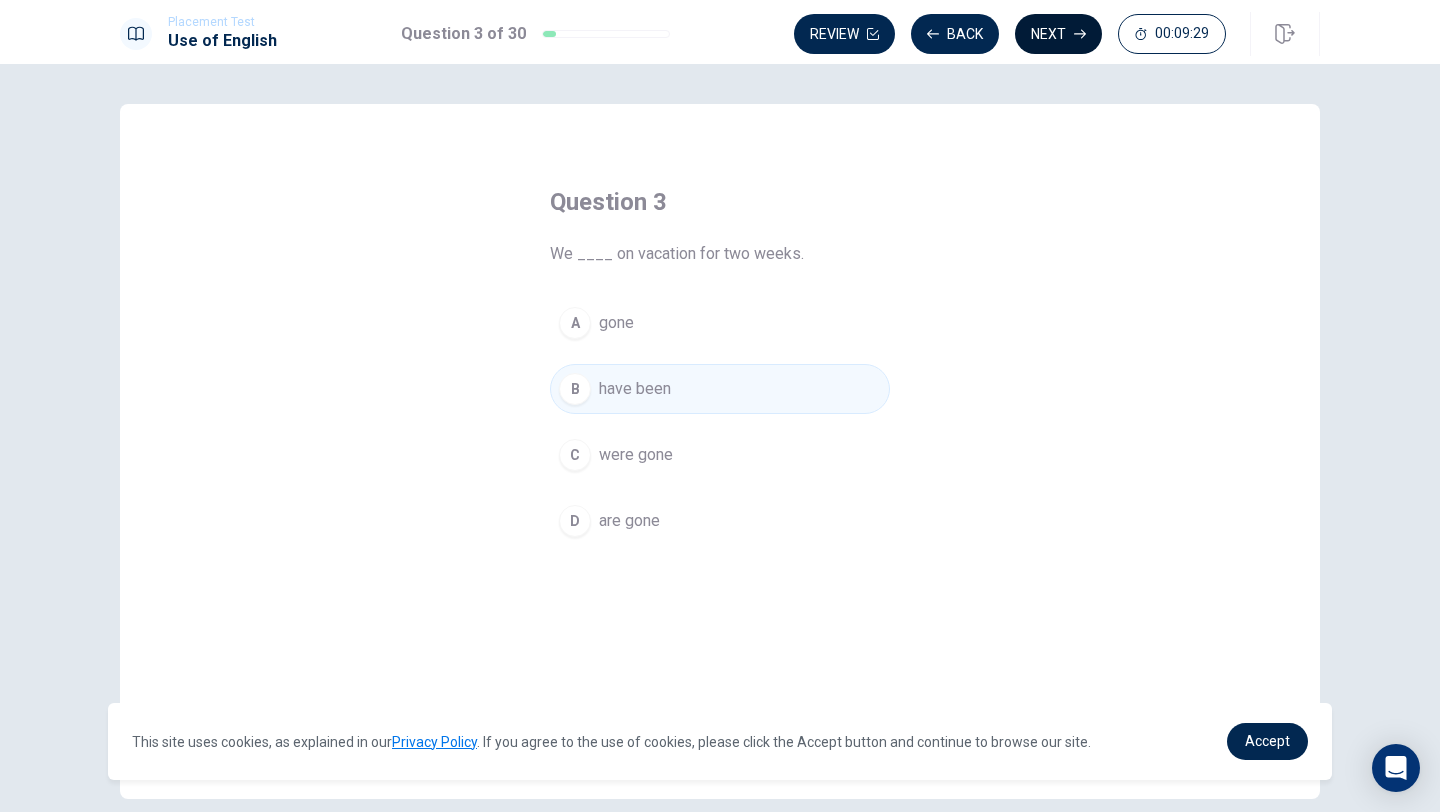 click on "Next" at bounding box center (1058, 34) 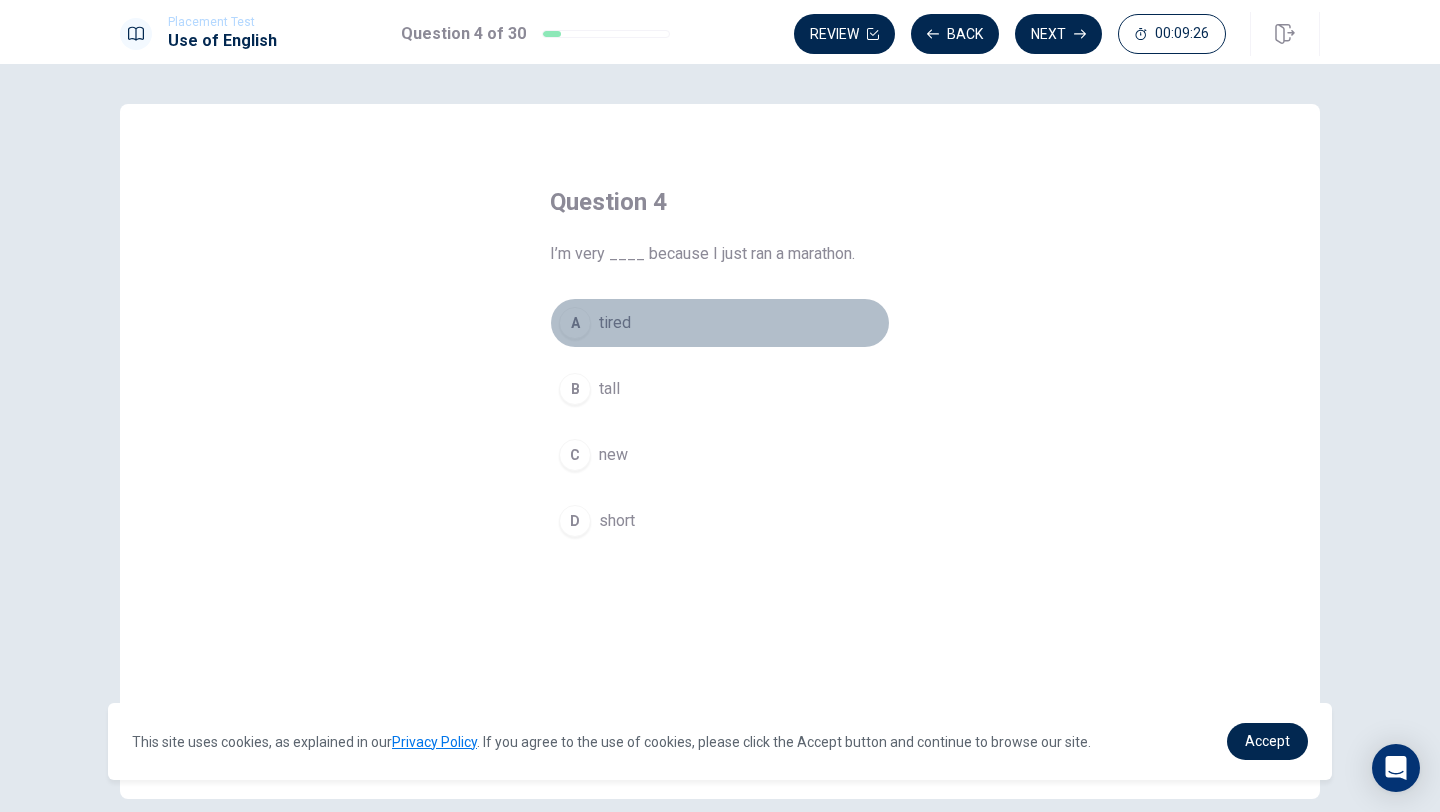 click on "A tired" at bounding box center (720, 323) 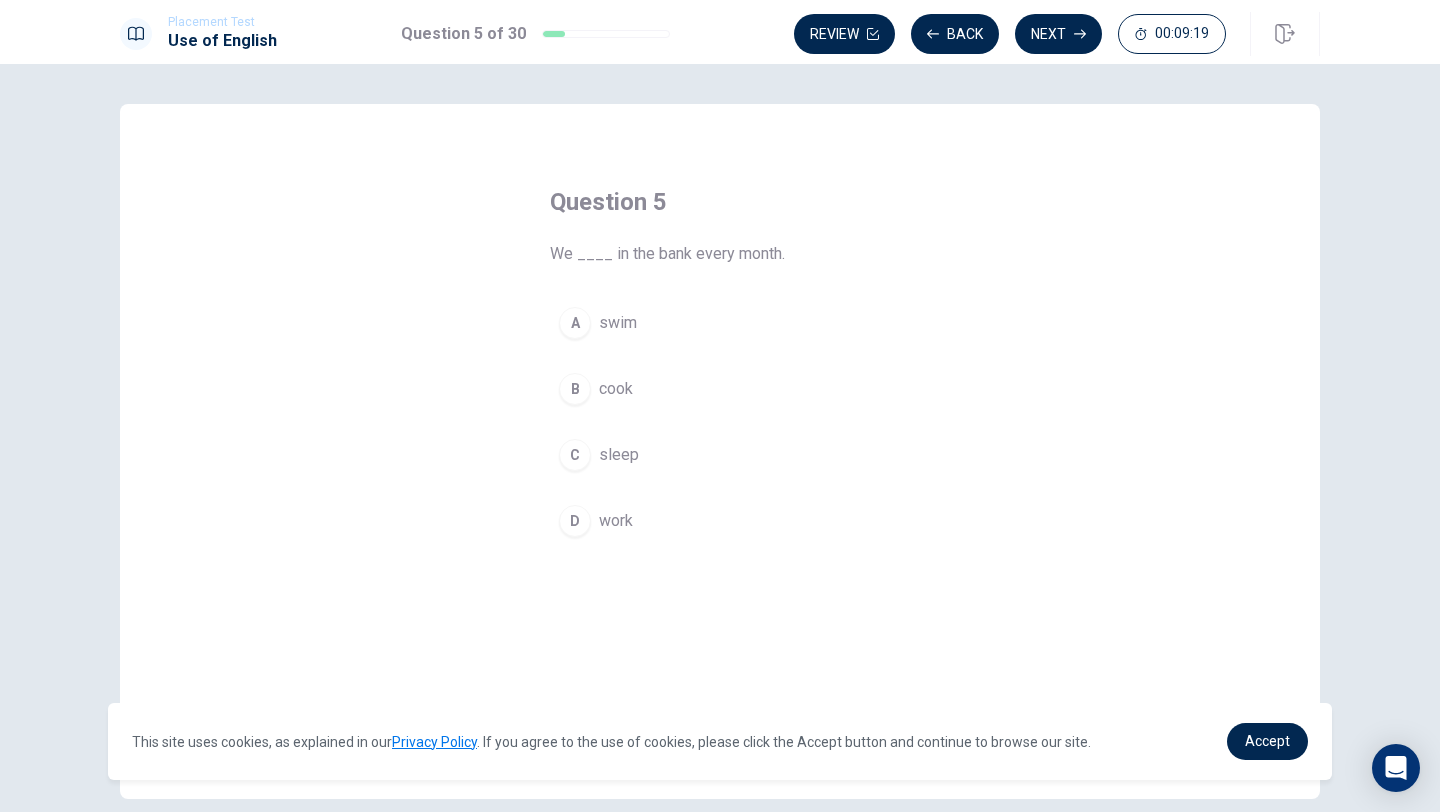 click on "D" at bounding box center (575, 521) 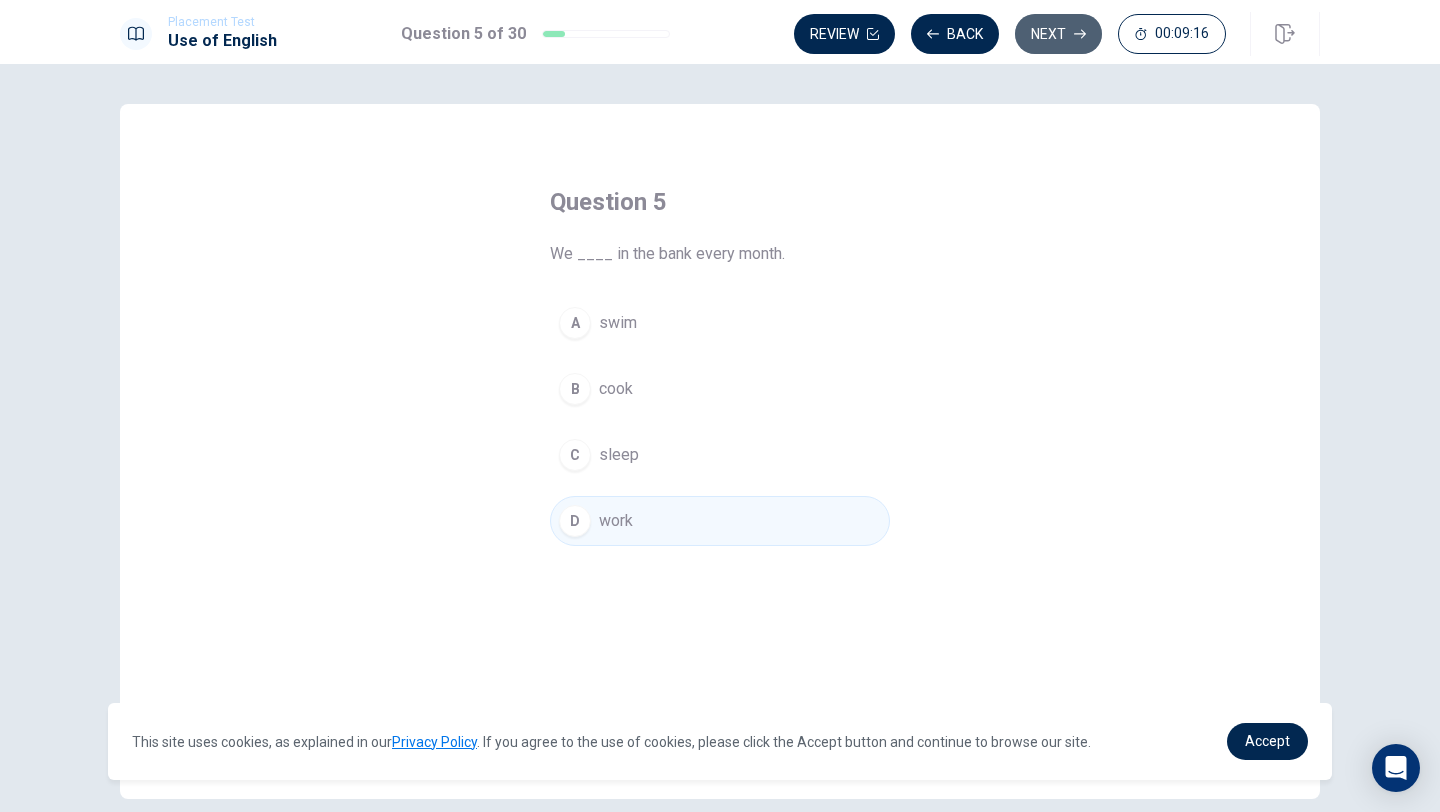 click on "Next" at bounding box center [1058, 34] 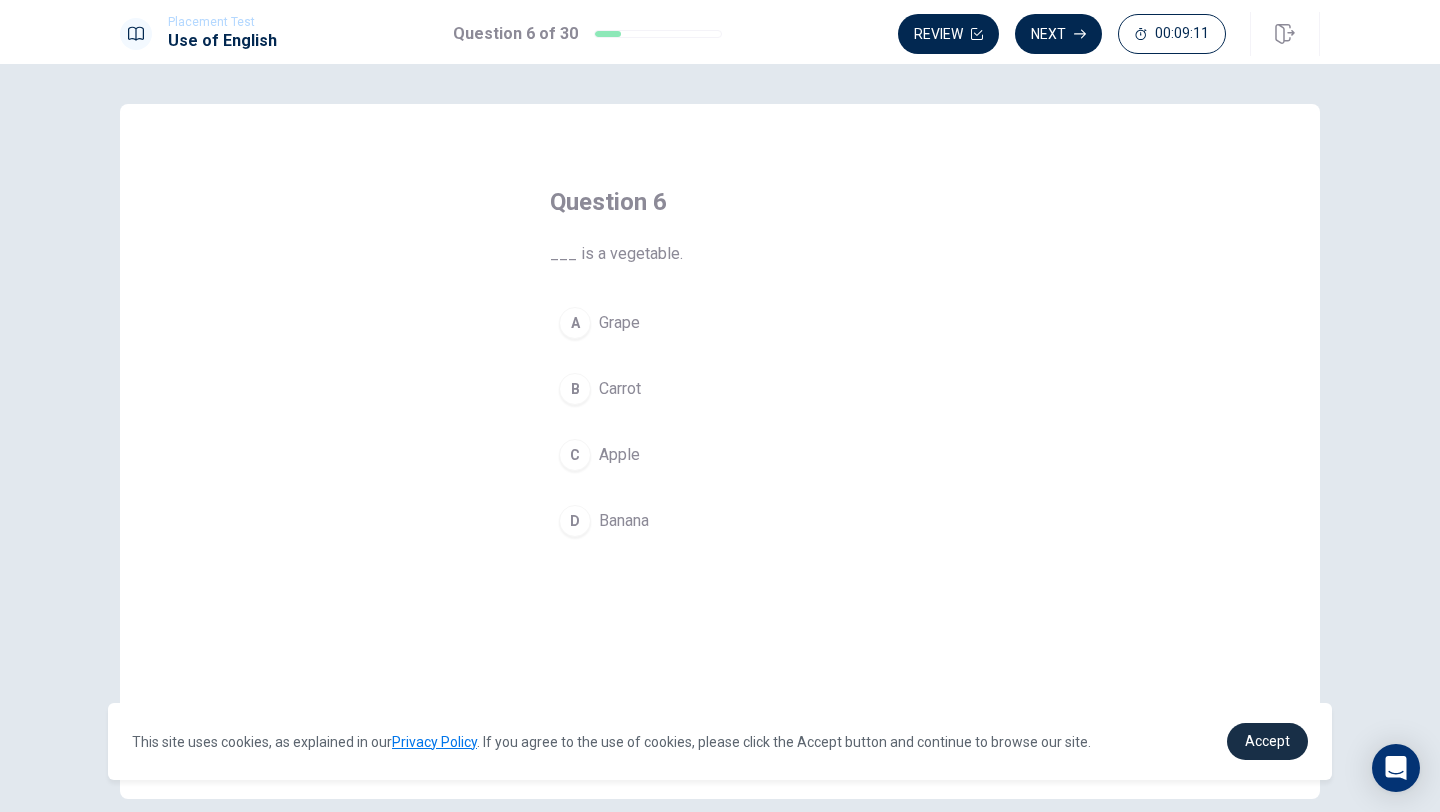 click on "Accept" at bounding box center [1267, 741] 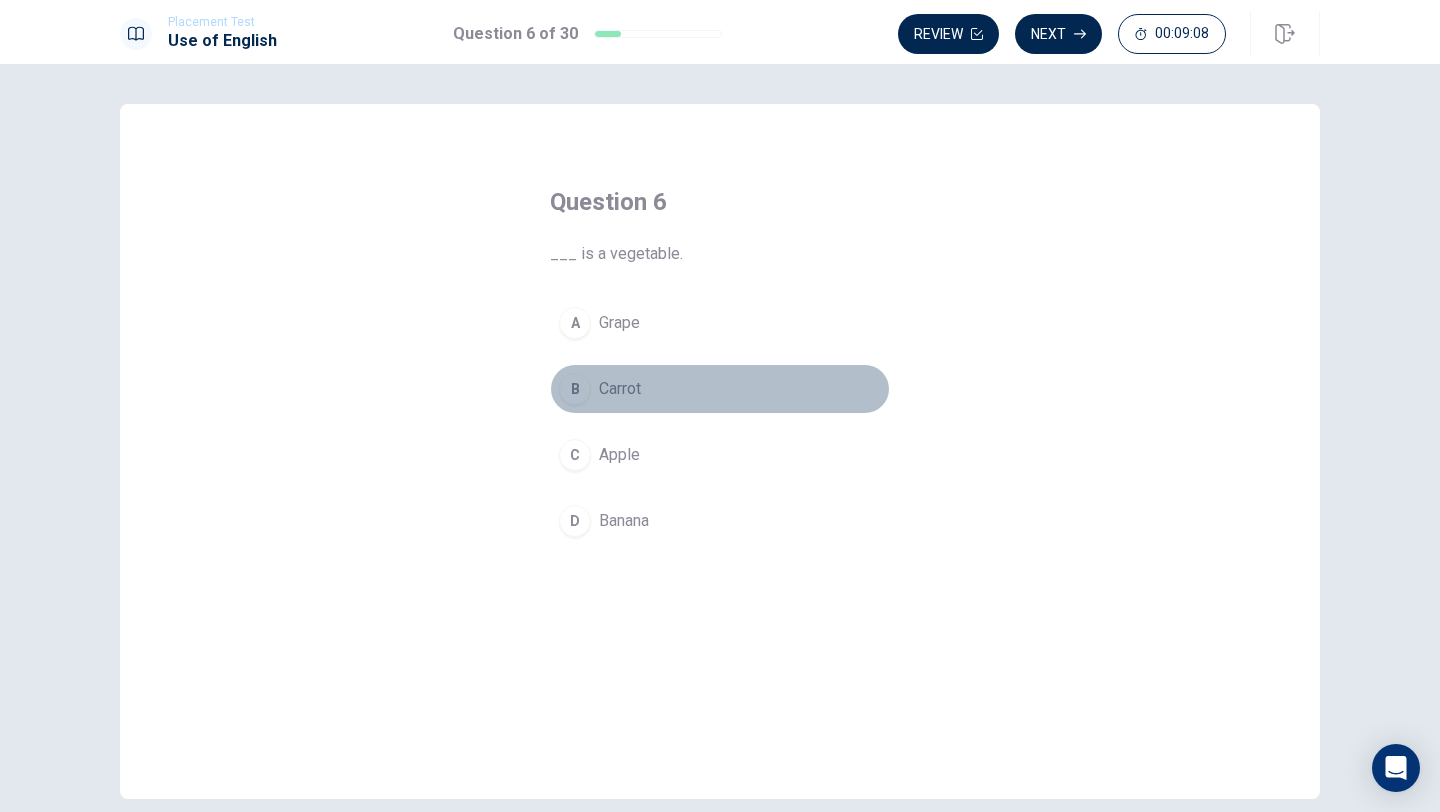click on "B Carrot" at bounding box center [720, 389] 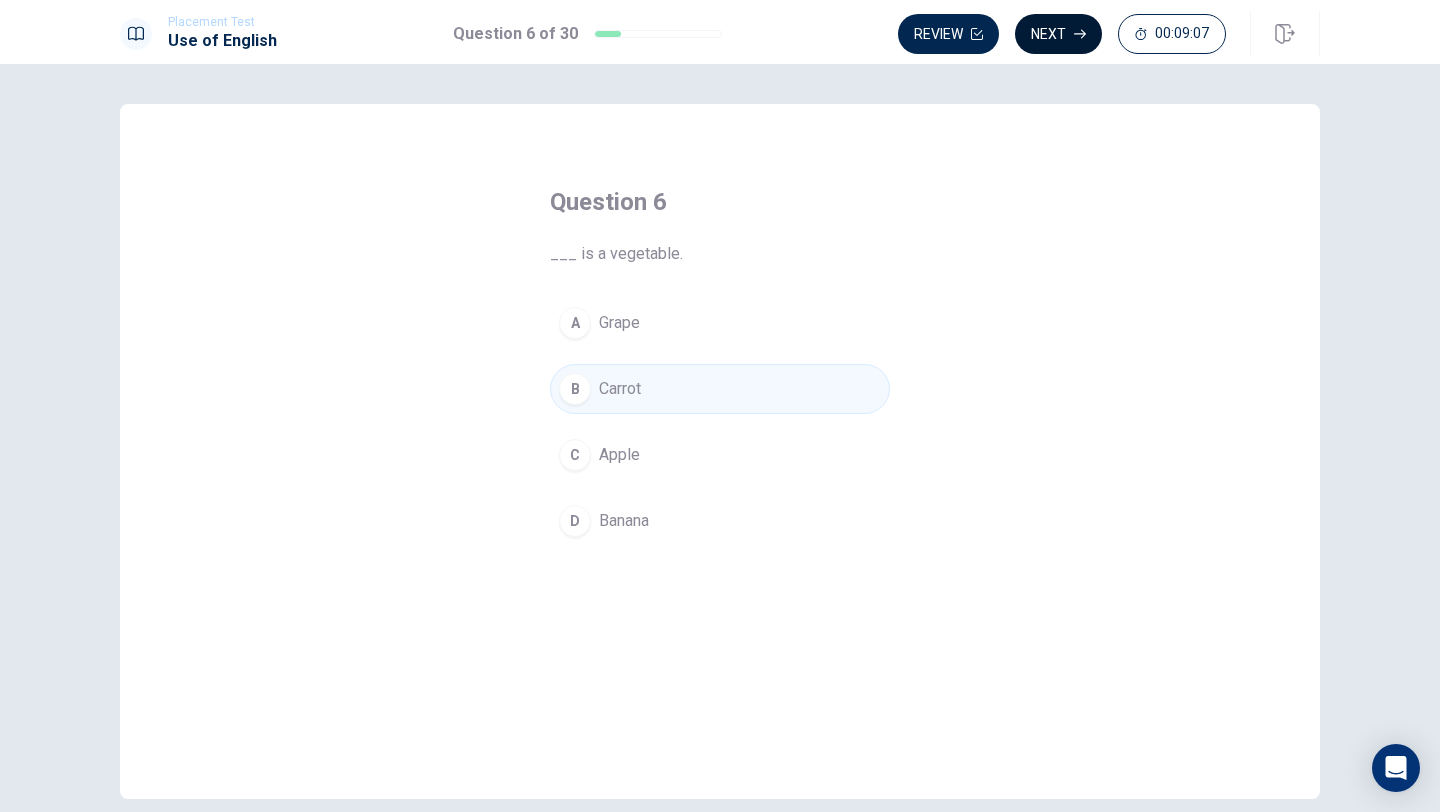 click on "Next" at bounding box center [1058, 34] 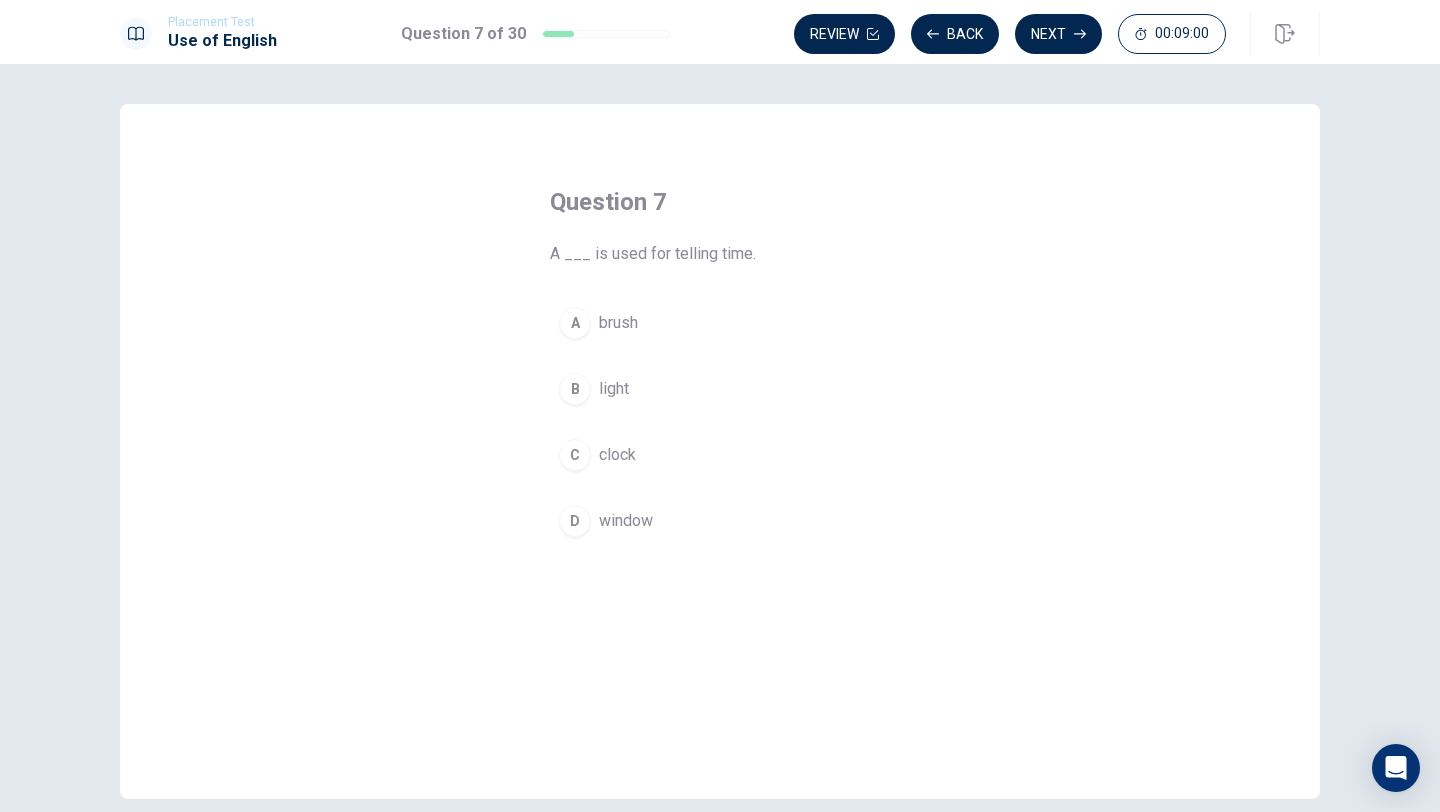 click on "C" at bounding box center [575, 455] 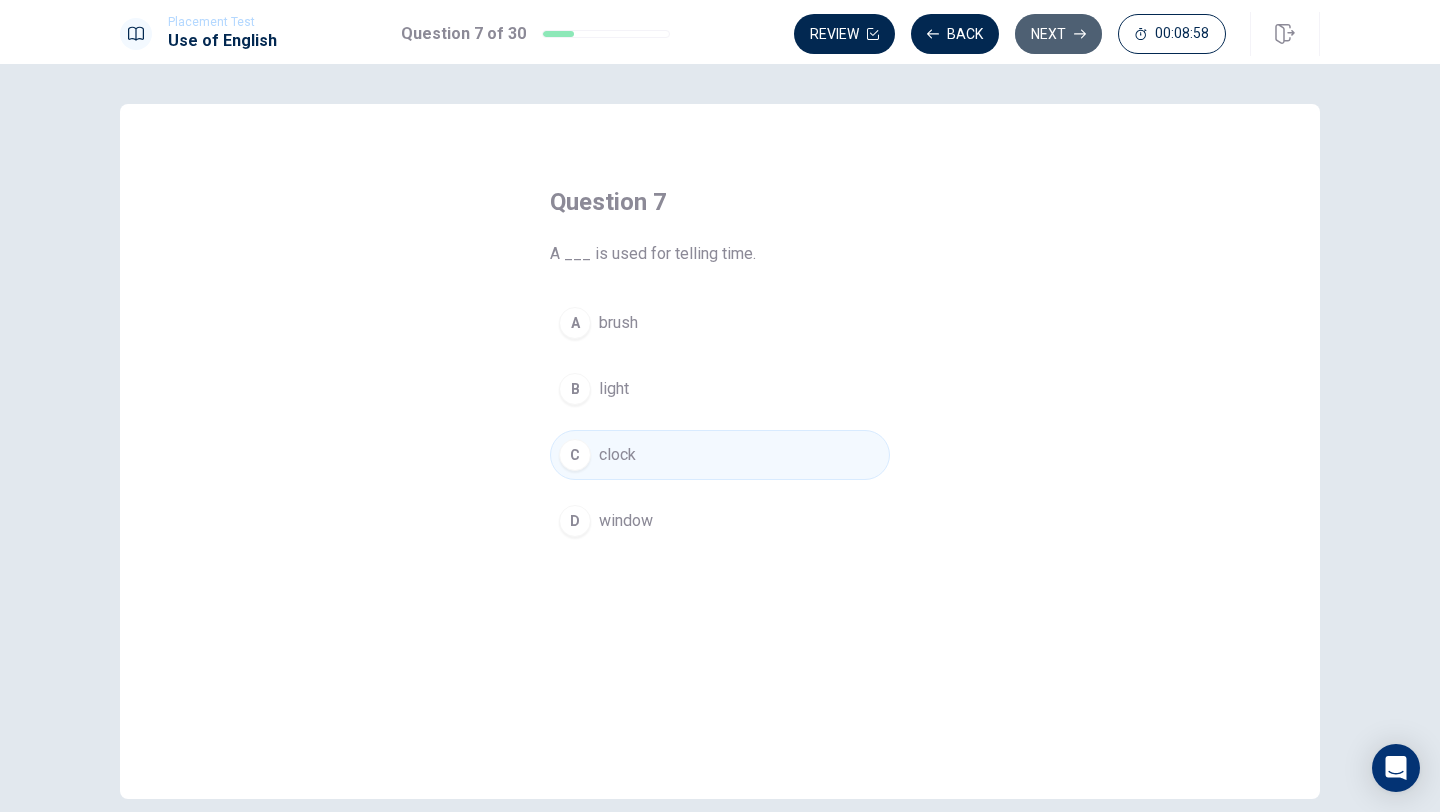 click on "Next" at bounding box center [1058, 34] 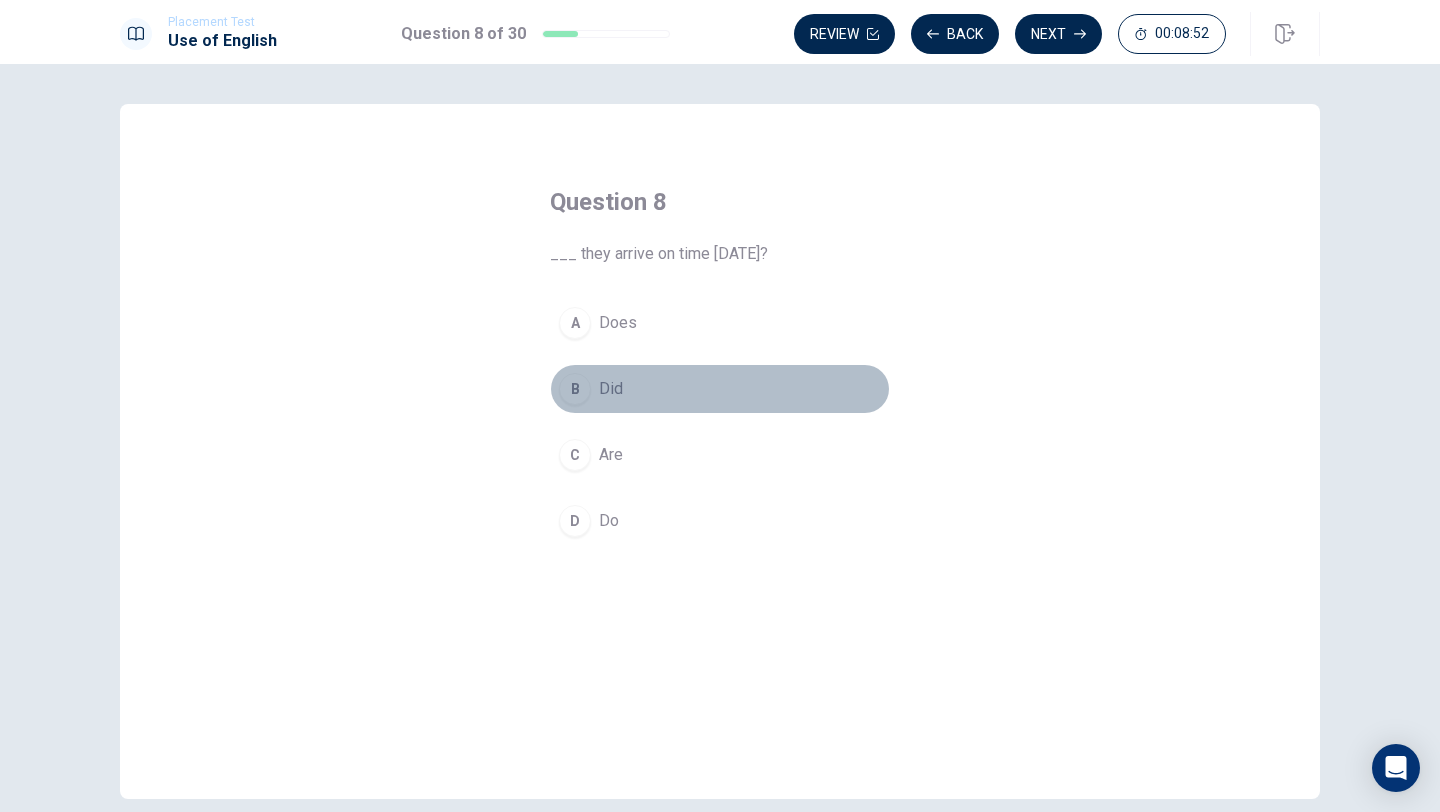 click on "B" at bounding box center [575, 389] 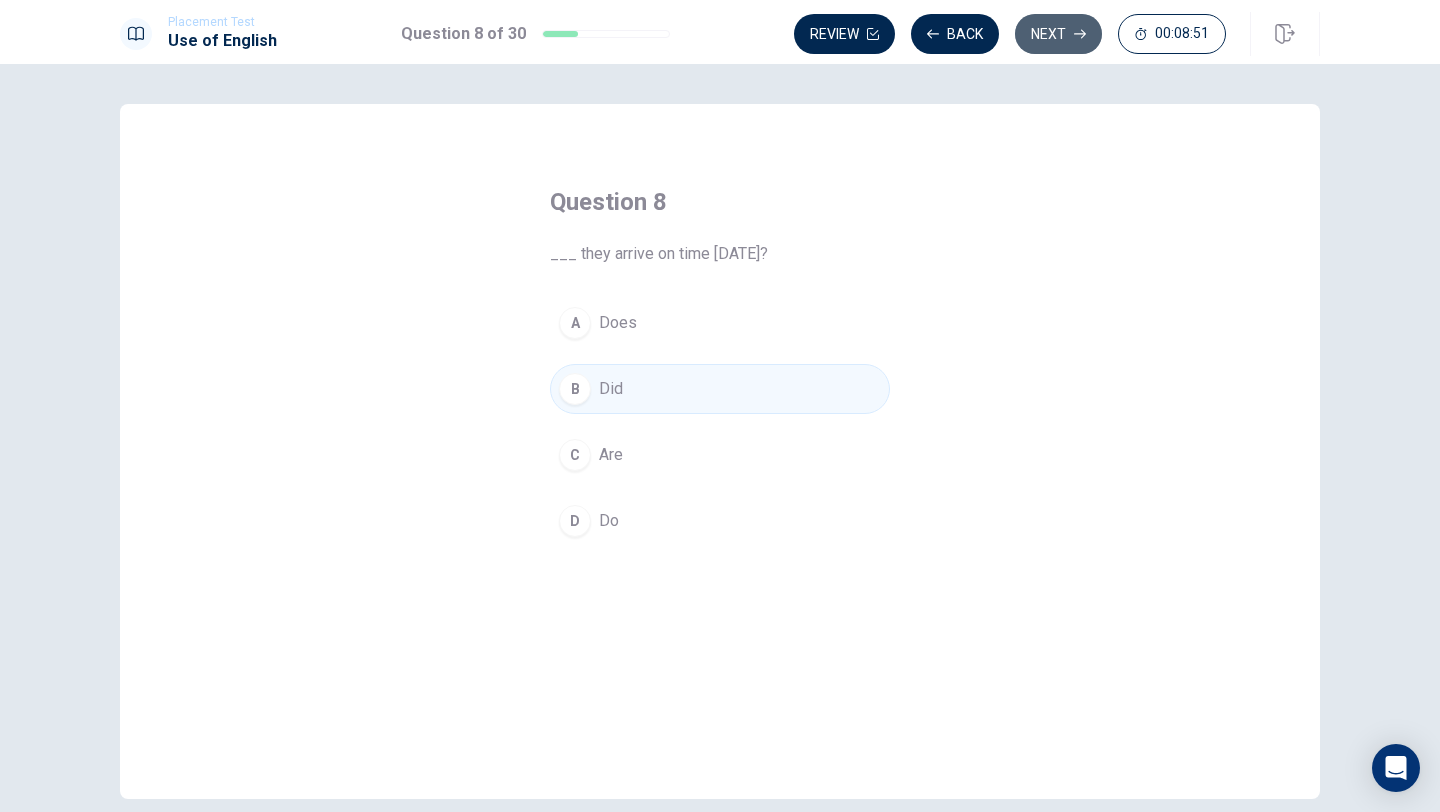 click on "Next" at bounding box center (1058, 34) 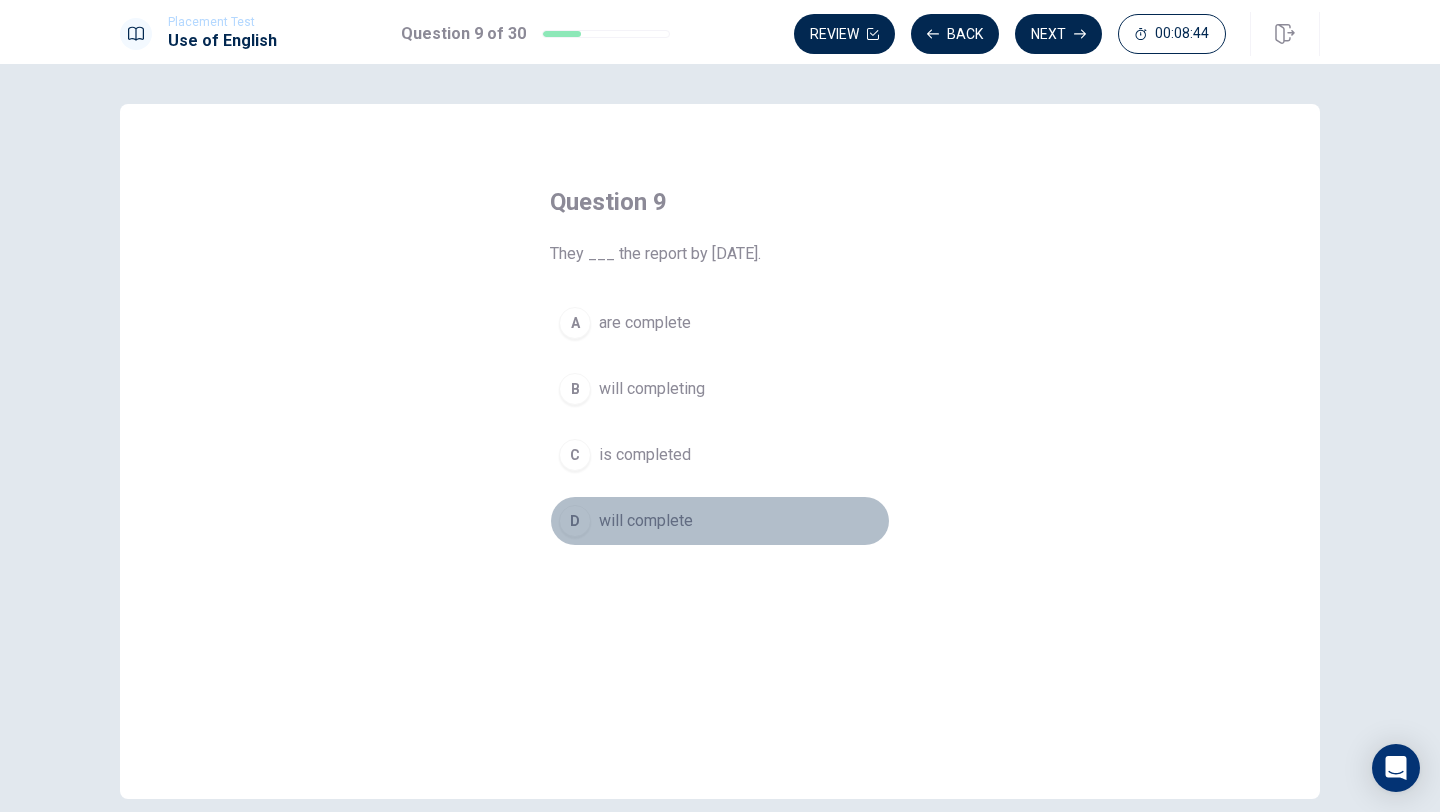 click on "D" at bounding box center [575, 521] 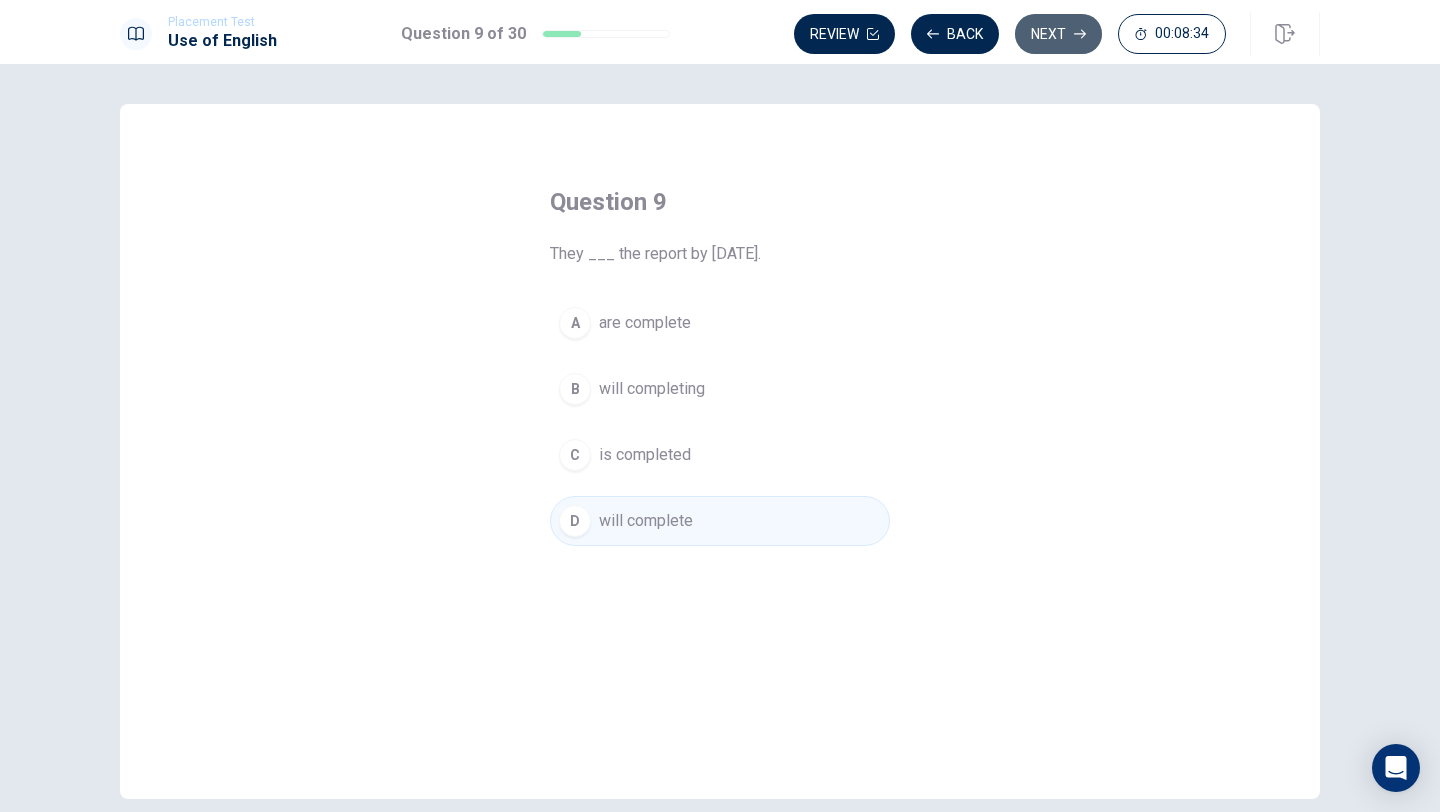 click on "Next" at bounding box center [1058, 34] 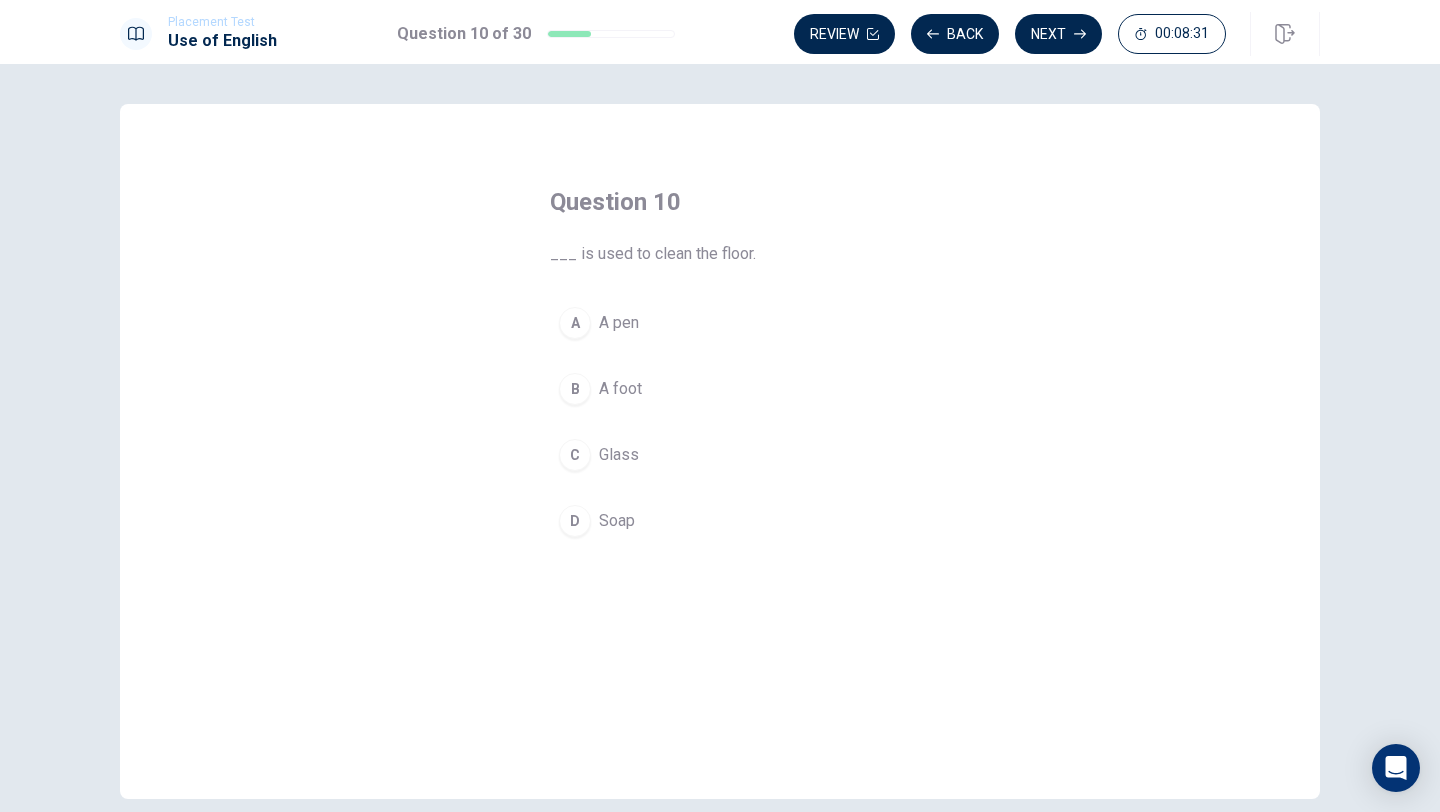 click on "D Soap" at bounding box center [720, 521] 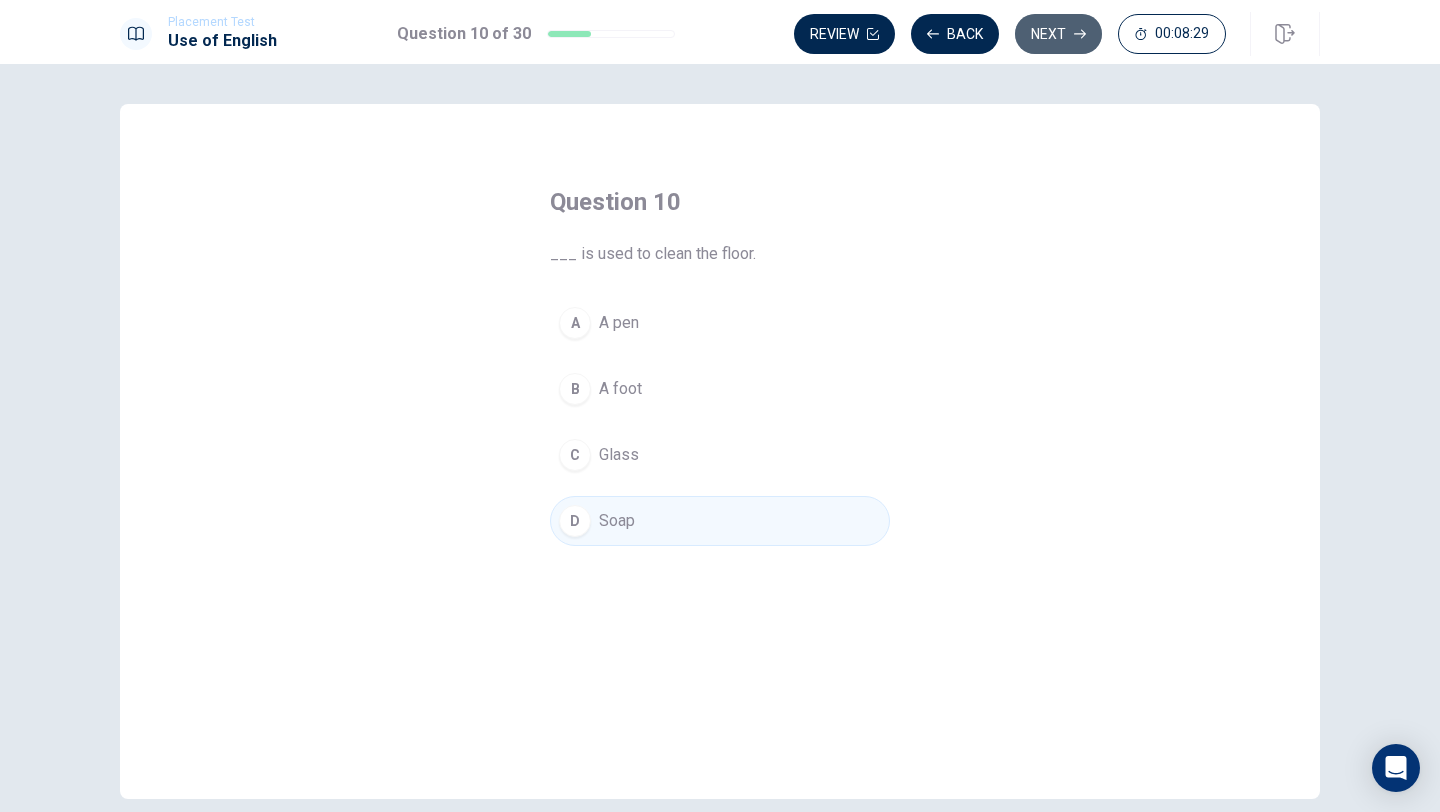 click on "Next" at bounding box center (1058, 34) 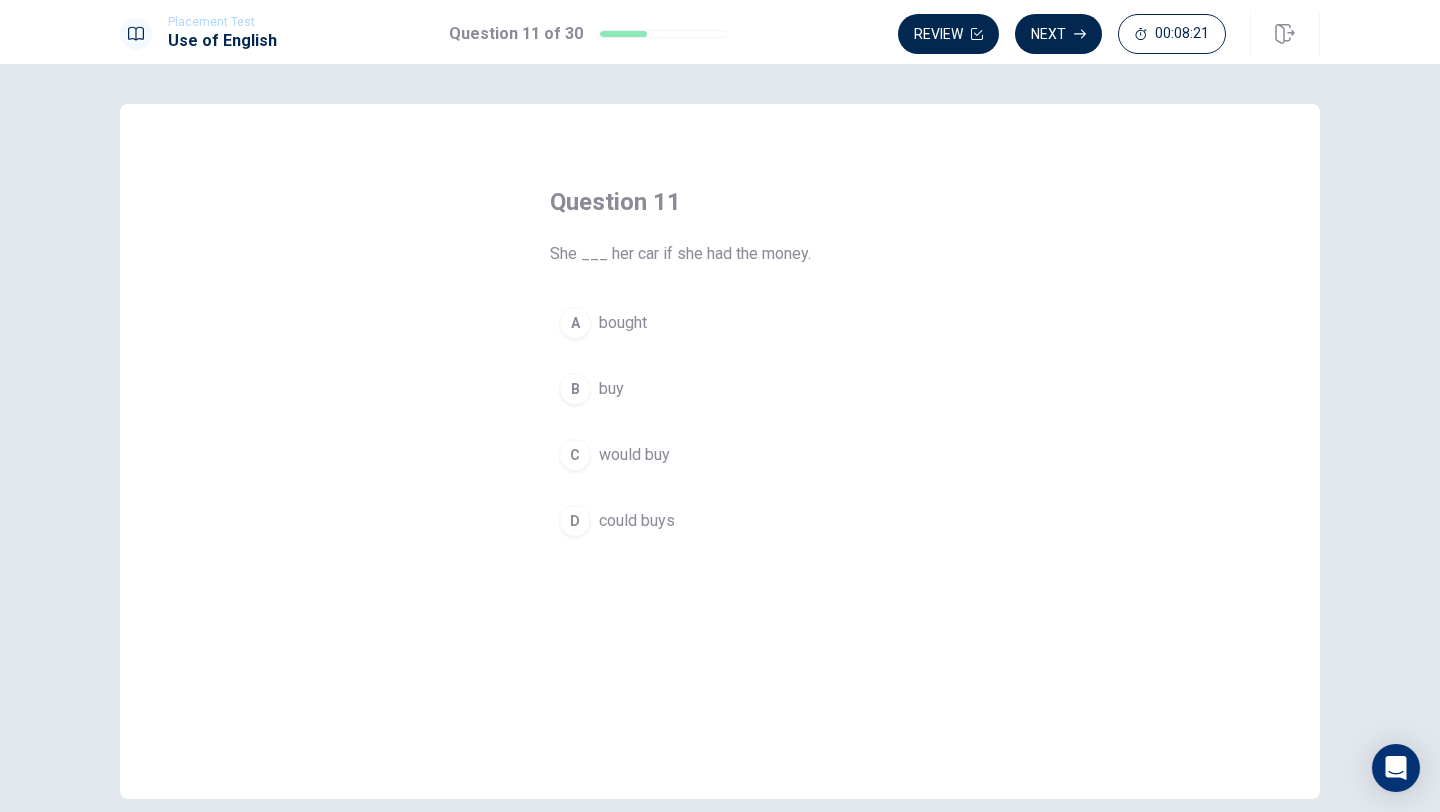 click on "would buy" at bounding box center (634, 455) 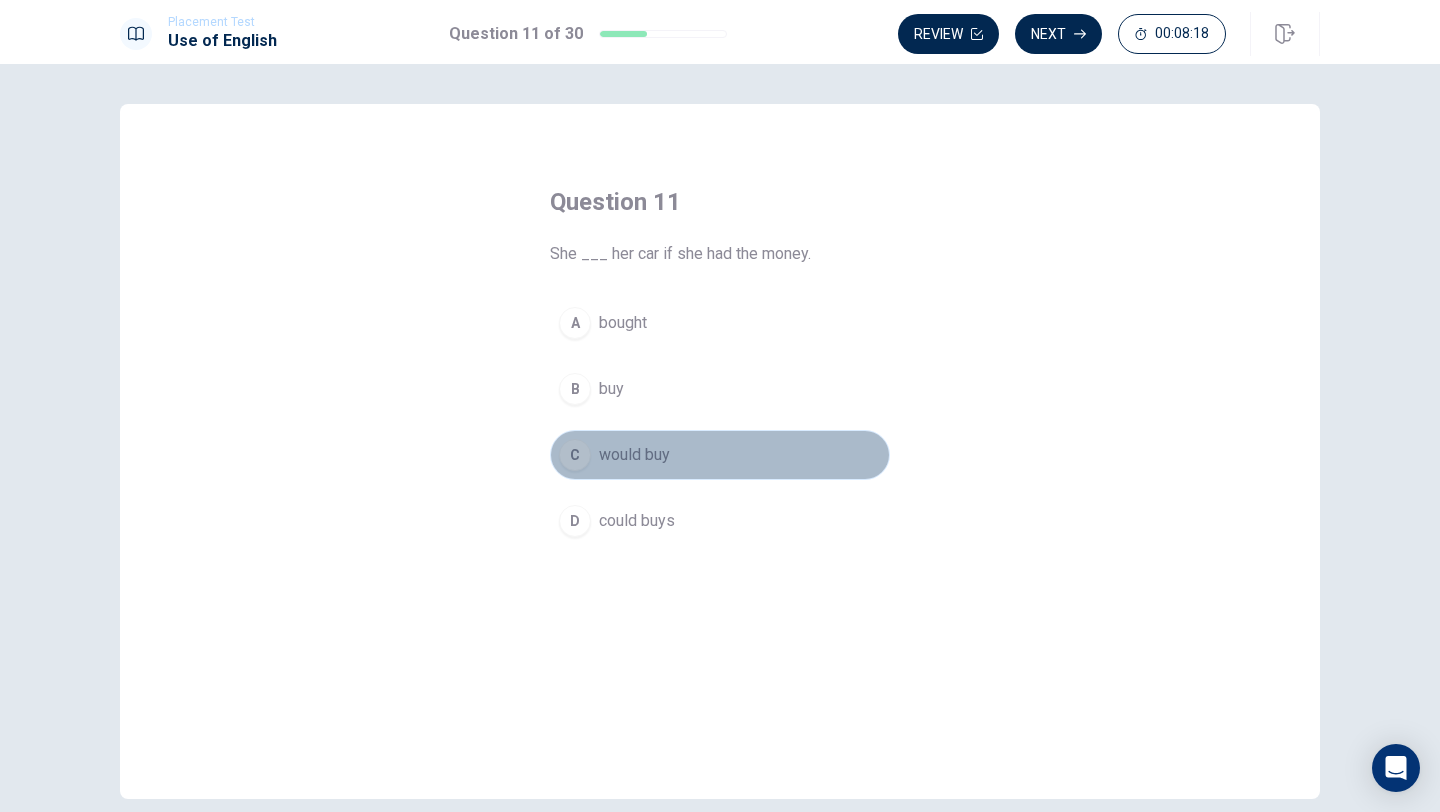 click on "C" at bounding box center [575, 455] 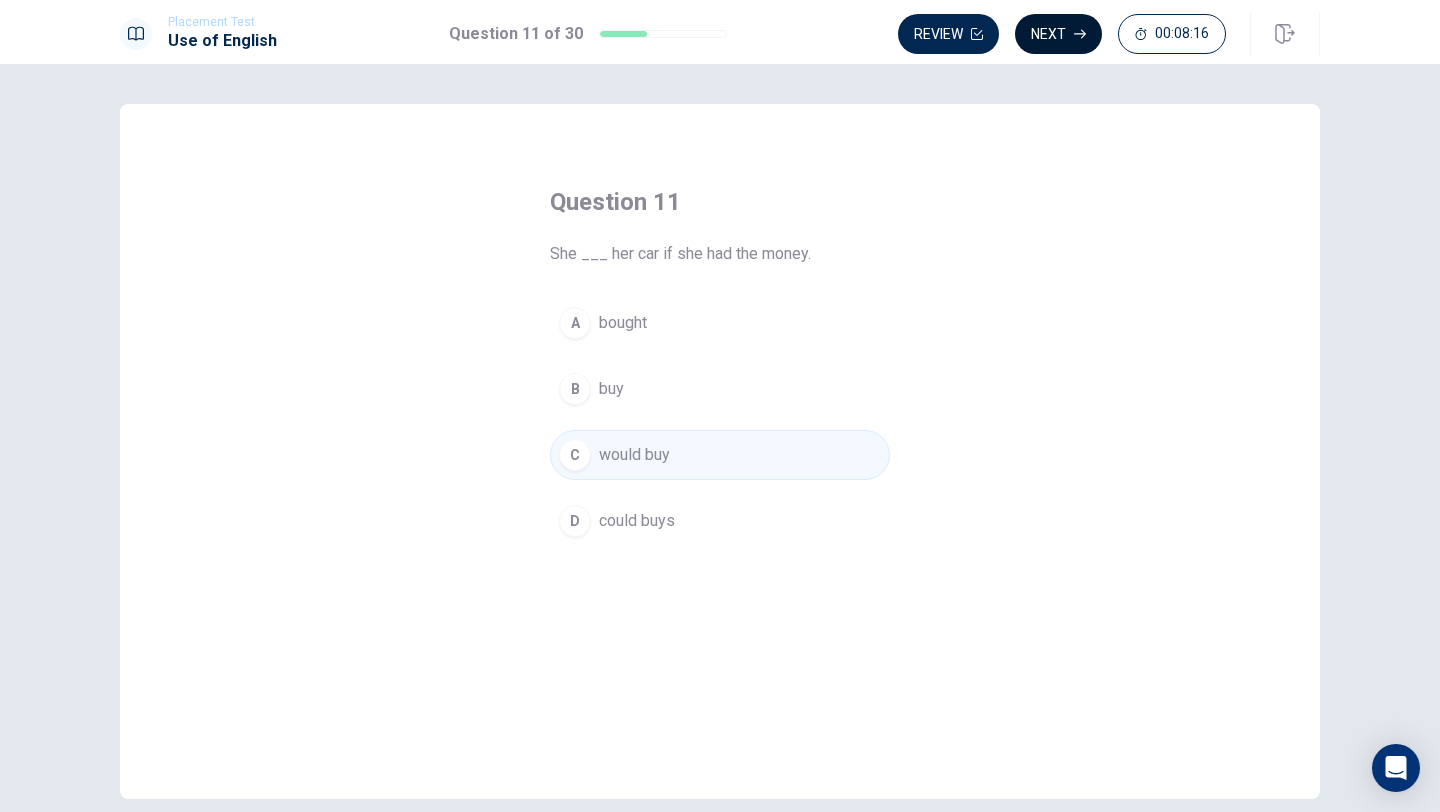 click on "Next" at bounding box center [1058, 34] 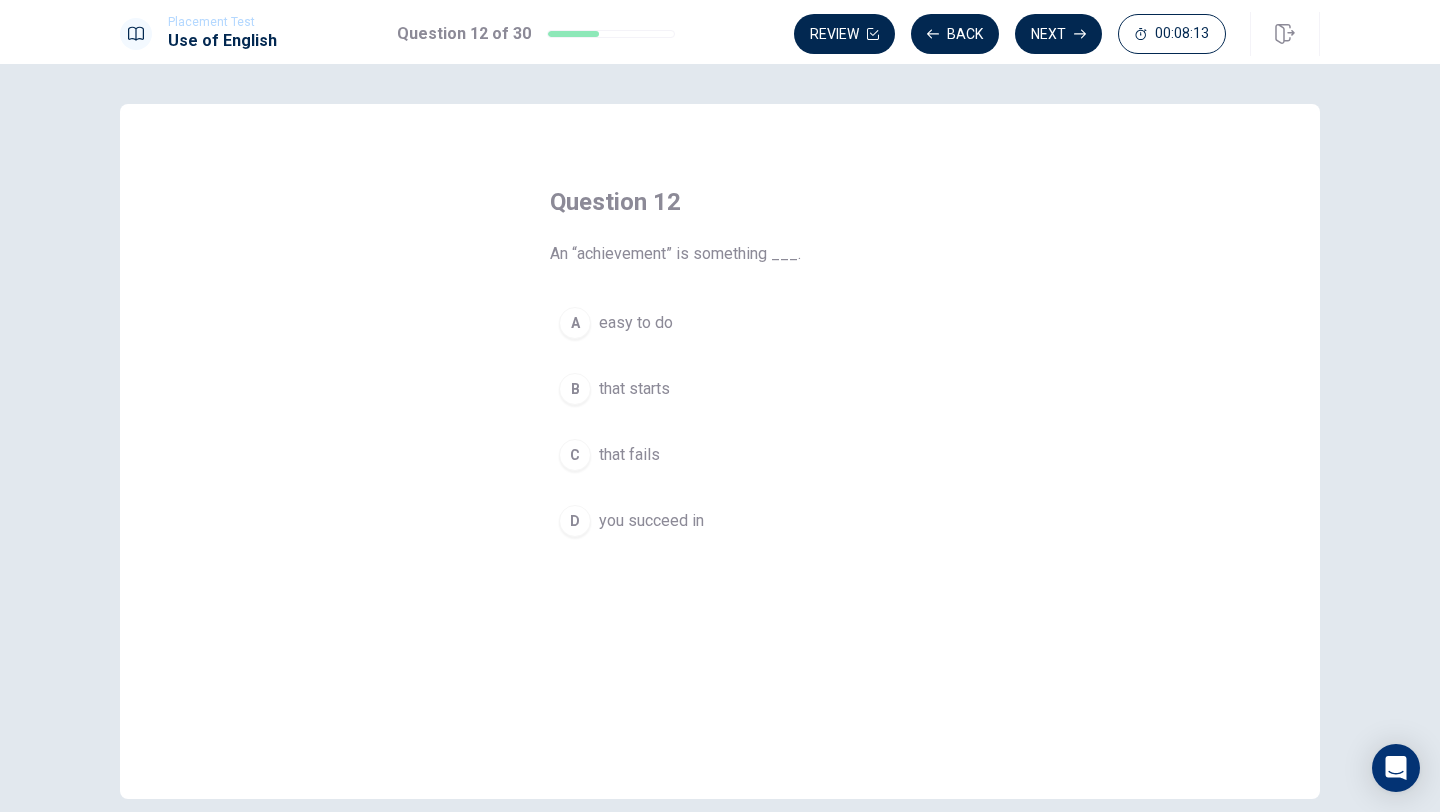 click on "D" at bounding box center (575, 521) 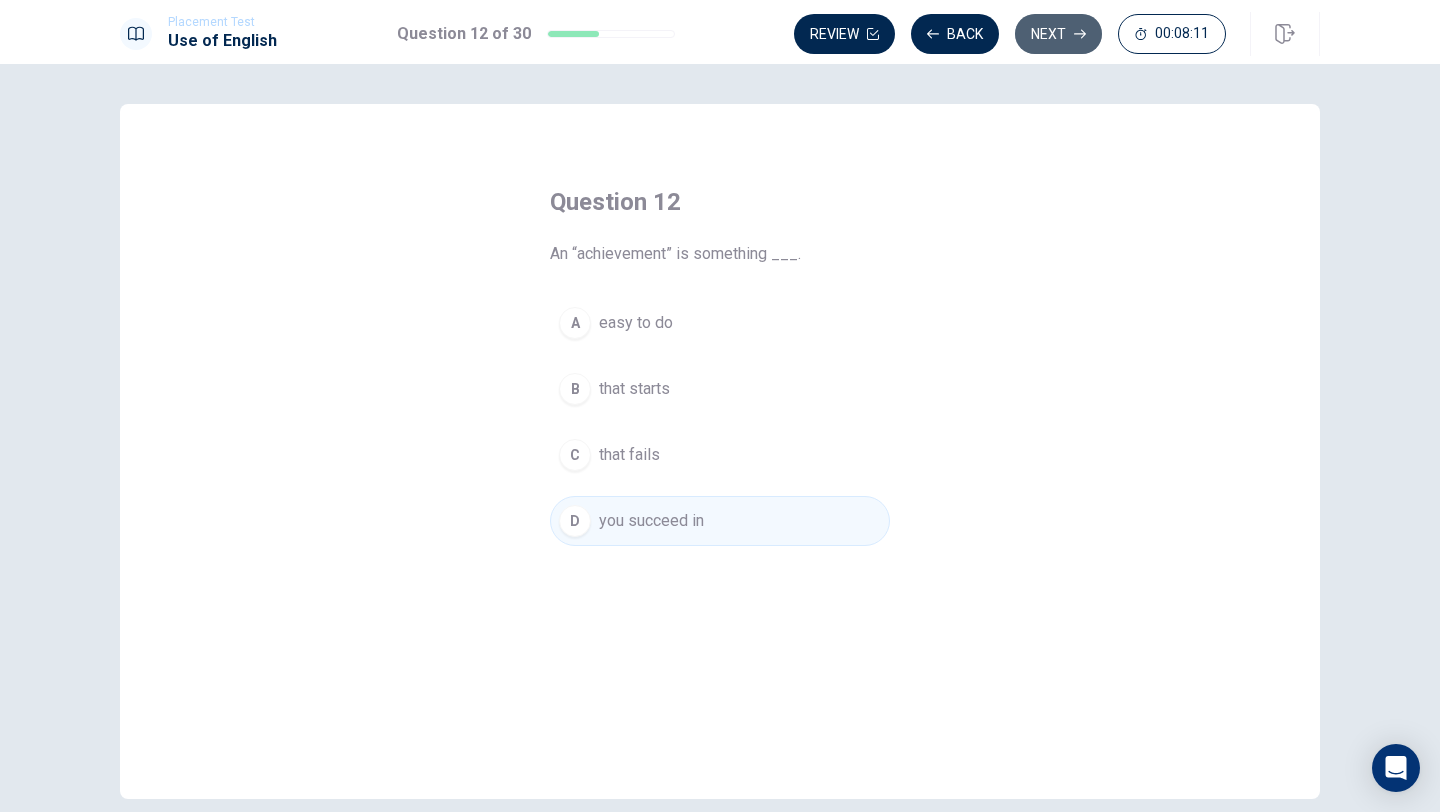 click on "Next" at bounding box center (1058, 34) 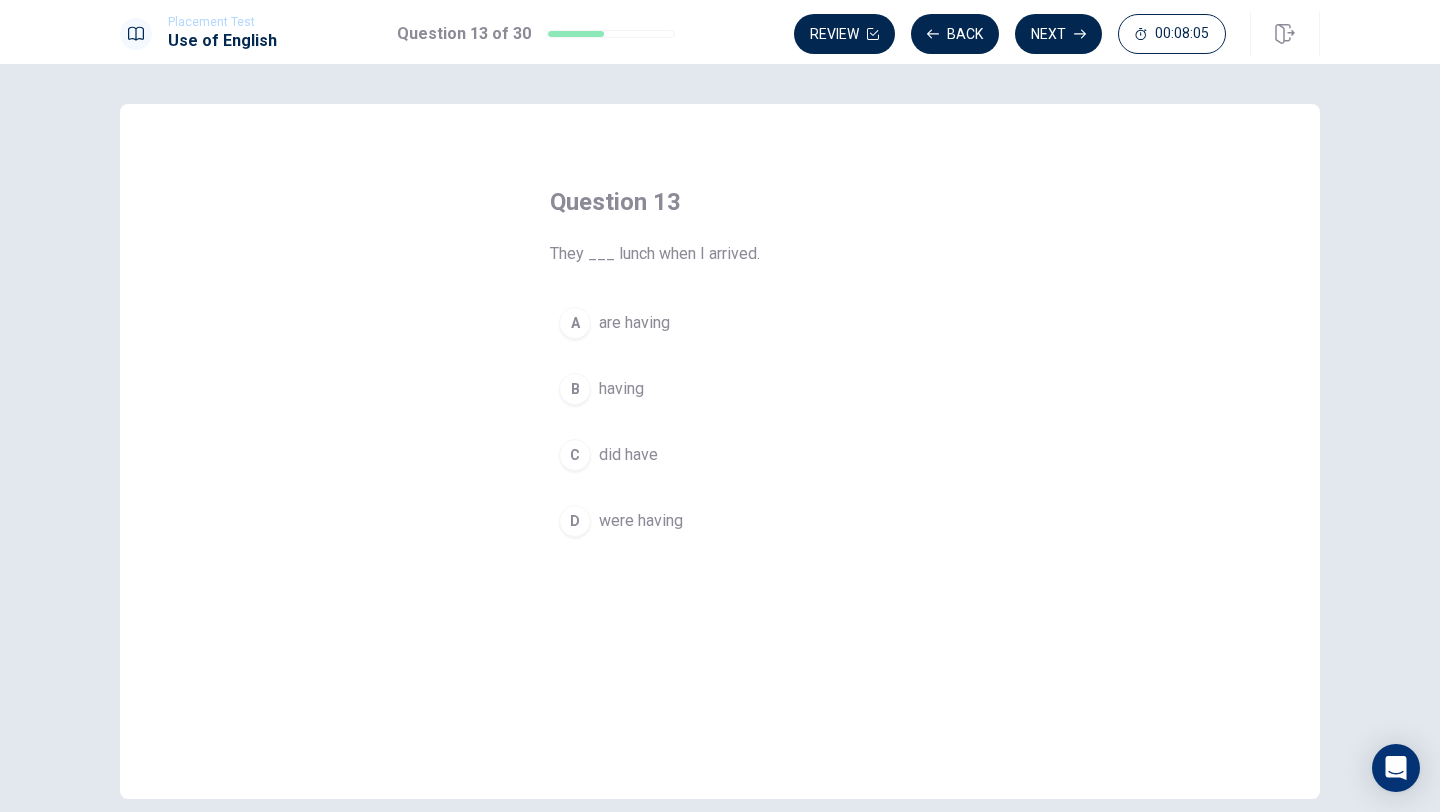 click on "A" at bounding box center [575, 323] 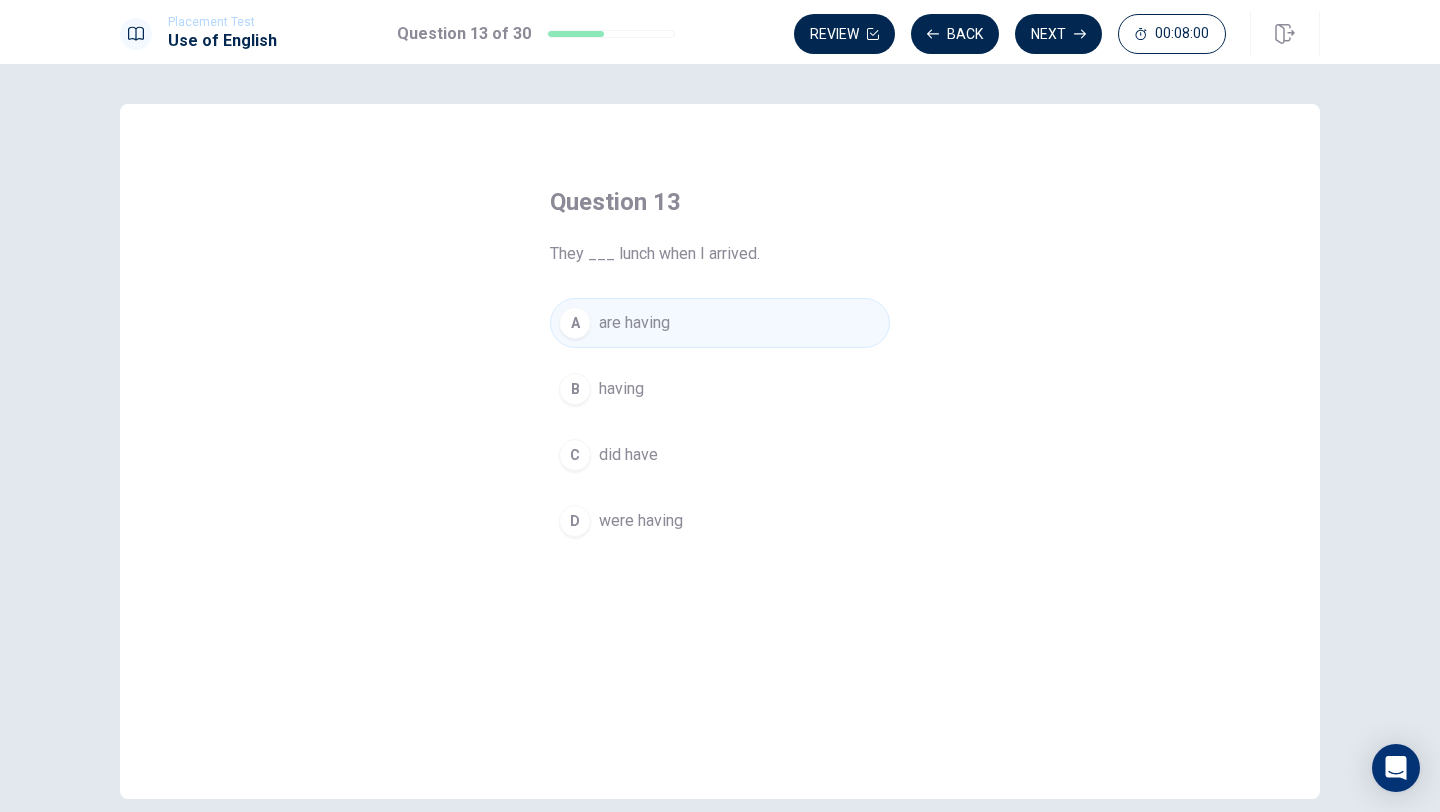 click on "D" at bounding box center (575, 521) 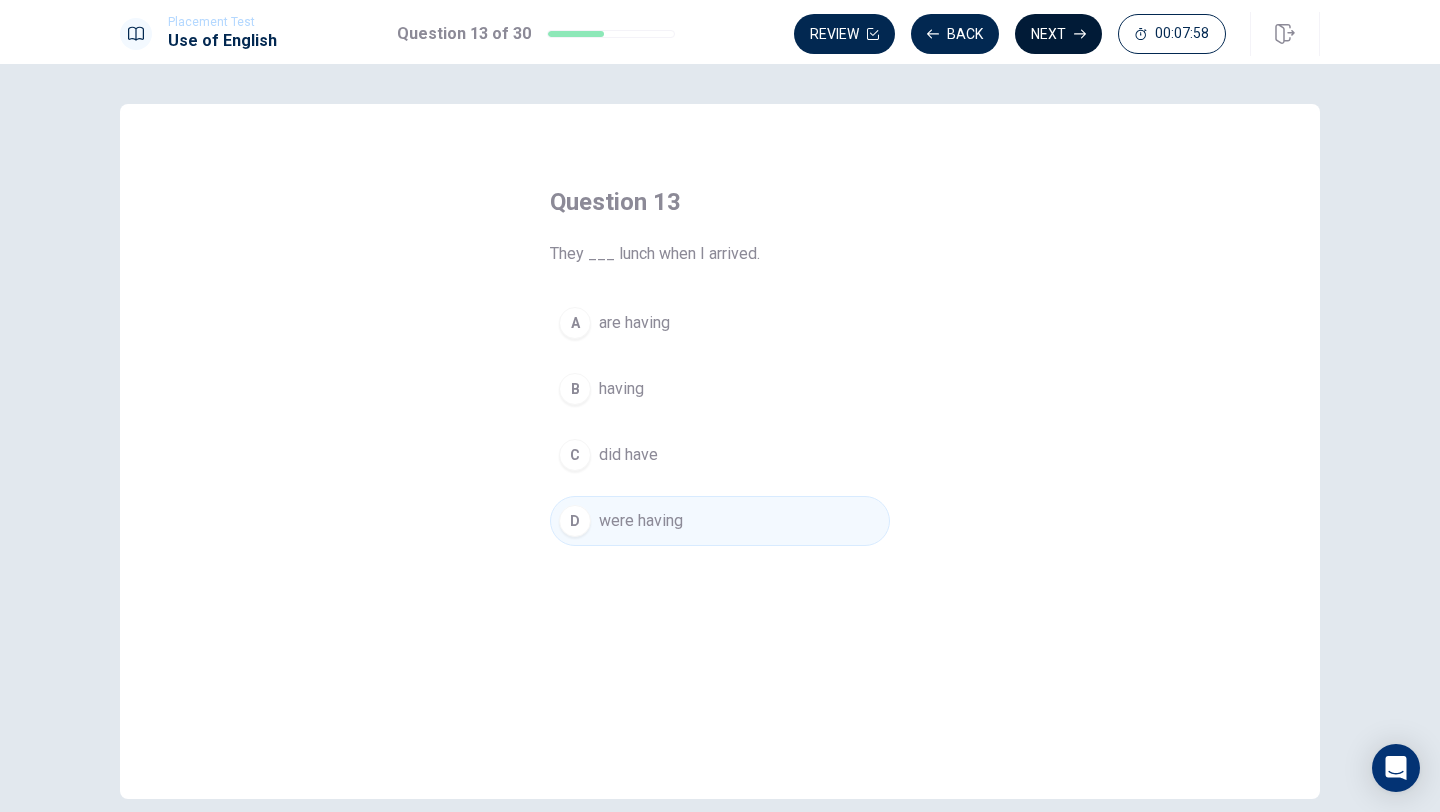 click on "Next" at bounding box center [1058, 34] 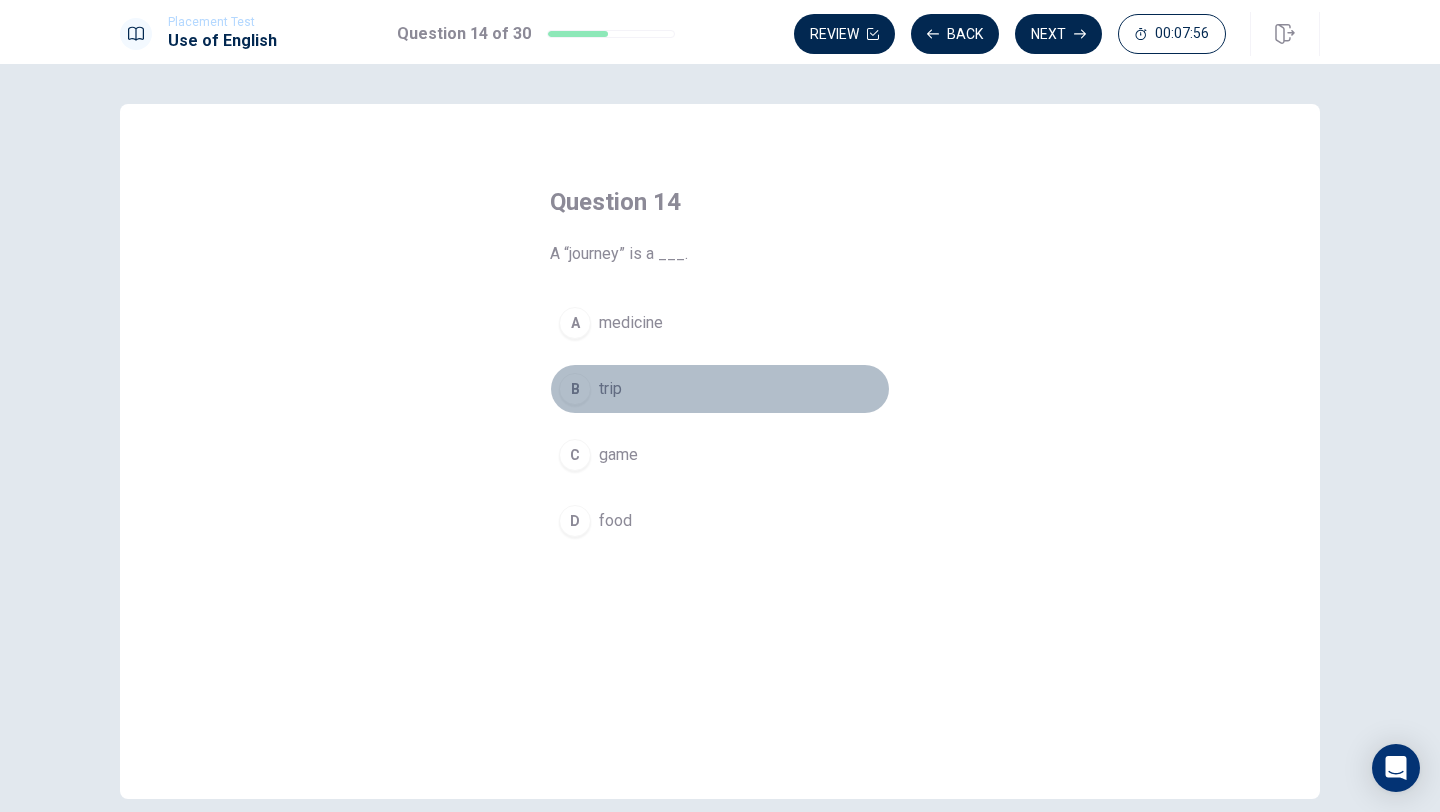 click on "B" at bounding box center [575, 389] 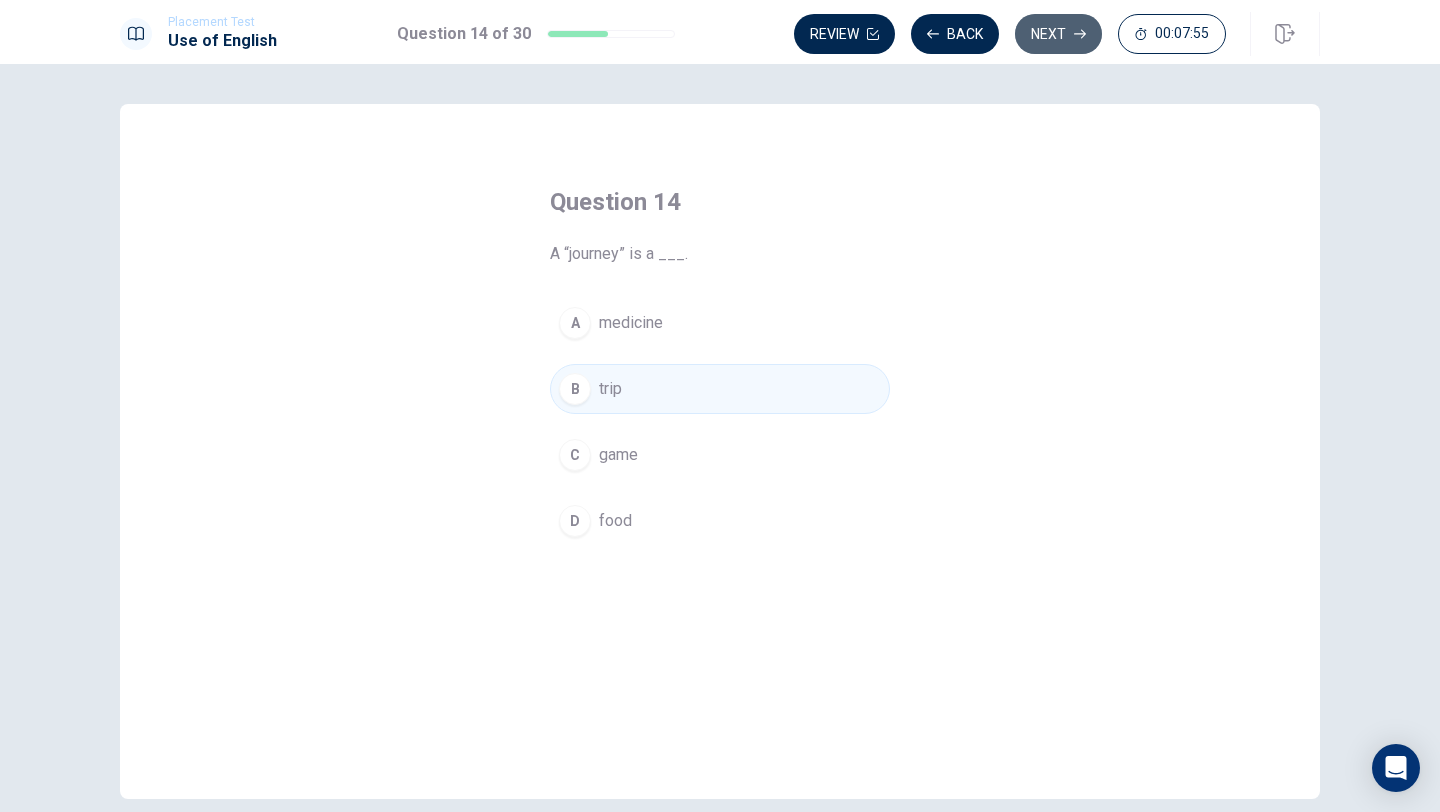 click on "Next" at bounding box center [1058, 34] 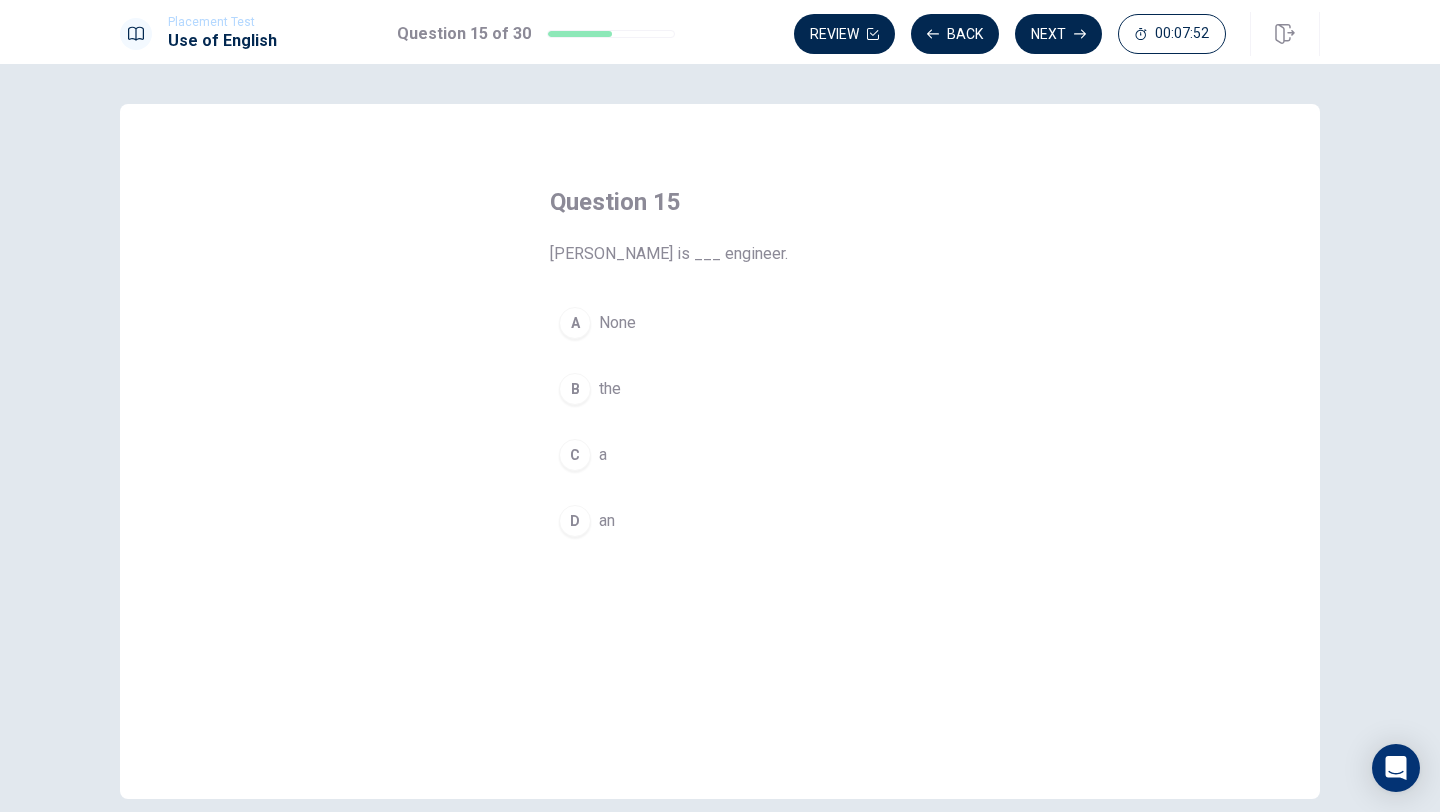 click on "B" at bounding box center (575, 389) 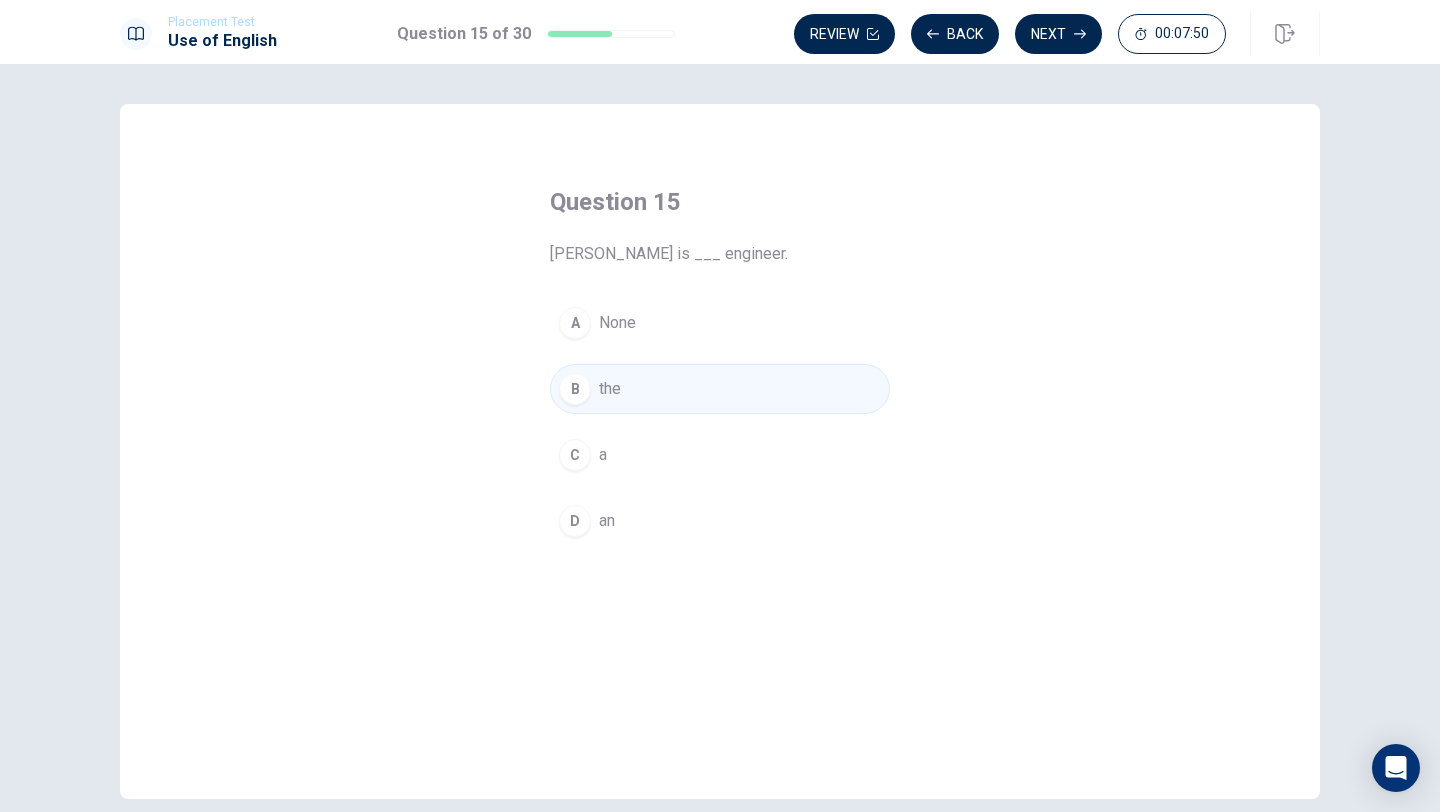 click on "C" at bounding box center (575, 455) 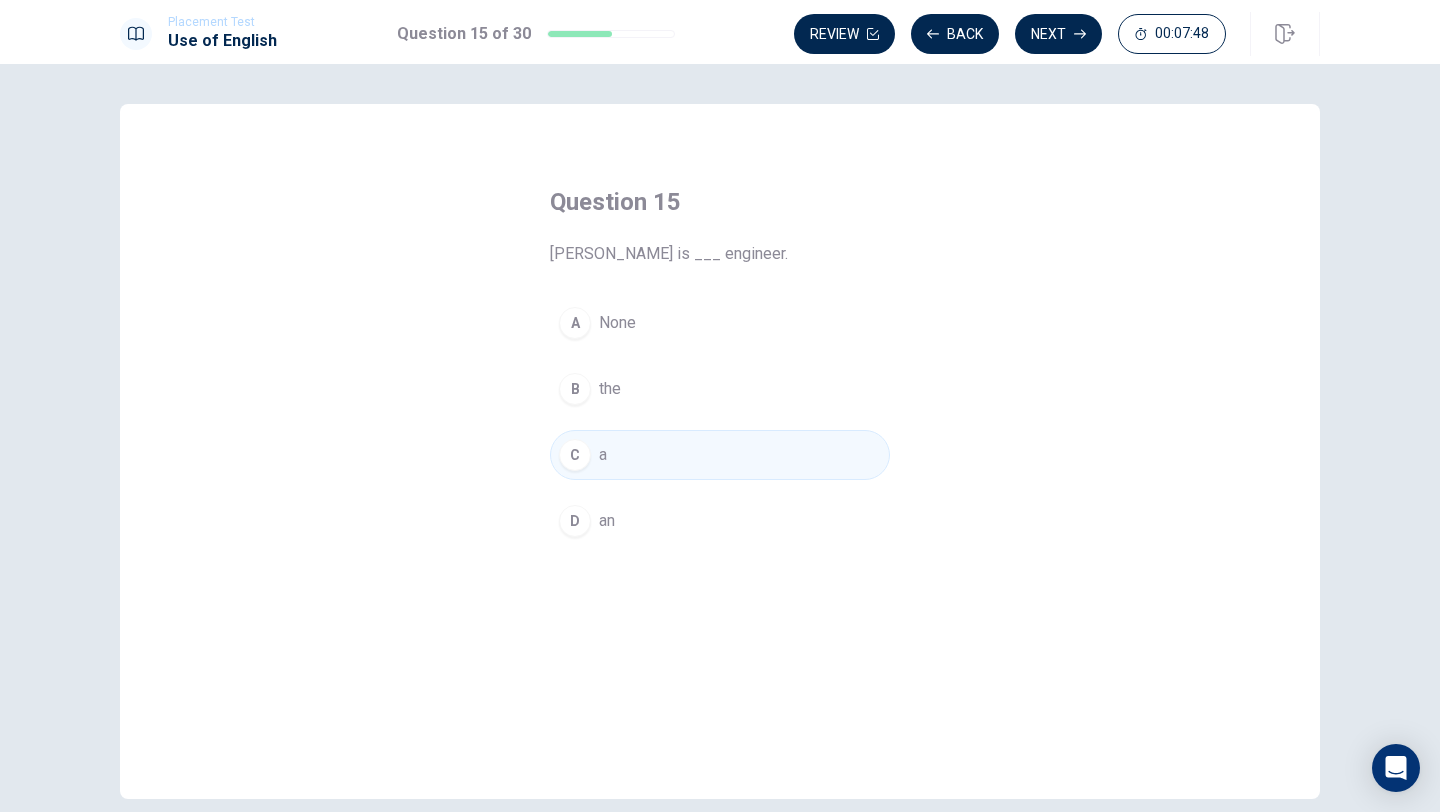 click on "D" at bounding box center [575, 521] 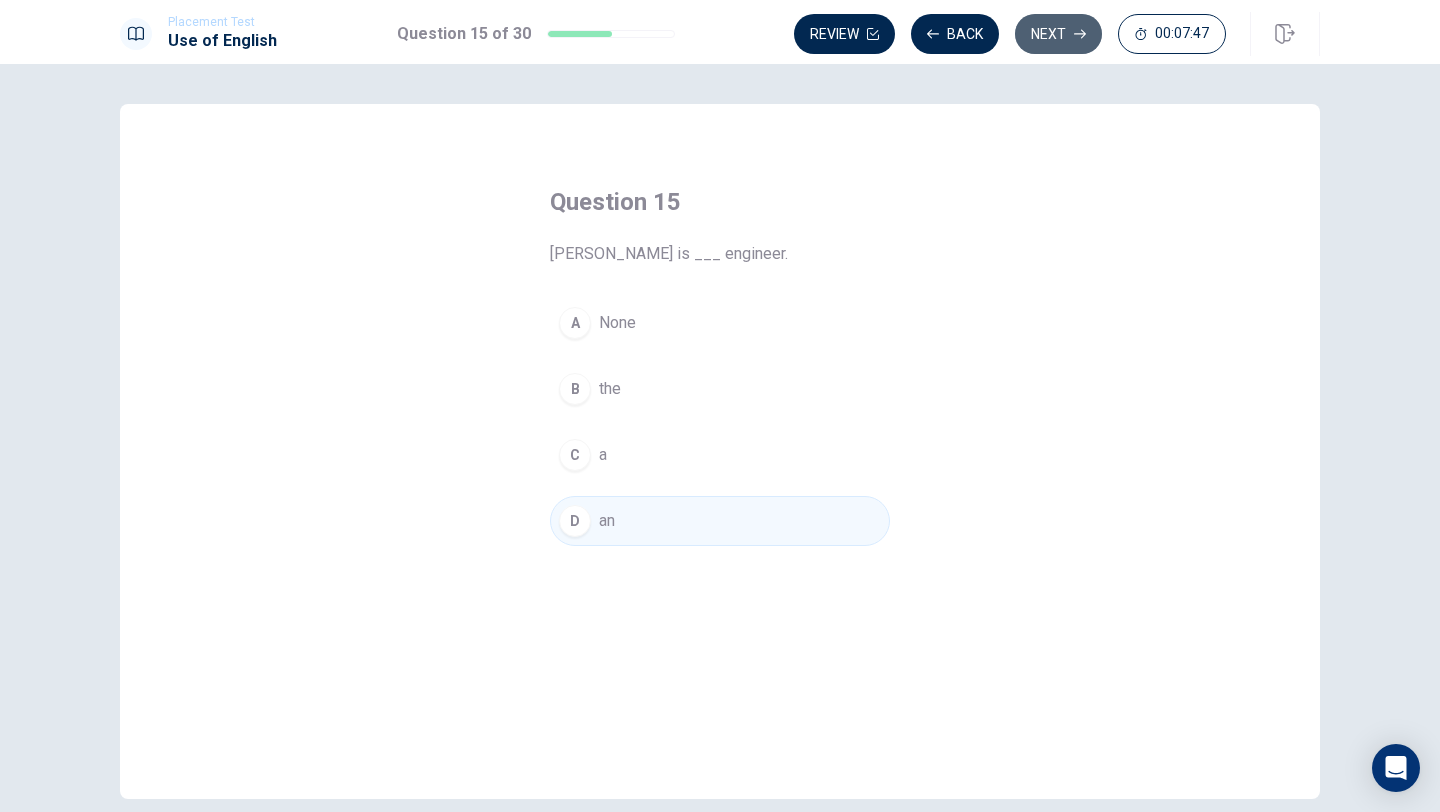 click on "Next" at bounding box center [1058, 34] 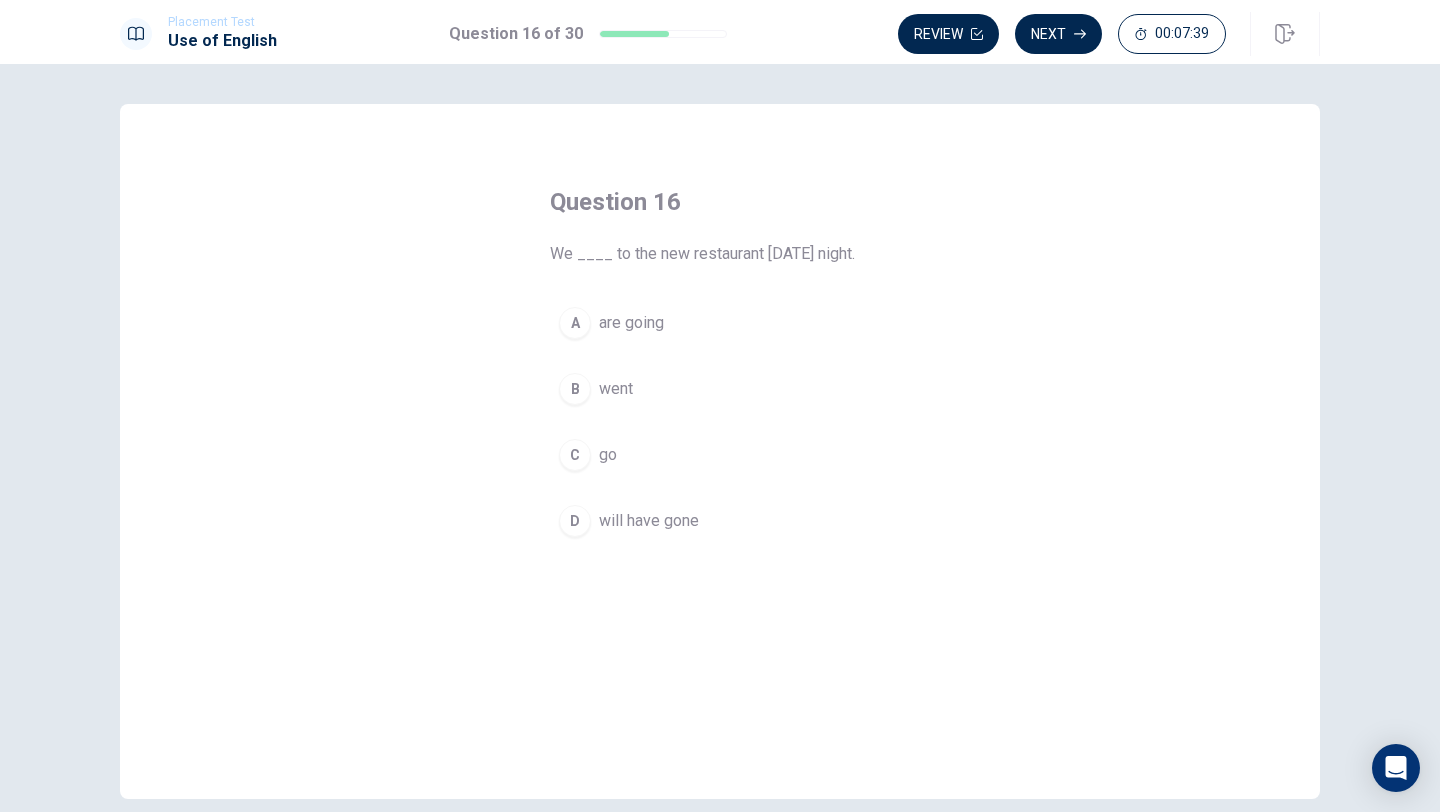 click on "A" at bounding box center (575, 323) 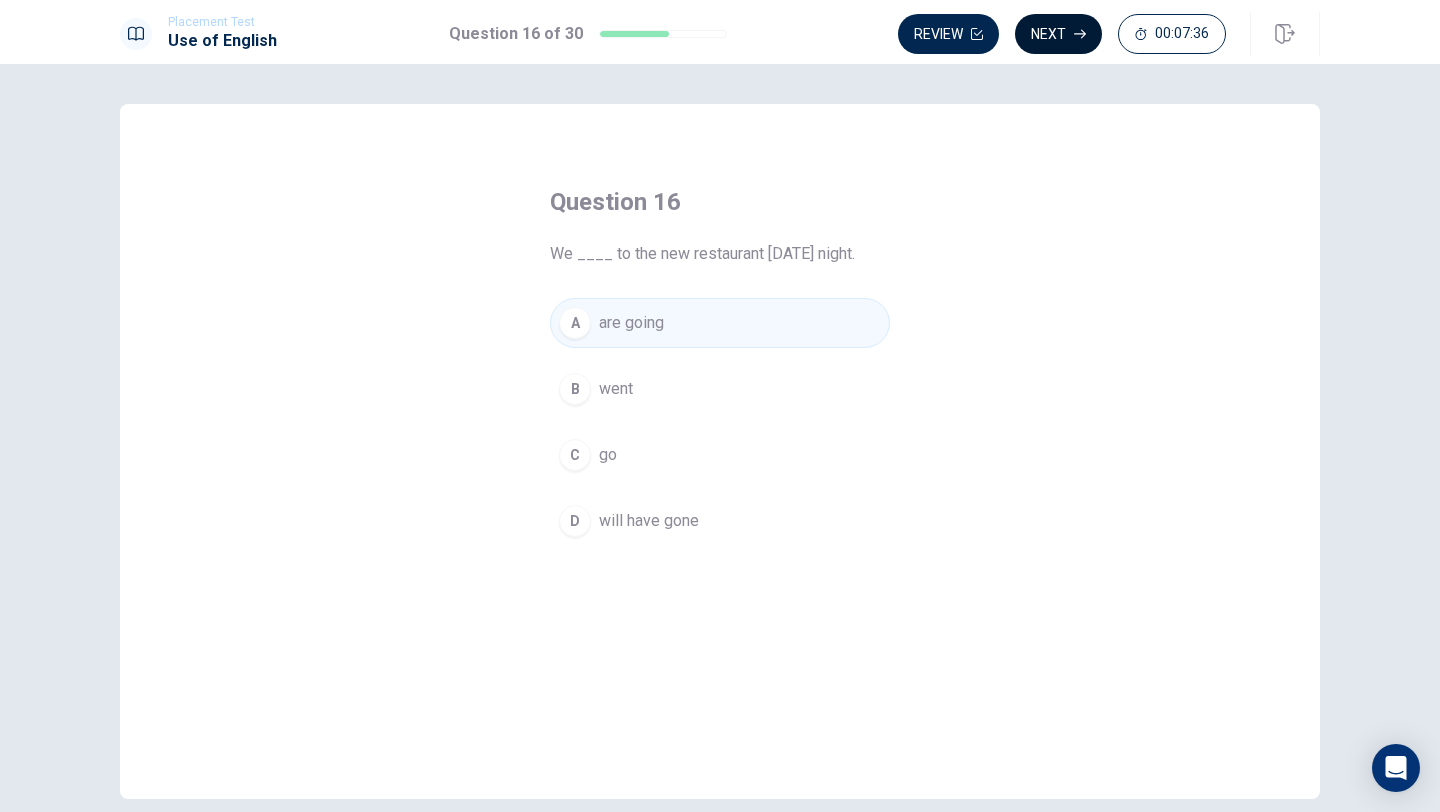 click 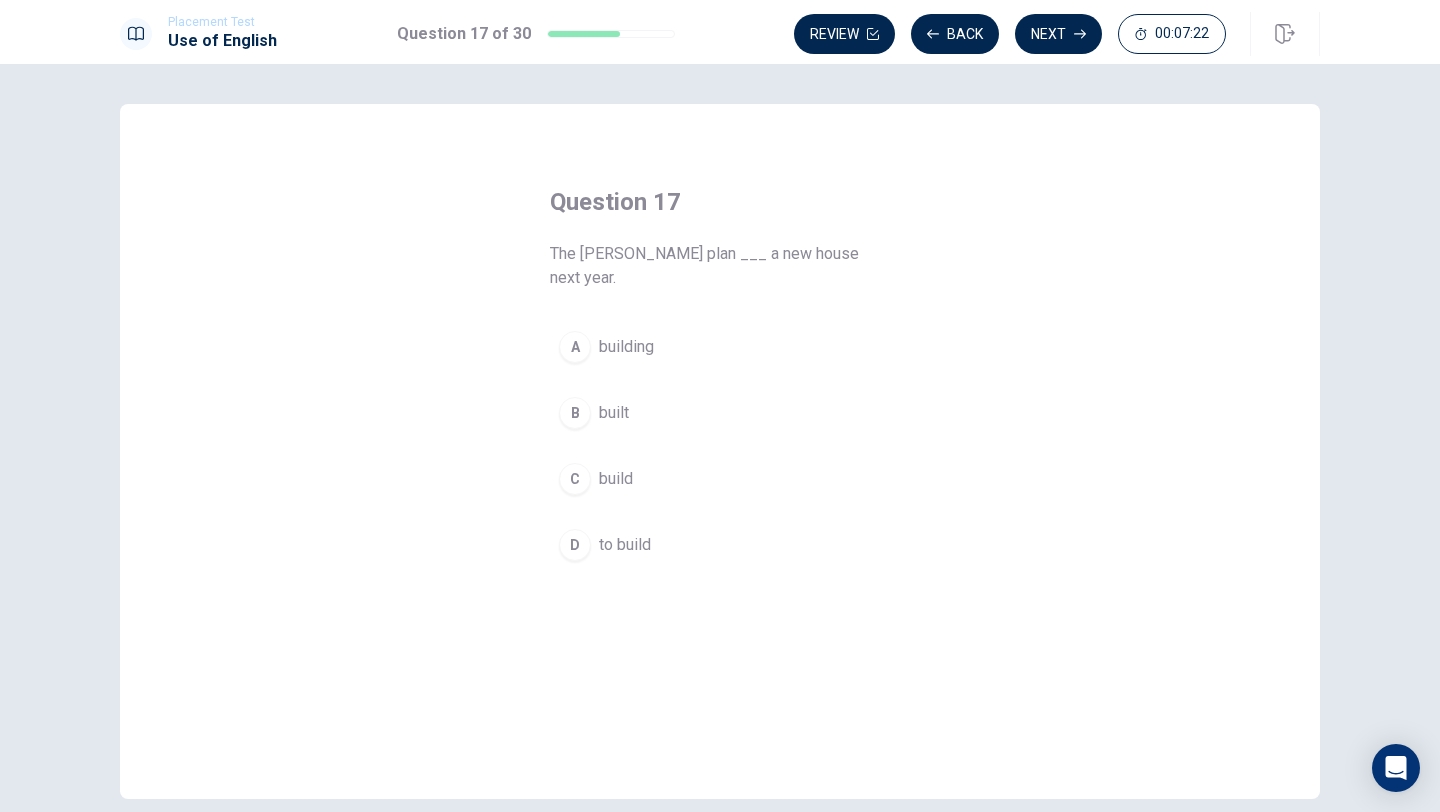 click on "D" at bounding box center [575, 545] 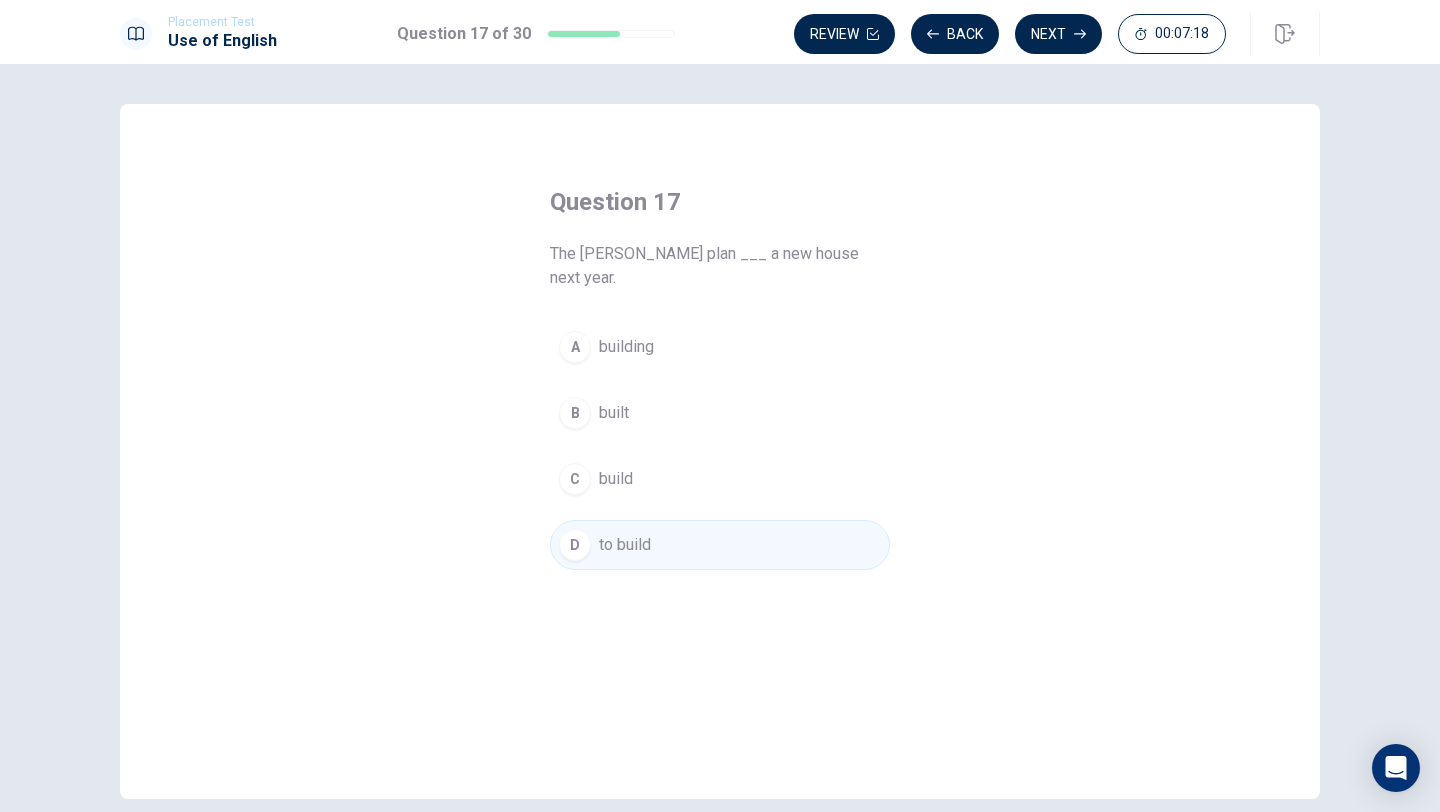 click on "A" at bounding box center (575, 347) 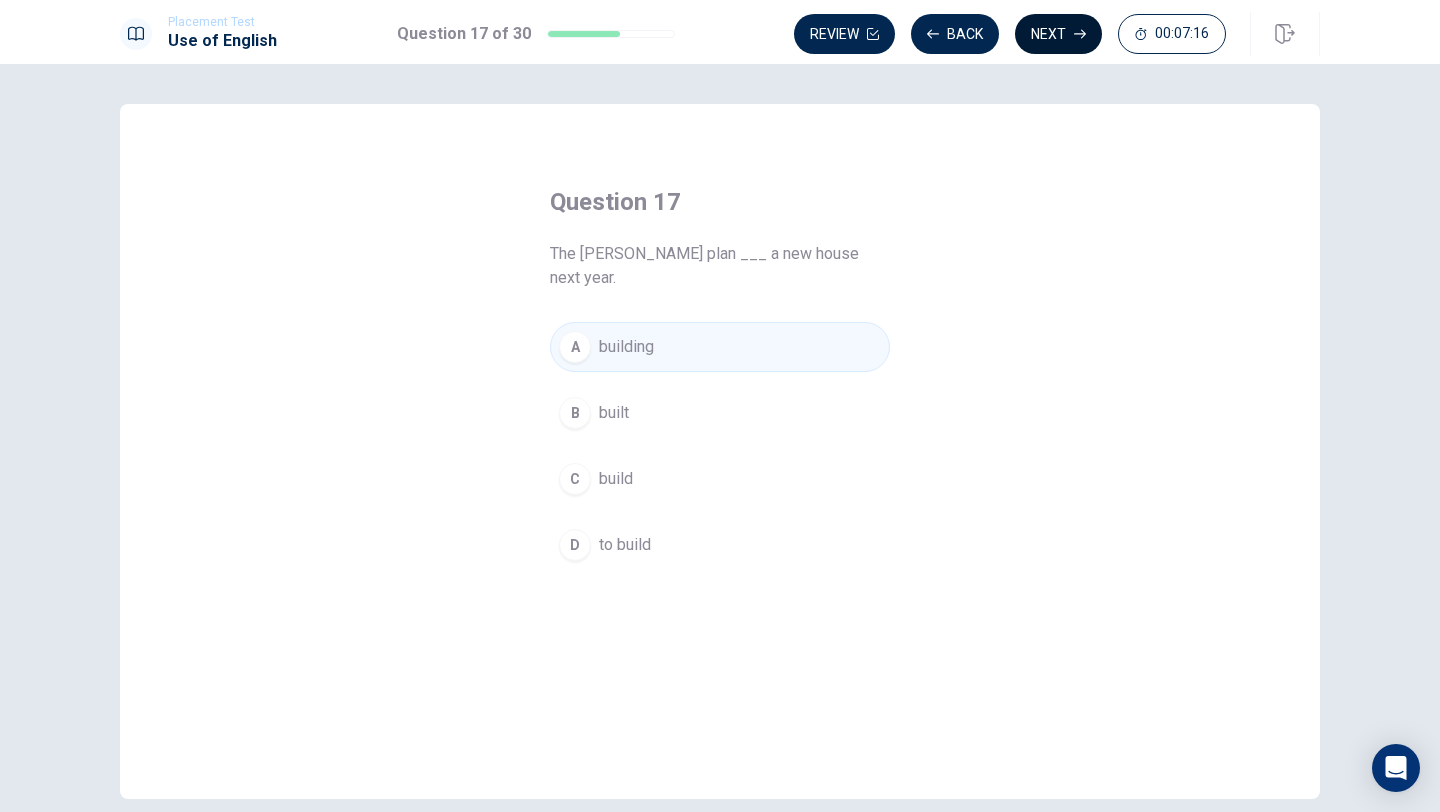 click on "Next" at bounding box center (1058, 34) 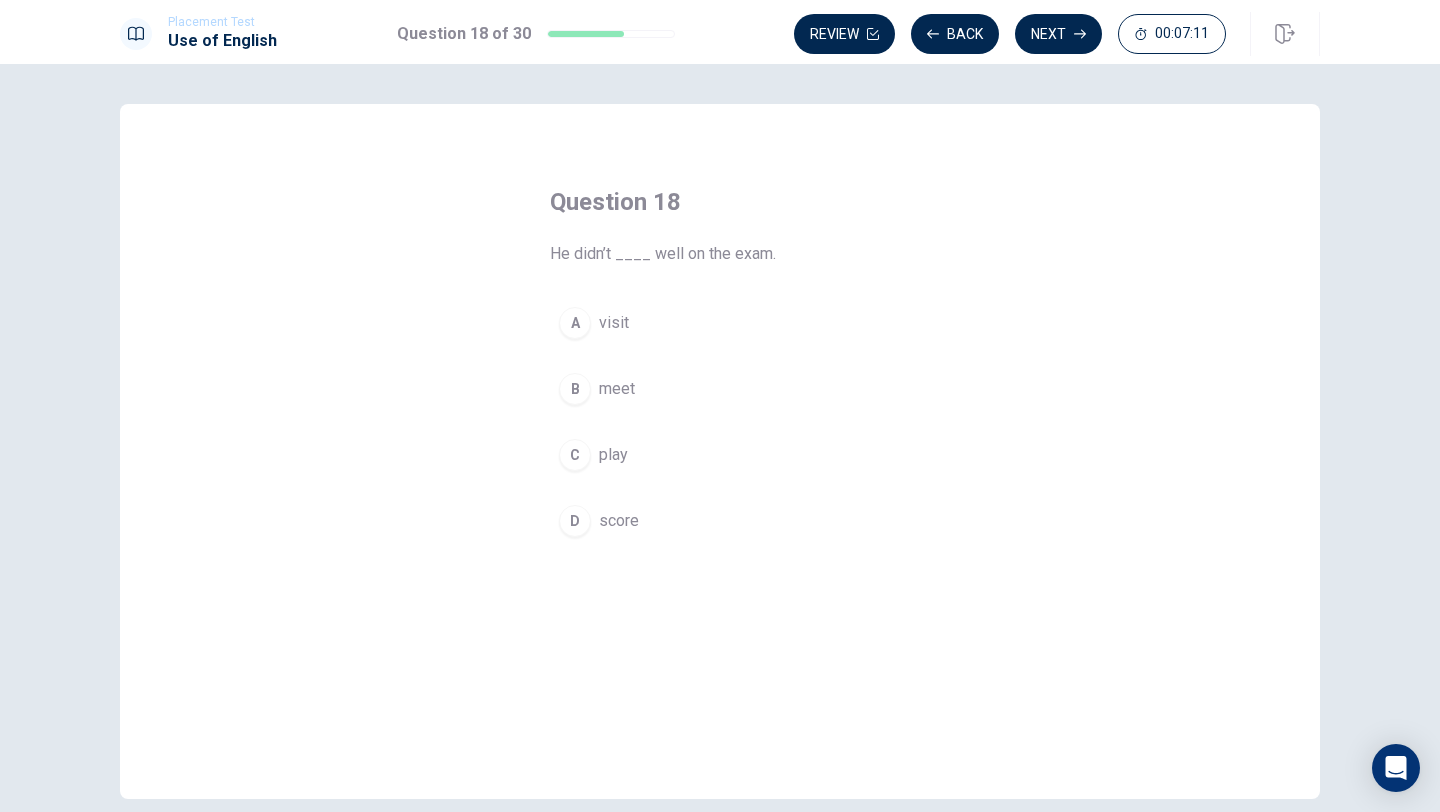 click on "D" at bounding box center [575, 521] 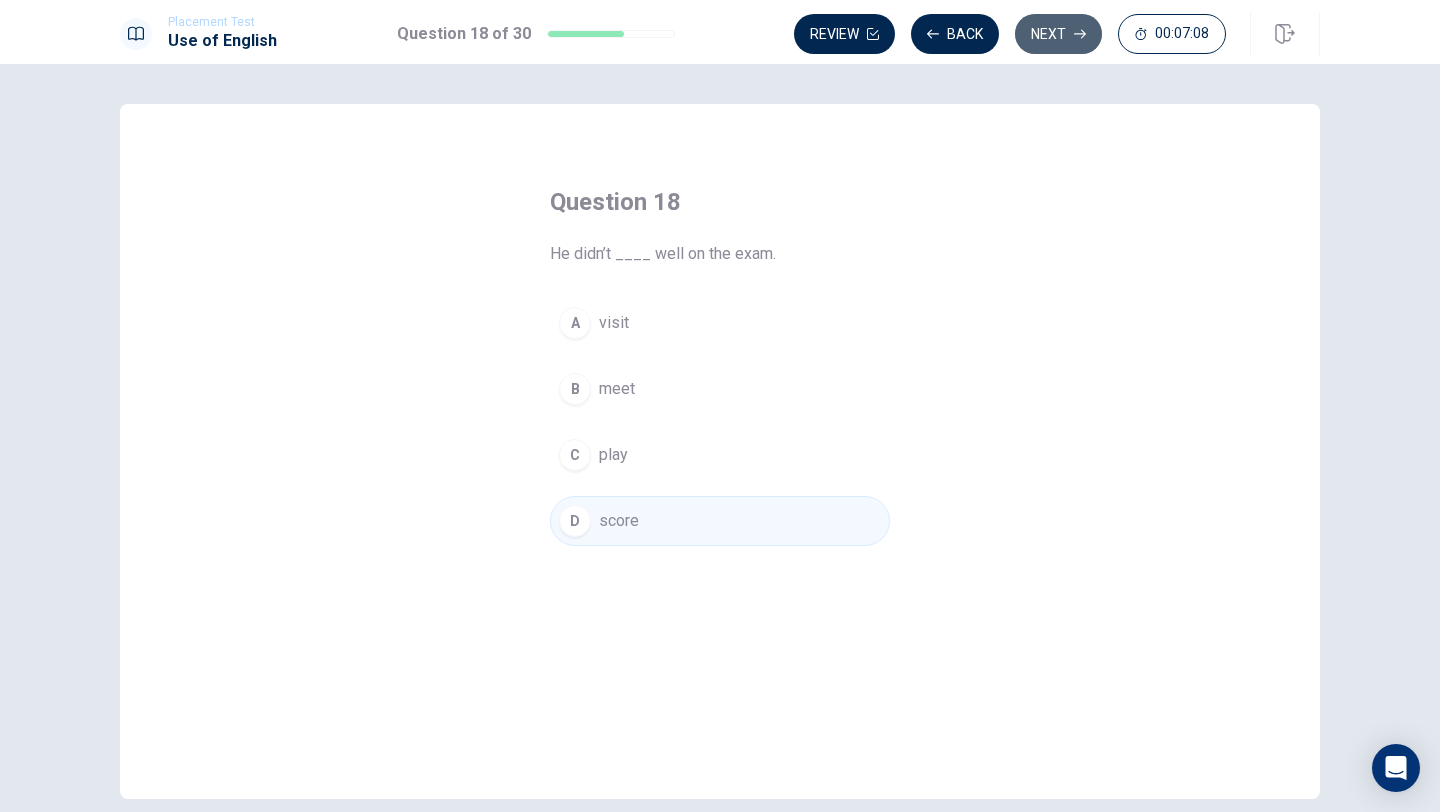click on "Next" at bounding box center [1058, 34] 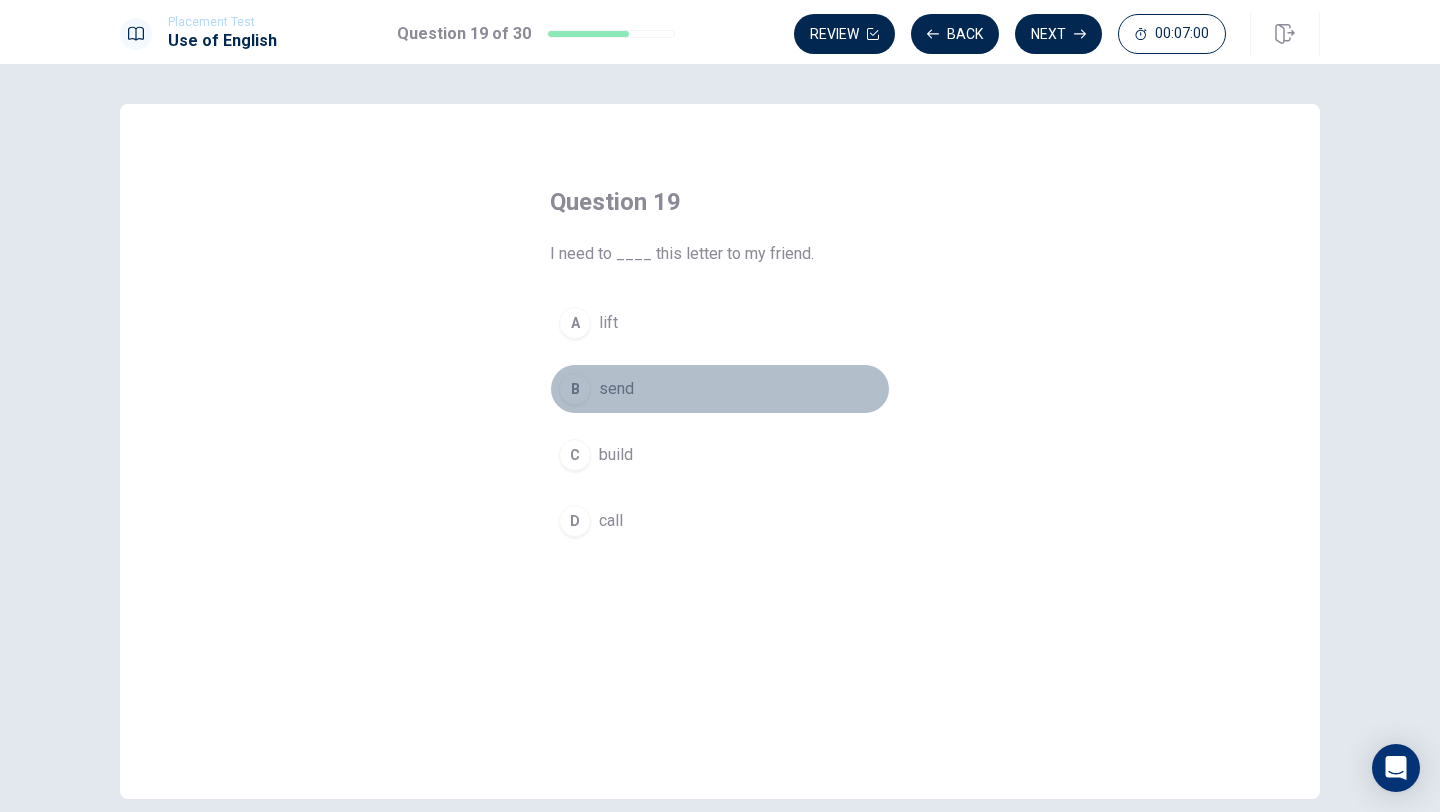 click on "B send" at bounding box center [720, 389] 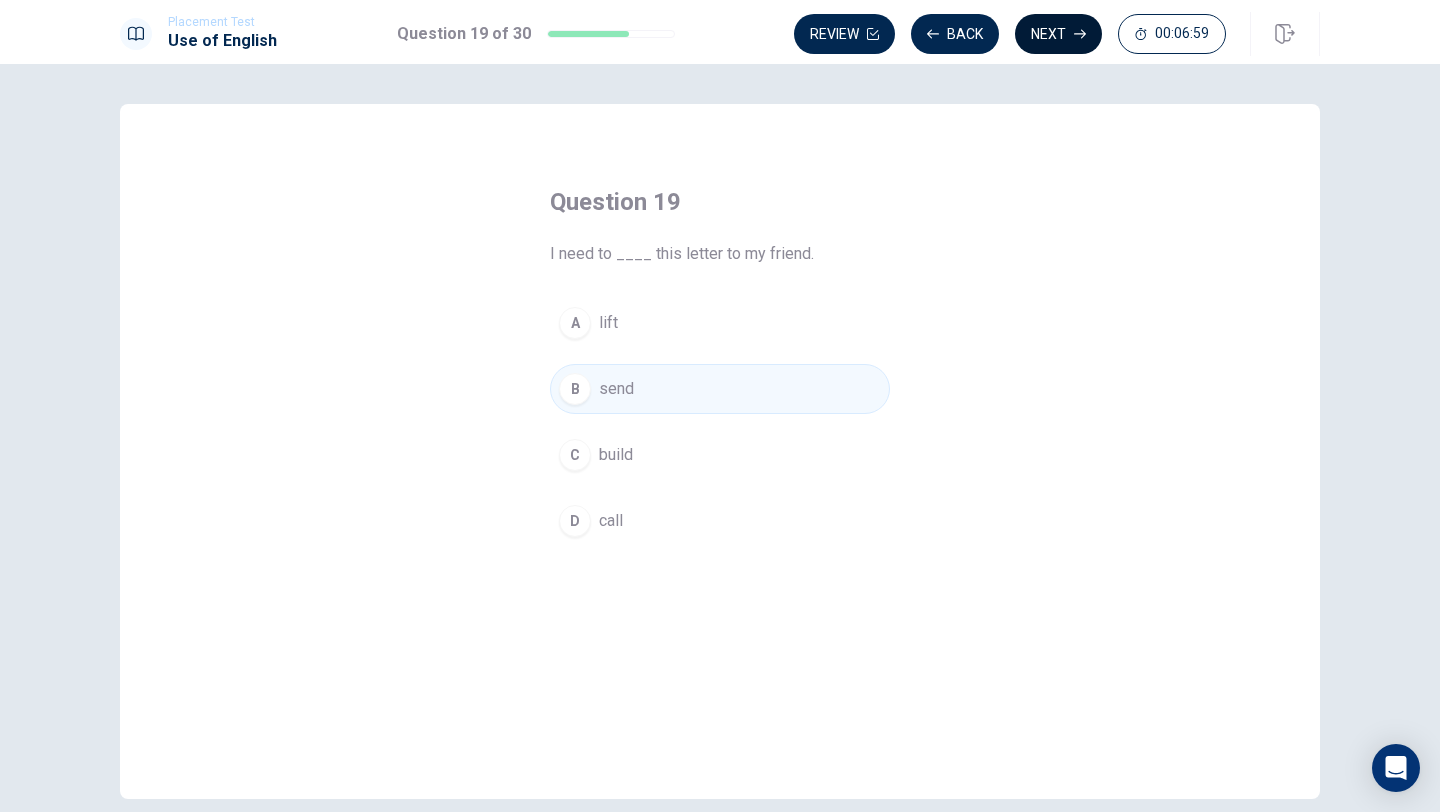 click on "Next" at bounding box center [1058, 34] 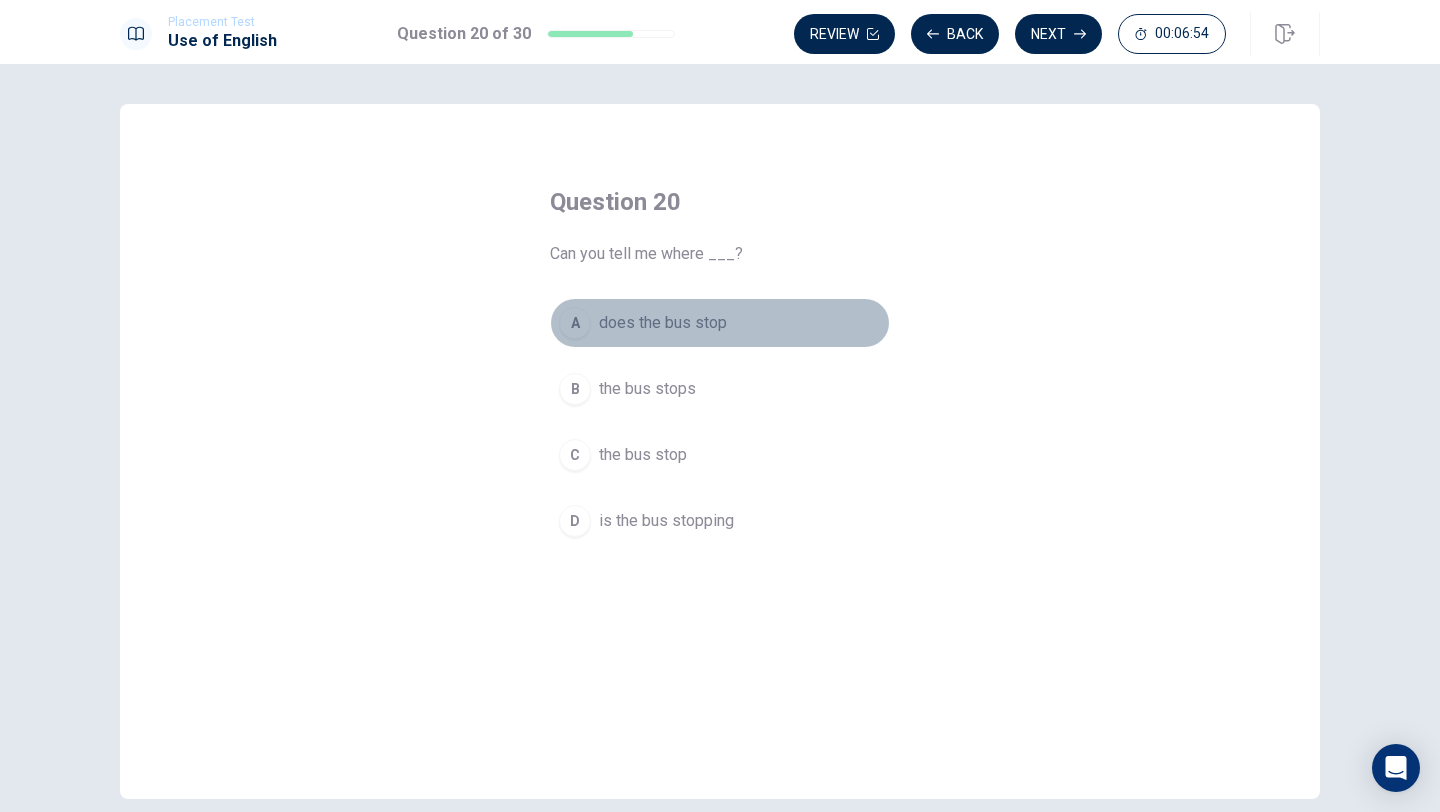 click on "A" at bounding box center (575, 323) 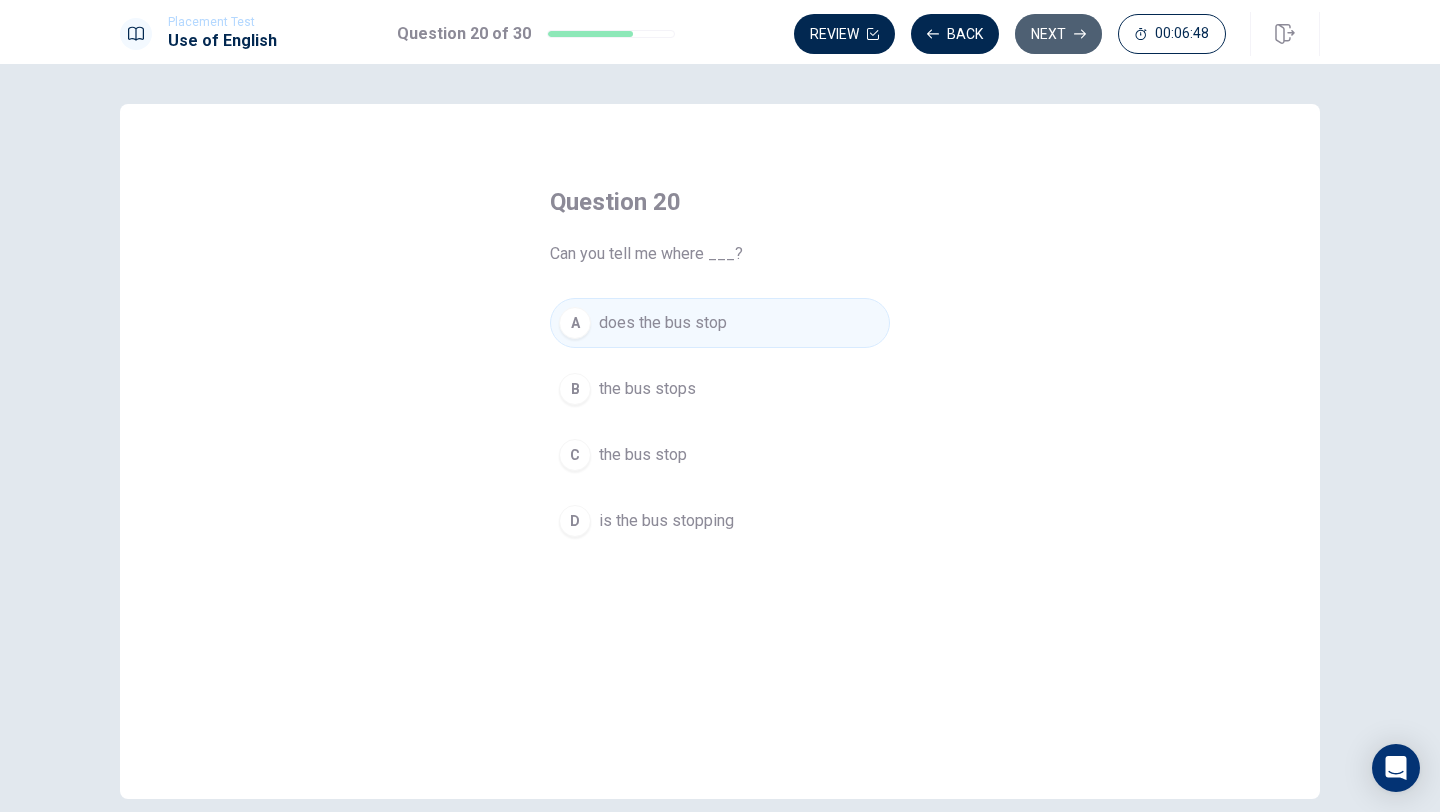 click on "Next" at bounding box center [1058, 34] 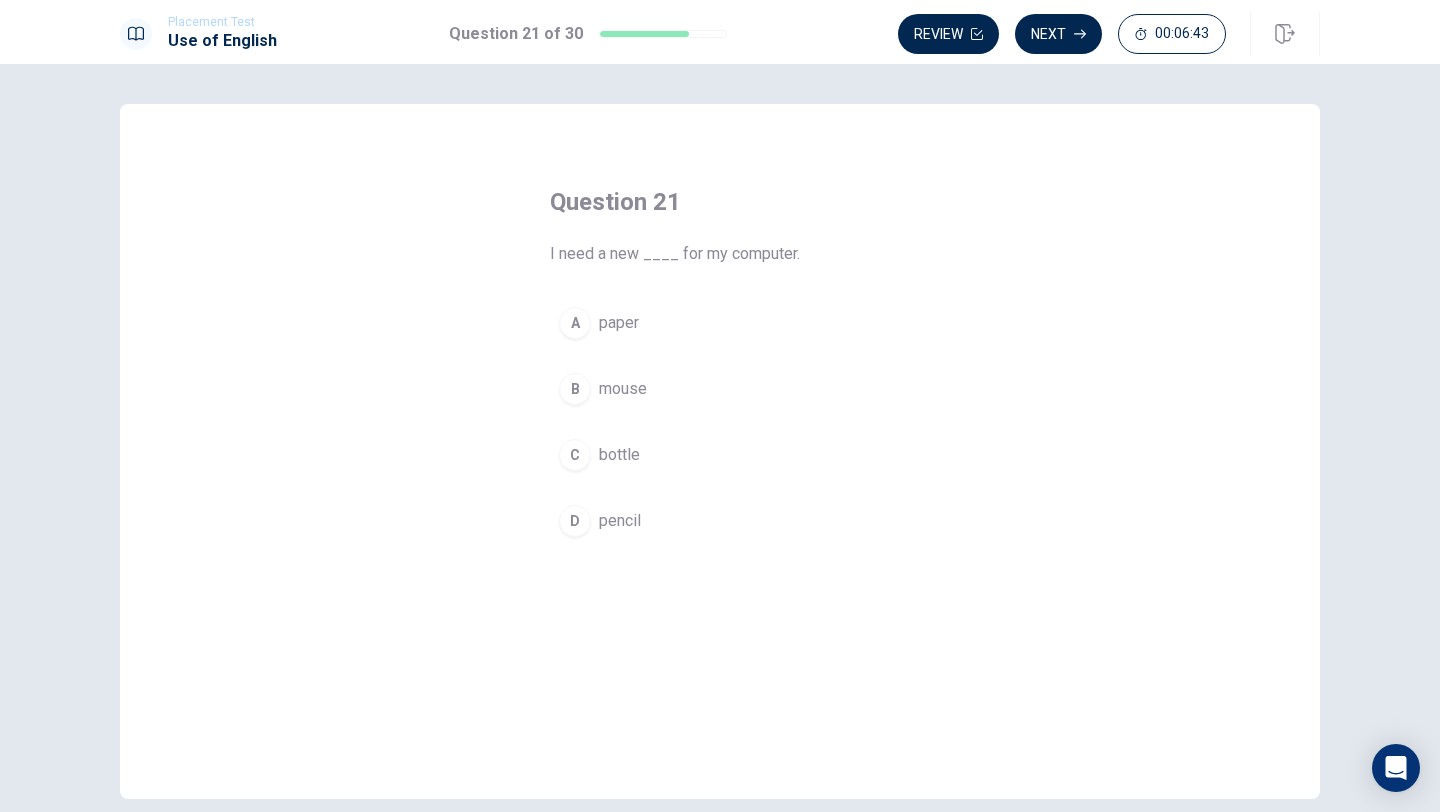 click on "B" at bounding box center [575, 389] 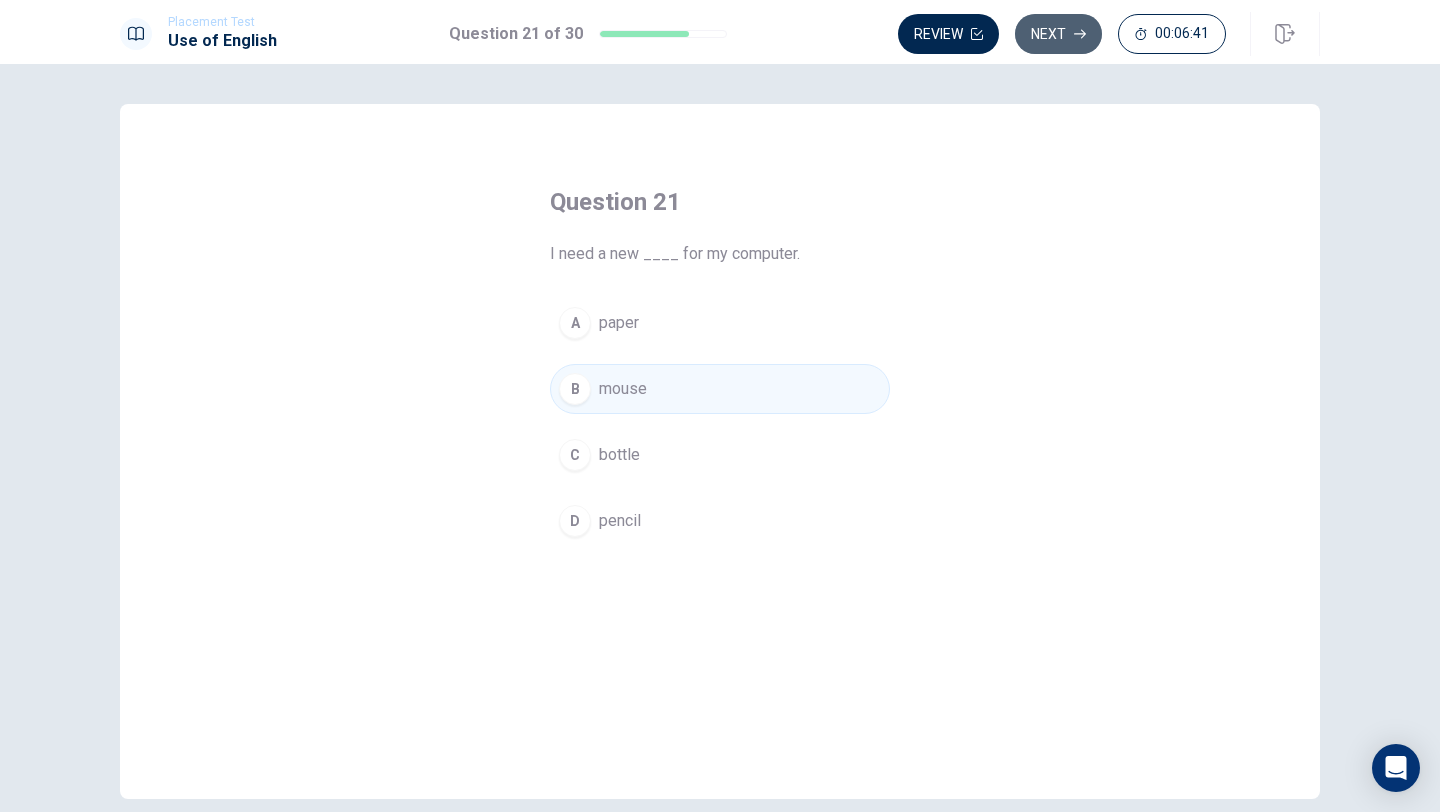 click on "Next" at bounding box center (1058, 34) 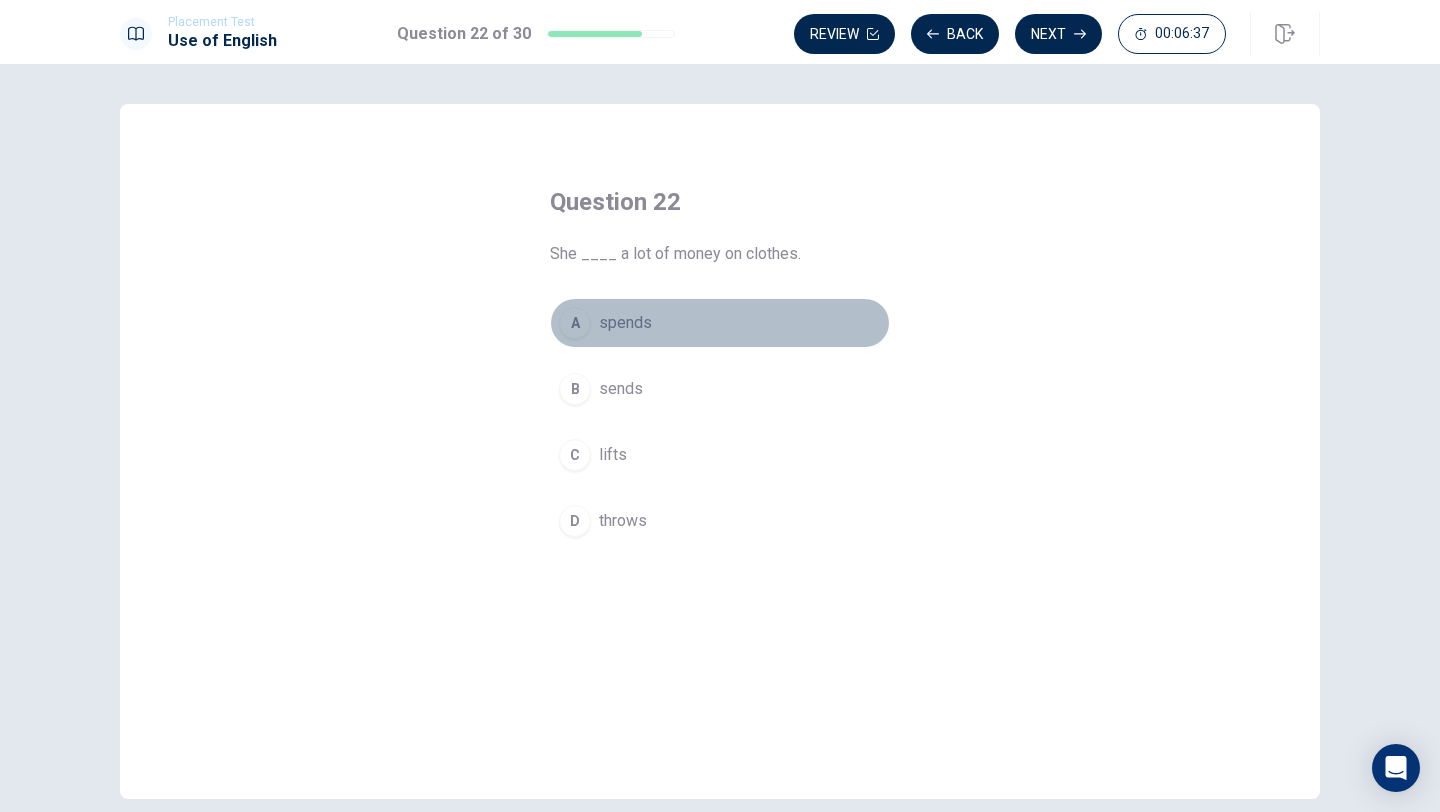 click on "A" at bounding box center (575, 323) 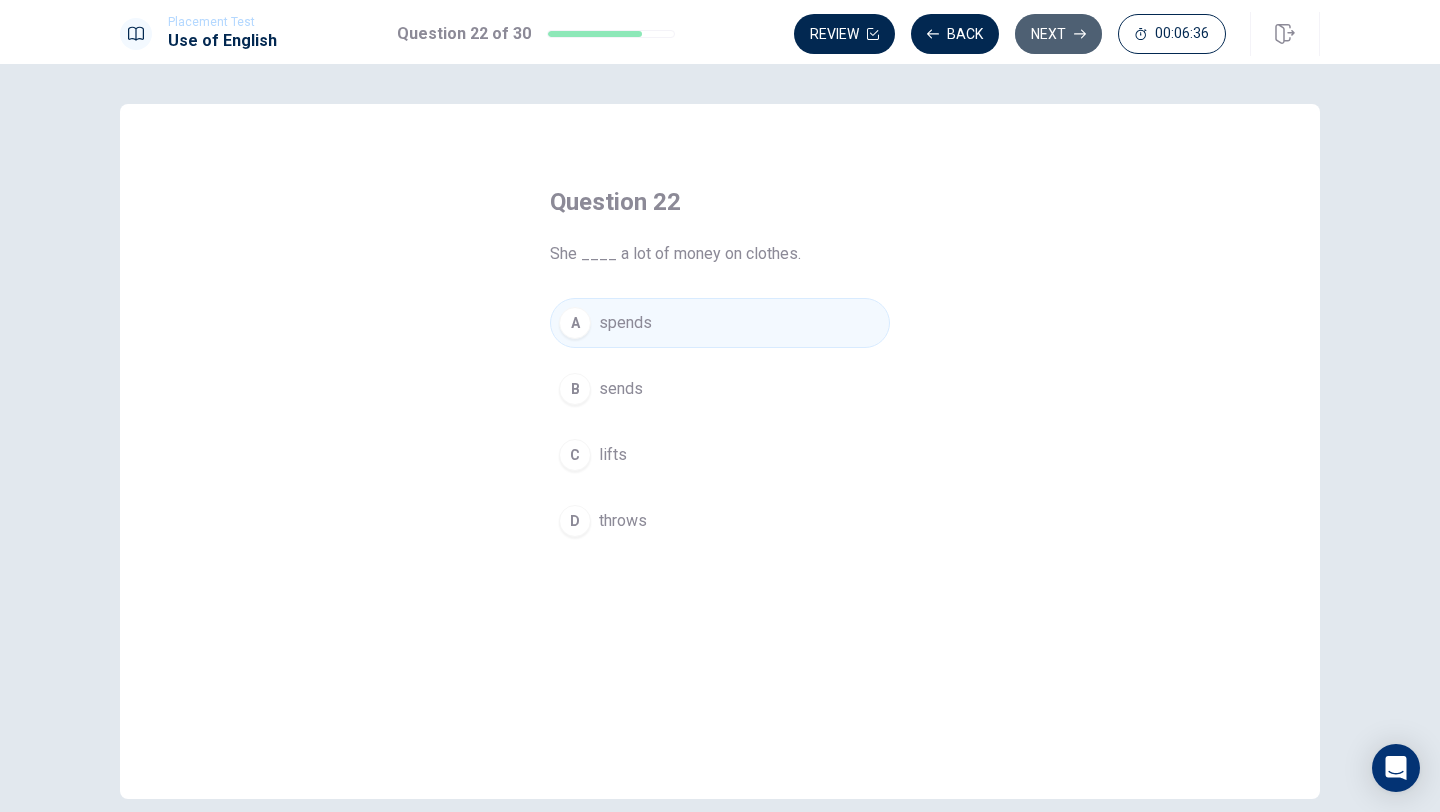 click on "Next" at bounding box center (1058, 34) 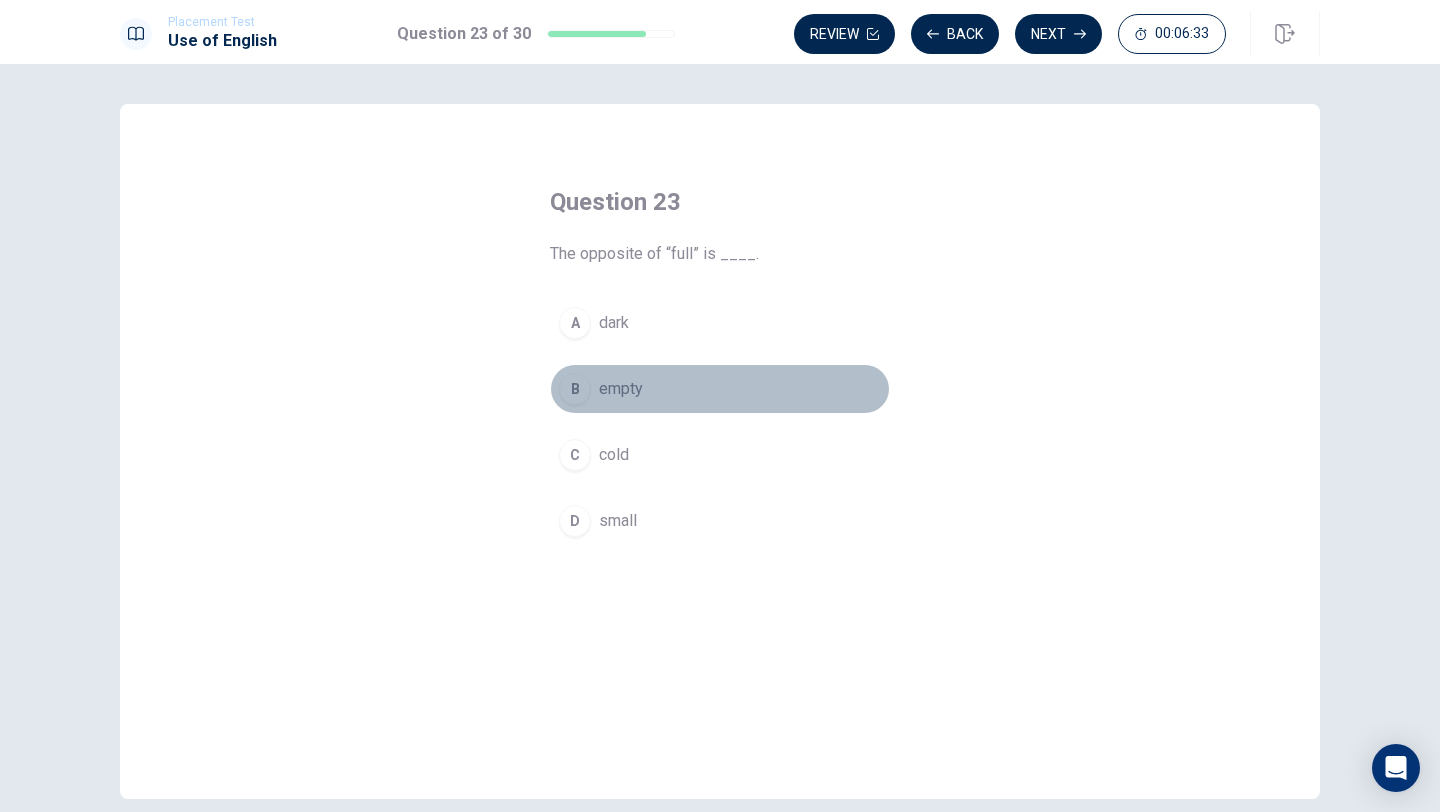 click on "B" at bounding box center [575, 389] 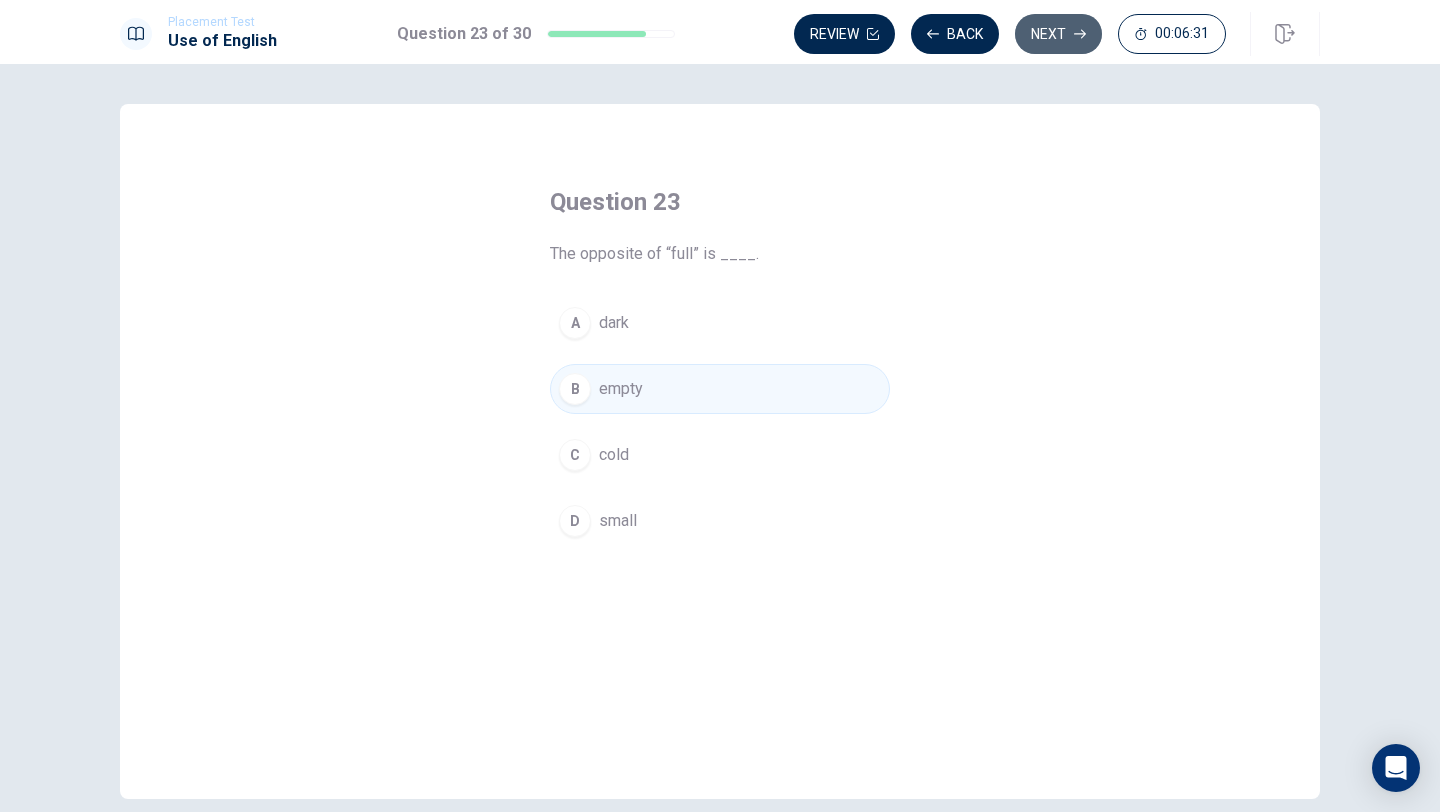 click on "Next" at bounding box center [1058, 34] 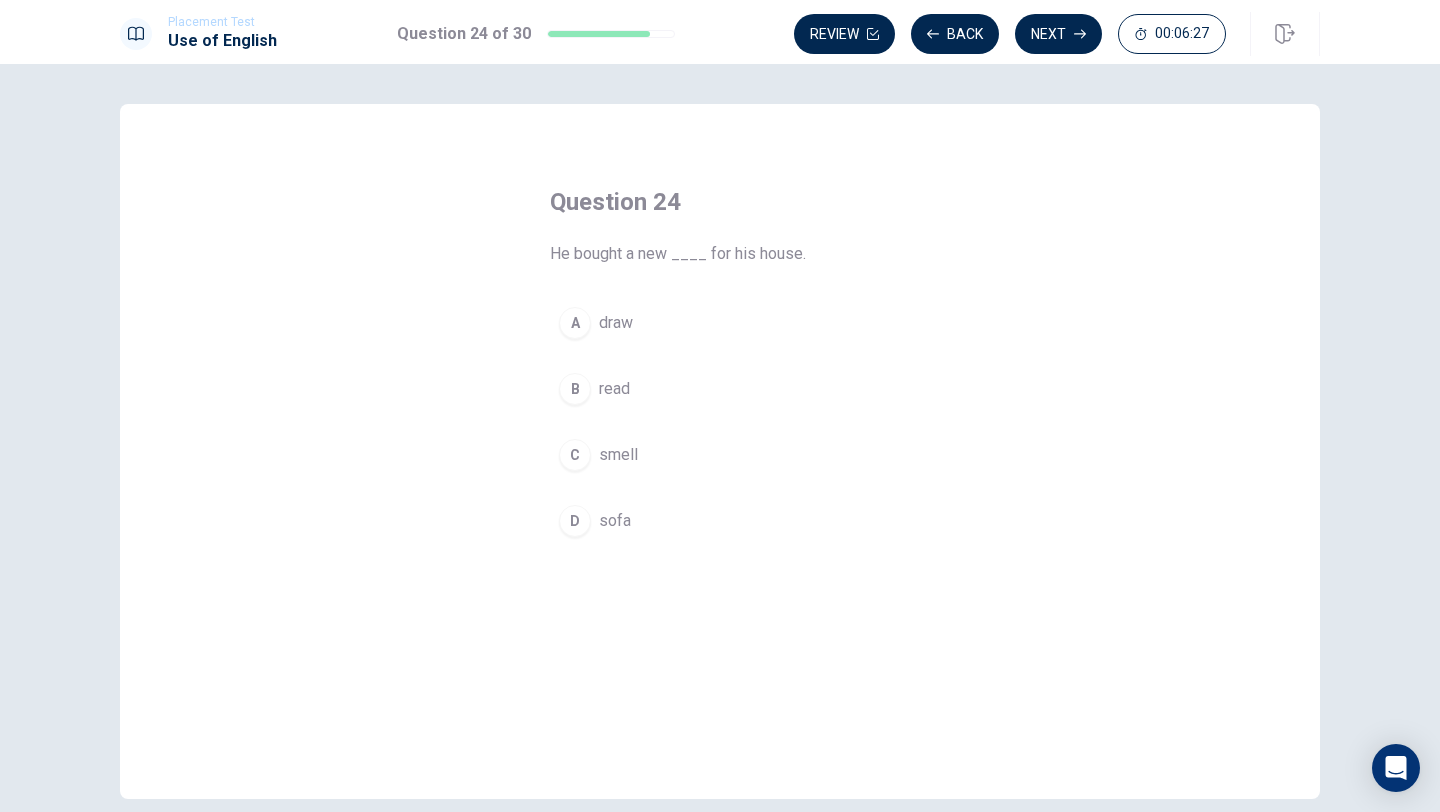 click on "D sofa" at bounding box center (720, 521) 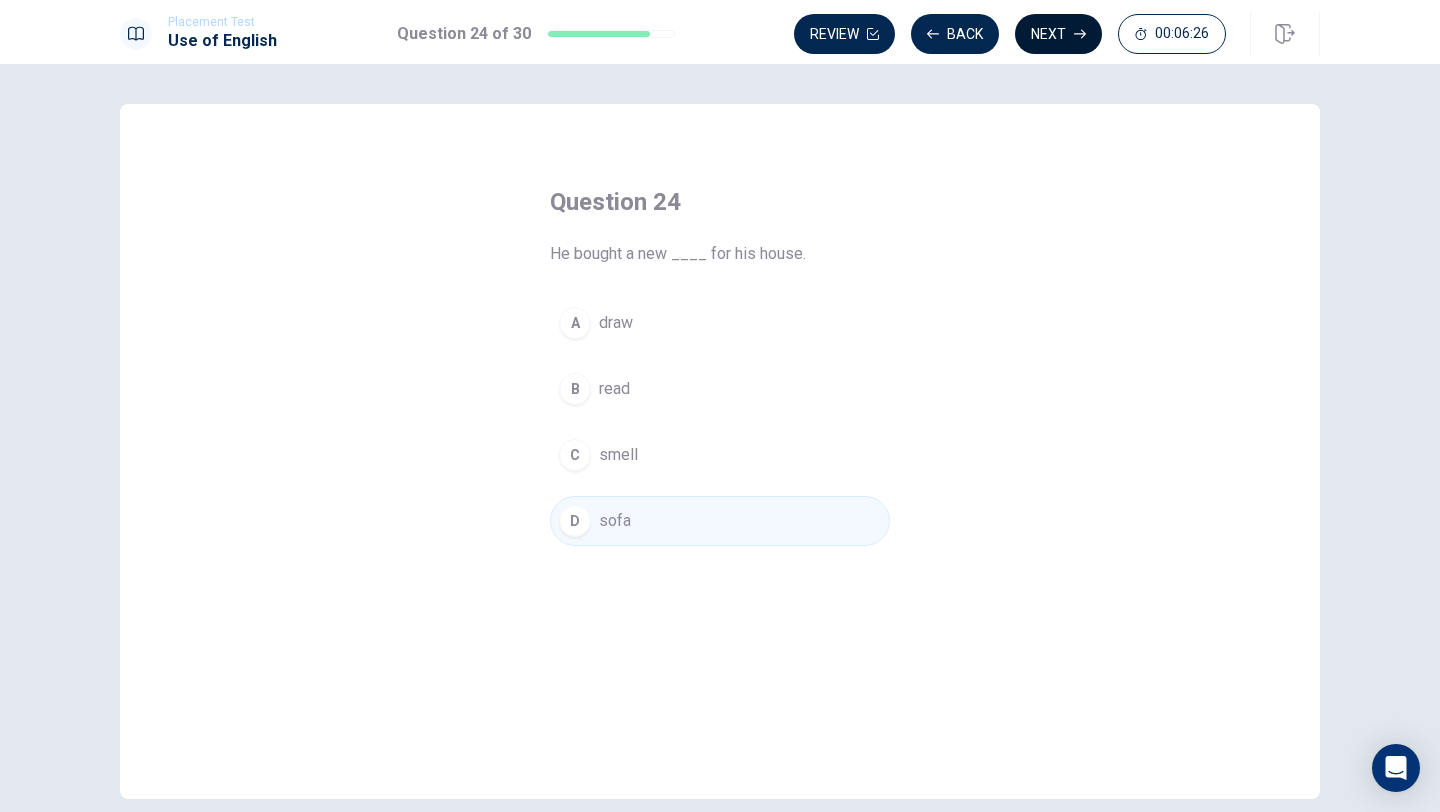 click 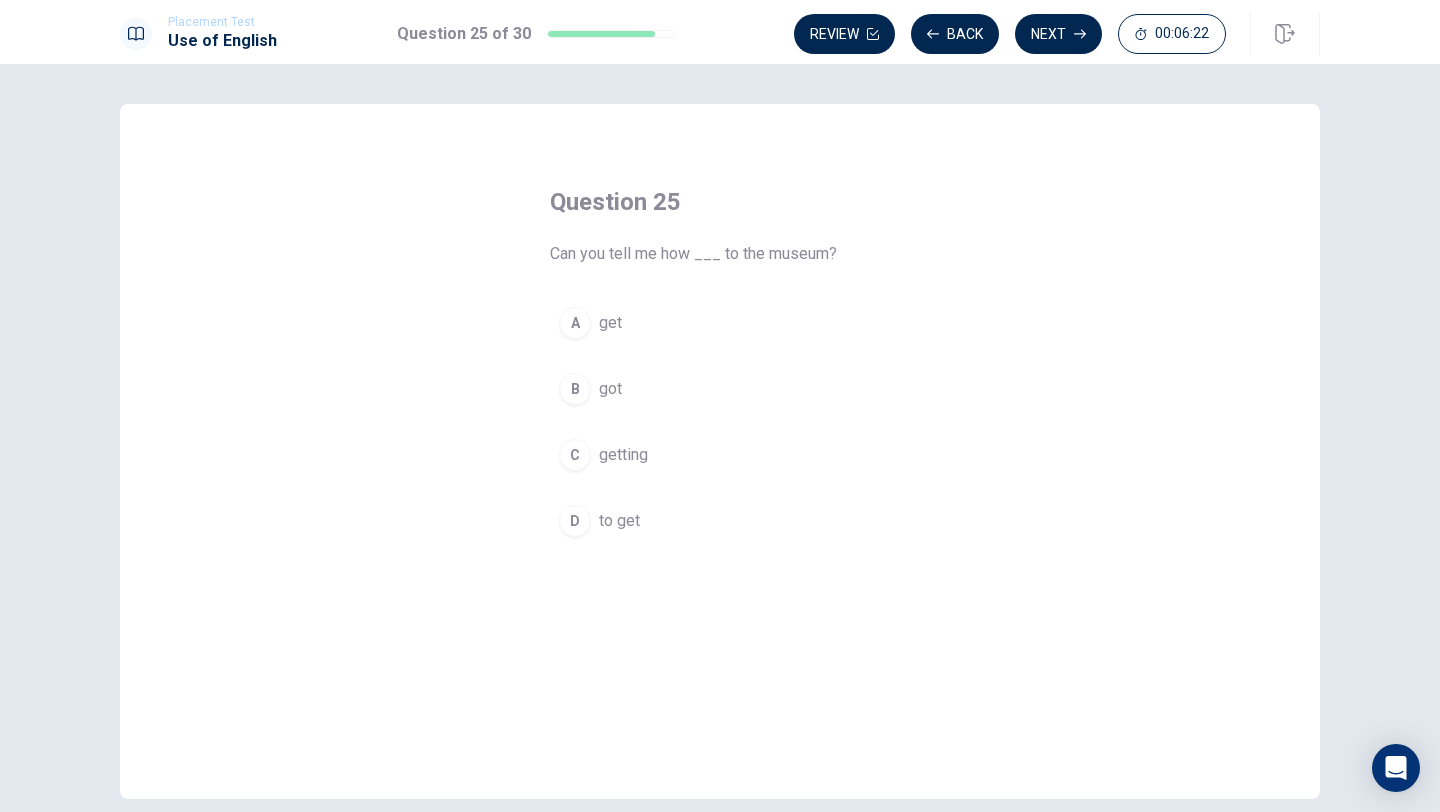 click on "D" at bounding box center (575, 521) 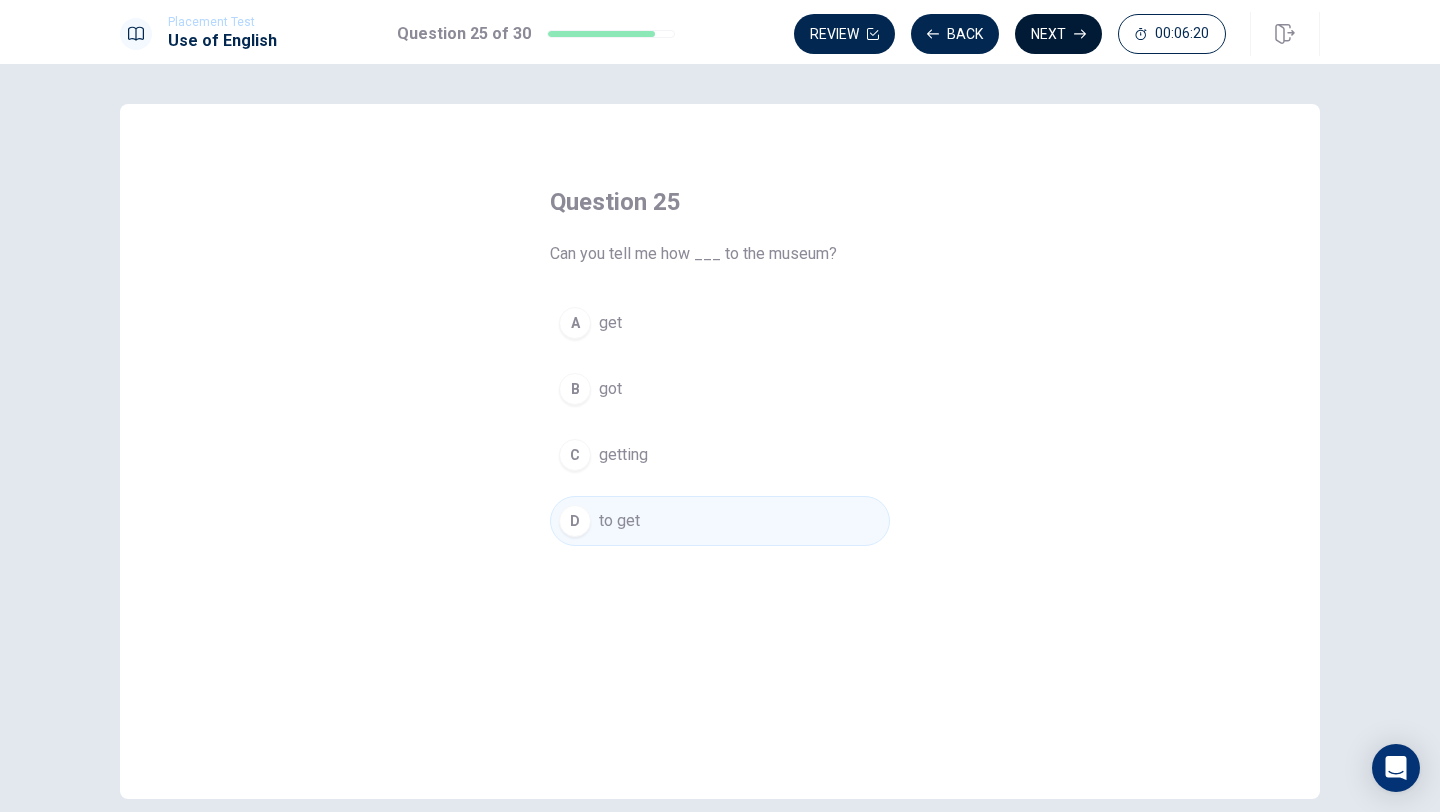 click on "Next" at bounding box center (1058, 34) 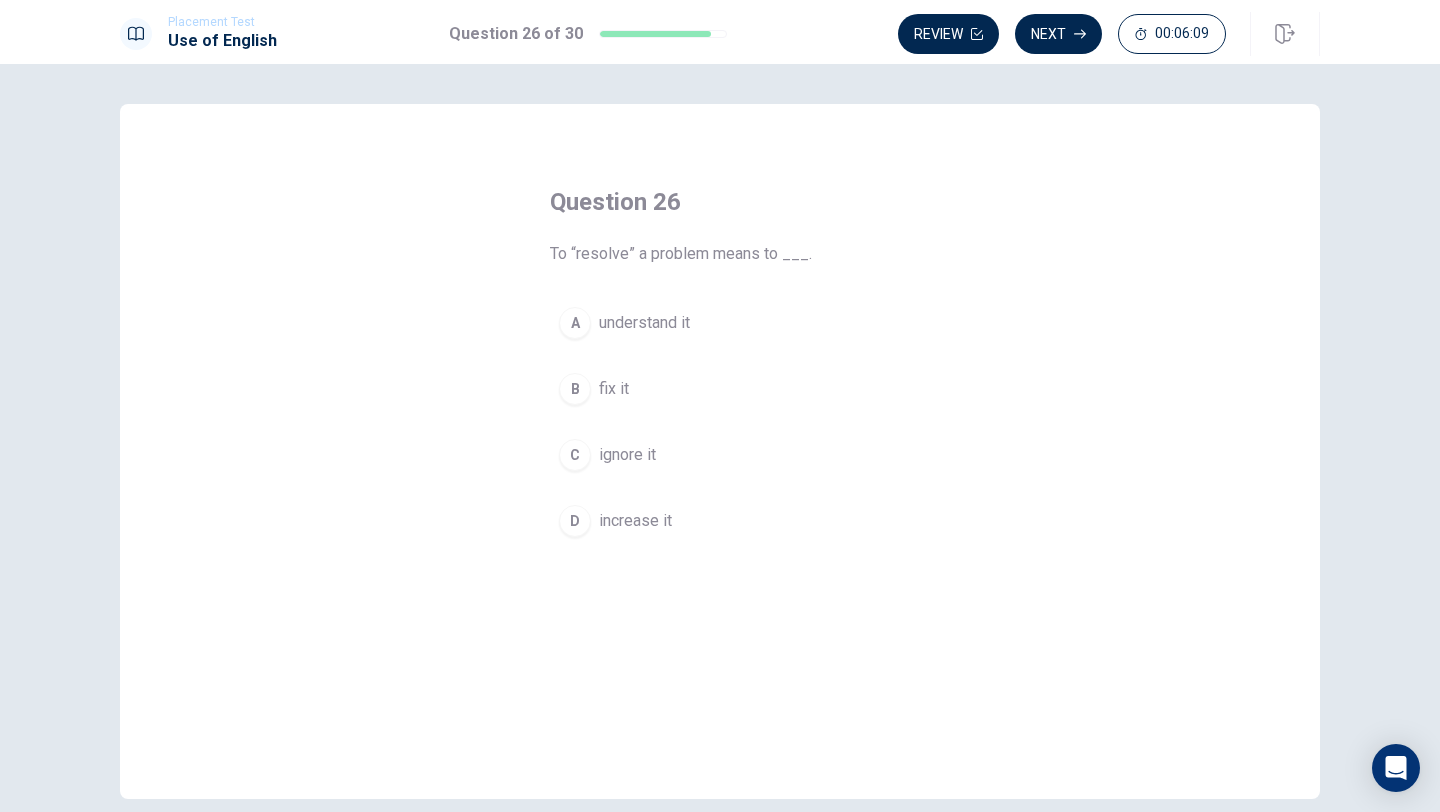 click on "B" at bounding box center (575, 389) 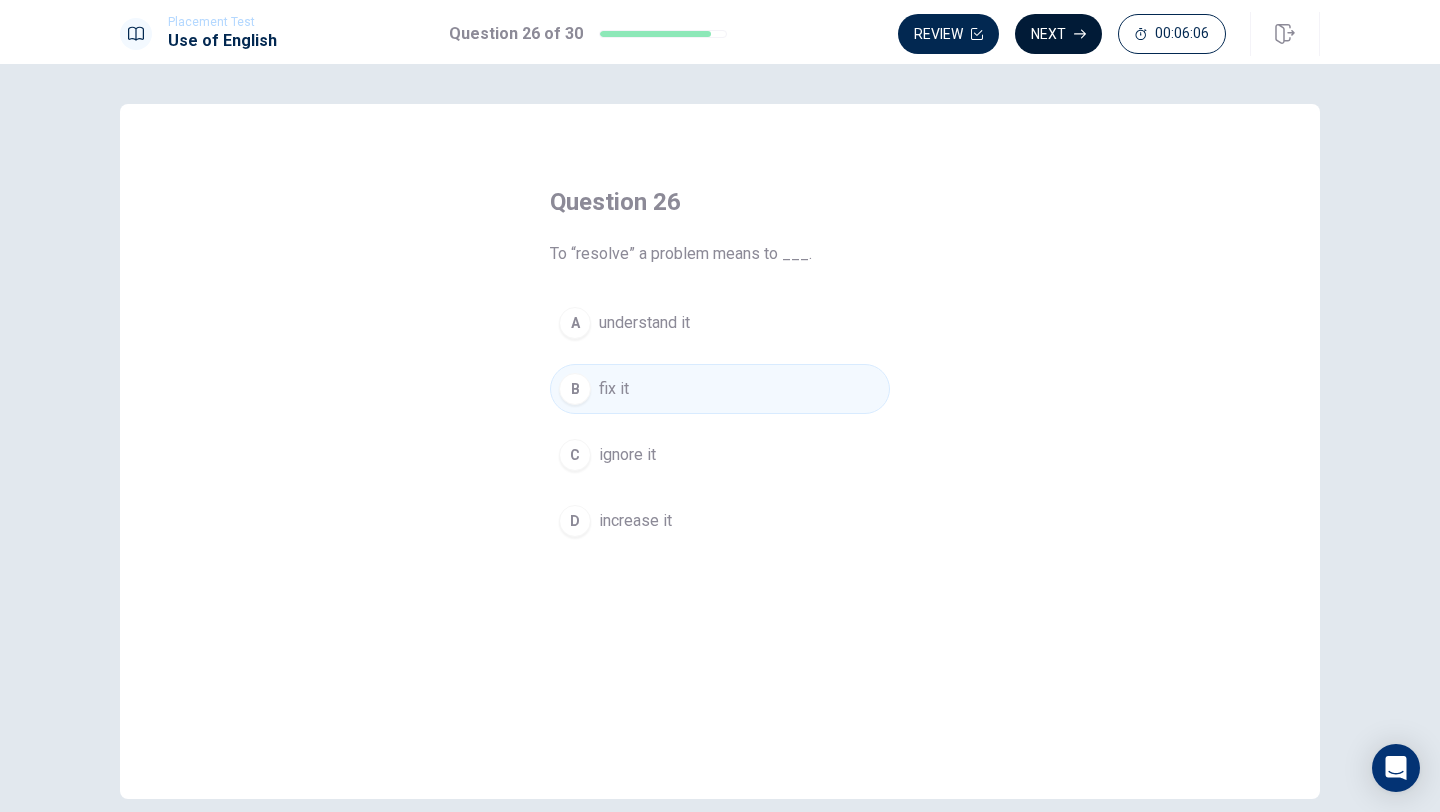 click on "Next" at bounding box center [1058, 34] 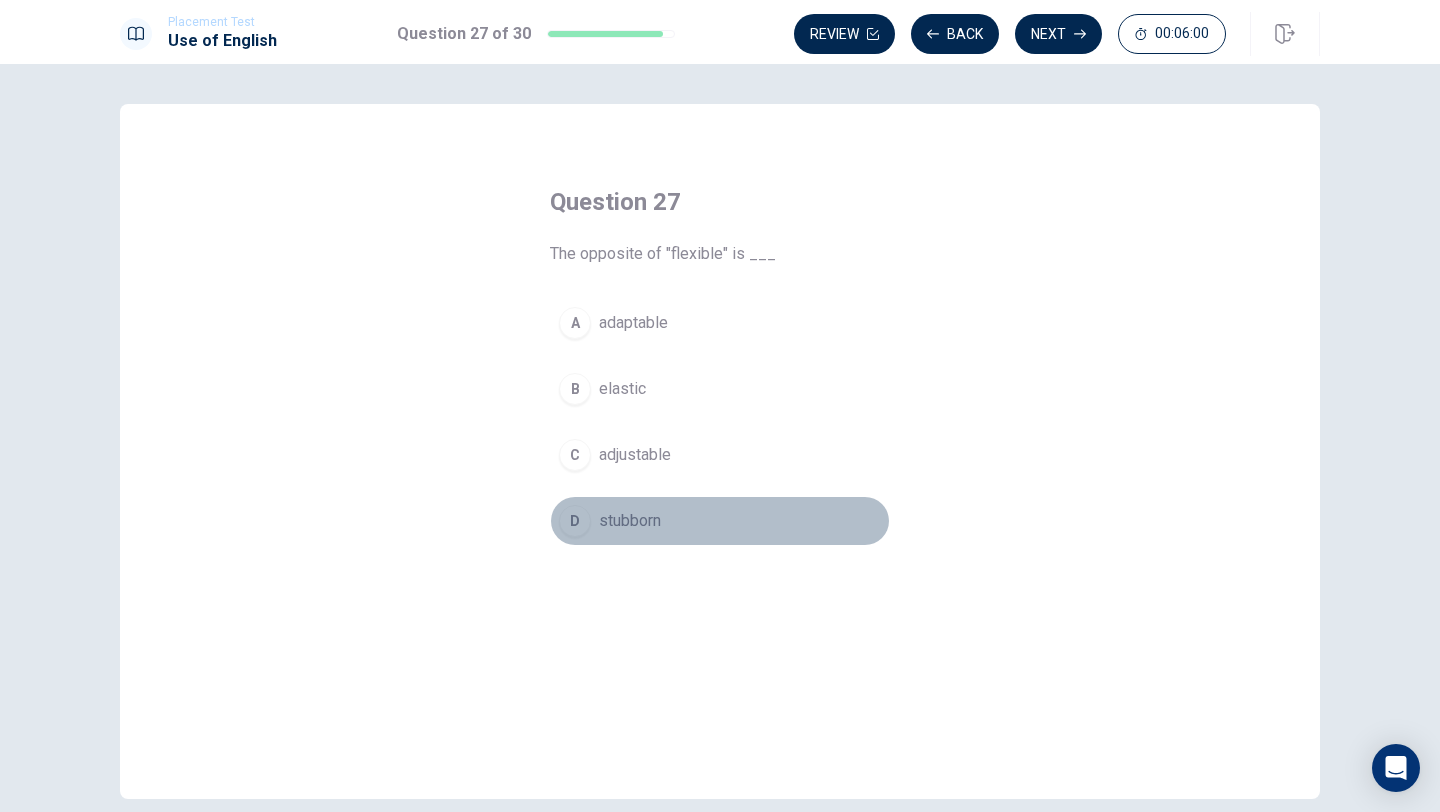 click on "D" at bounding box center (575, 521) 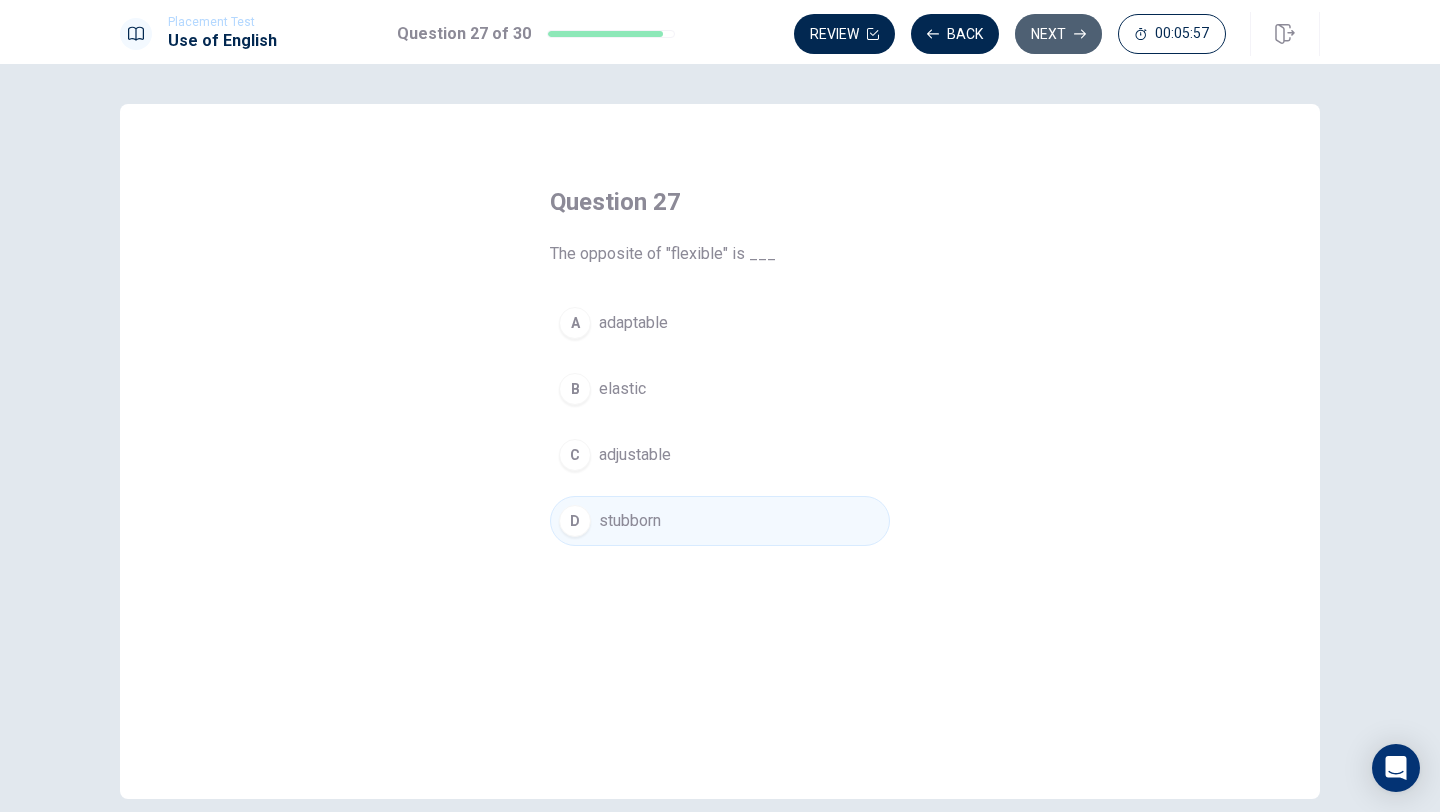 click on "Next" at bounding box center [1058, 34] 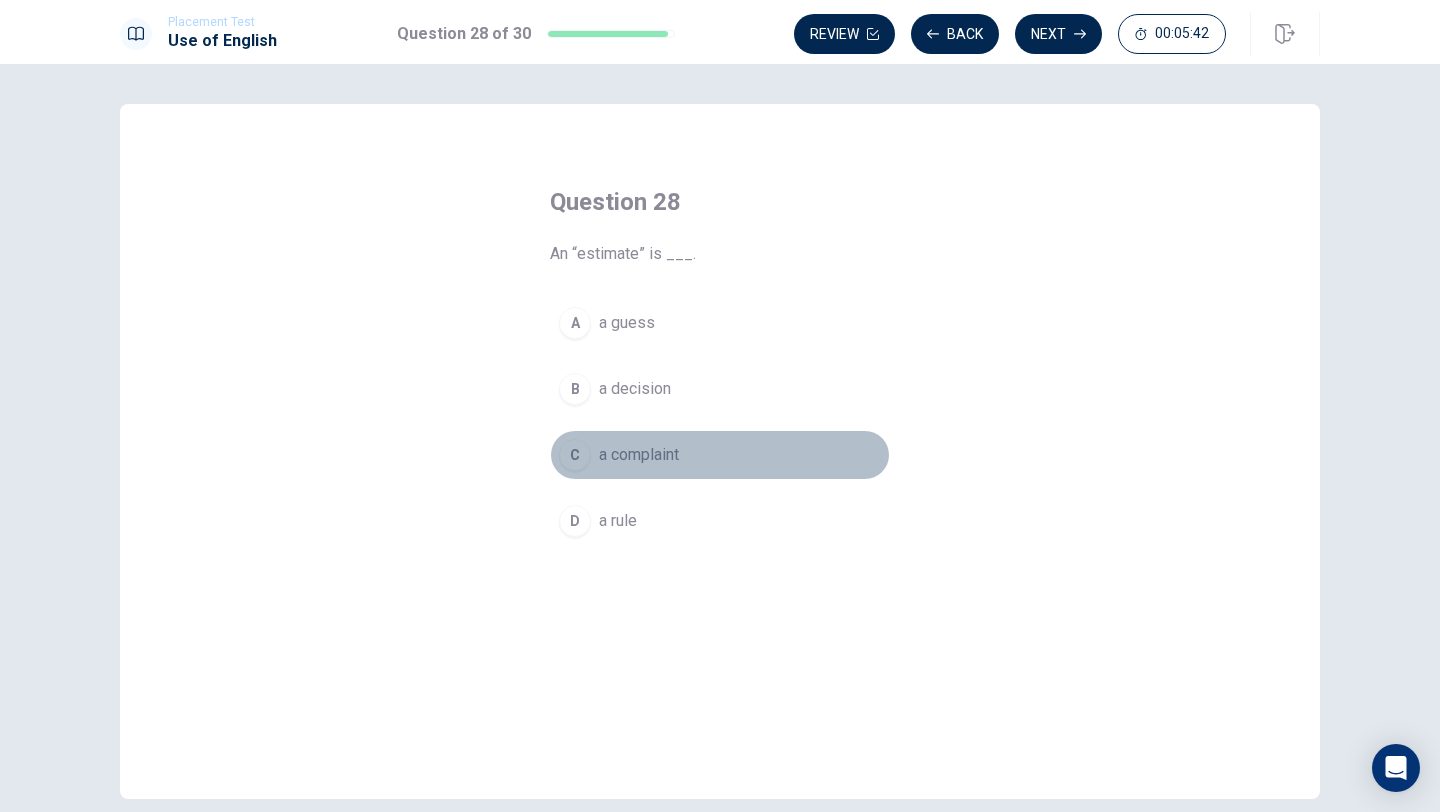 click on "C" at bounding box center [575, 455] 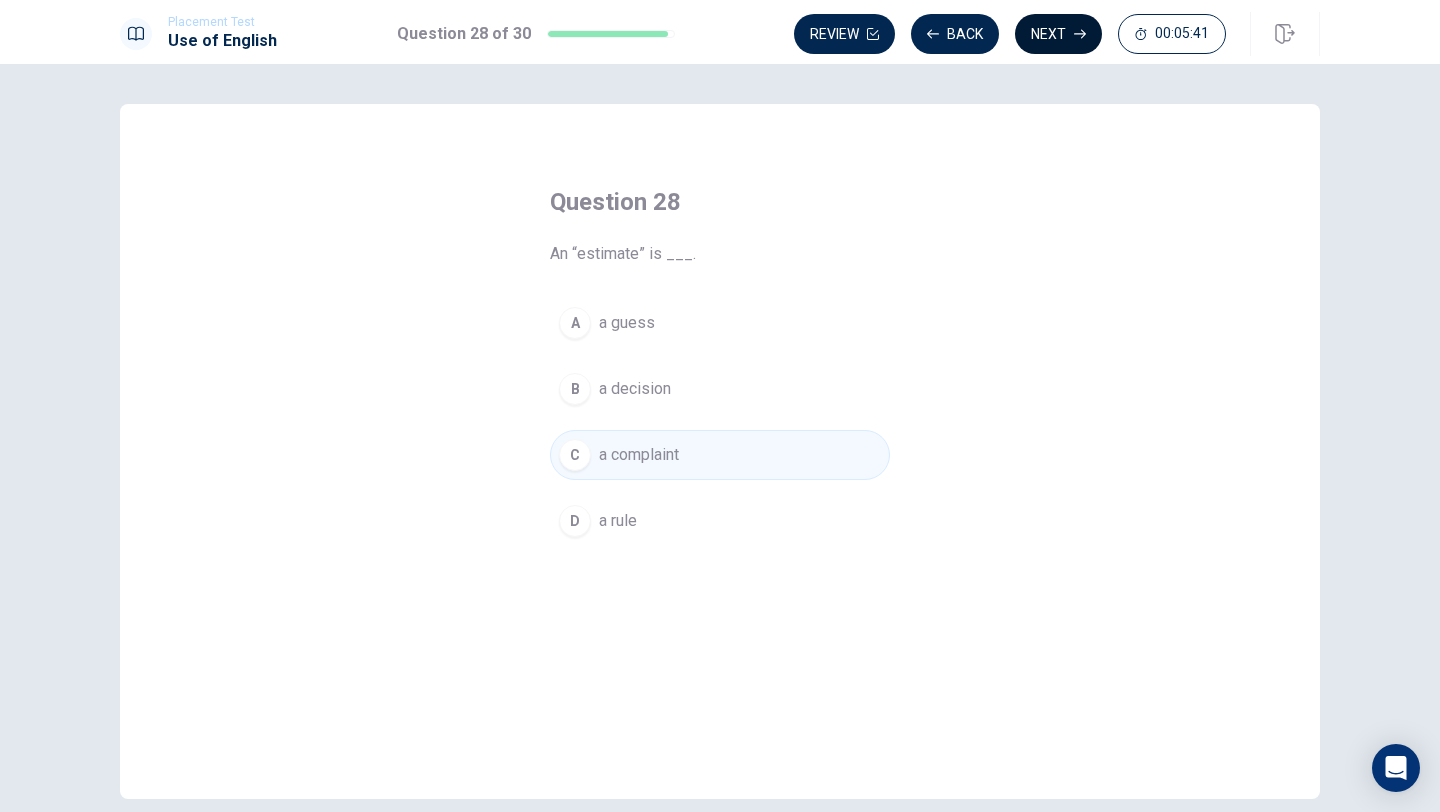 click on "Next" at bounding box center (1058, 34) 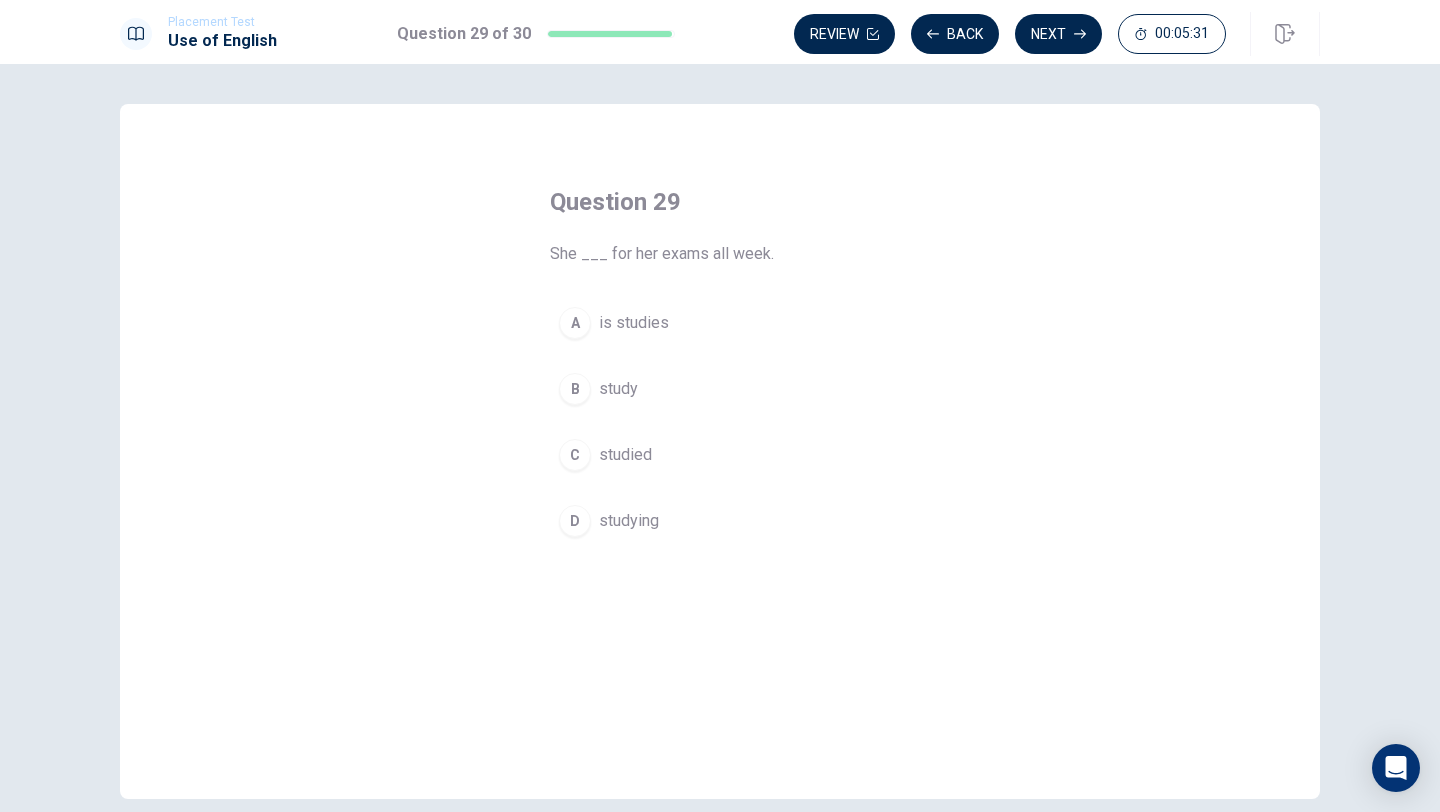 click on "C" at bounding box center [575, 455] 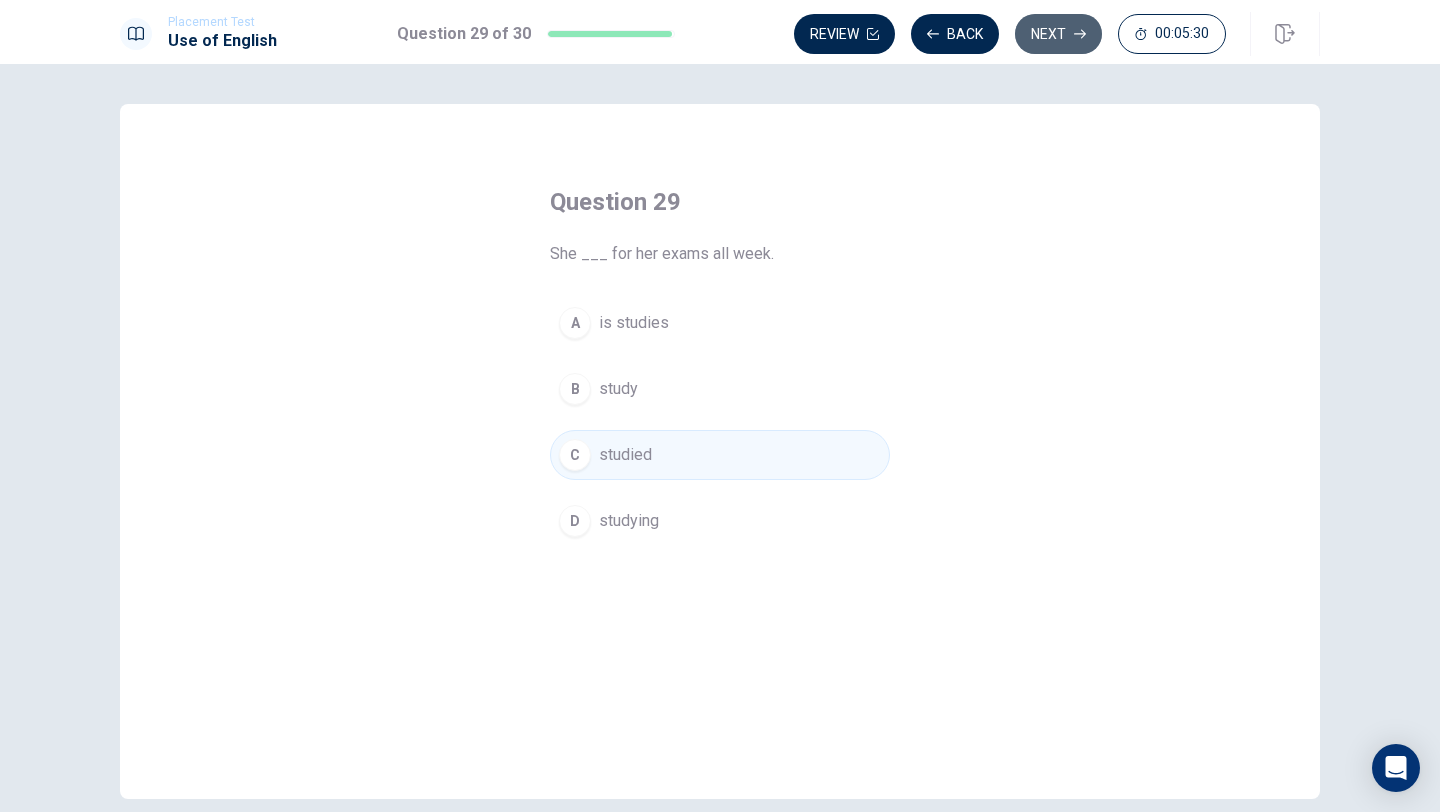 click on "Next" at bounding box center [1058, 34] 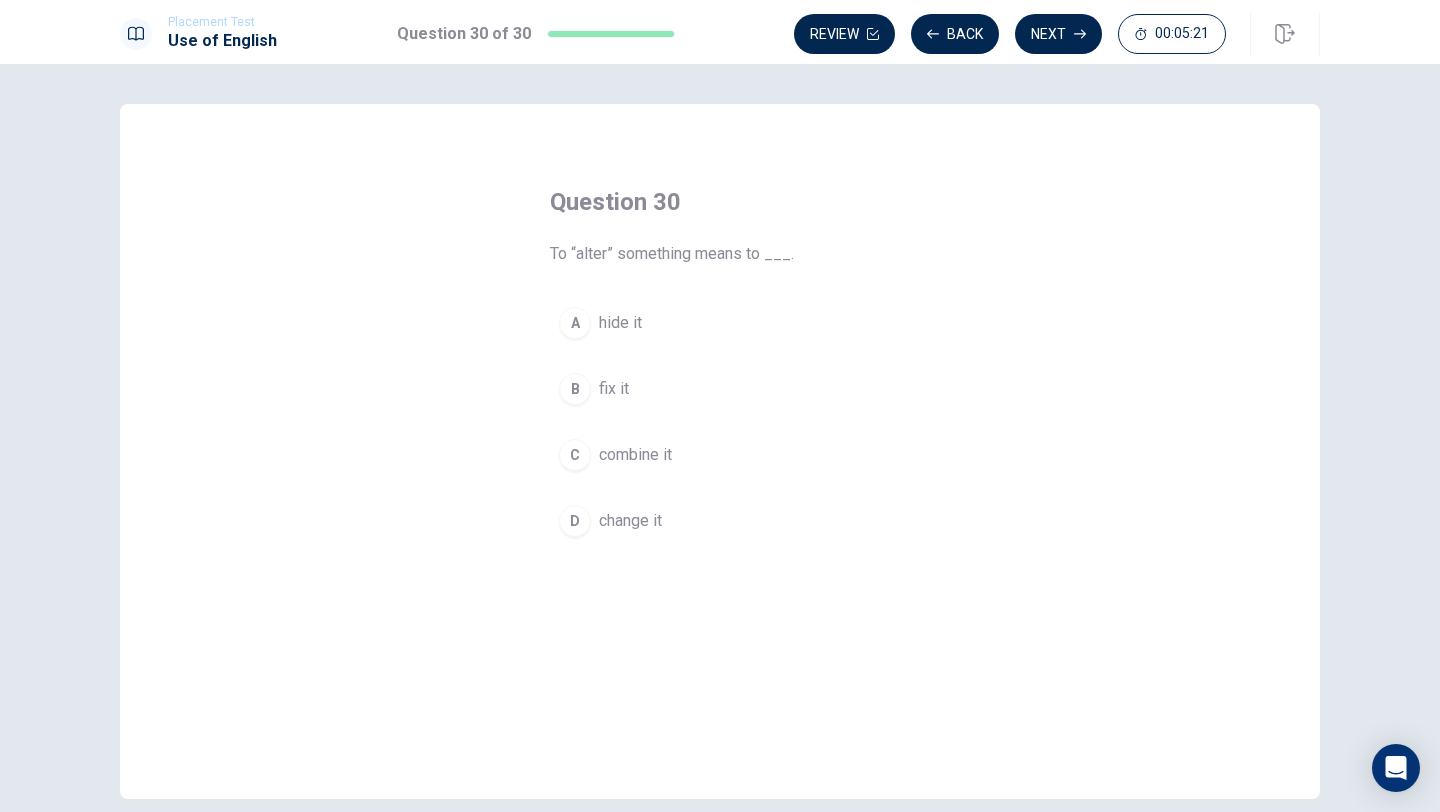 click on "B" at bounding box center [575, 389] 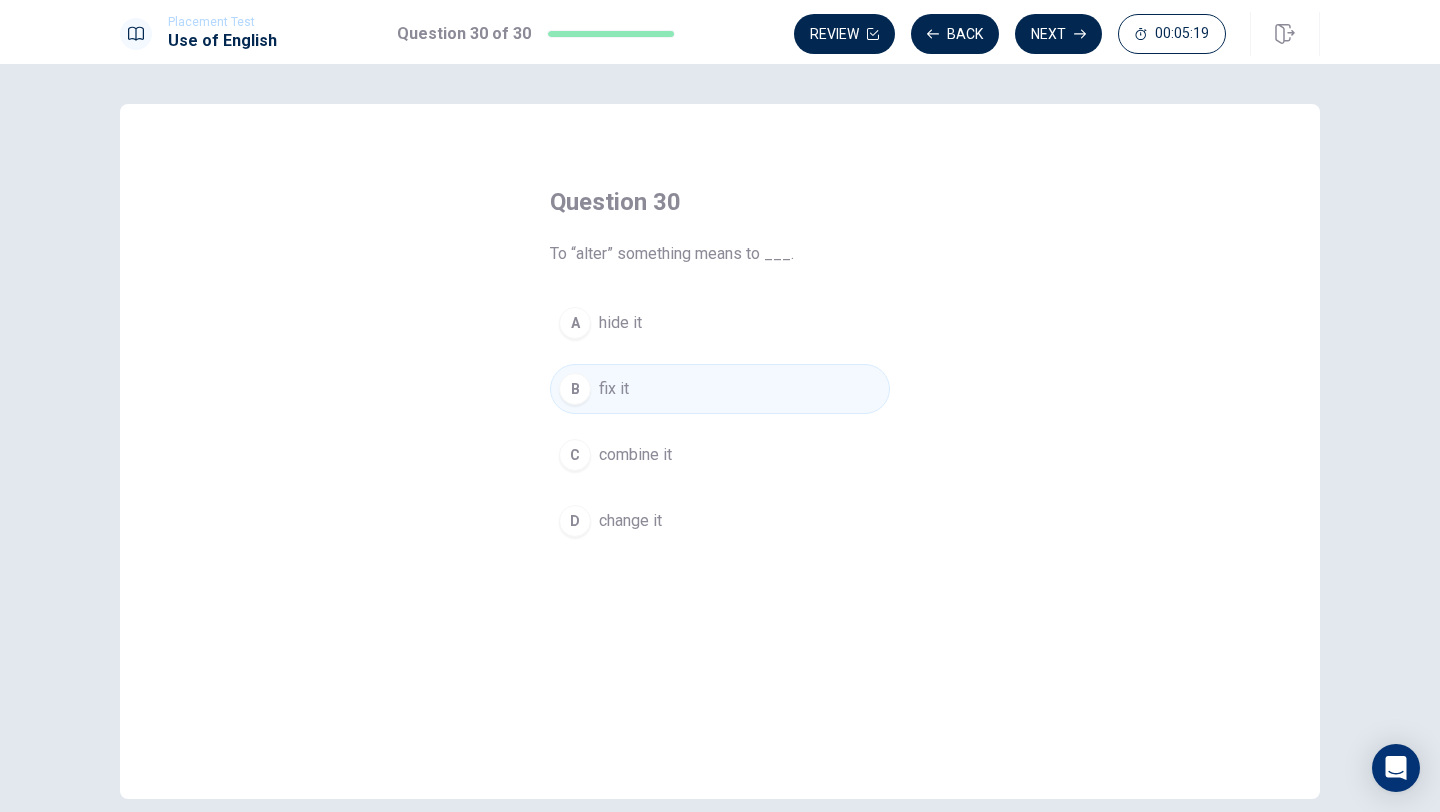 click on "C" at bounding box center [575, 455] 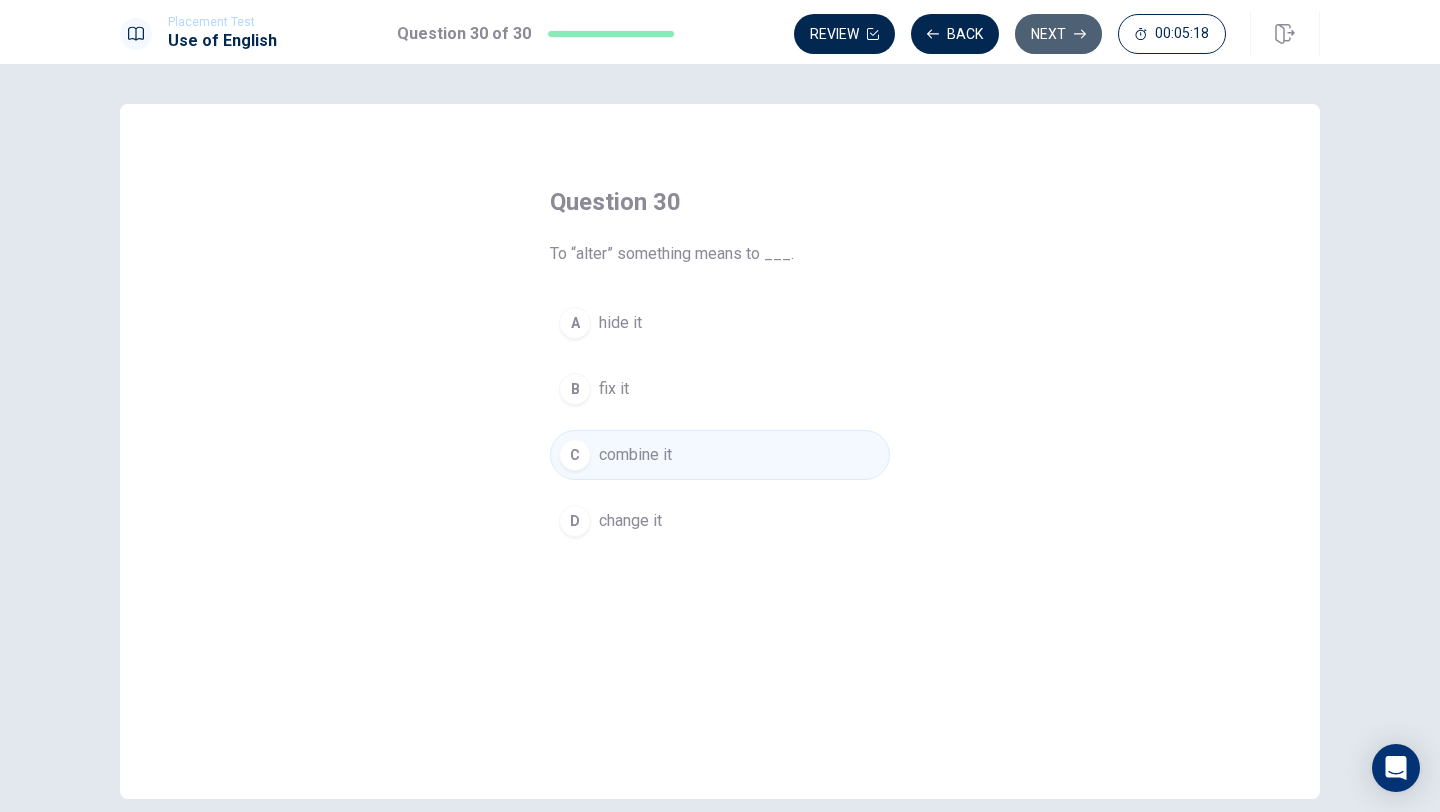 click on "Next" at bounding box center [1058, 34] 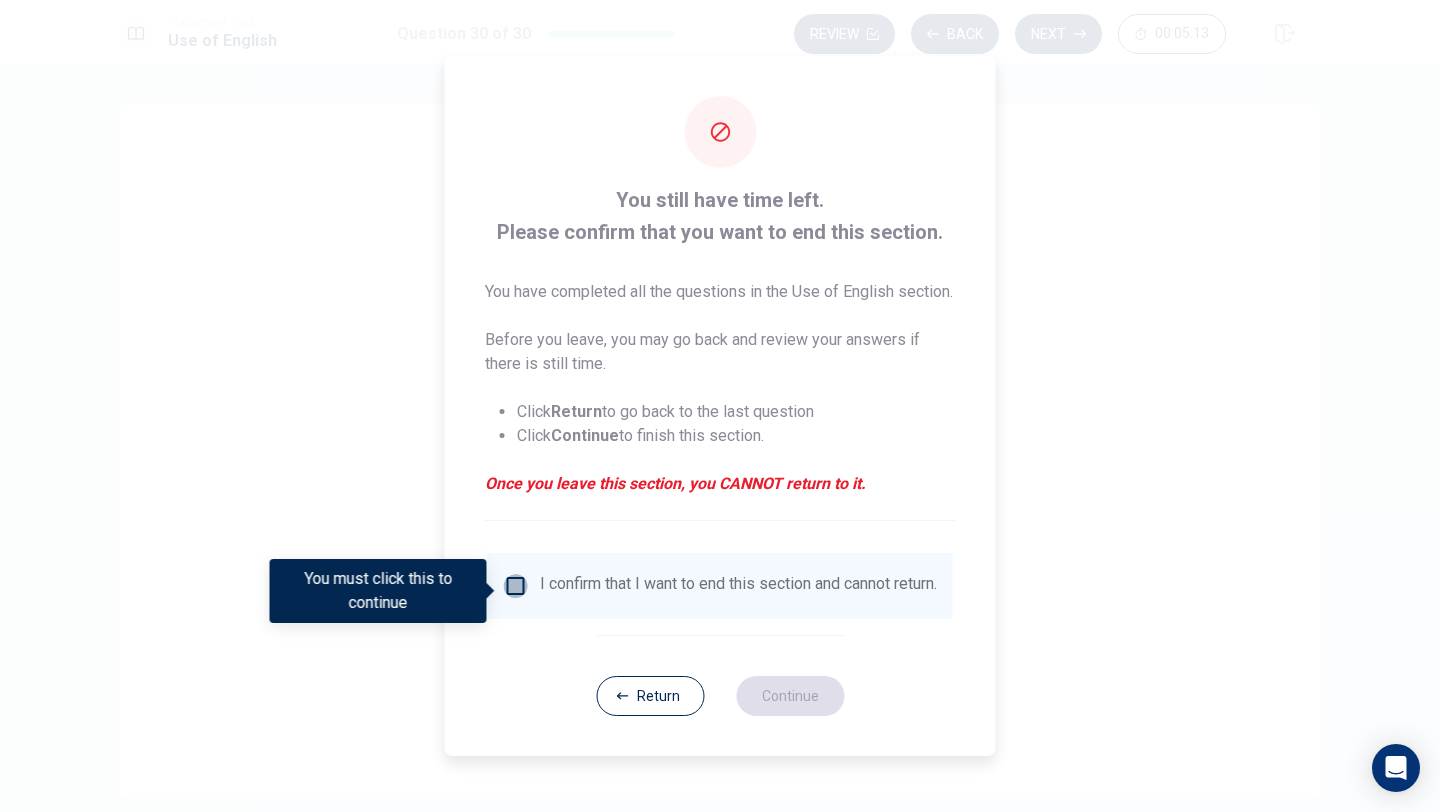 click at bounding box center [516, 586] 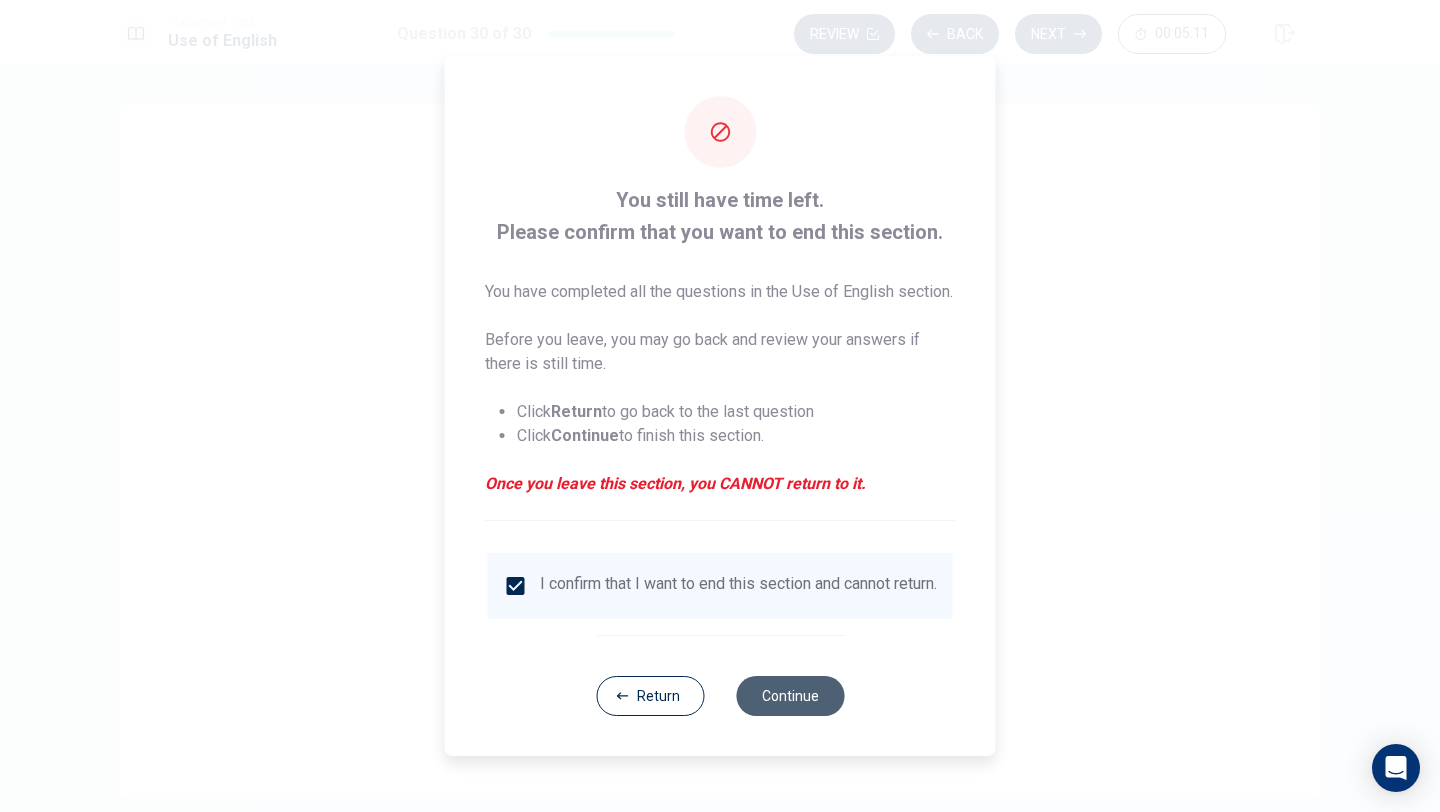 click on "Continue" at bounding box center (790, 696) 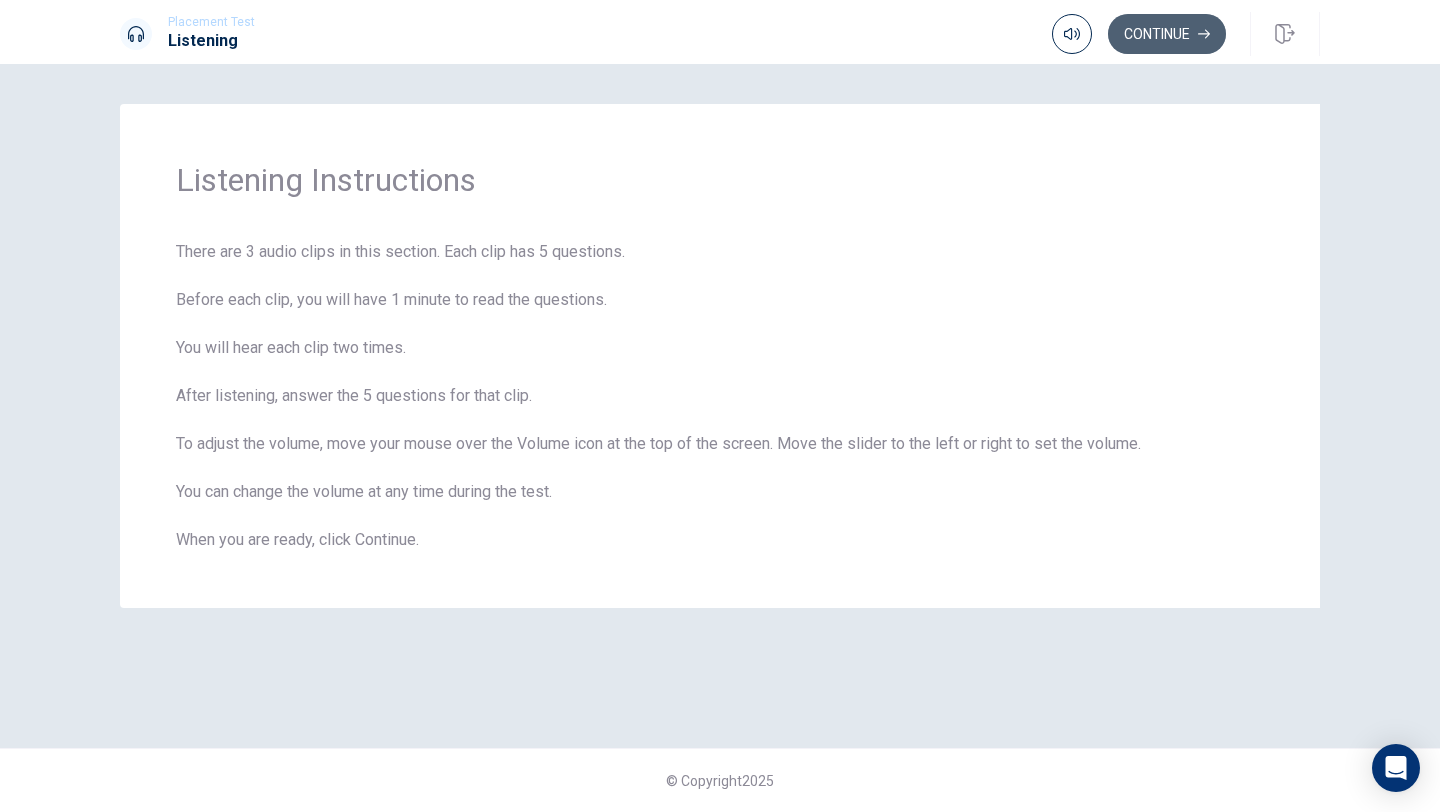 click on "Continue" at bounding box center (1167, 34) 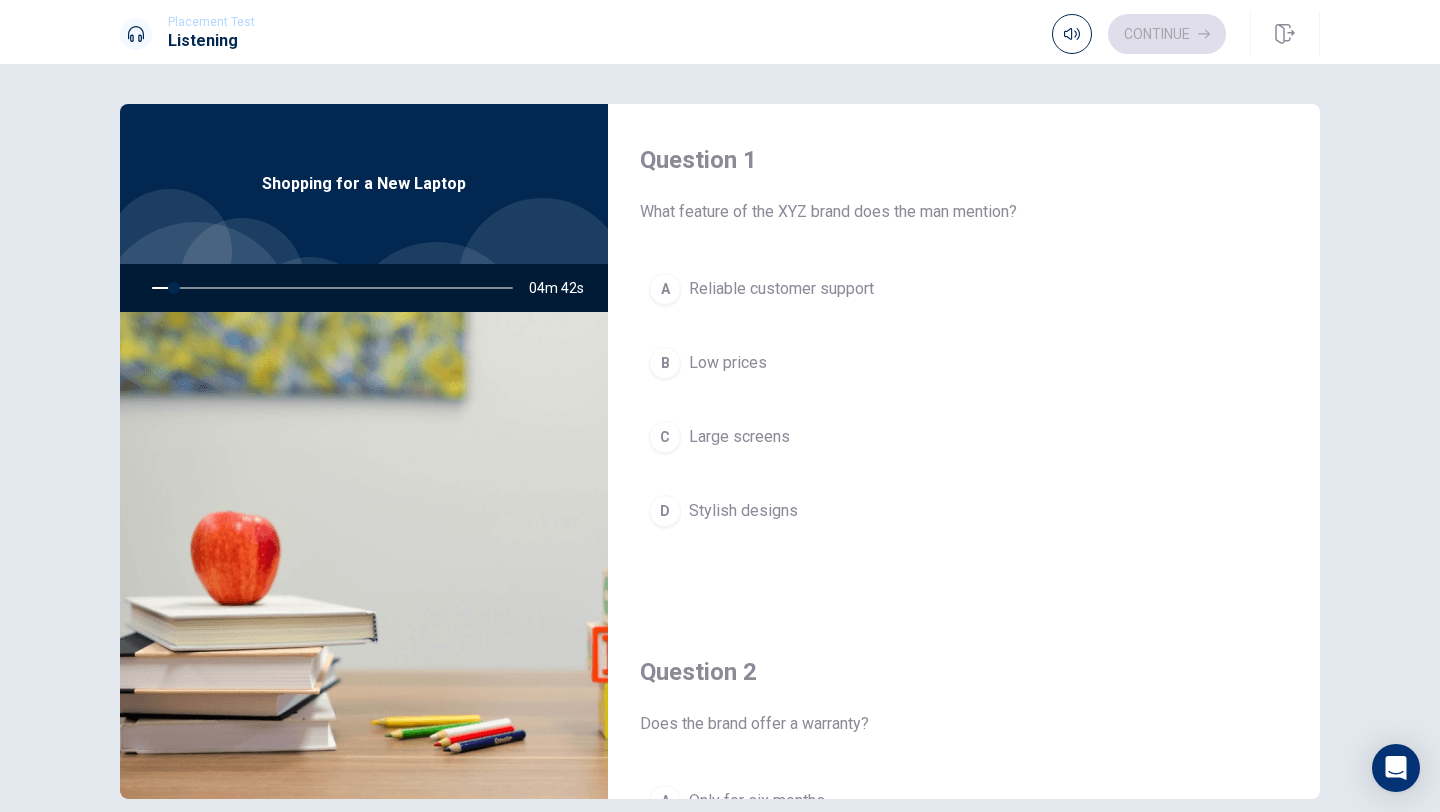 scroll, scrollTop: 91, scrollLeft: 0, axis: vertical 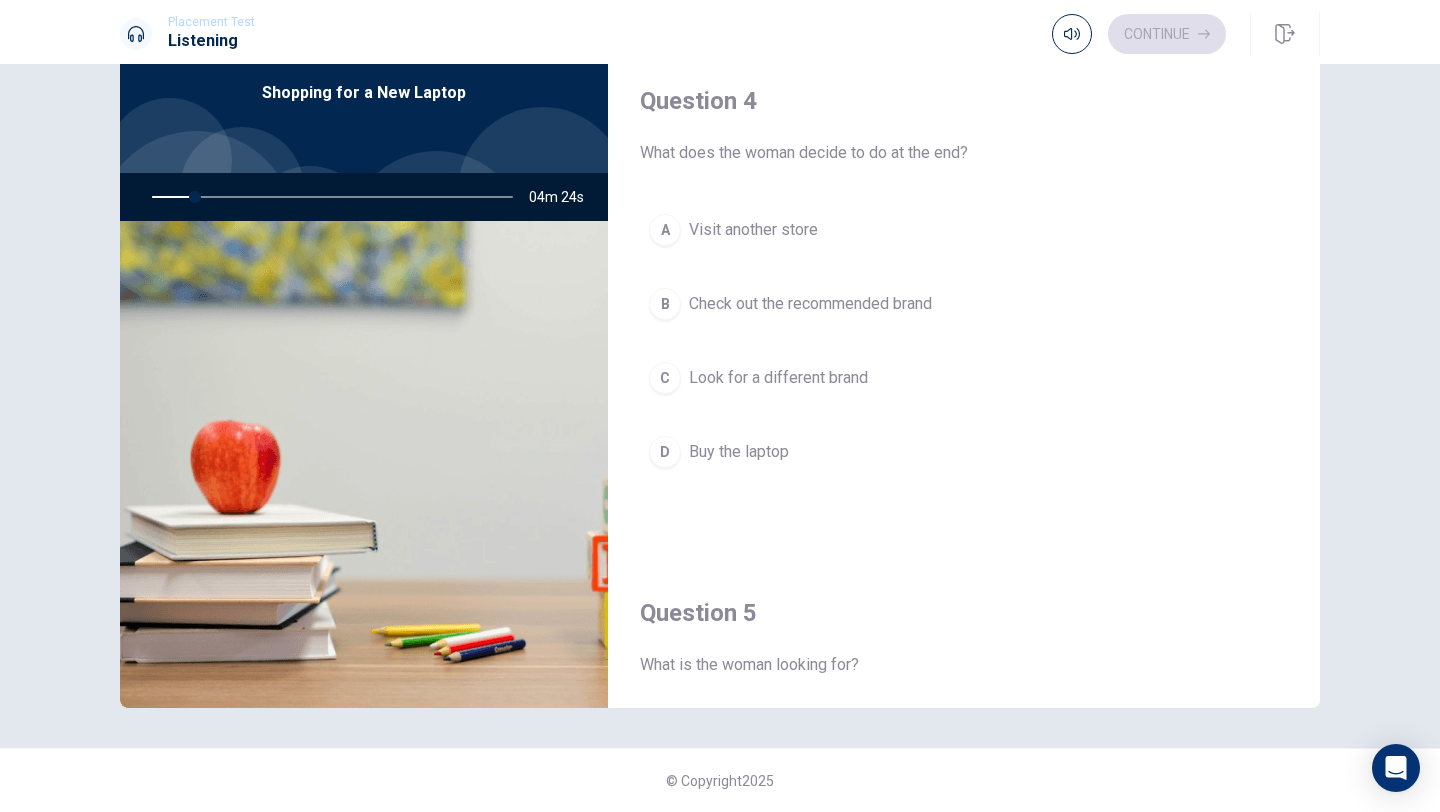 drag, startPoint x: 195, startPoint y: 195, endPoint x: 220, endPoint y: 196, distance: 25.019993 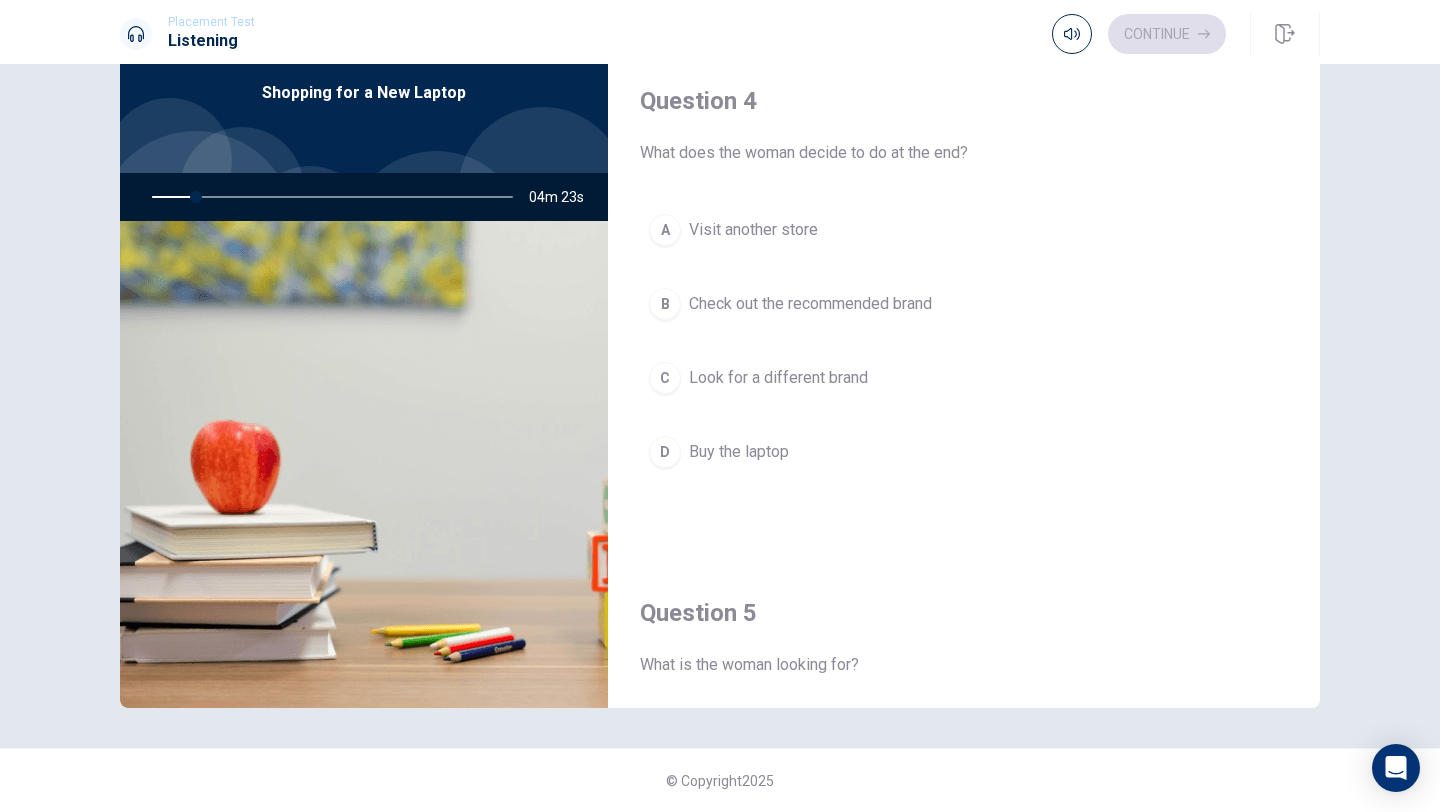 click at bounding box center [328, 197] 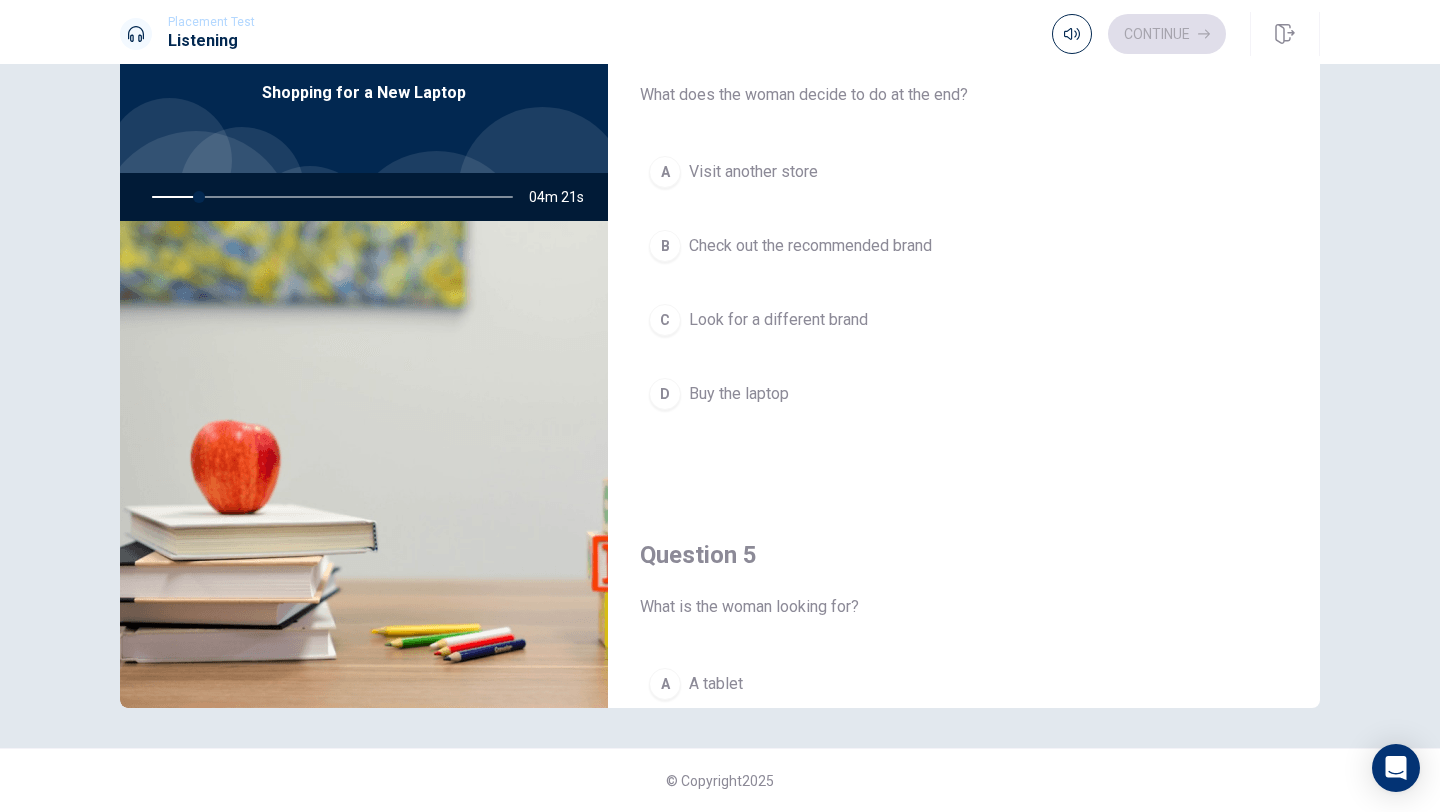 scroll, scrollTop: 1563, scrollLeft: 0, axis: vertical 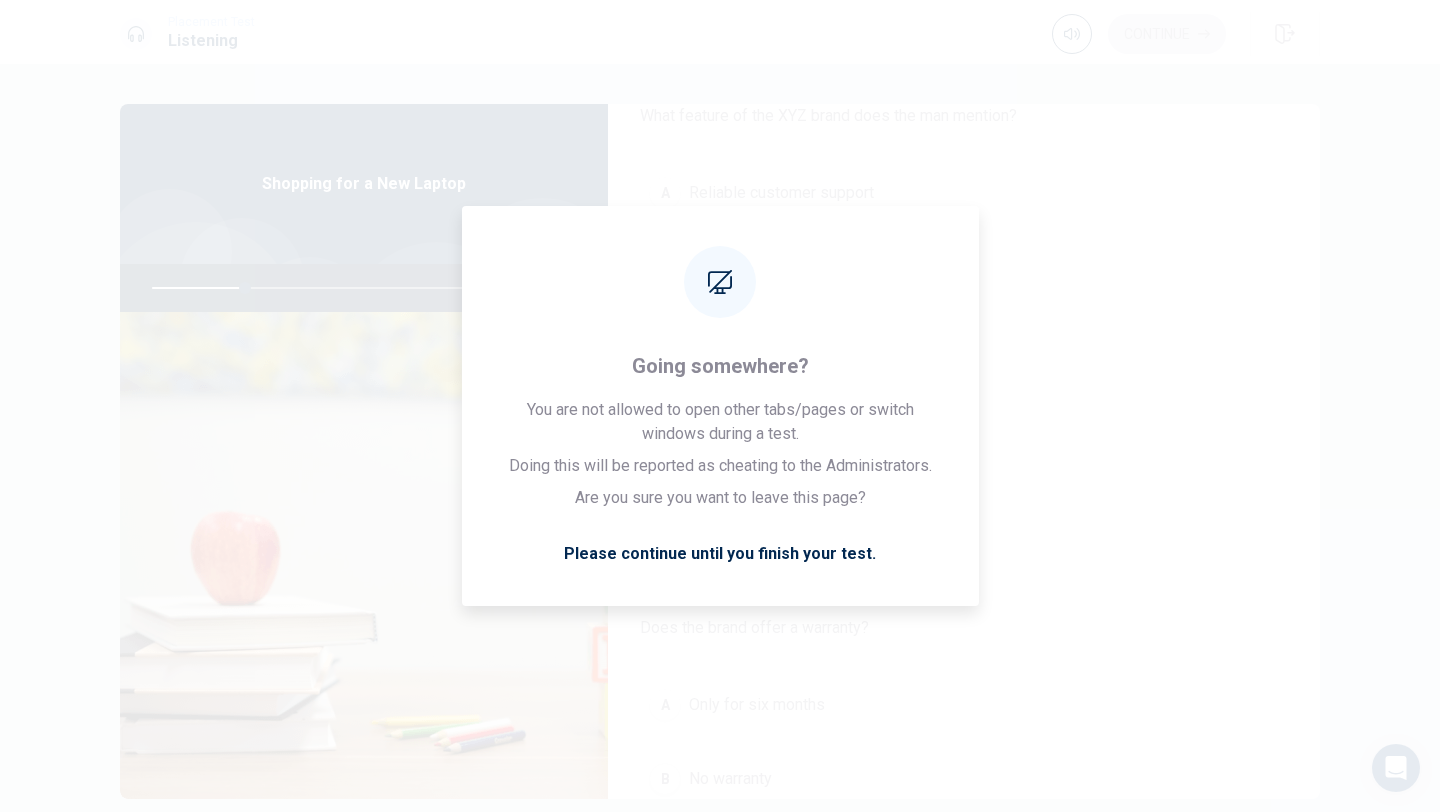 click on "Question 1 What feature of the XYZ brand does the man mention? A Reliable customer support B Low prices C Large screens D Stylish designs" at bounding box center [964, 264] 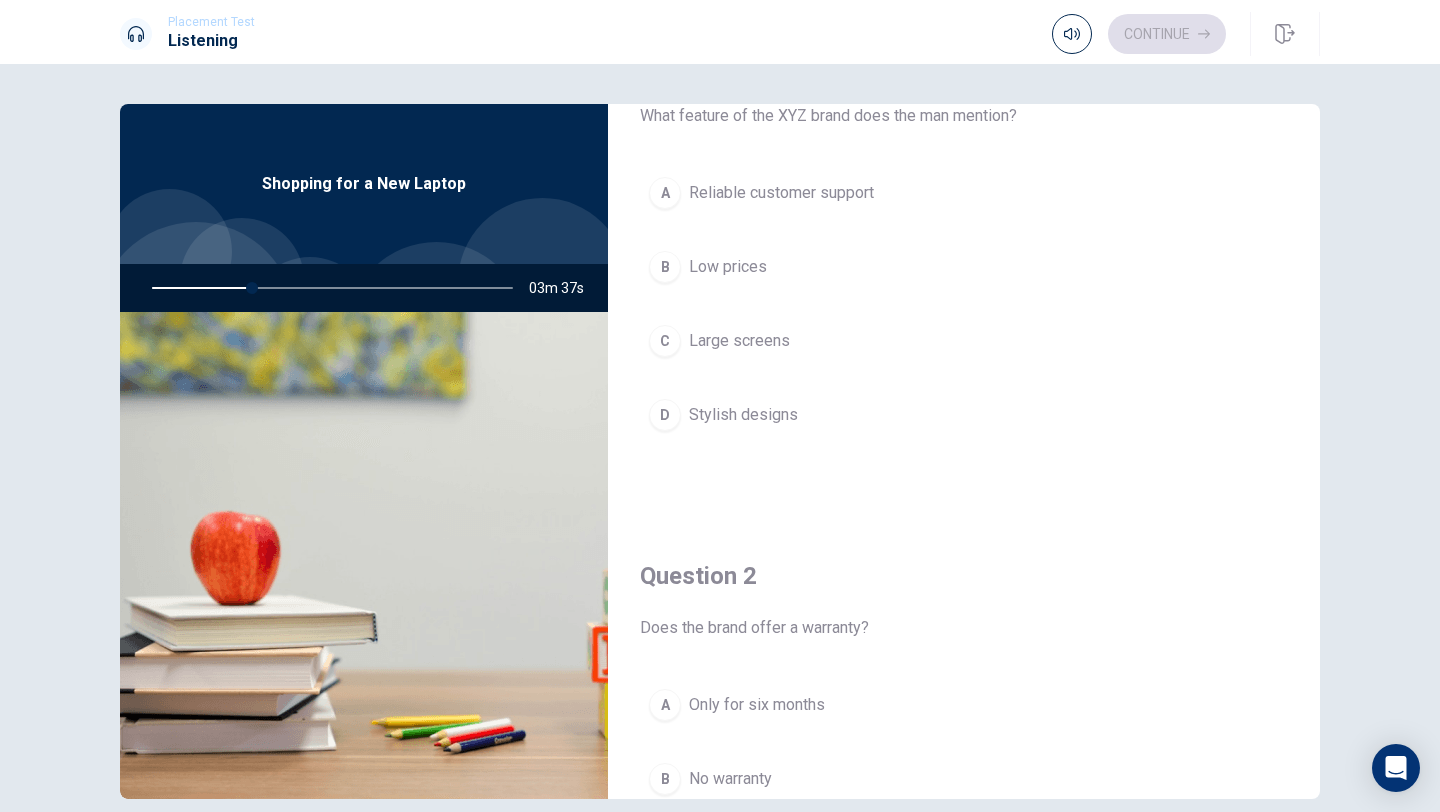 click on "A Reliable customer support B Low prices C Large screens D Stylish designs" at bounding box center (964, 324) 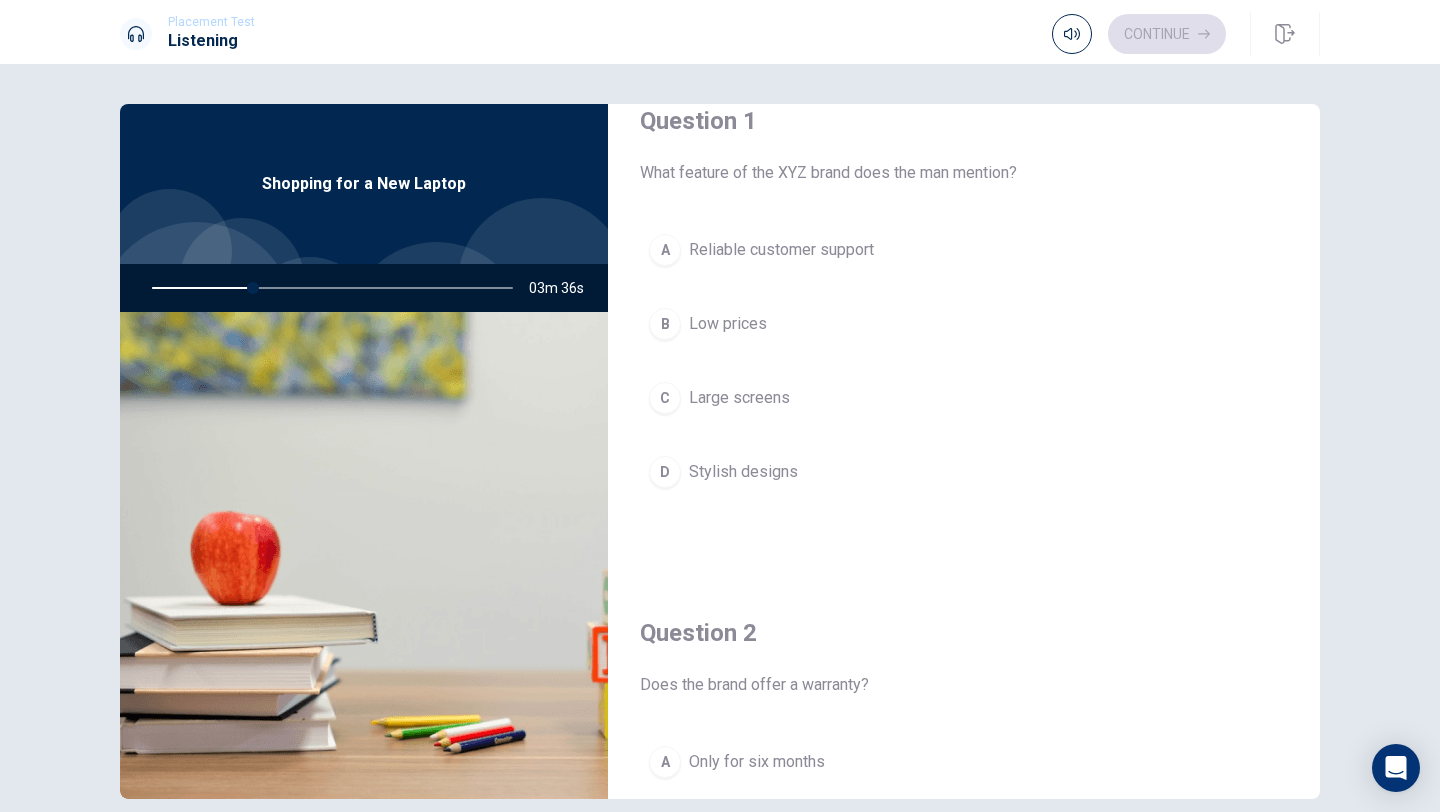 scroll, scrollTop: 0, scrollLeft: 0, axis: both 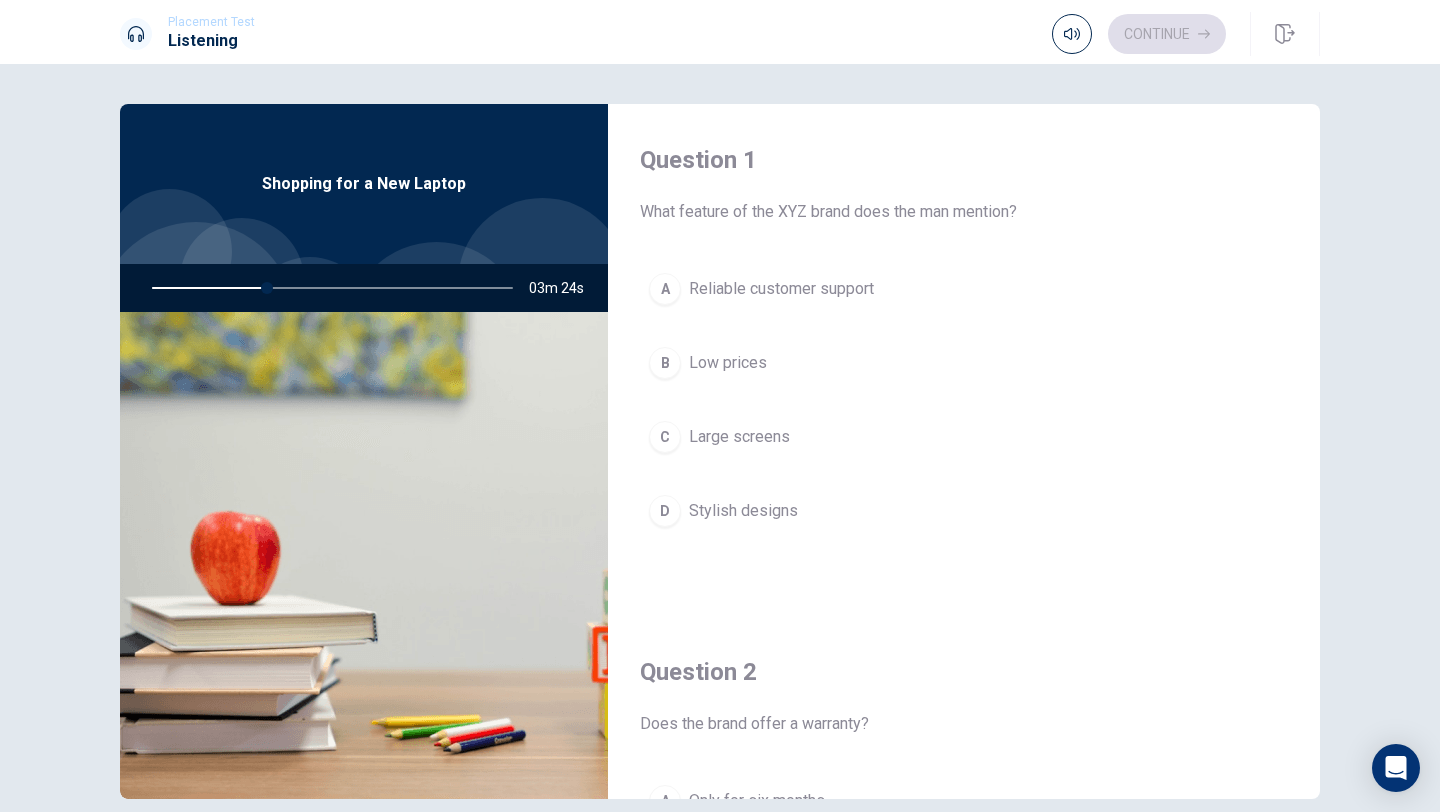 click on "A" at bounding box center [665, 289] 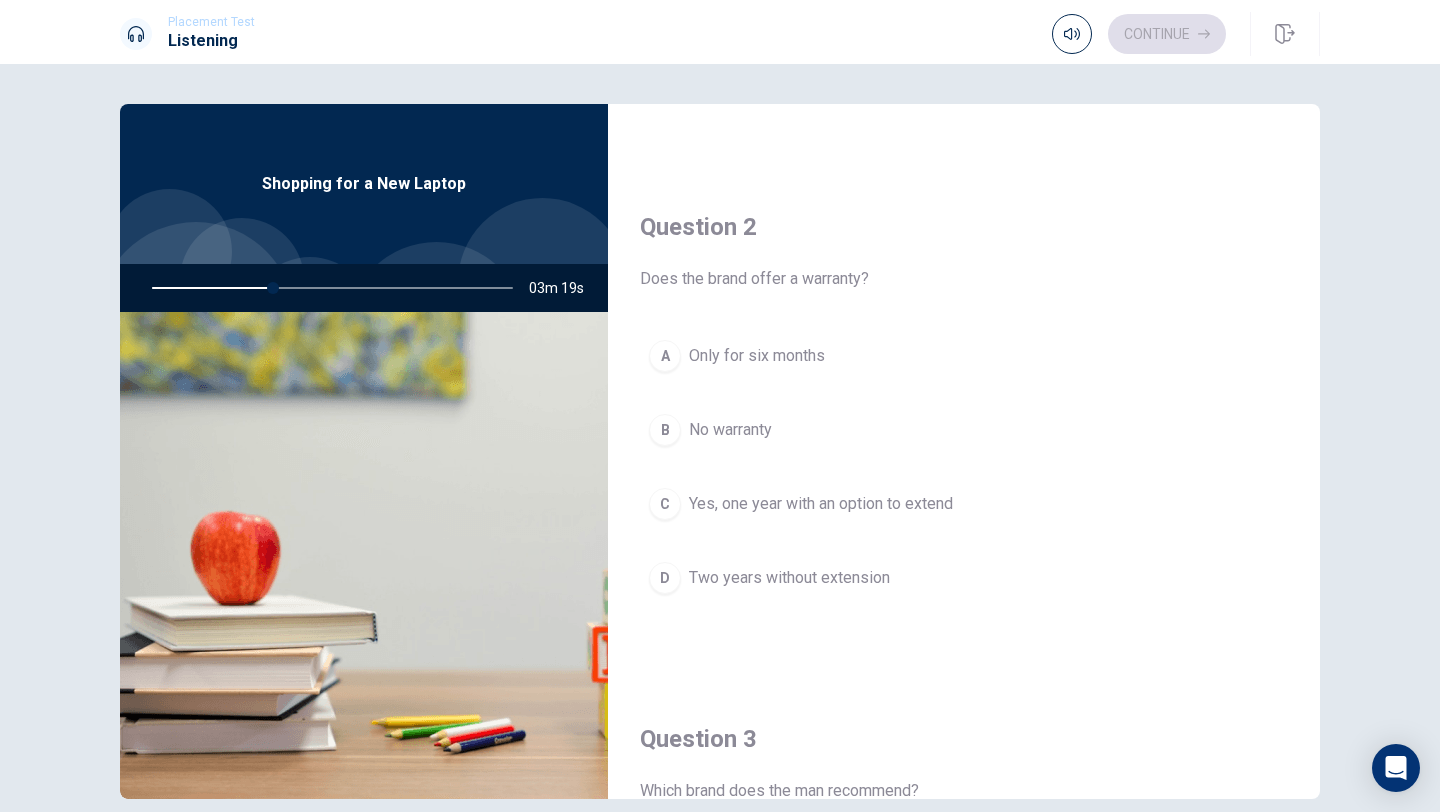 scroll, scrollTop: 508, scrollLeft: 0, axis: vertical 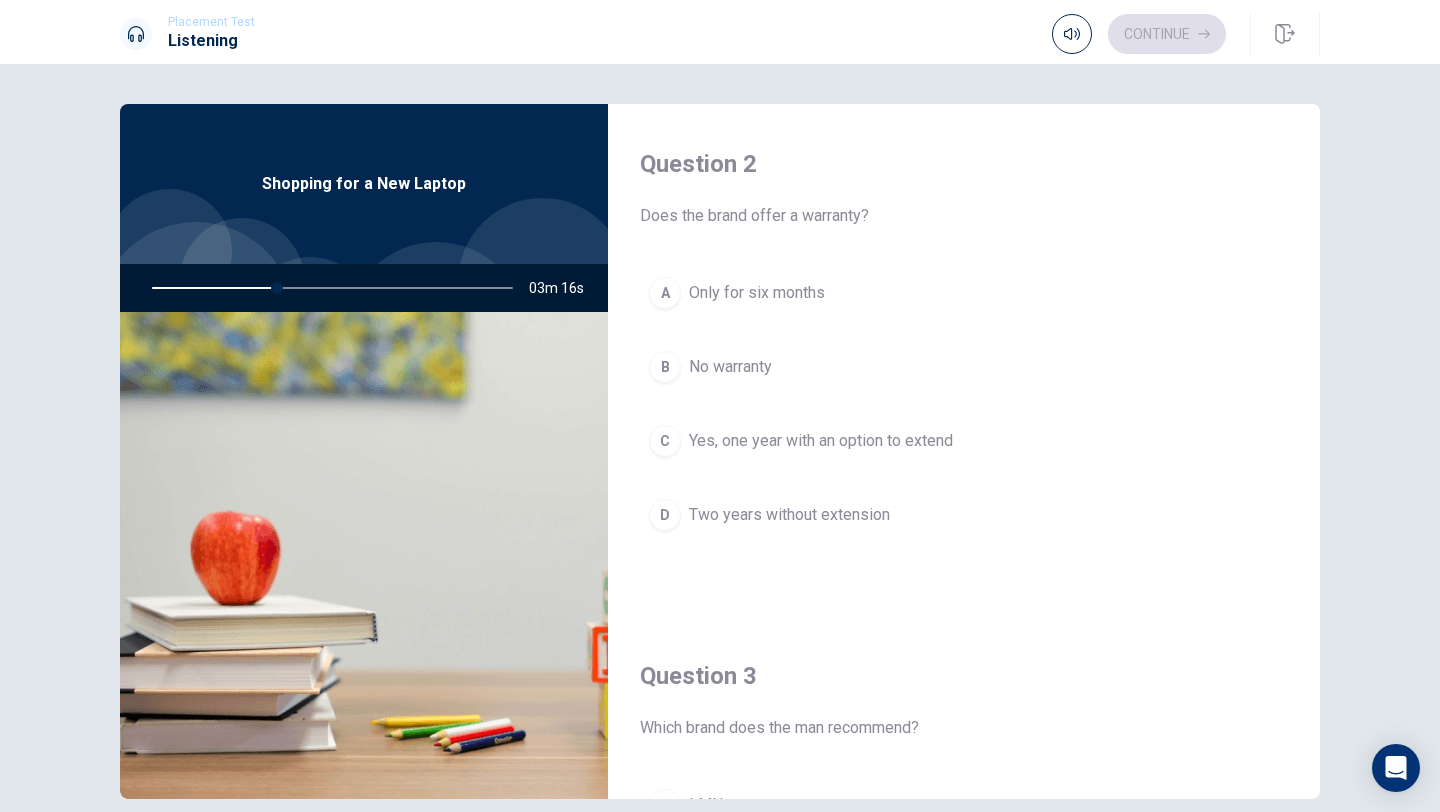 click on "C" at bounding box center [665, 441] 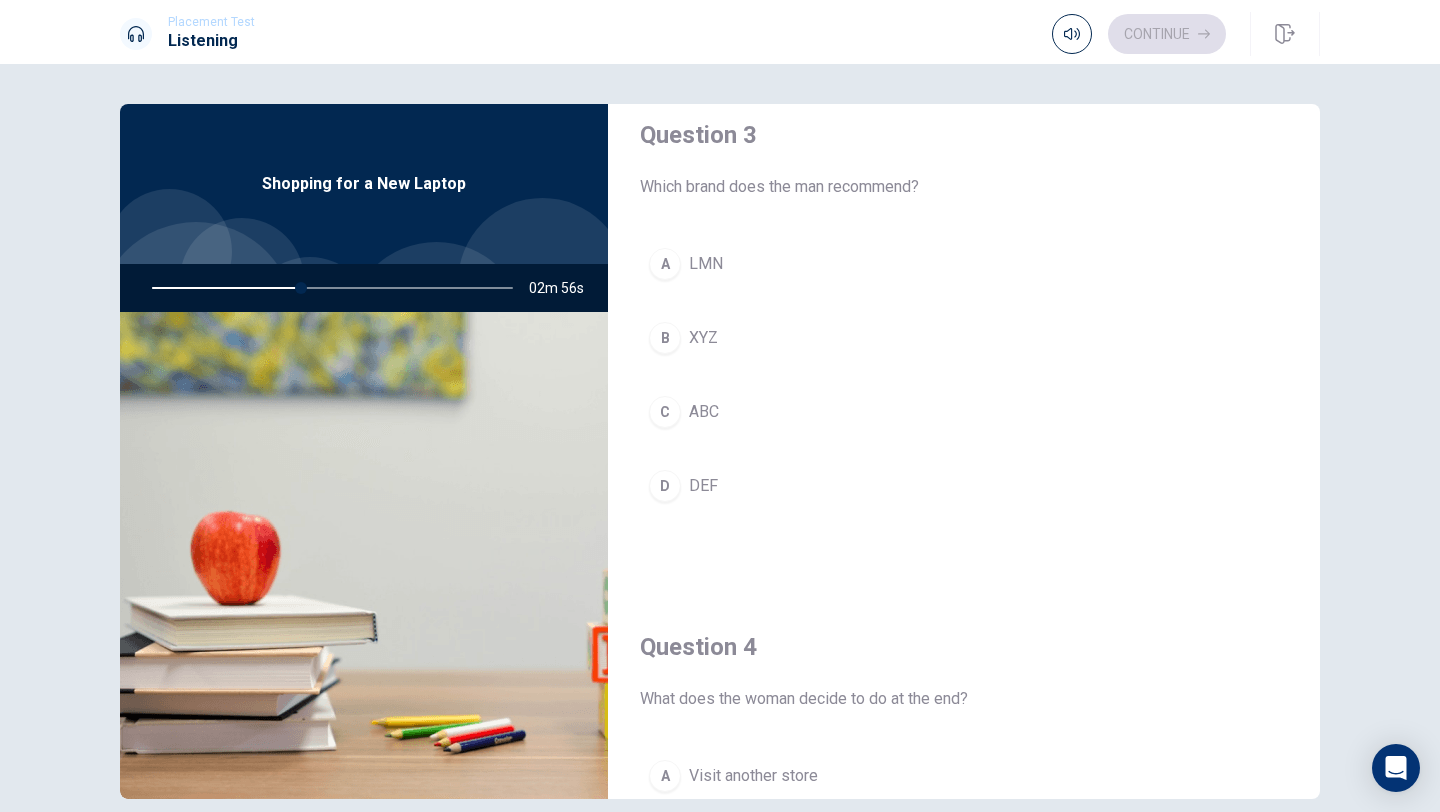 scroll, scrollTop: 1050, scrollLeft: 0, axis: vertical 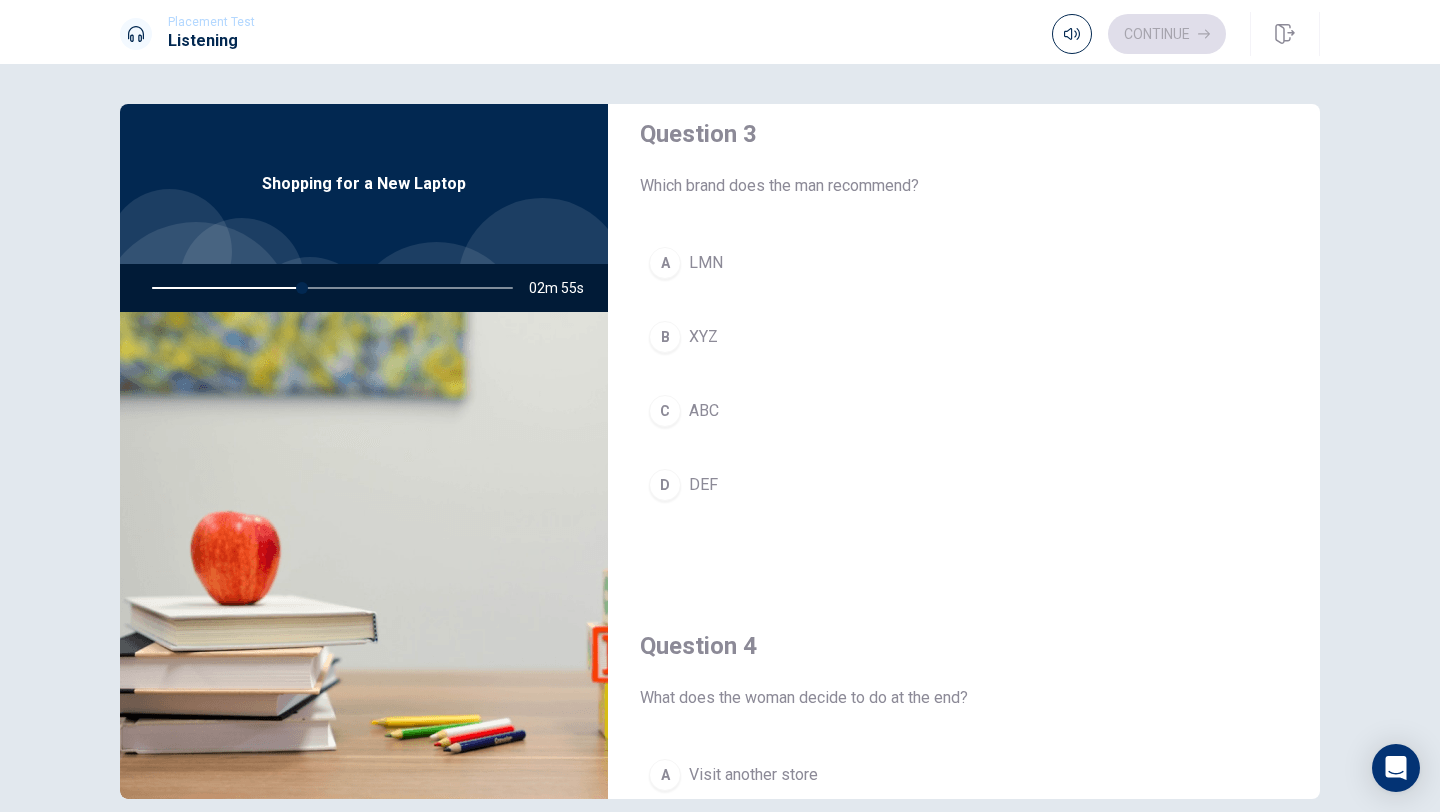 click on "B" at bounding box center (665, 337) 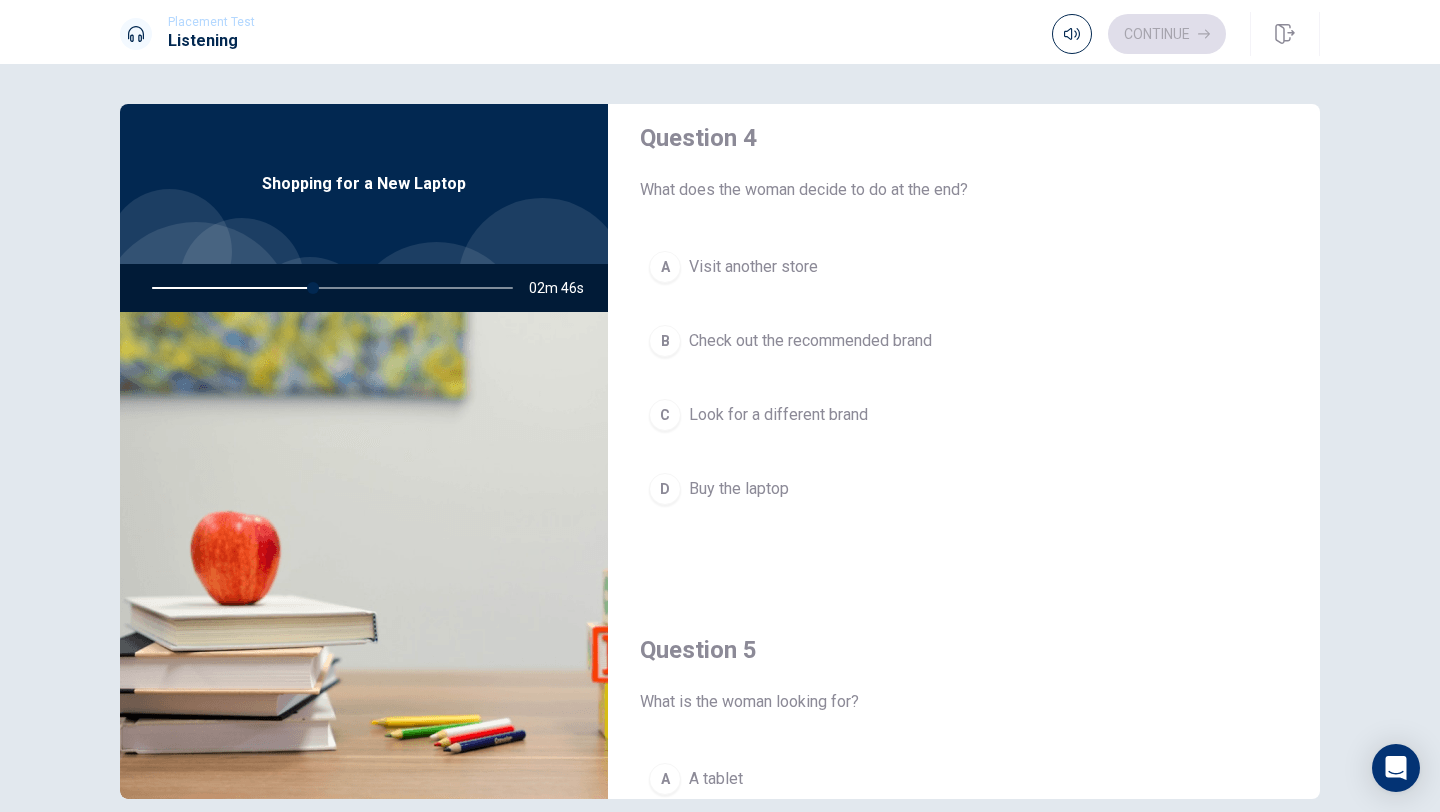 scroll, scrollTop: 1559, scrollLeft: 0, axis: vertical 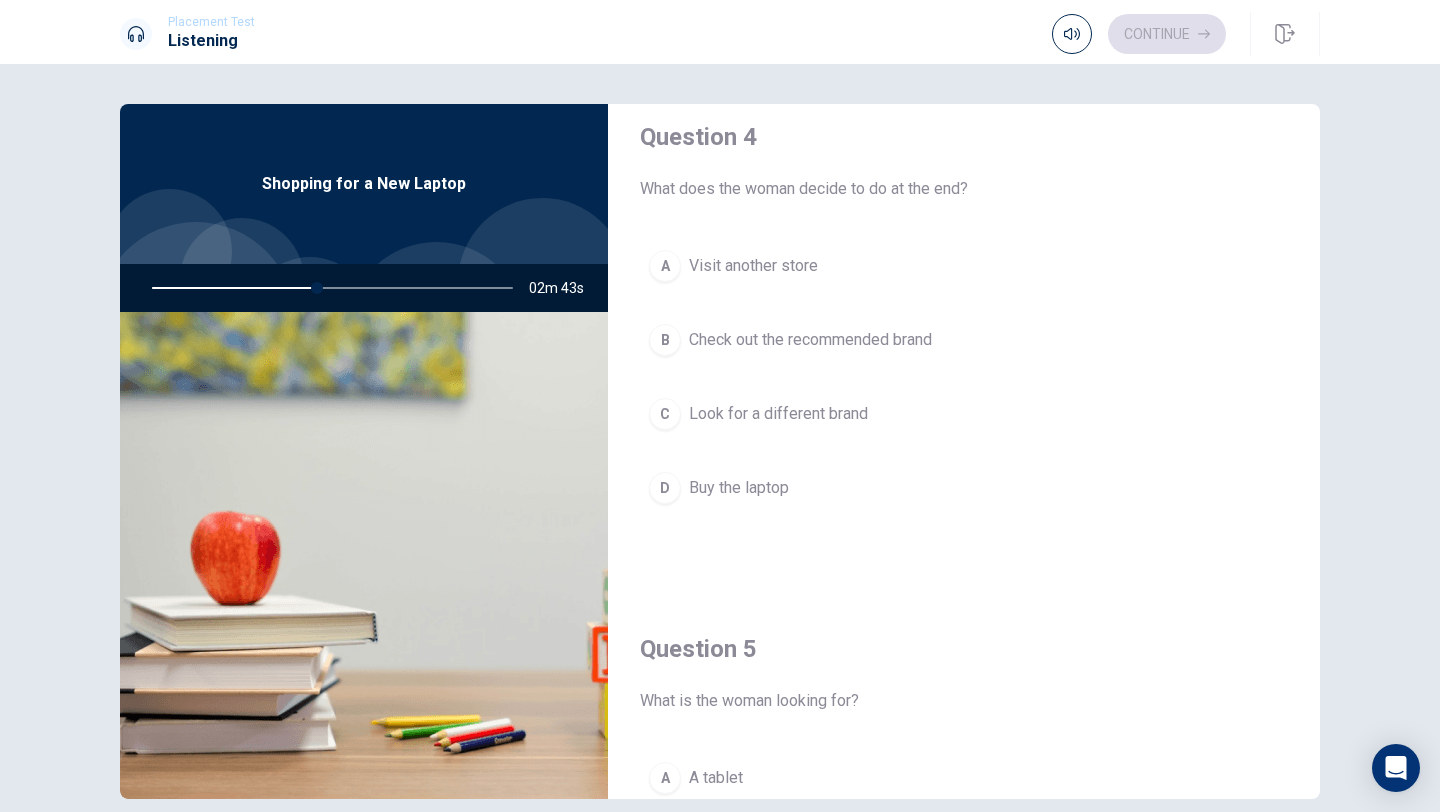 click on "B" at bounding box center [665, 340] 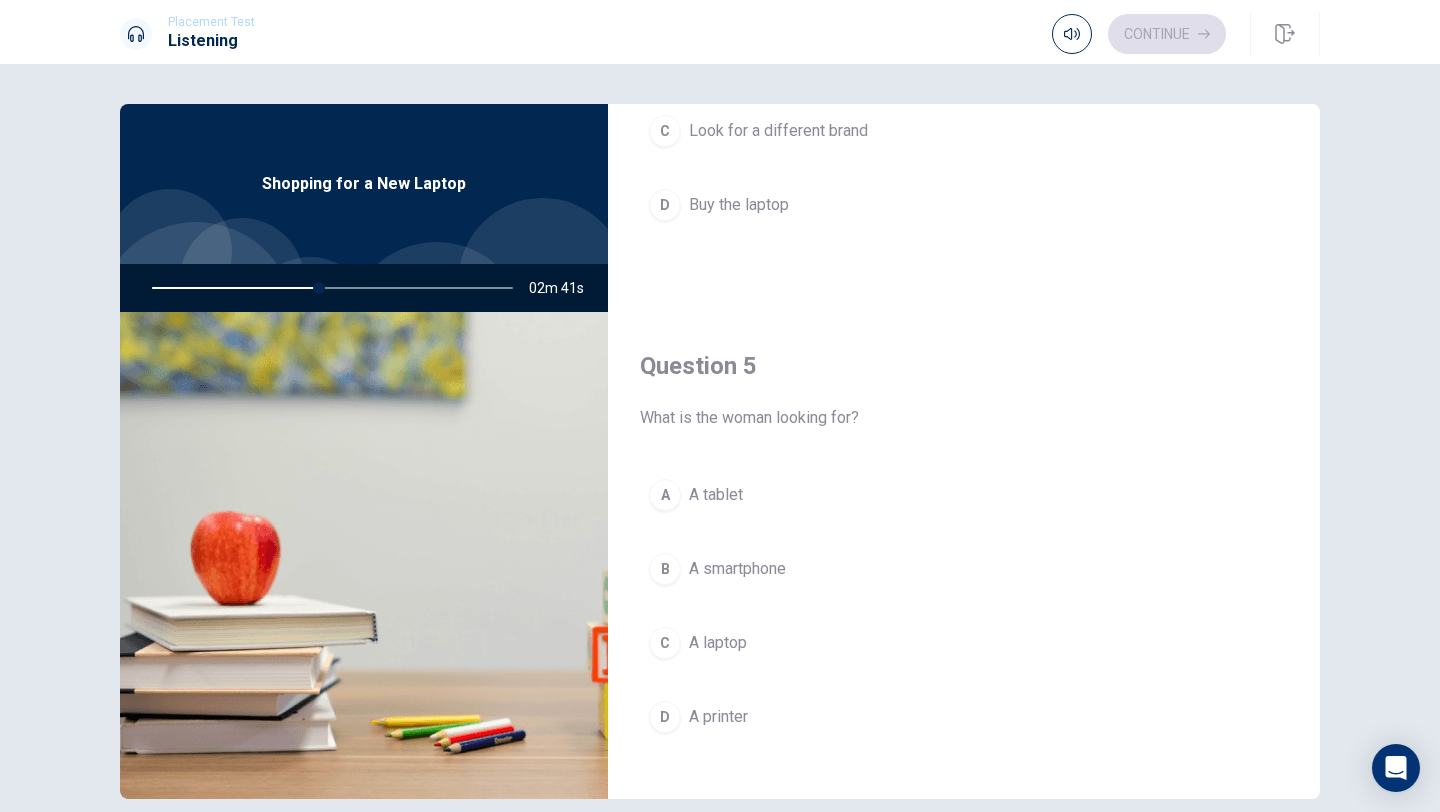 scroll, scrollTop: 1865, scrollLeft: 0, axis: vertical 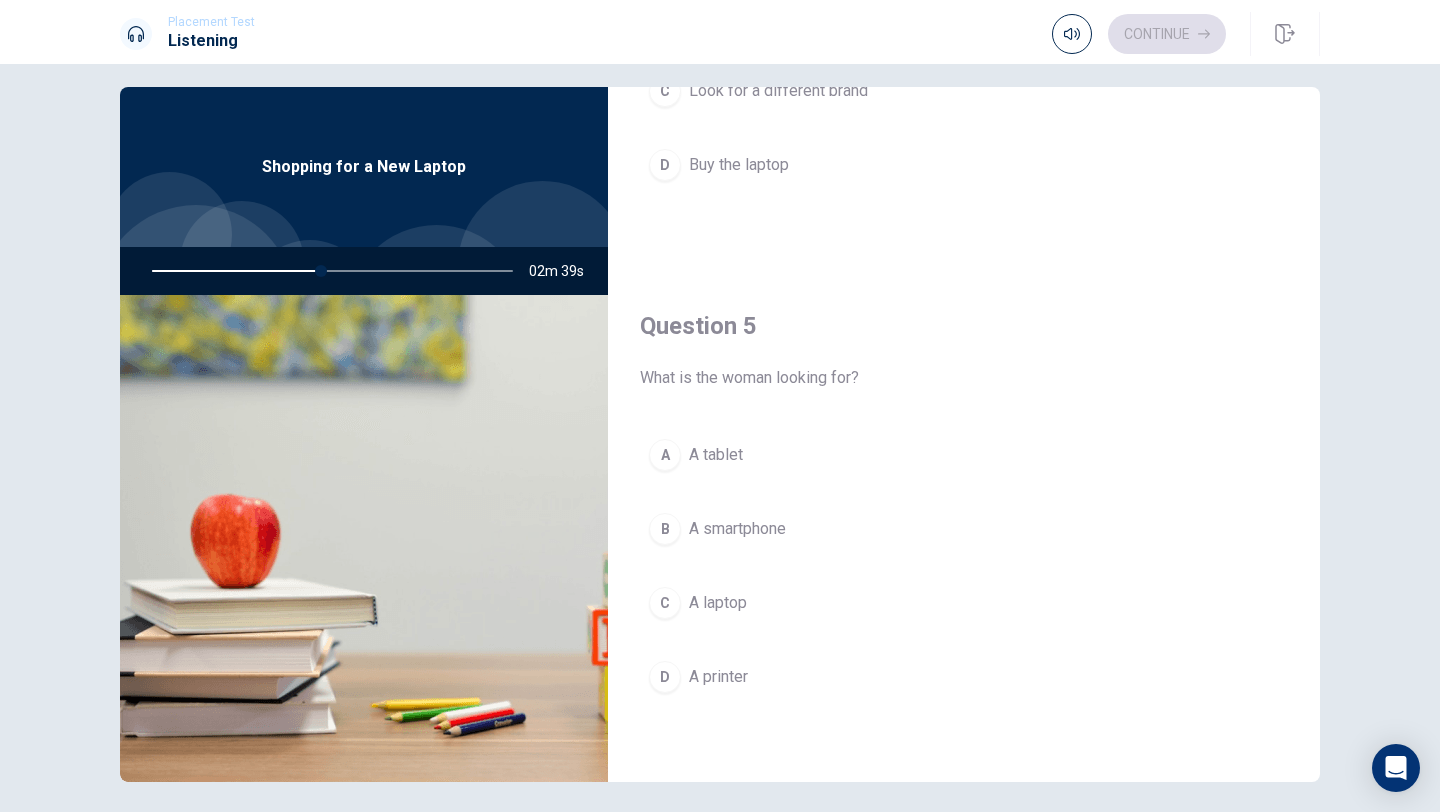 click on "C" at bounding box center (665, 603) 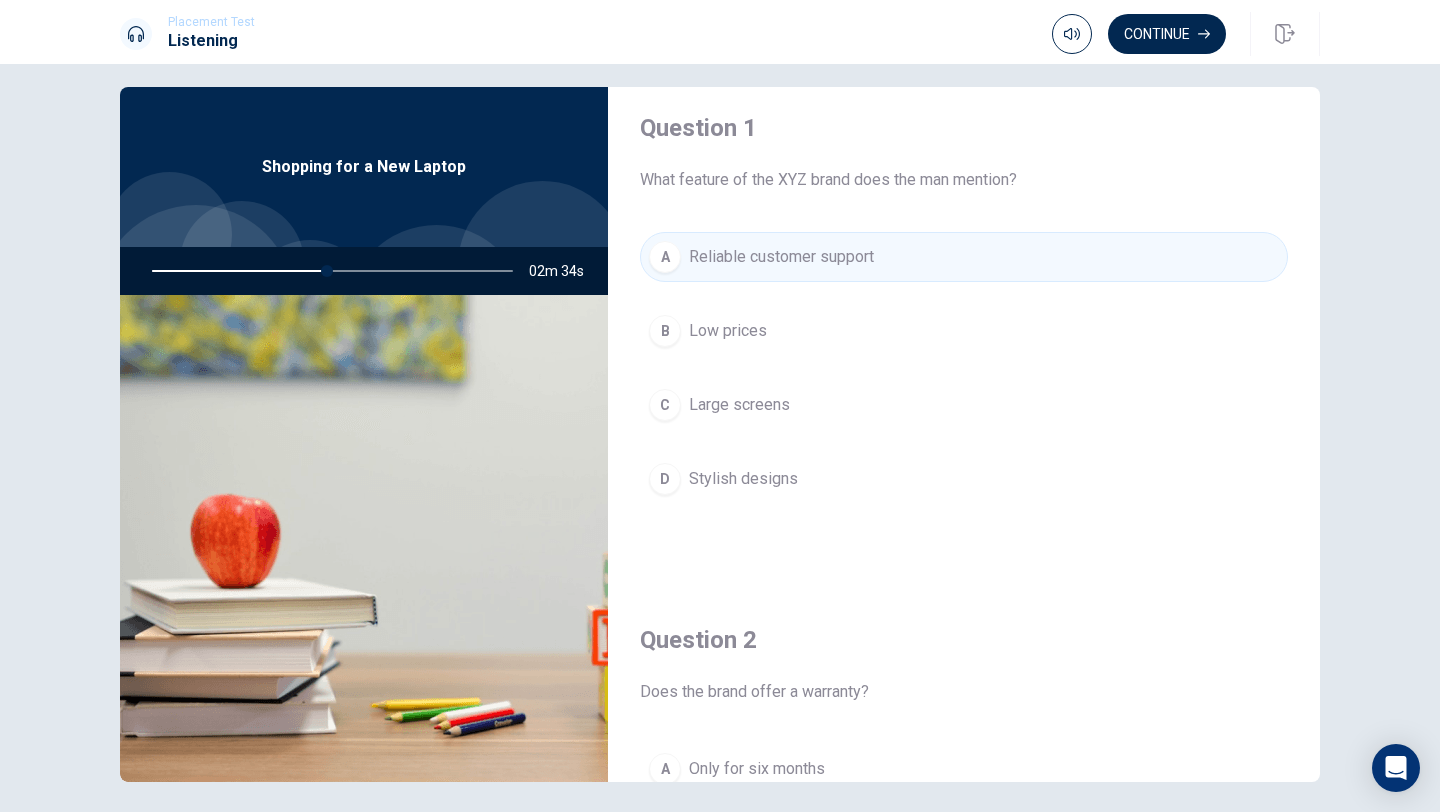 scroll, scrollTop: 0, scrollLeft: 0, axis: both 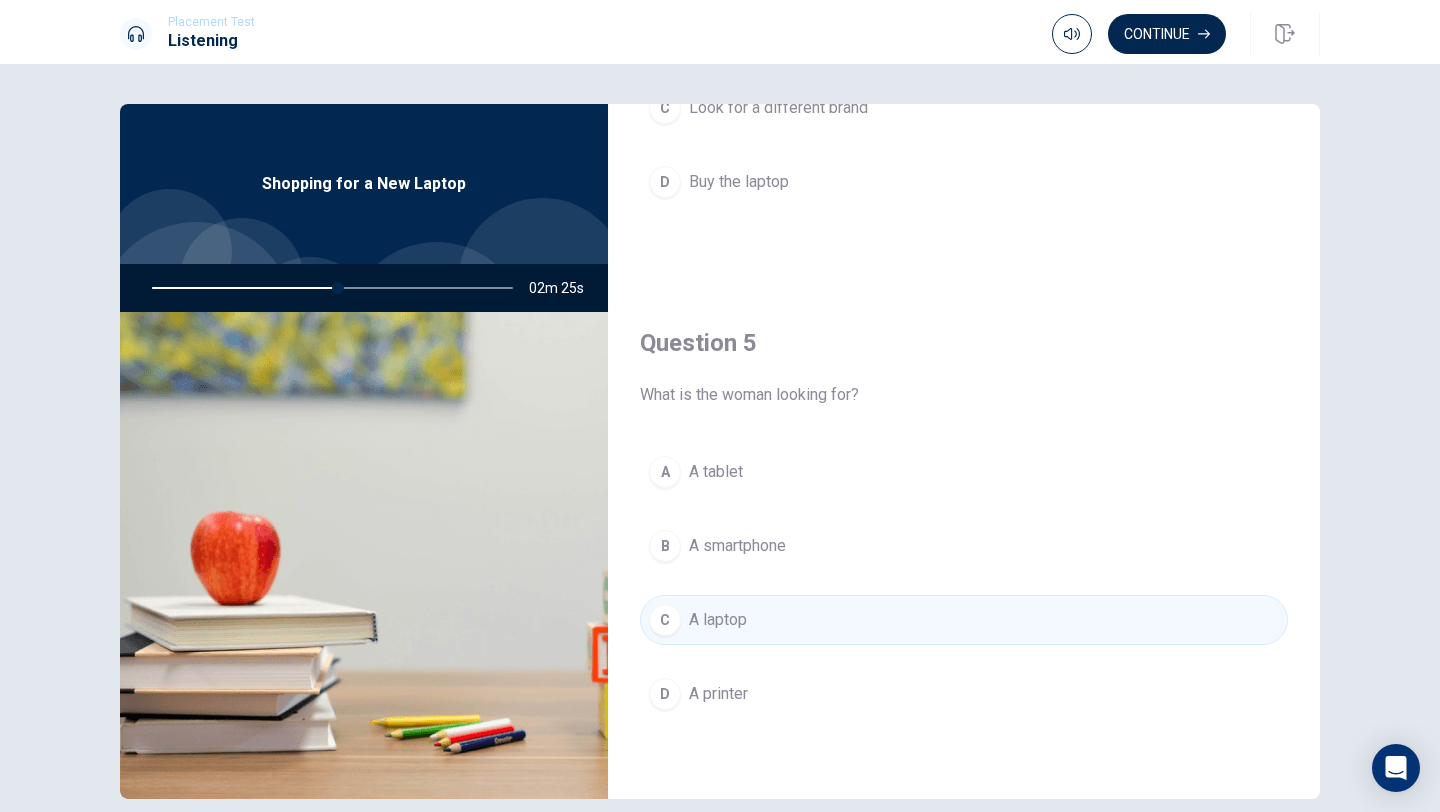 drag, startPoint x: 341, startPoint y: 291, endPoint x: 372, endPoint y: 291, distance: 31 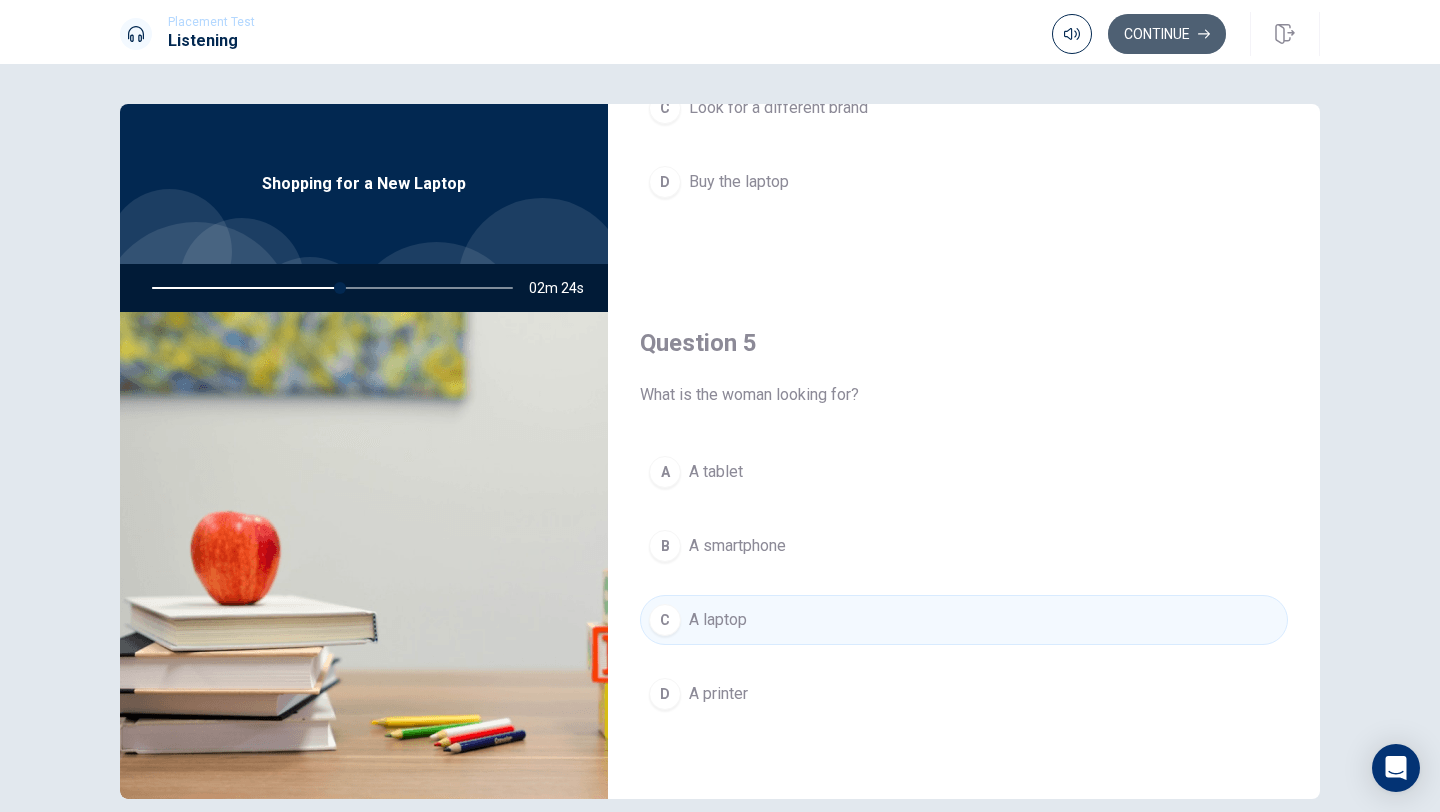 click on "Continue" at bounding box center (1167, 34) 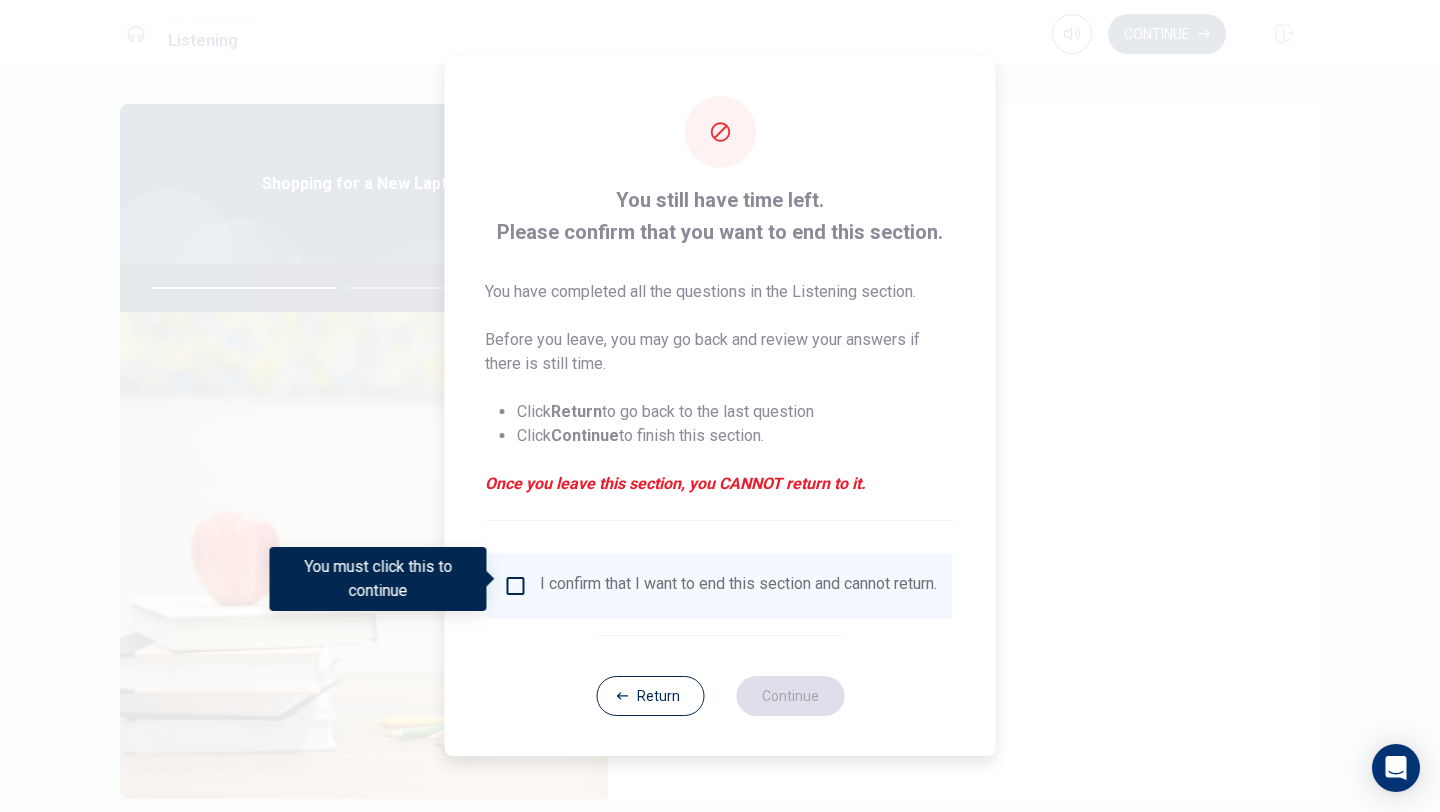 click at bounding box center [516, 586] 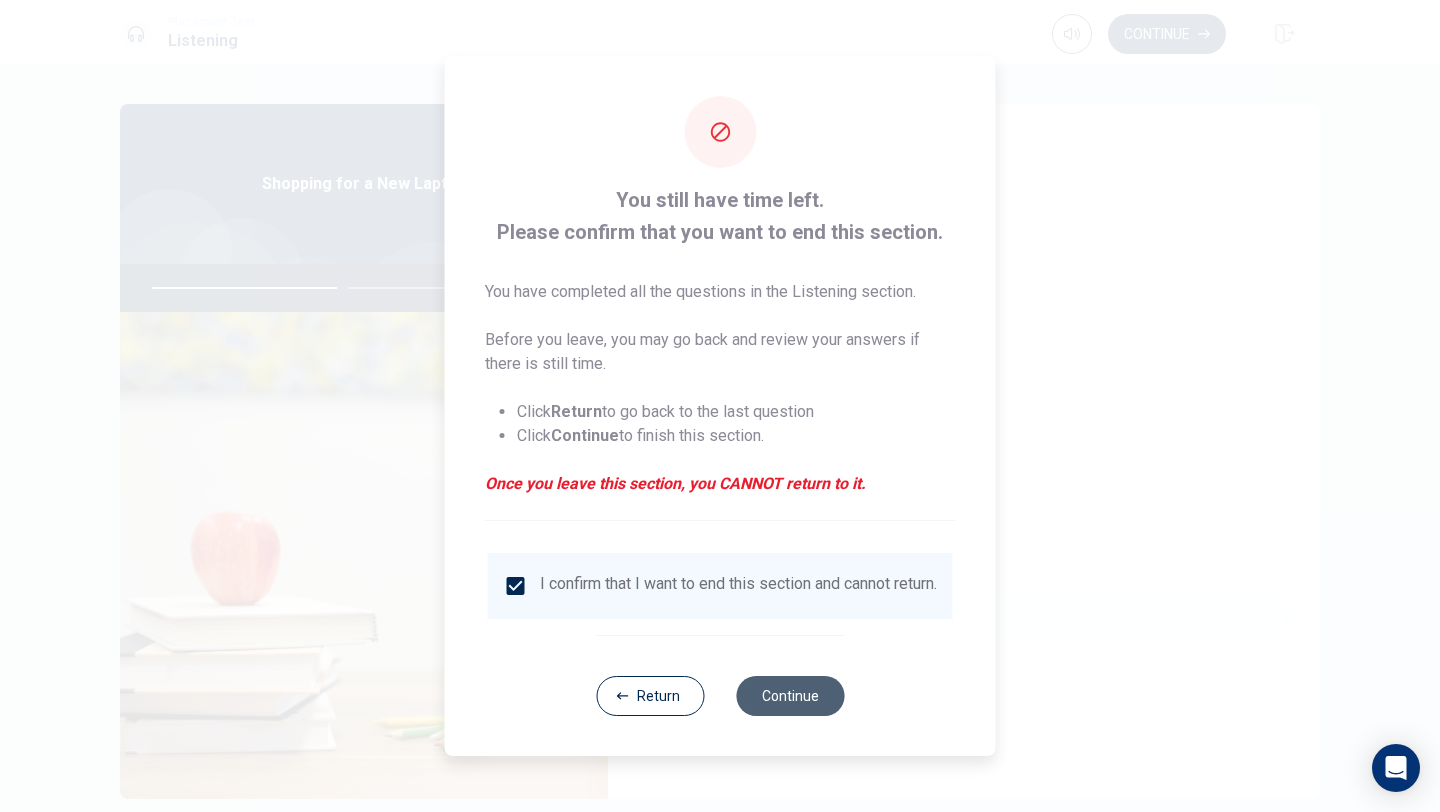 click on "Continue" at bounding box center (790, 696) 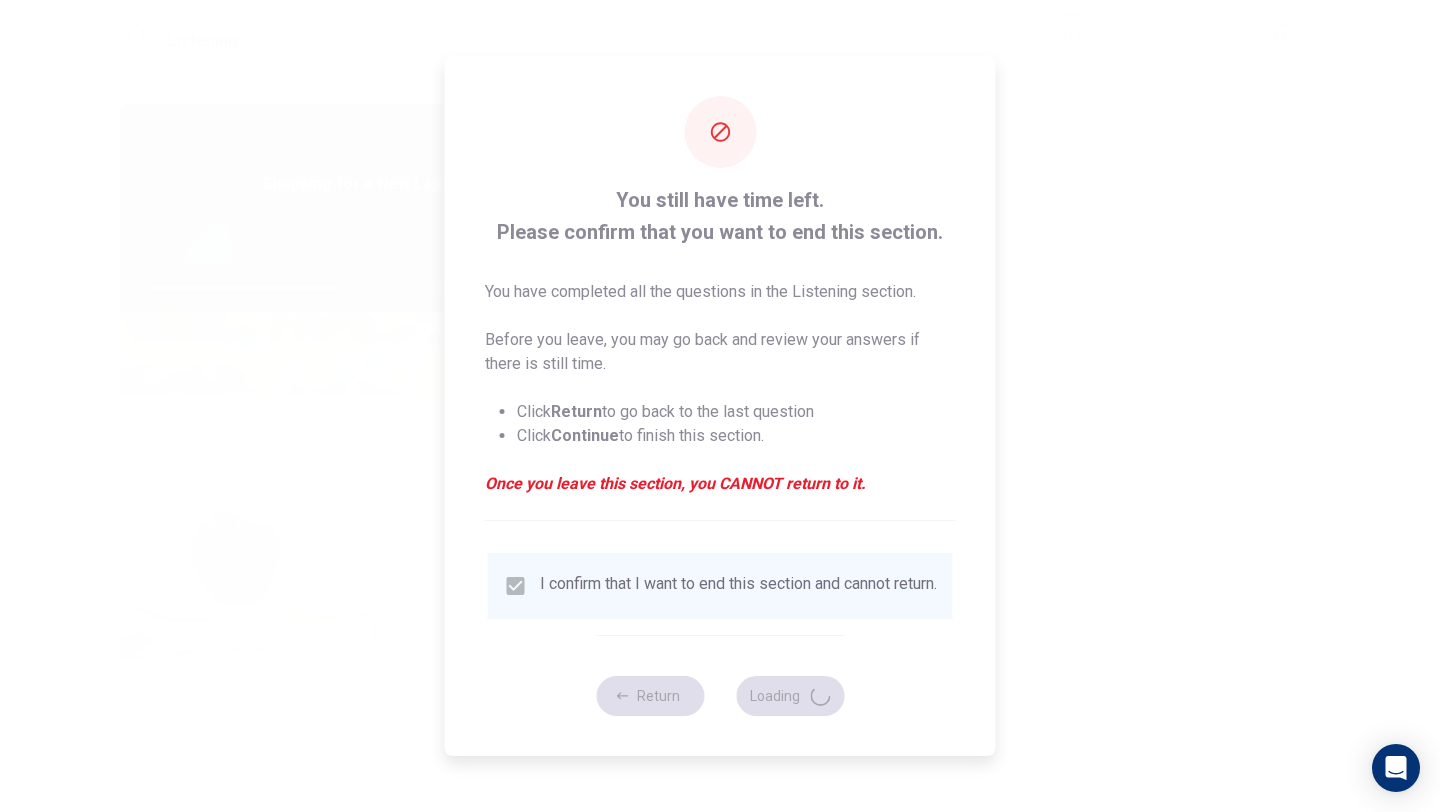 type on "54" 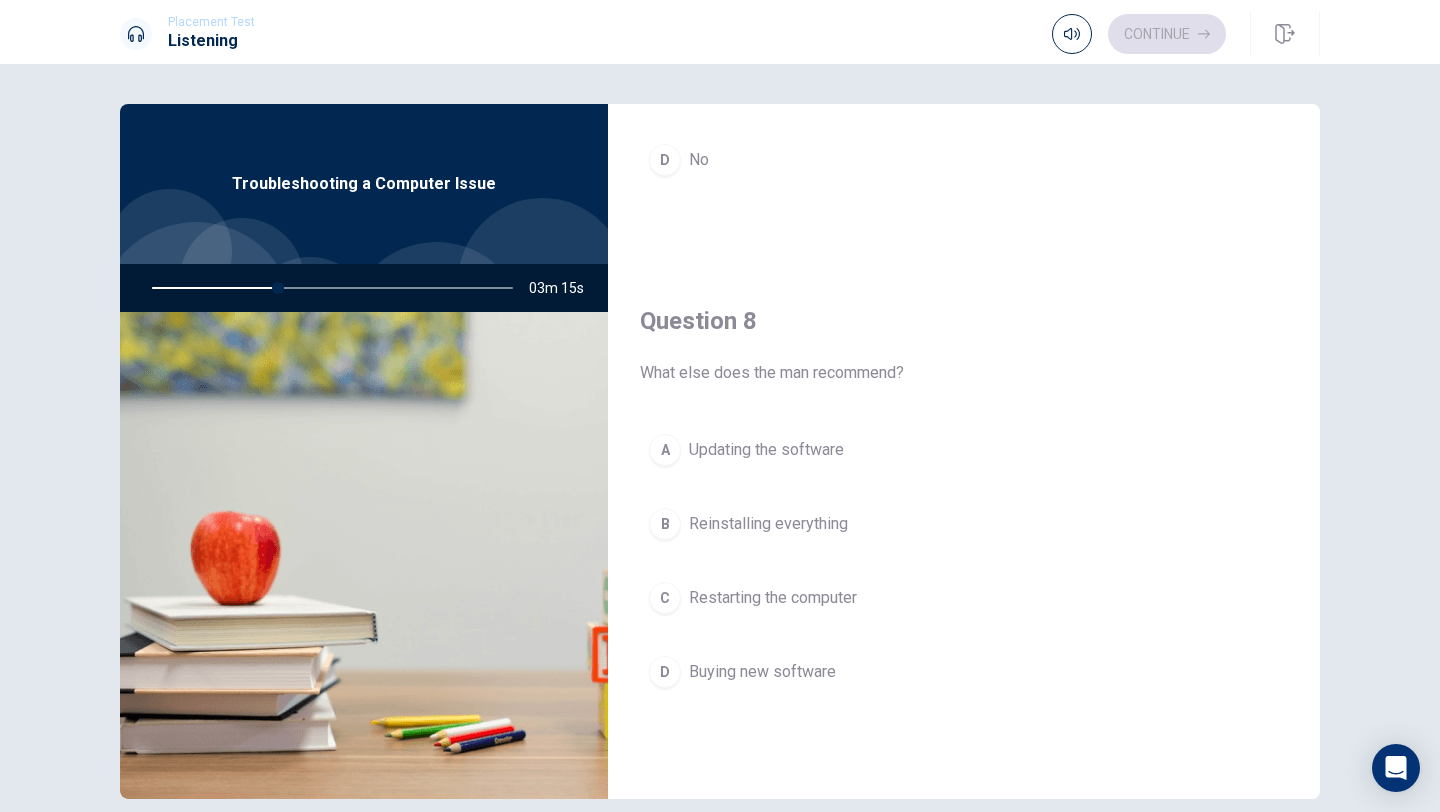 scroll, scrollTop: 867, scrollLeft: 0, axis: vertical 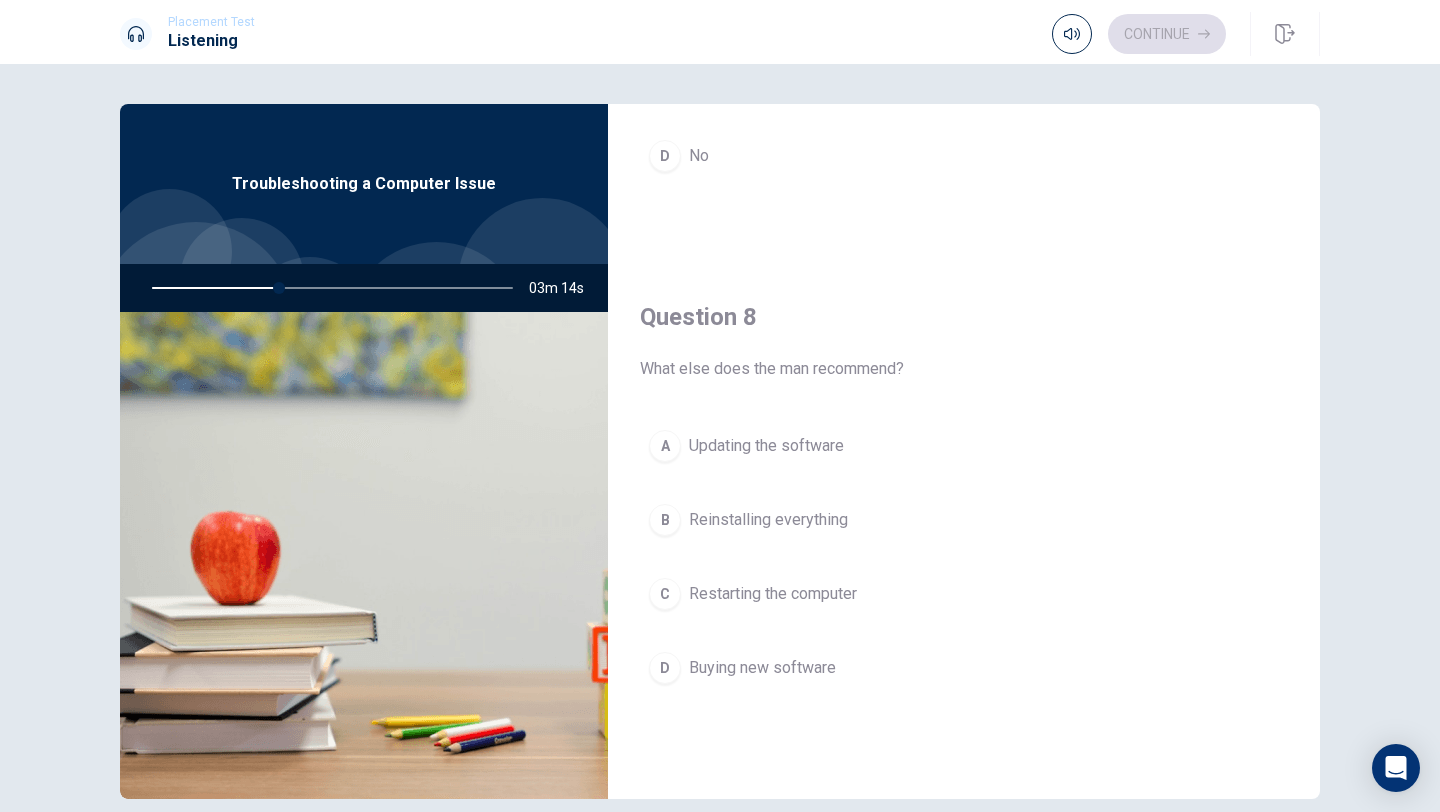 click on "C Restarting the computer" at bounding box center (964, 594) 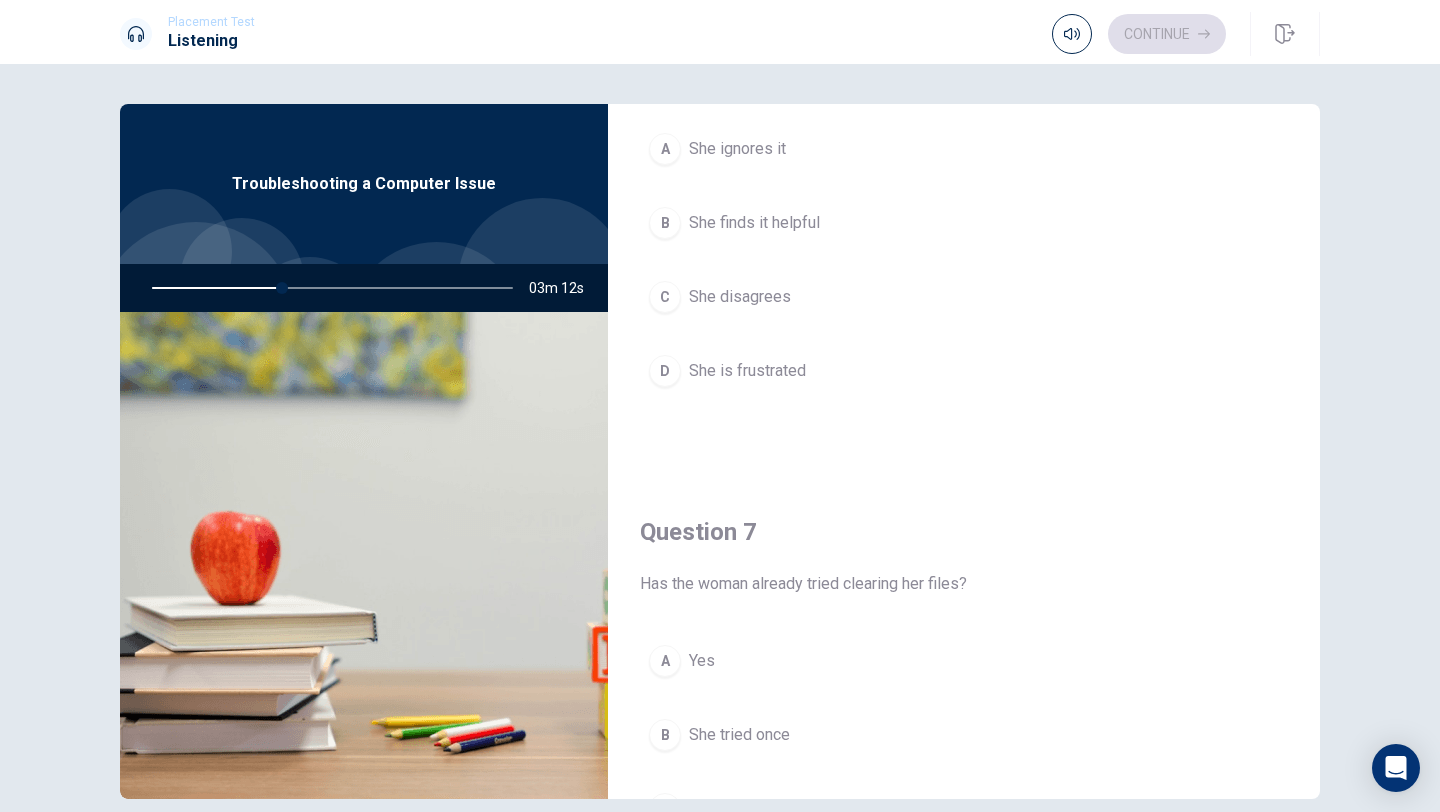 scroll, scrollTop: 0, scrollLeft: 0, axis: both 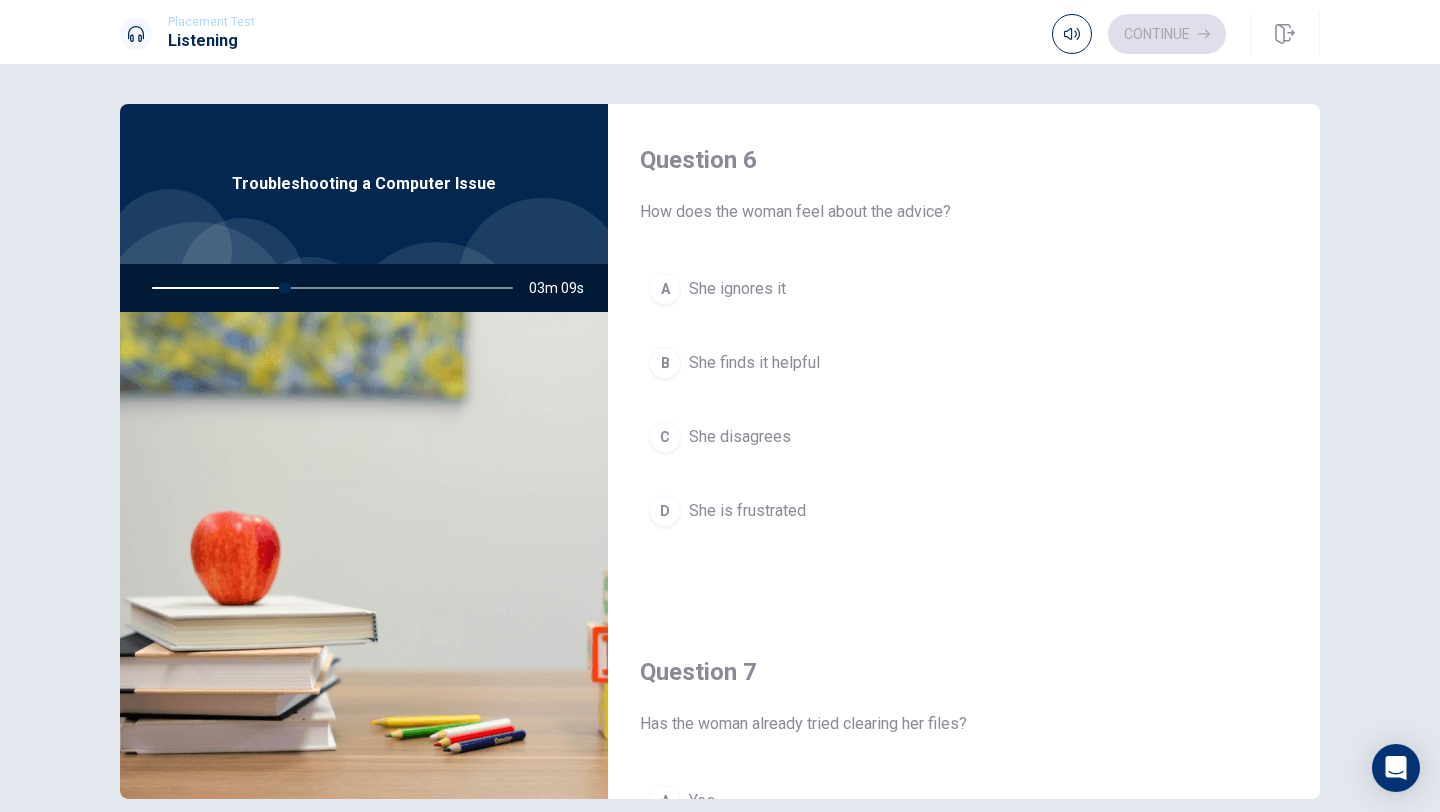 click on "B She finds it helpful" at bounding box center (964, 363) 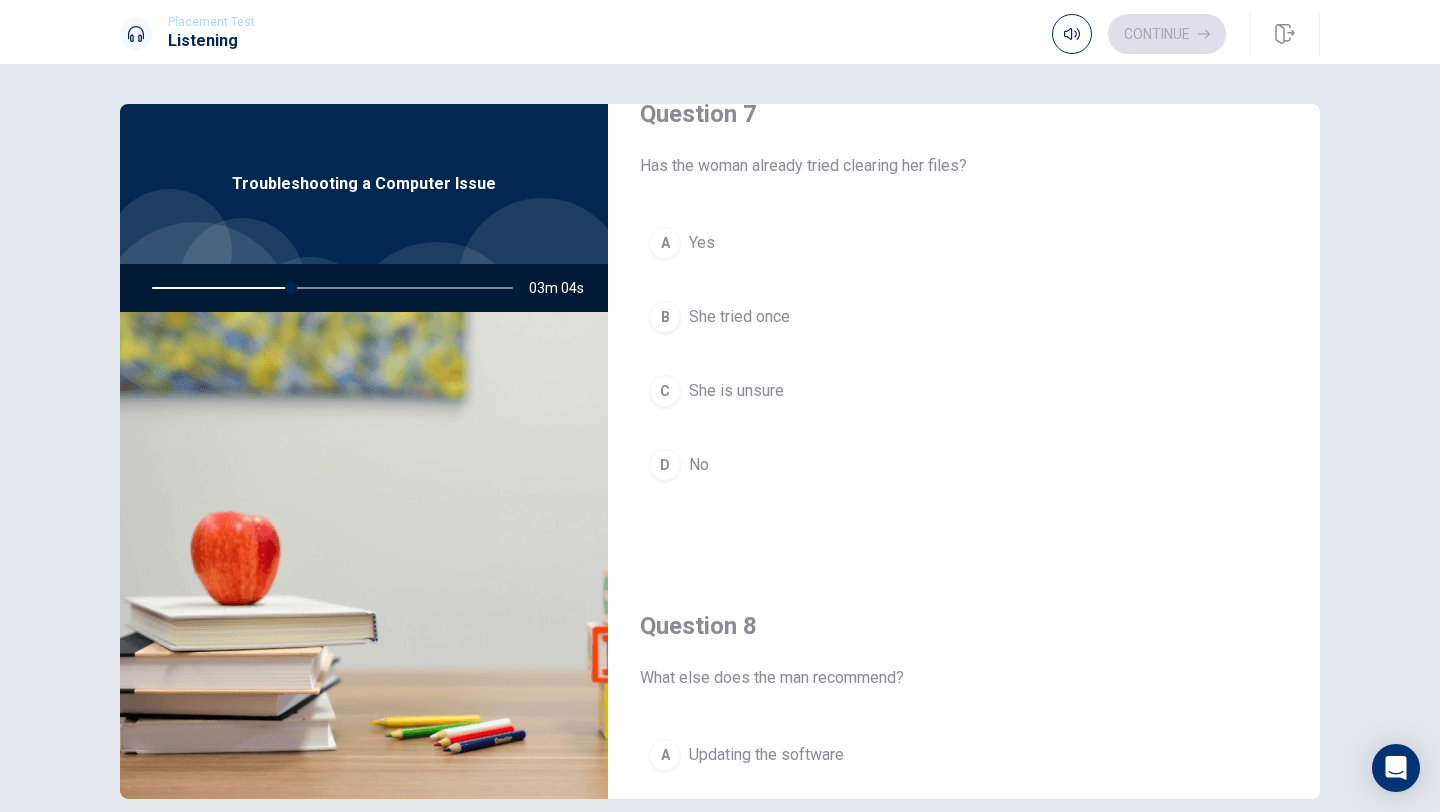 scroll, scrollTop: 560, scrollLeft: 0, axis: vertical 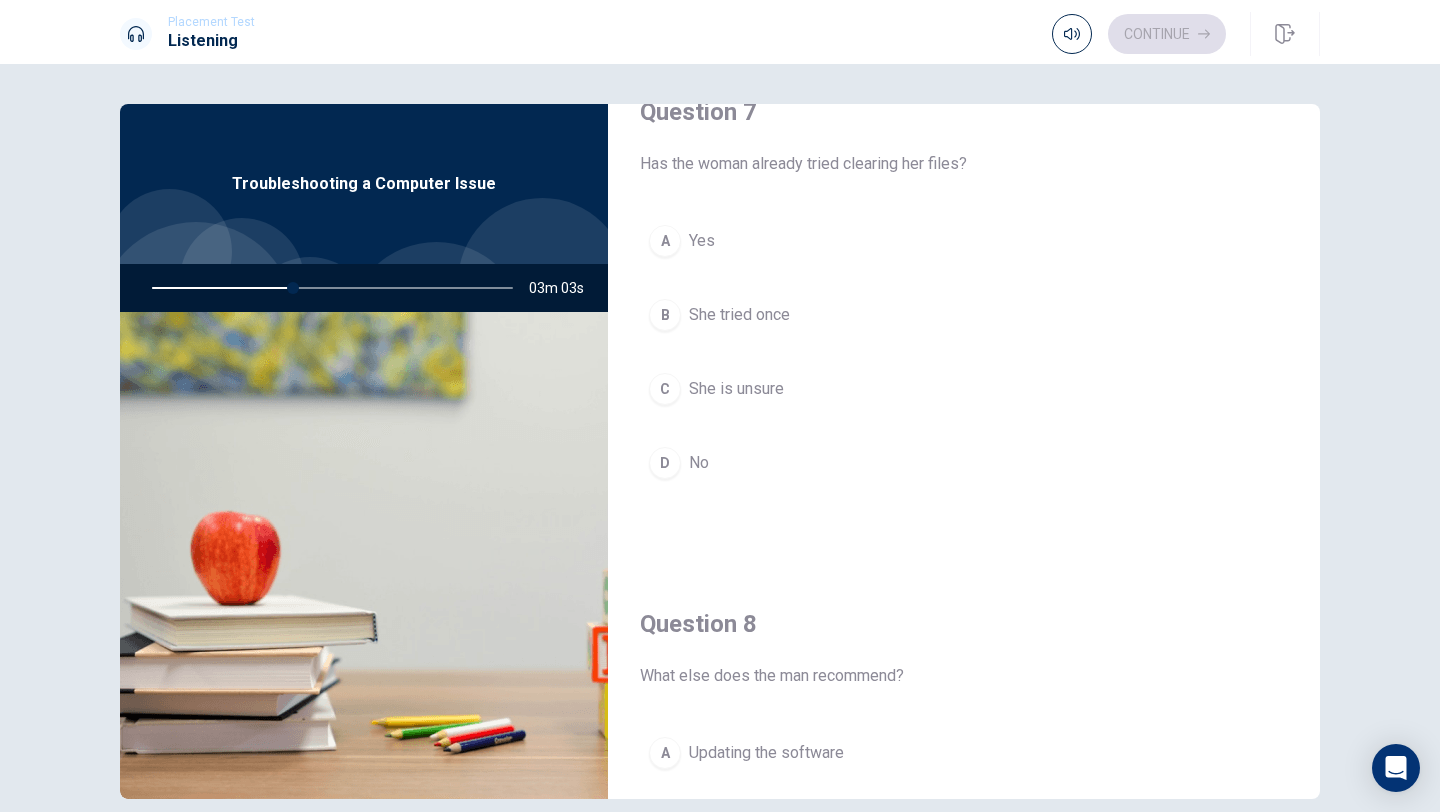 click on "B" at bounding box center [665, 315] 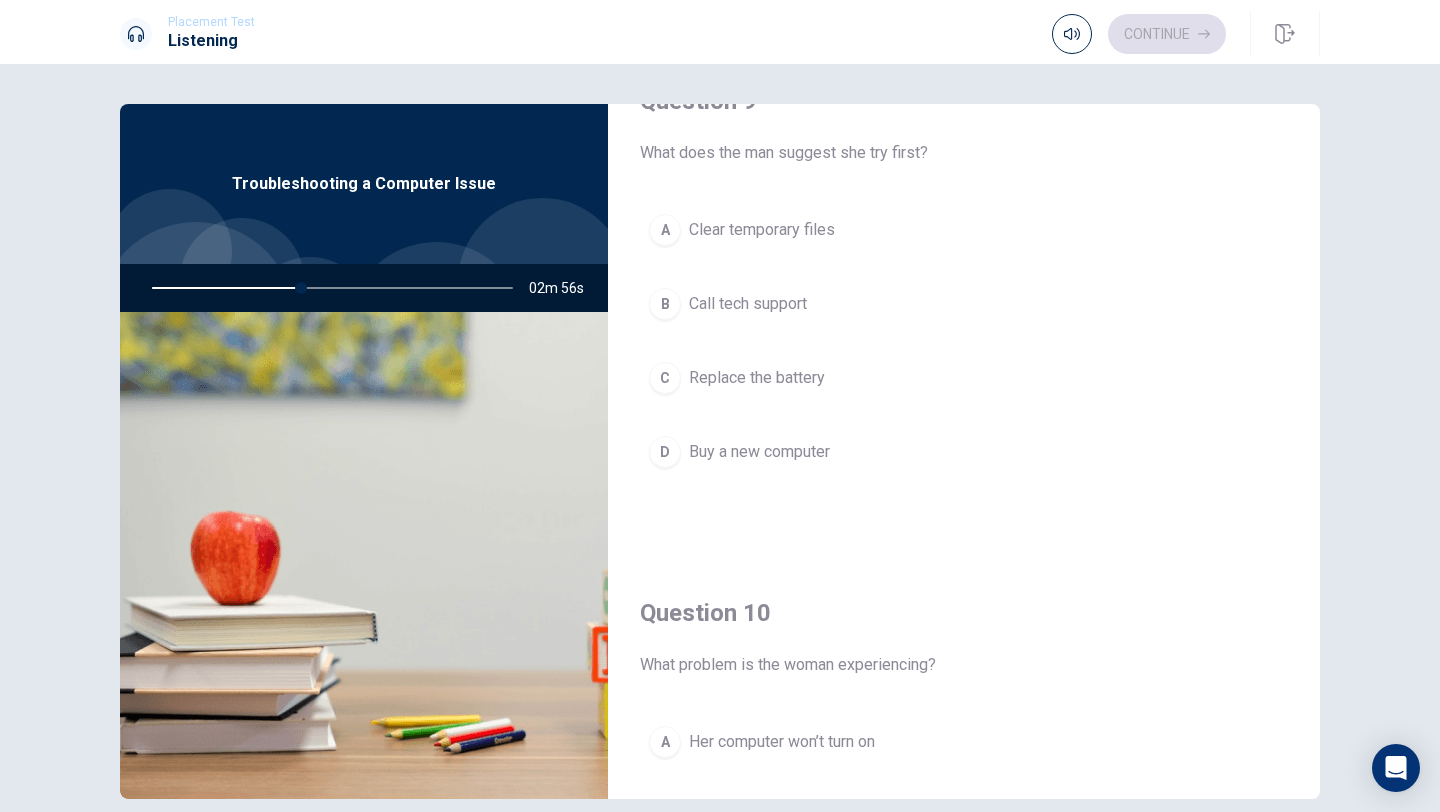 scroll, scrollTop: 1599, scrollLeft: 0, axis: vertical 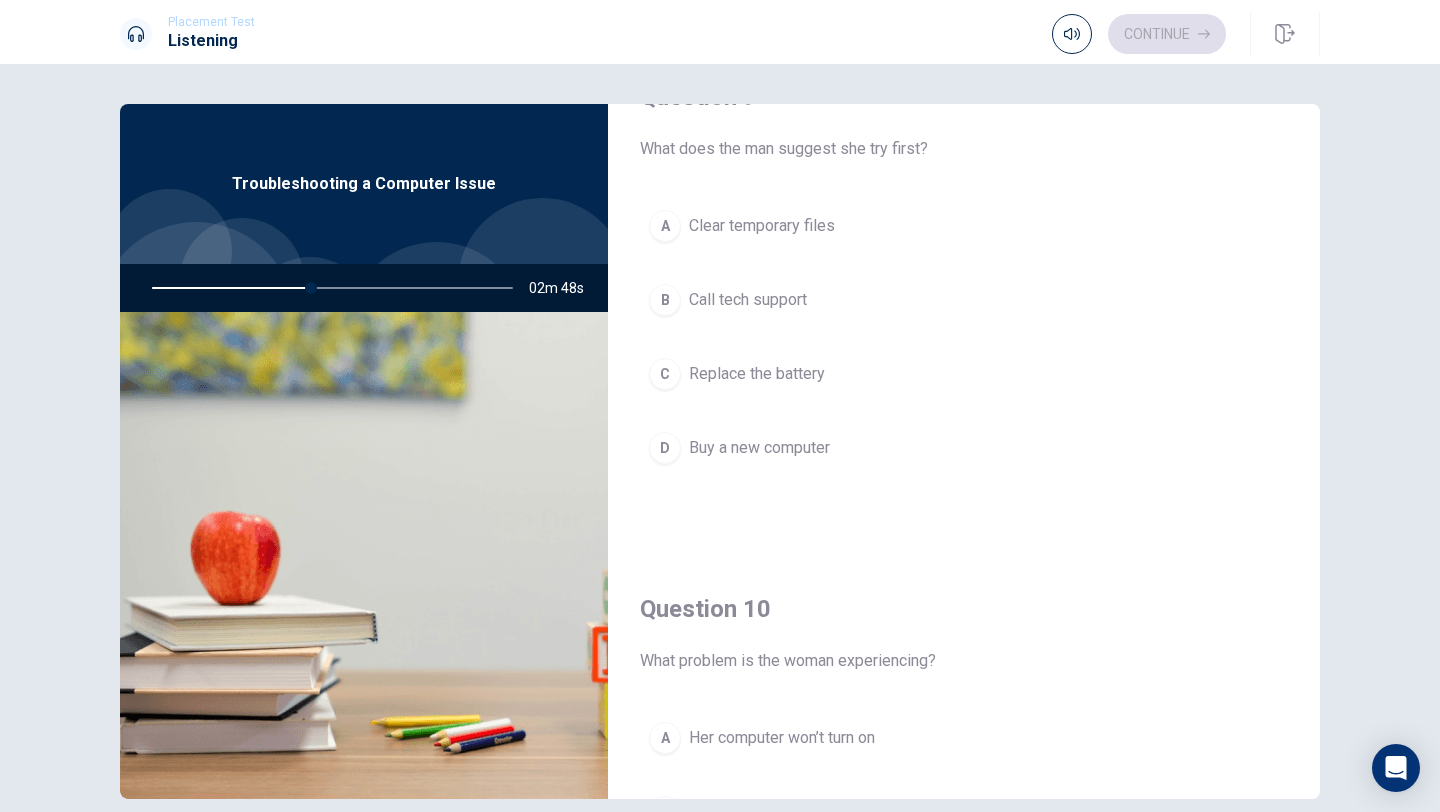 click on "A" at bounding box center [665, 226] 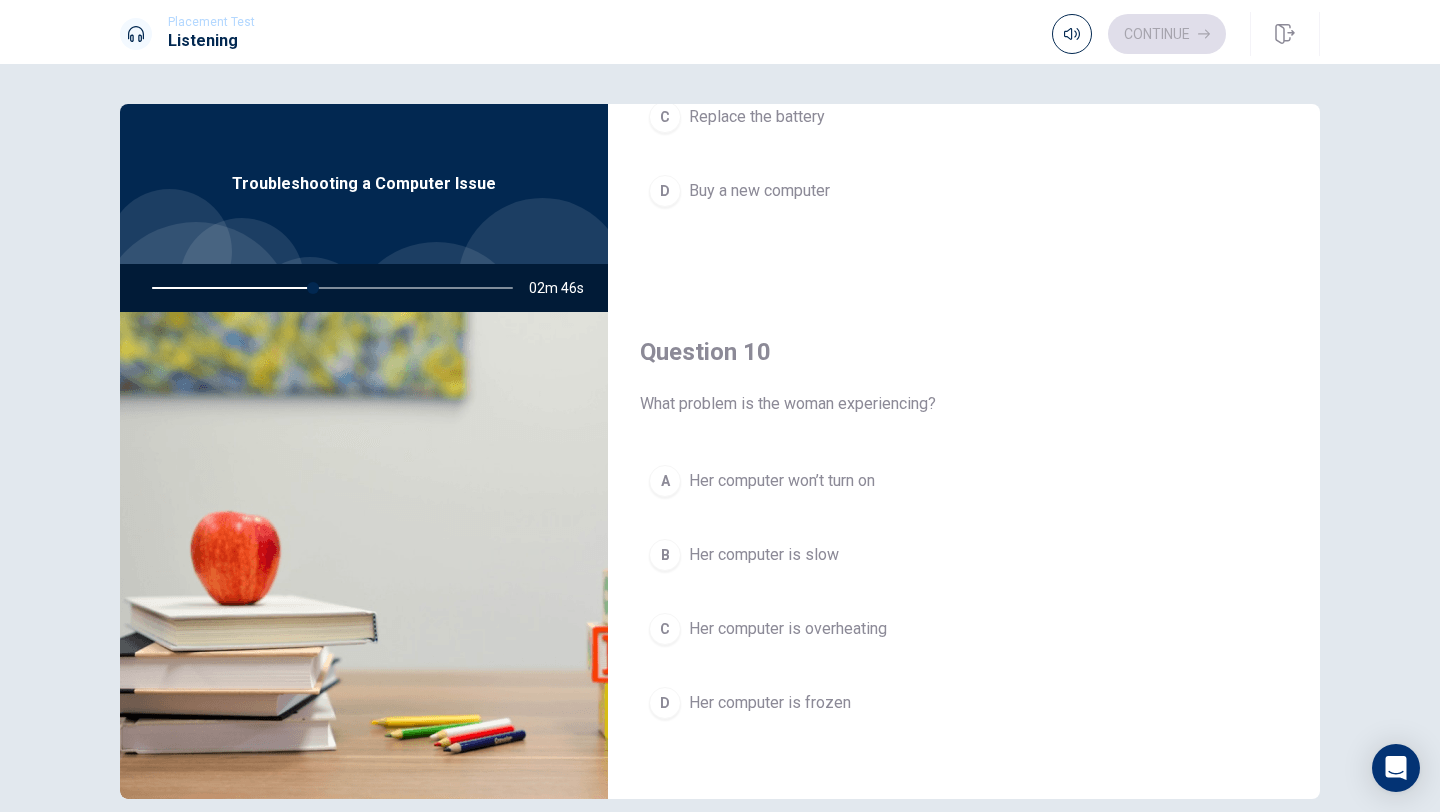scroll, scrollTop: 1865, scrollLeft: 0, axis: vertical 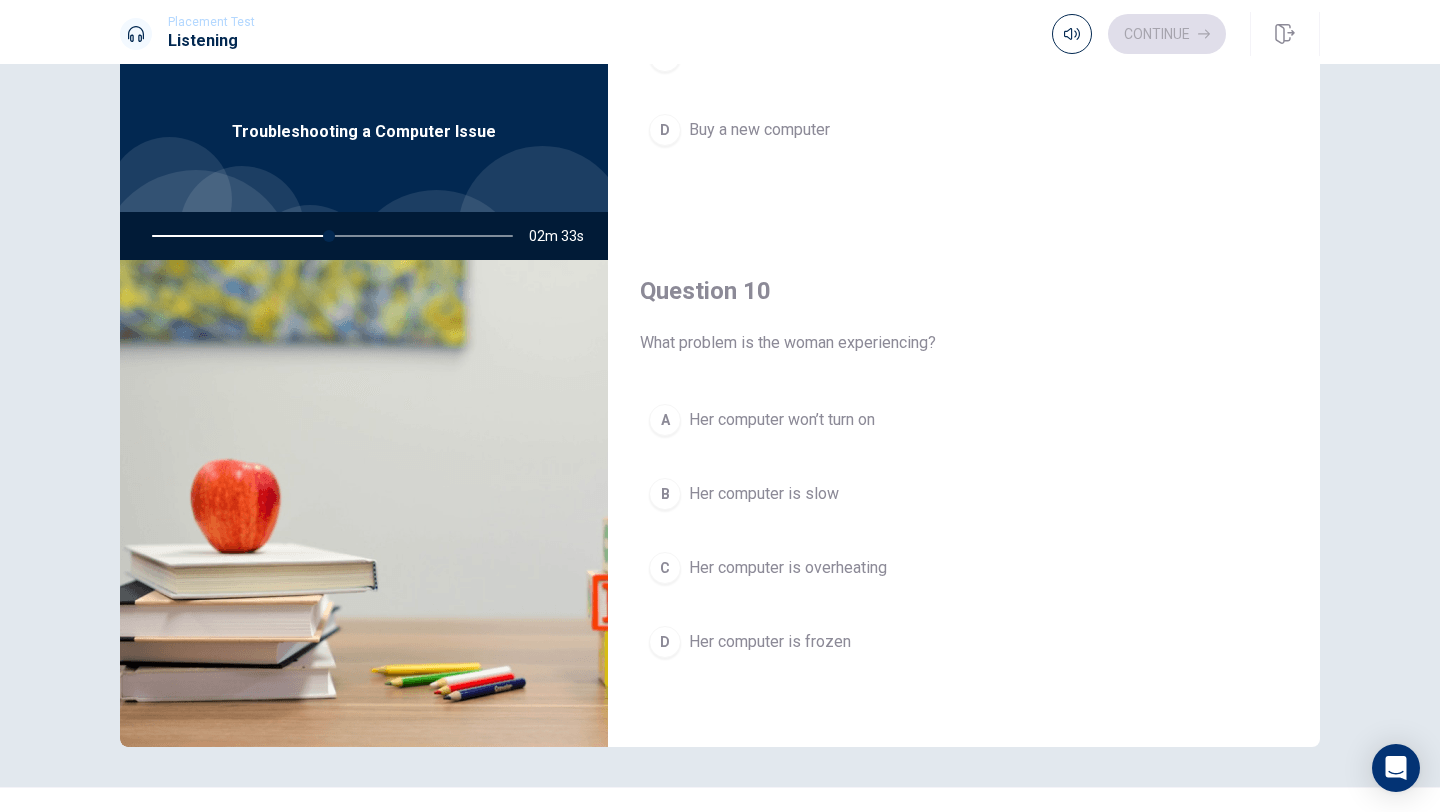 click on "B" at bounding box center (665, 494) 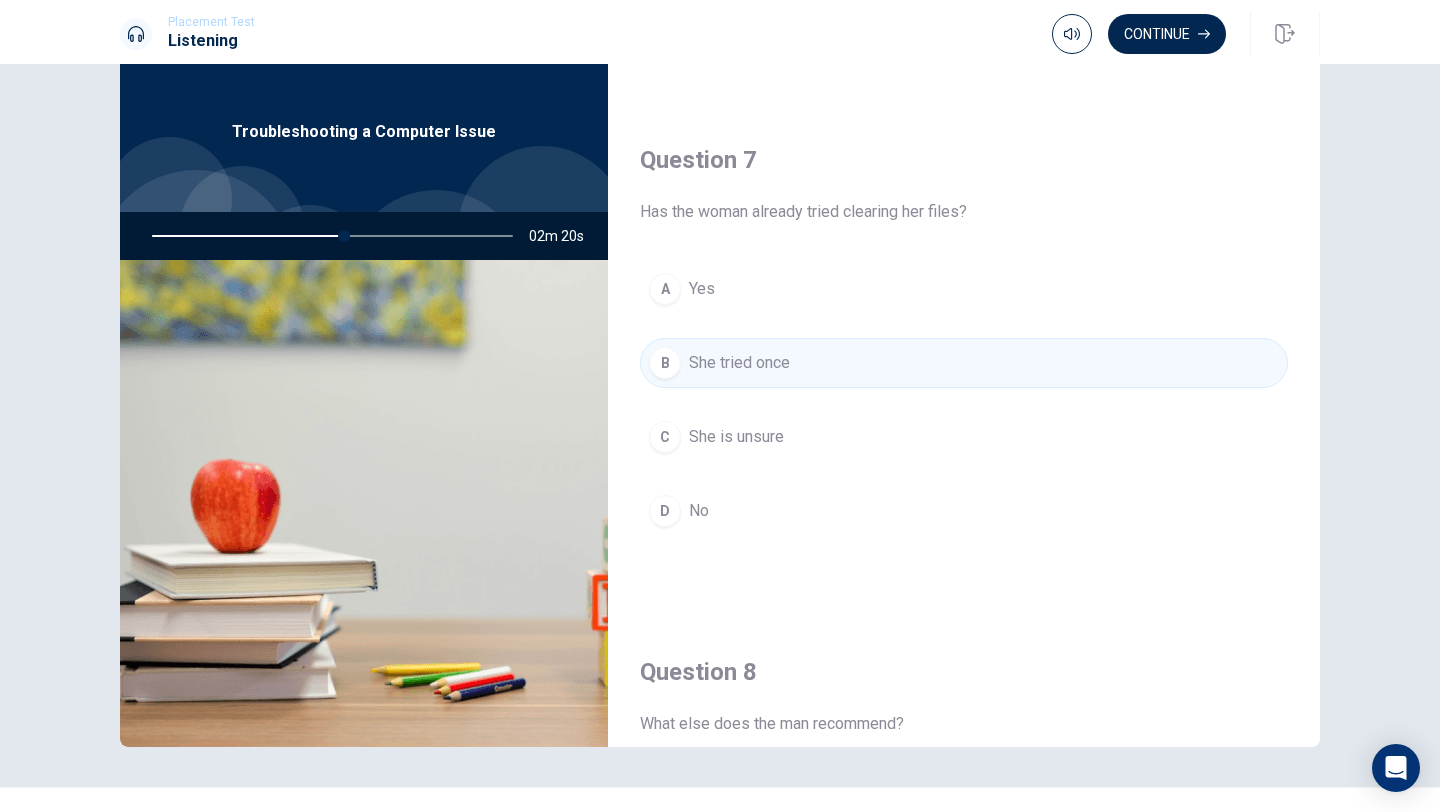 scroll, scrollTop: 413, scrollLeft: 0, axis: vertical 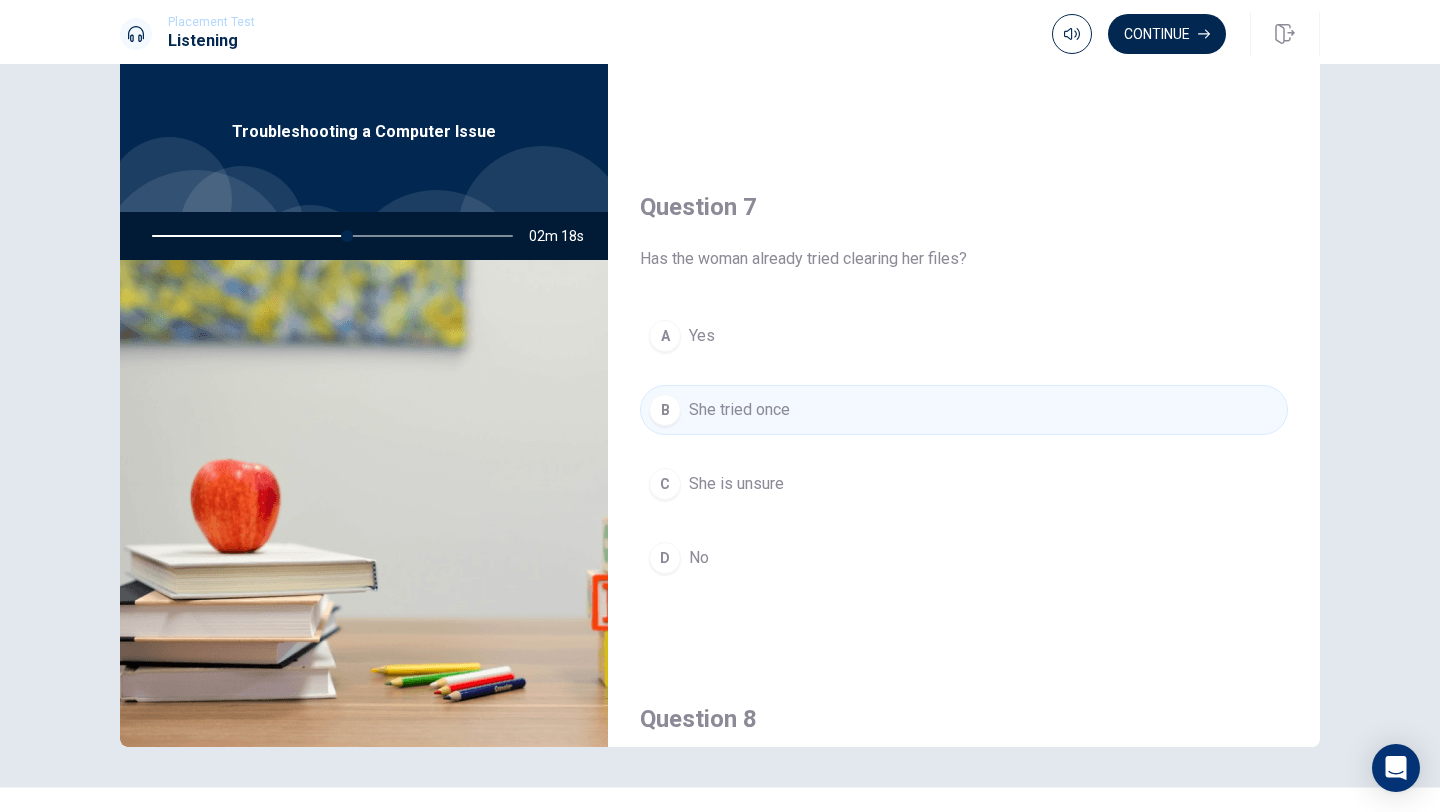 click on "D No" at bounding box center [964, 558] 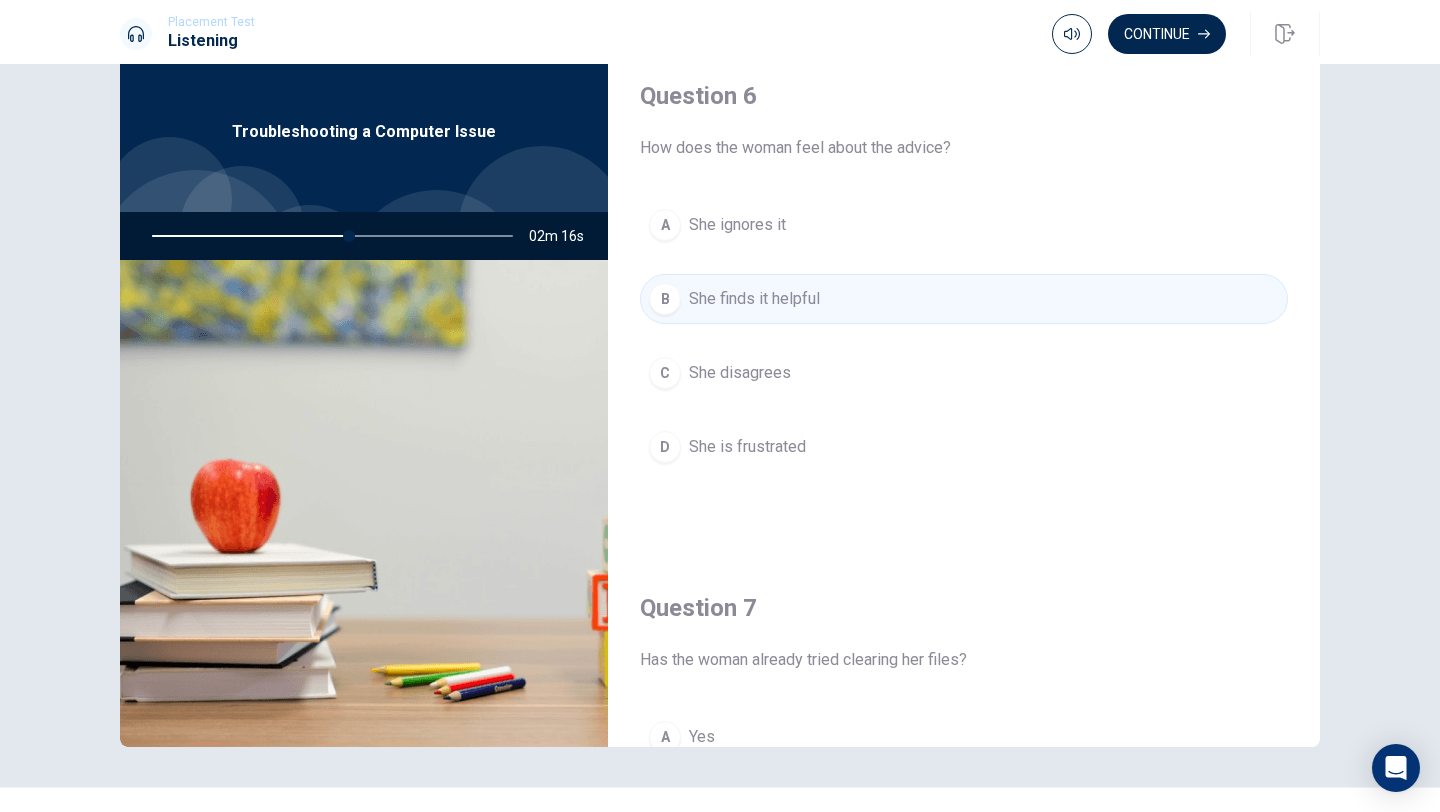 scroll, scrollTop: 0, scrollLeft: 0, axis: both 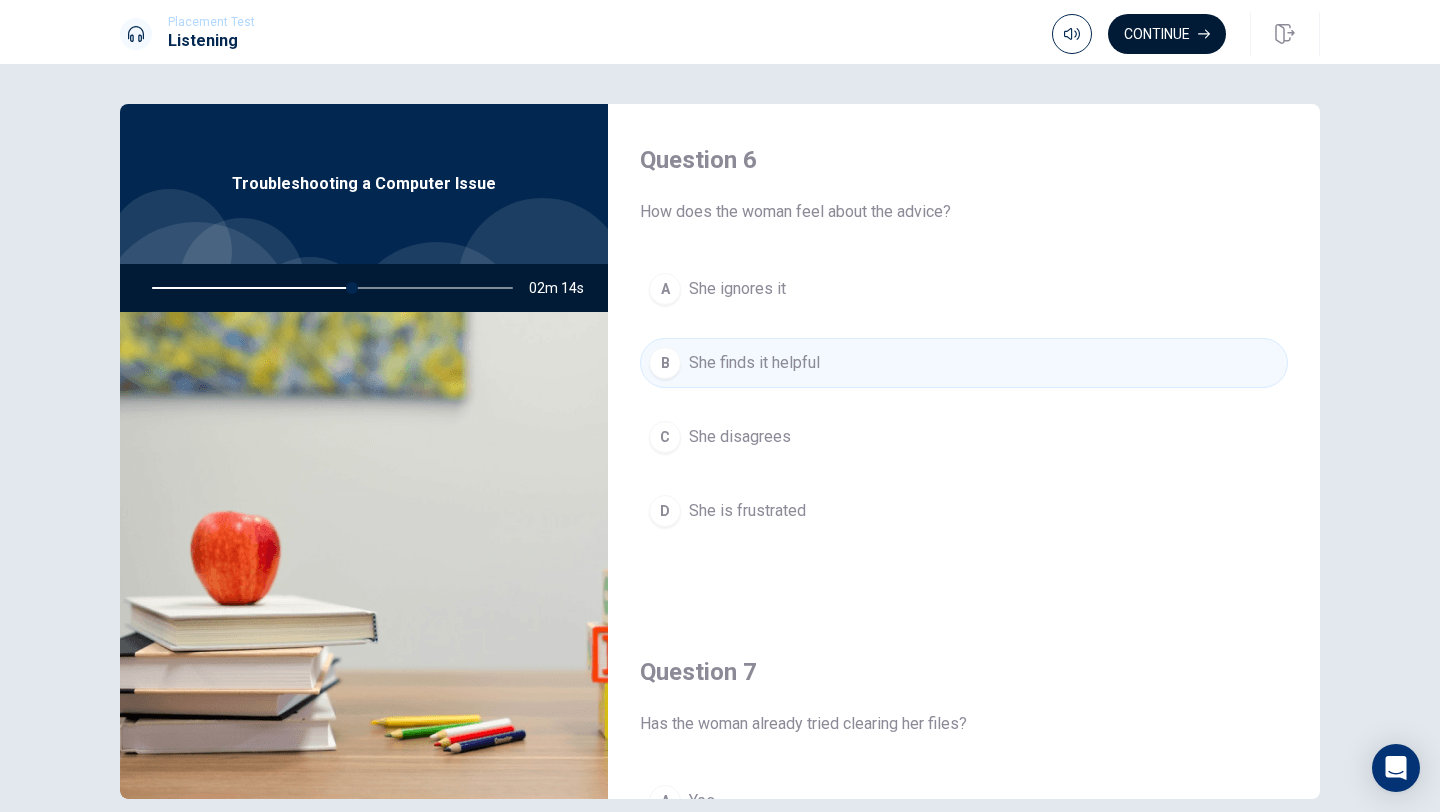 click on "Continue" at bounding box center (1167, 34) 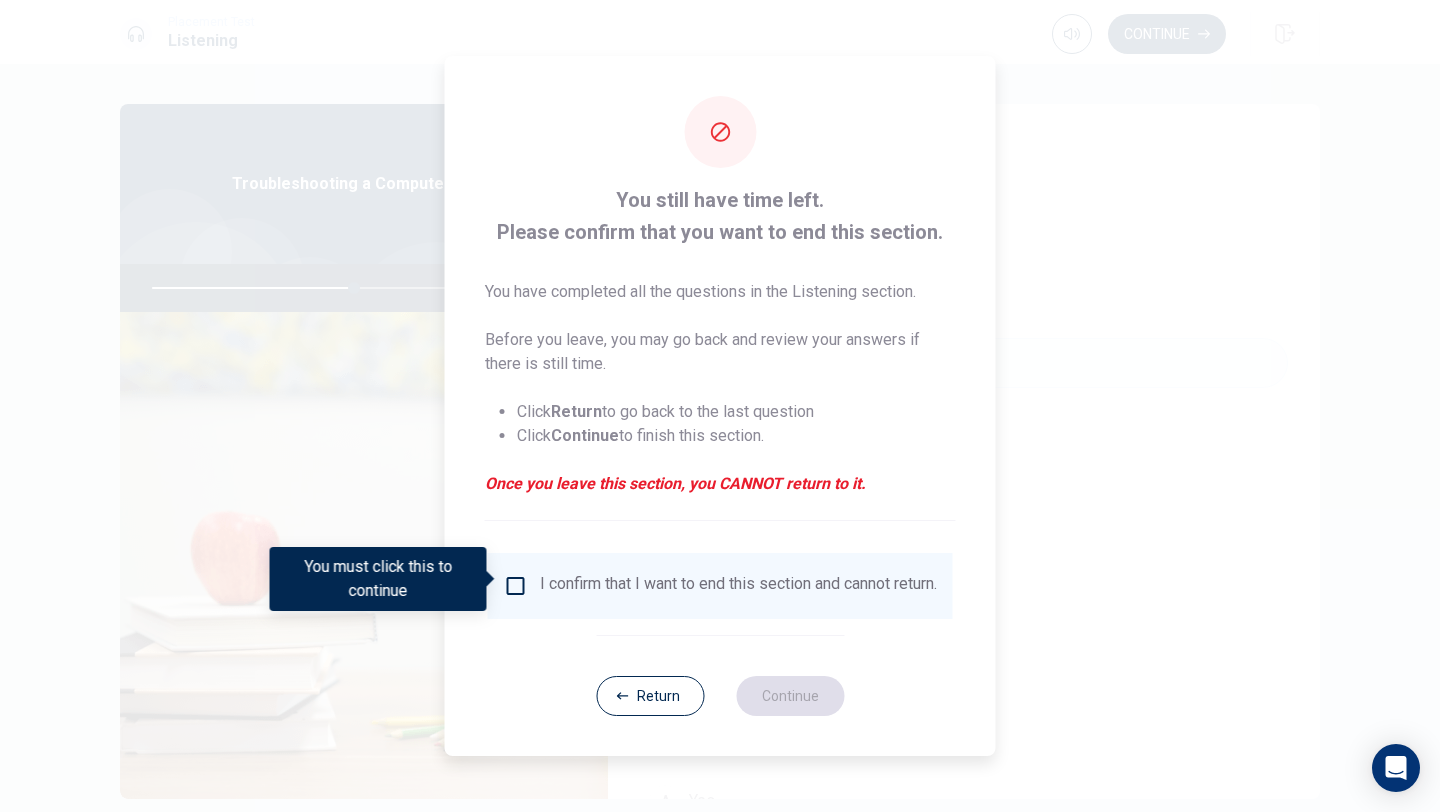 click at bounding box center (516, 586) 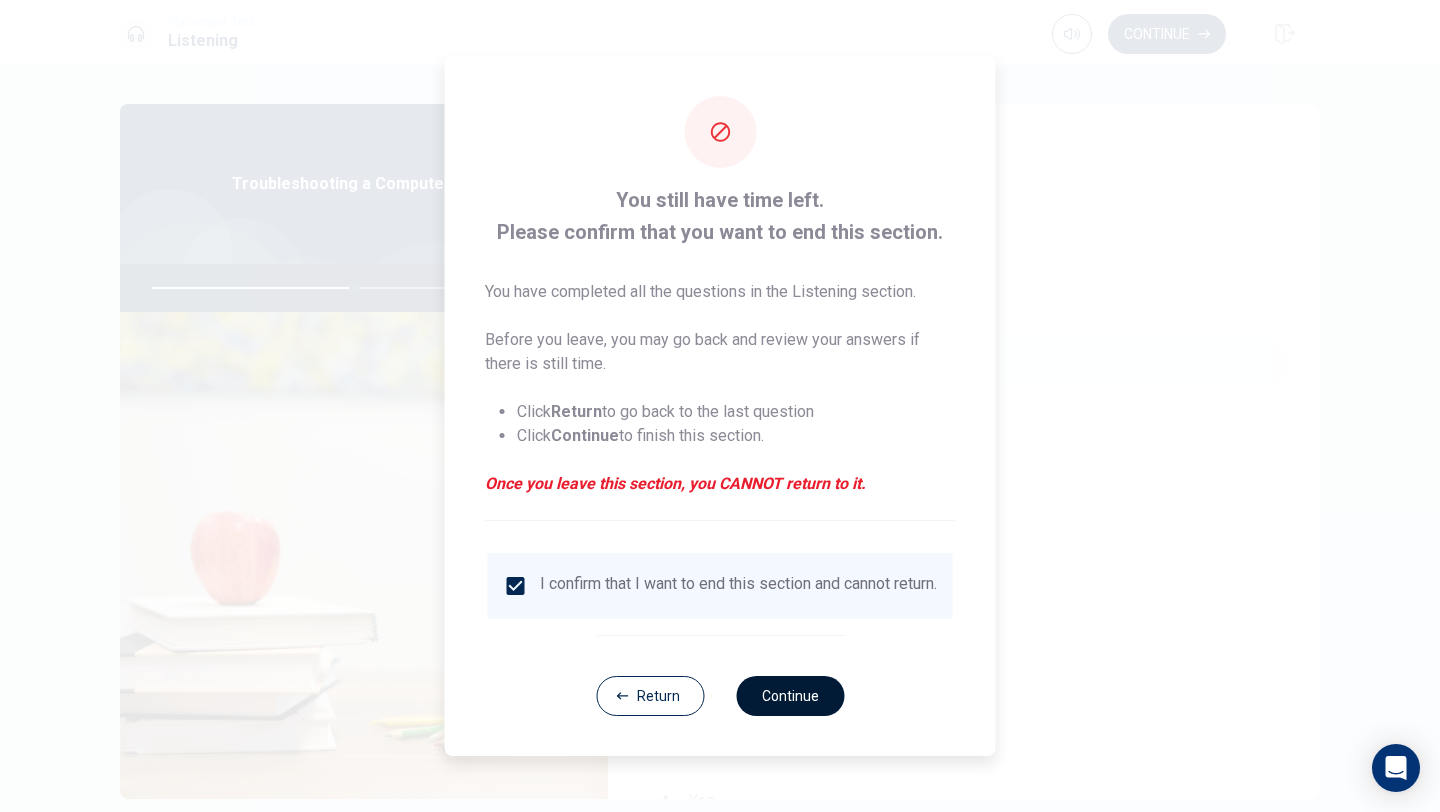 click on "Continue" at bounding box center [790, 696] 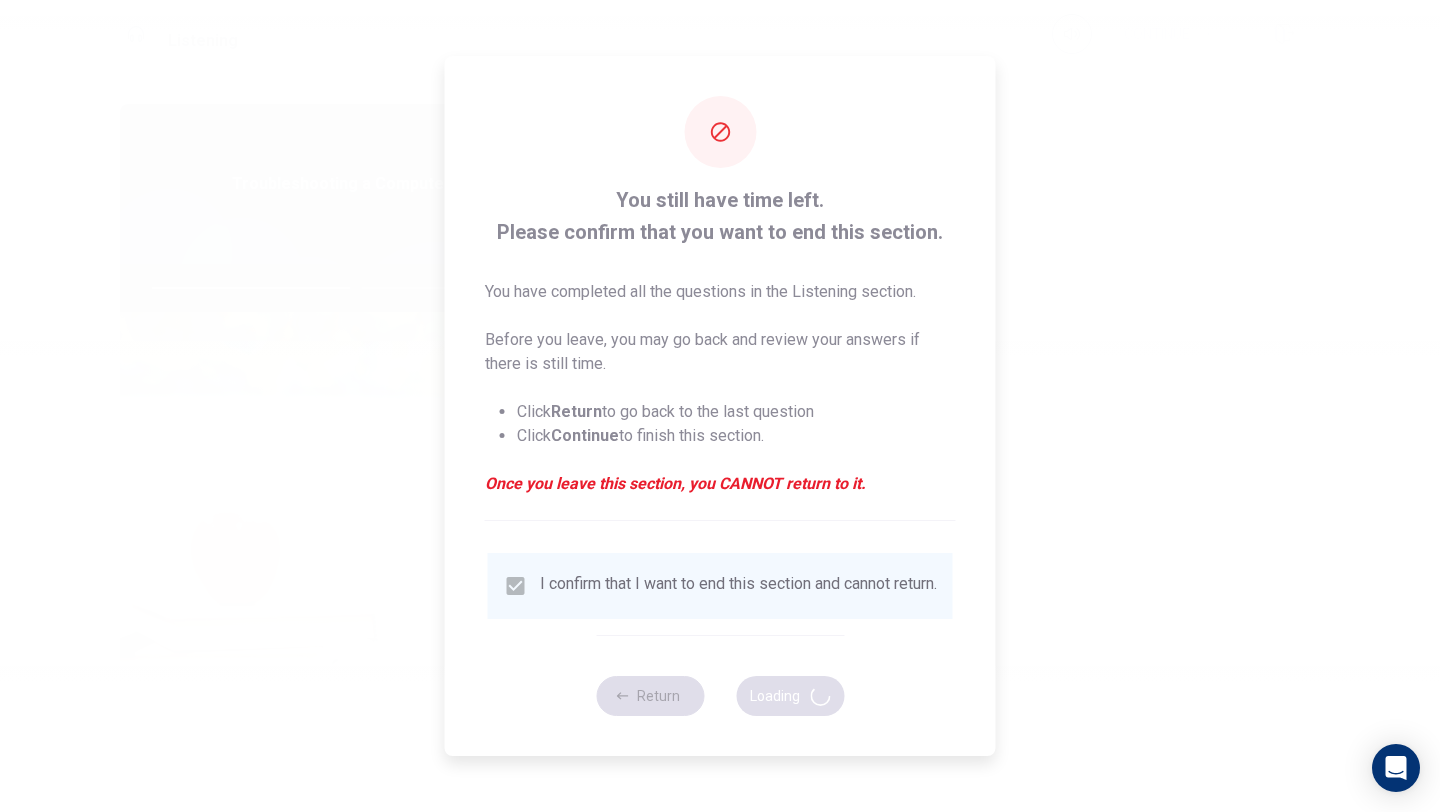 type on "57" 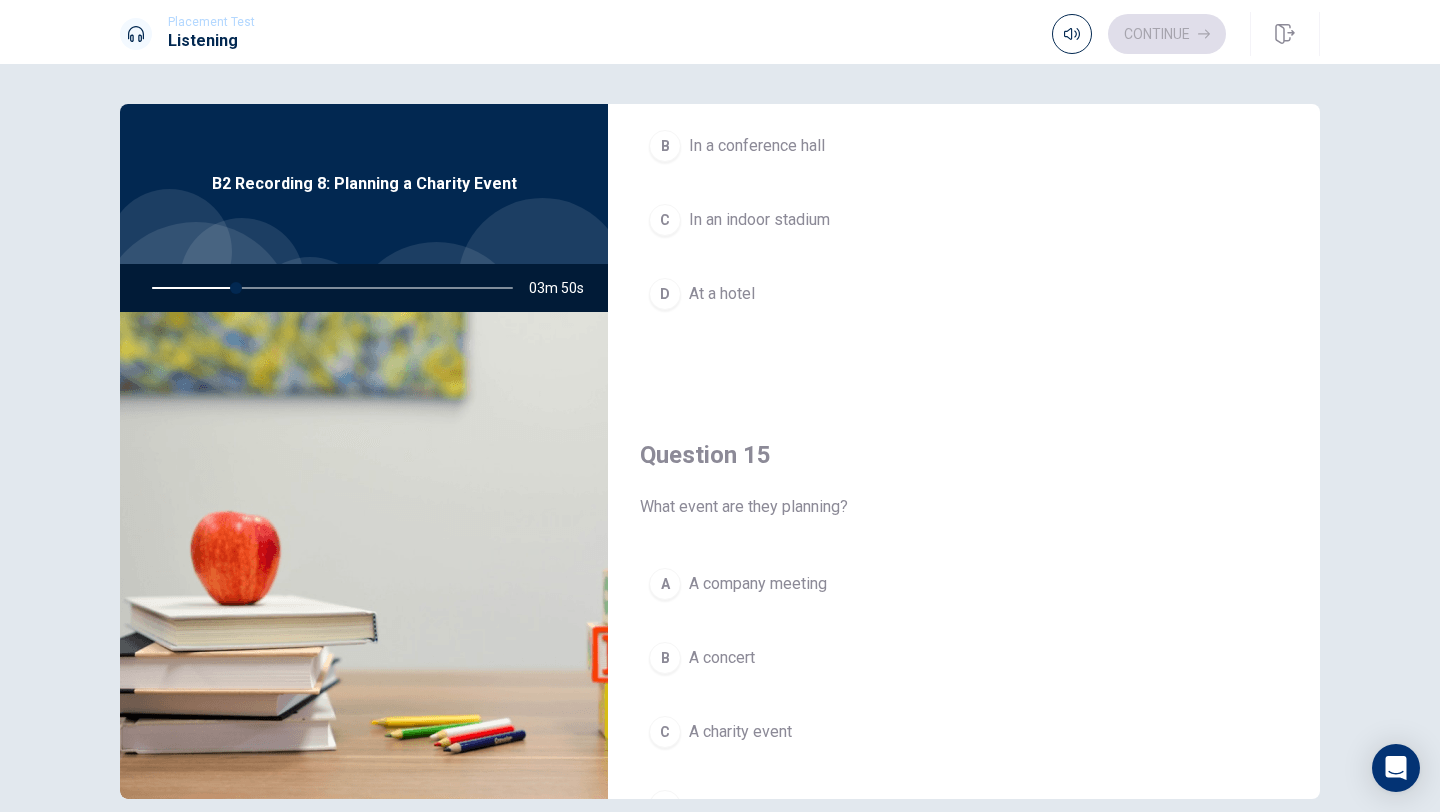scroll, scrollTop: 1865, scrollLeft: 0, axis: vertical 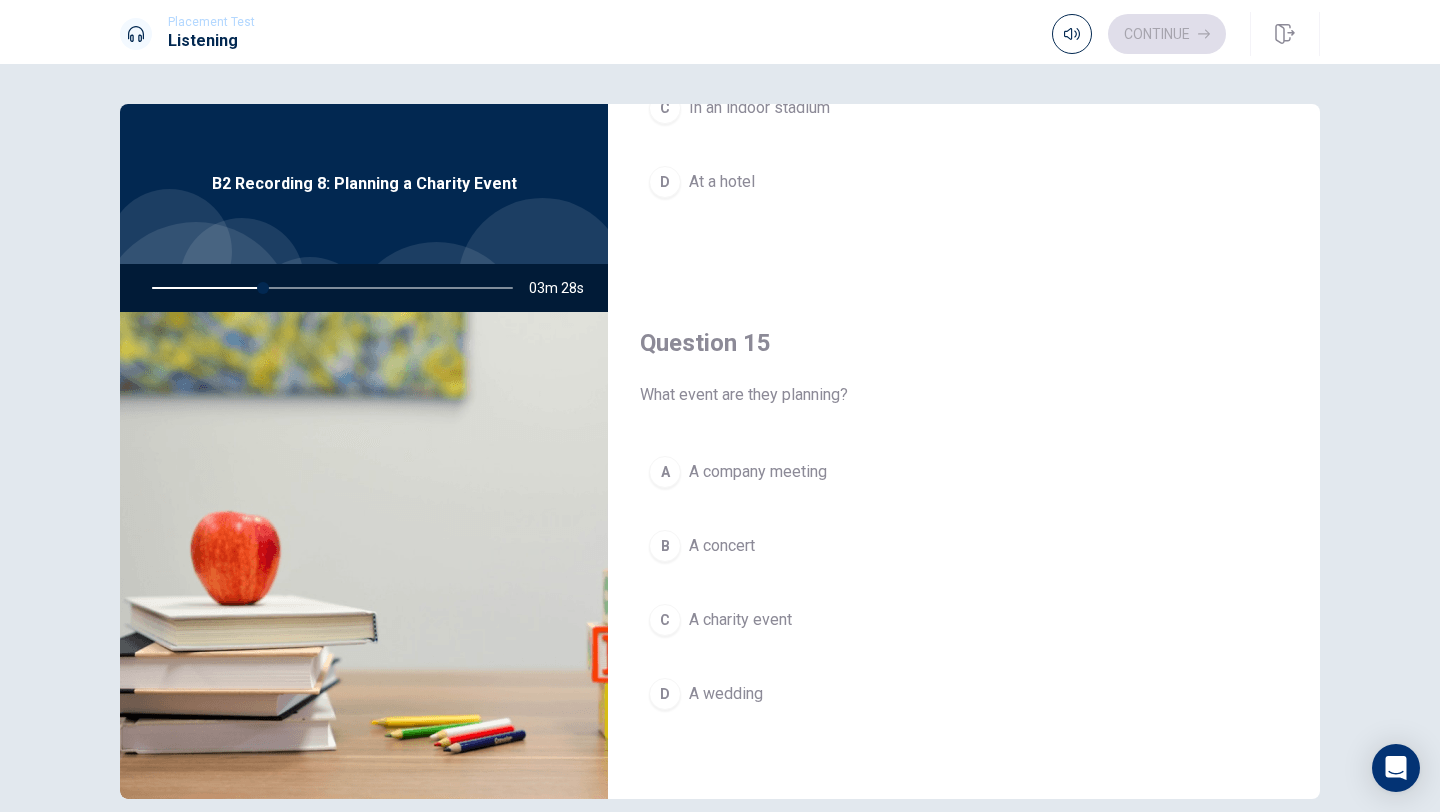 click on "C A charity event" at bounding box center [964, 620] 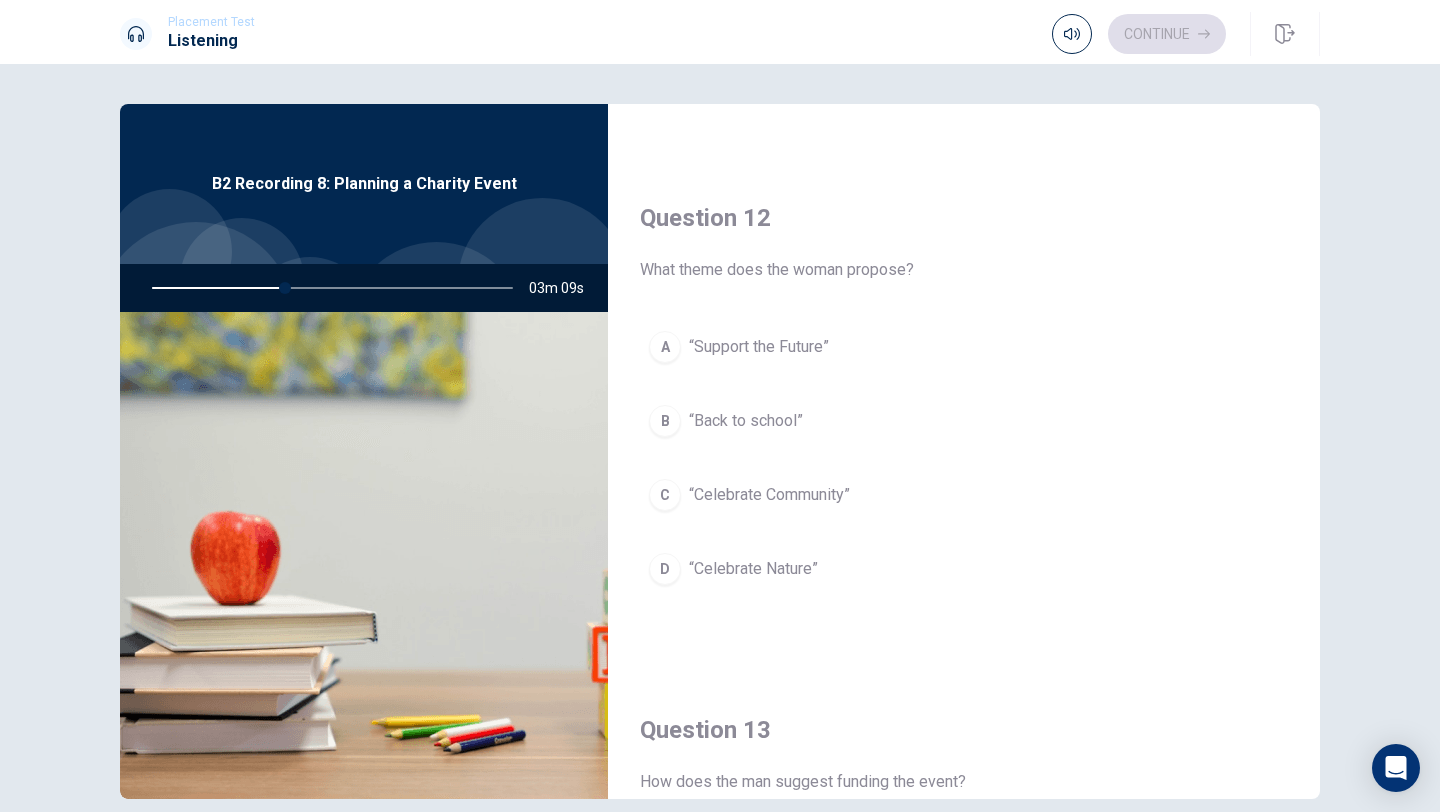 scroll, scrollTop: 447, scrollLeft: 0, axis: vertical 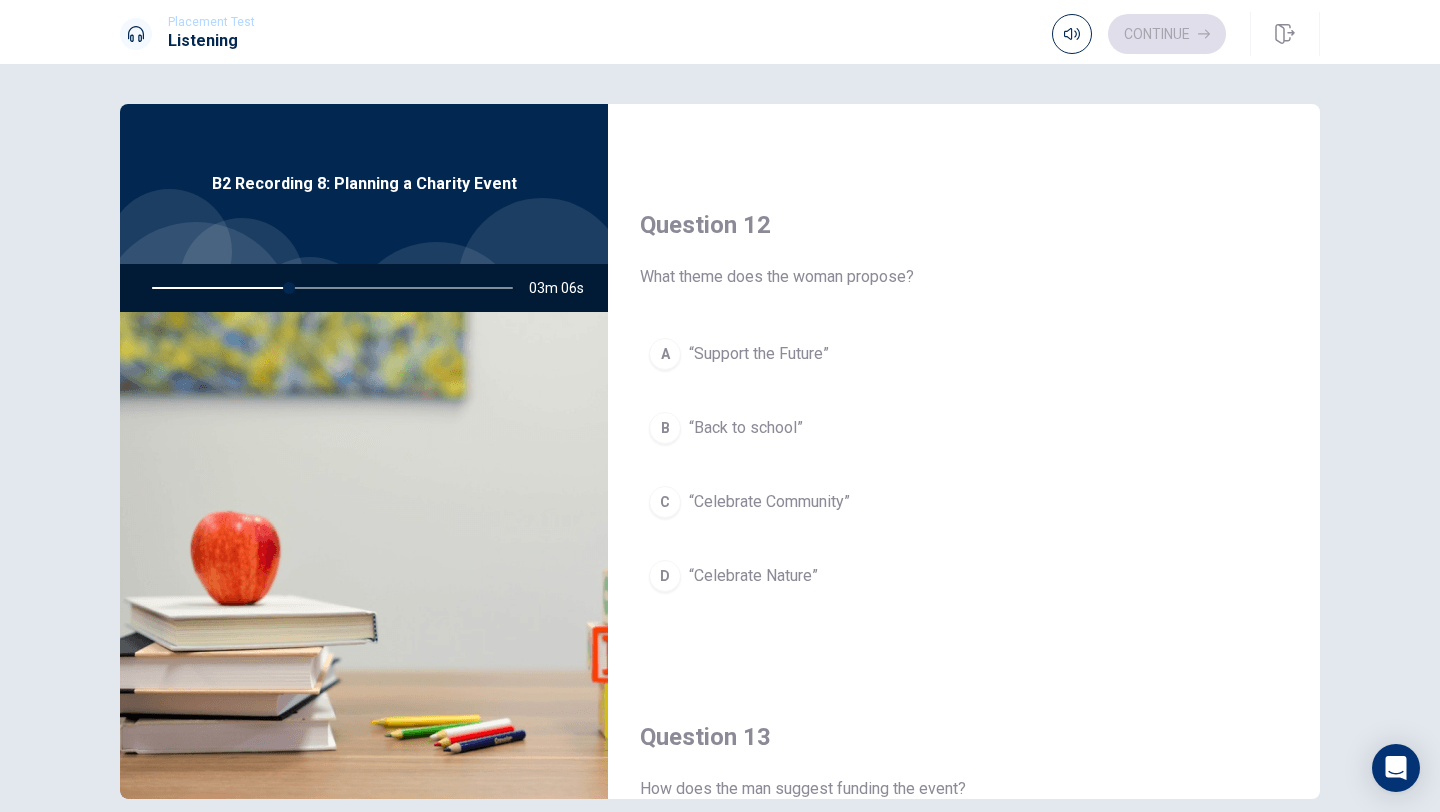 click on "C" at bounding box center (665, 502) 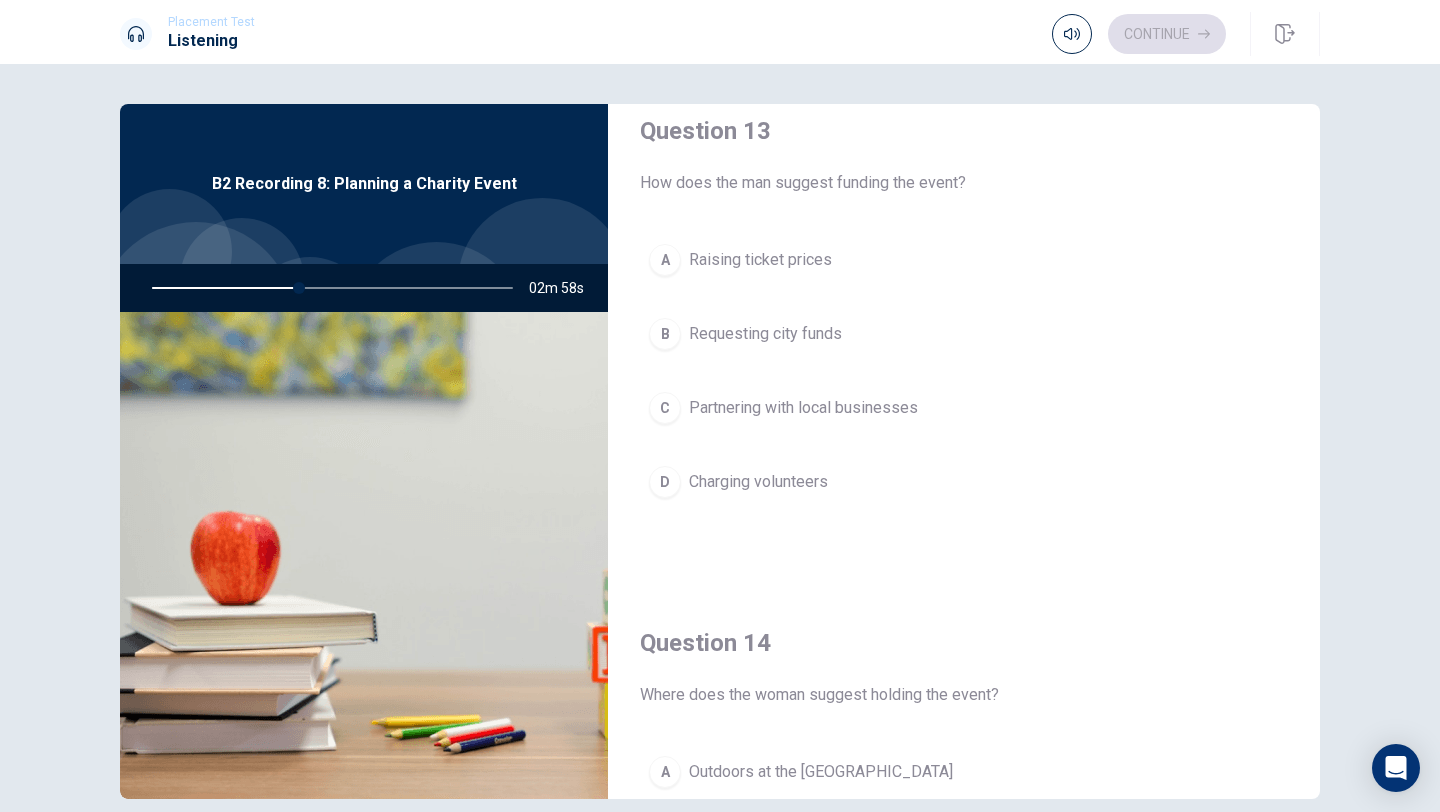 scroll, scrollTop: 1056, scrollLeft: 0, axis: vertical 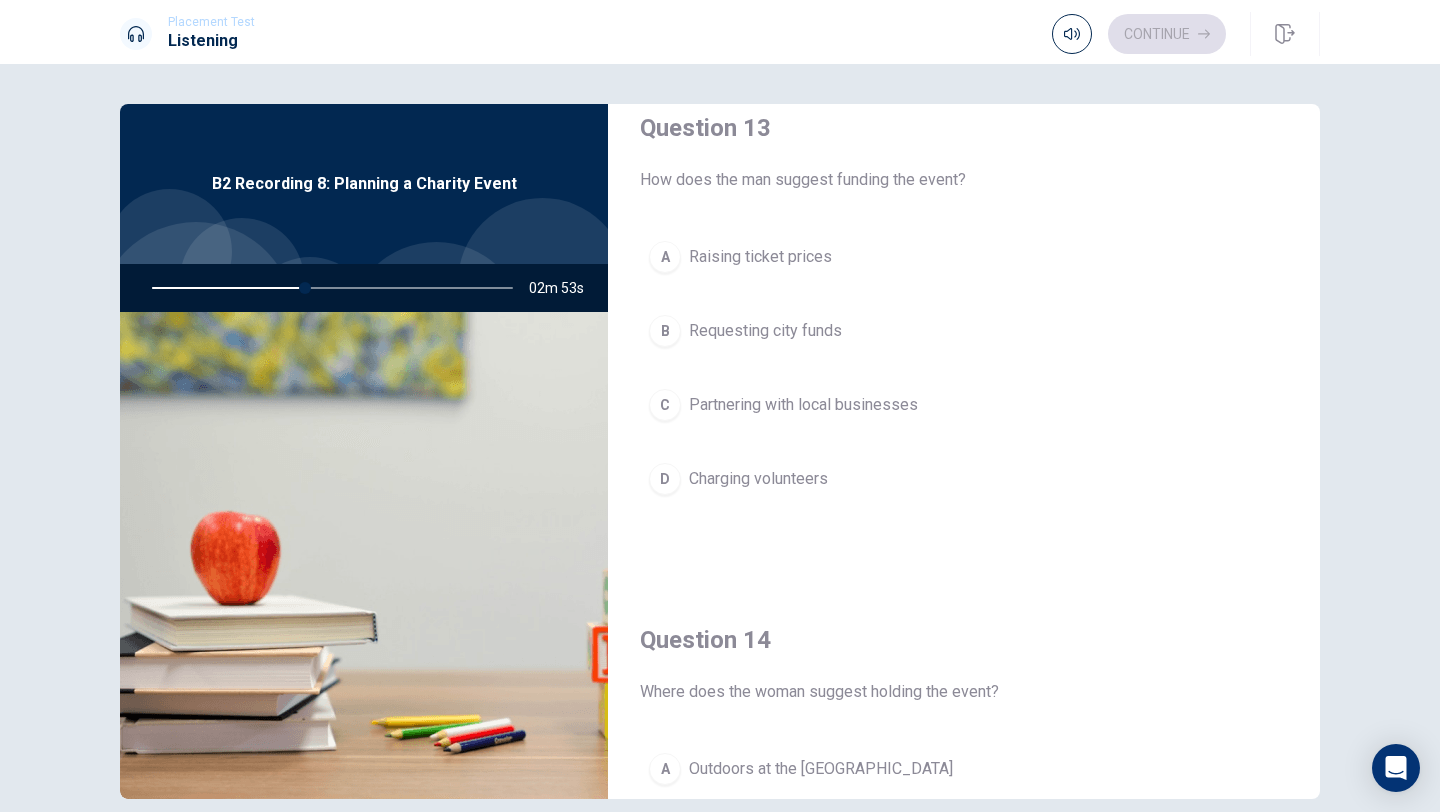 click on "C" at bounding box center [665, 405] 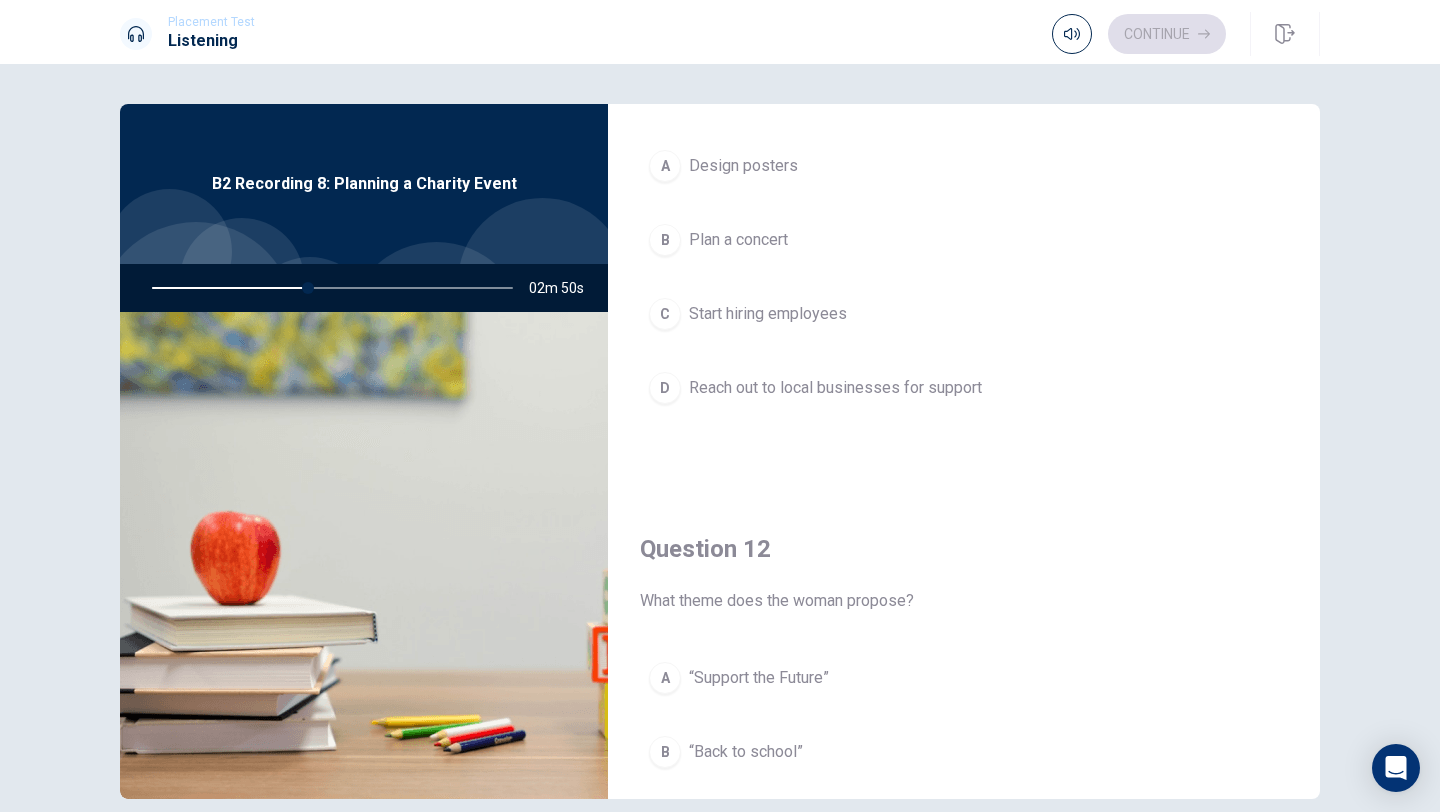 scroll, scrollTop: 0, scrollLeft: 0, axis: both 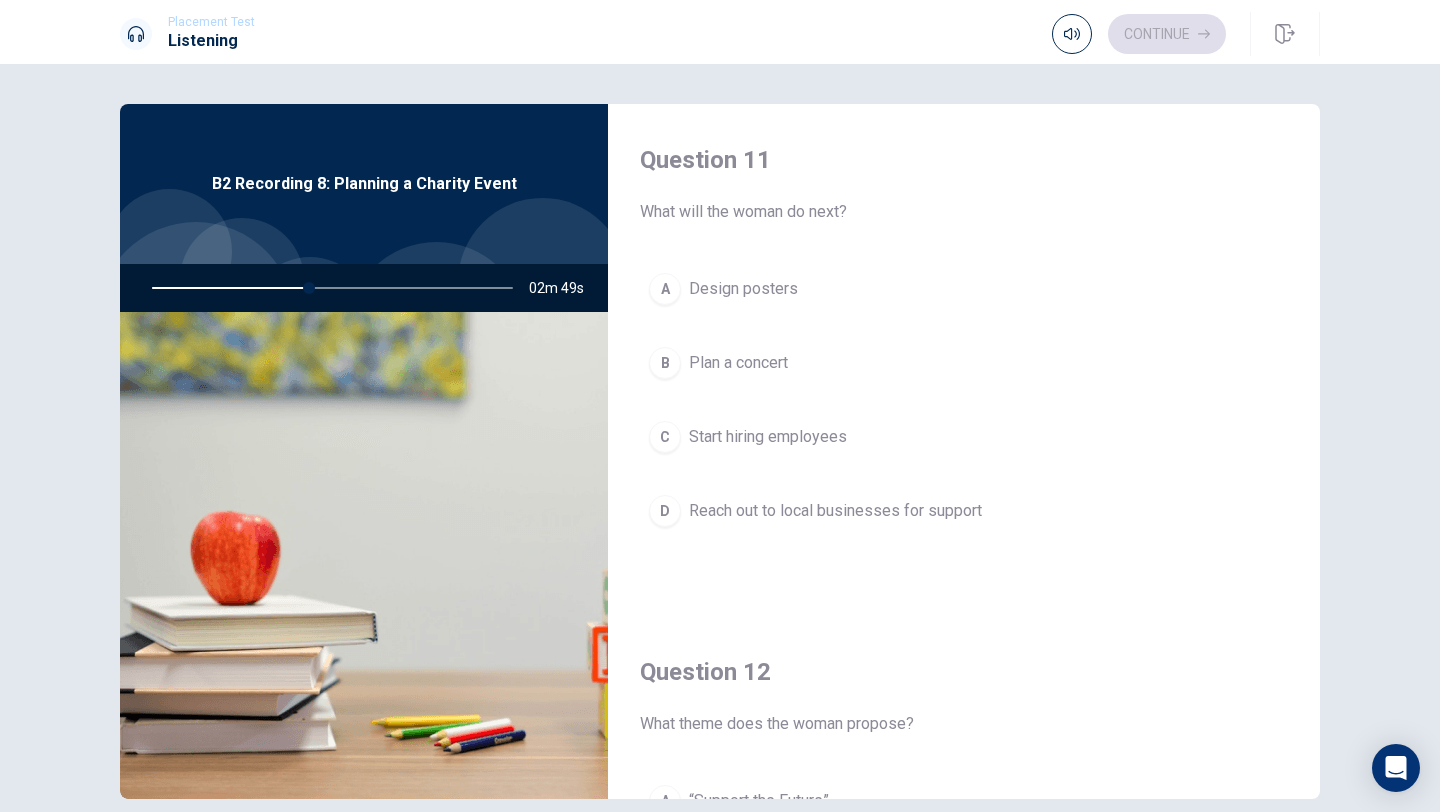 click on "D" at bounding box center (665, 511) 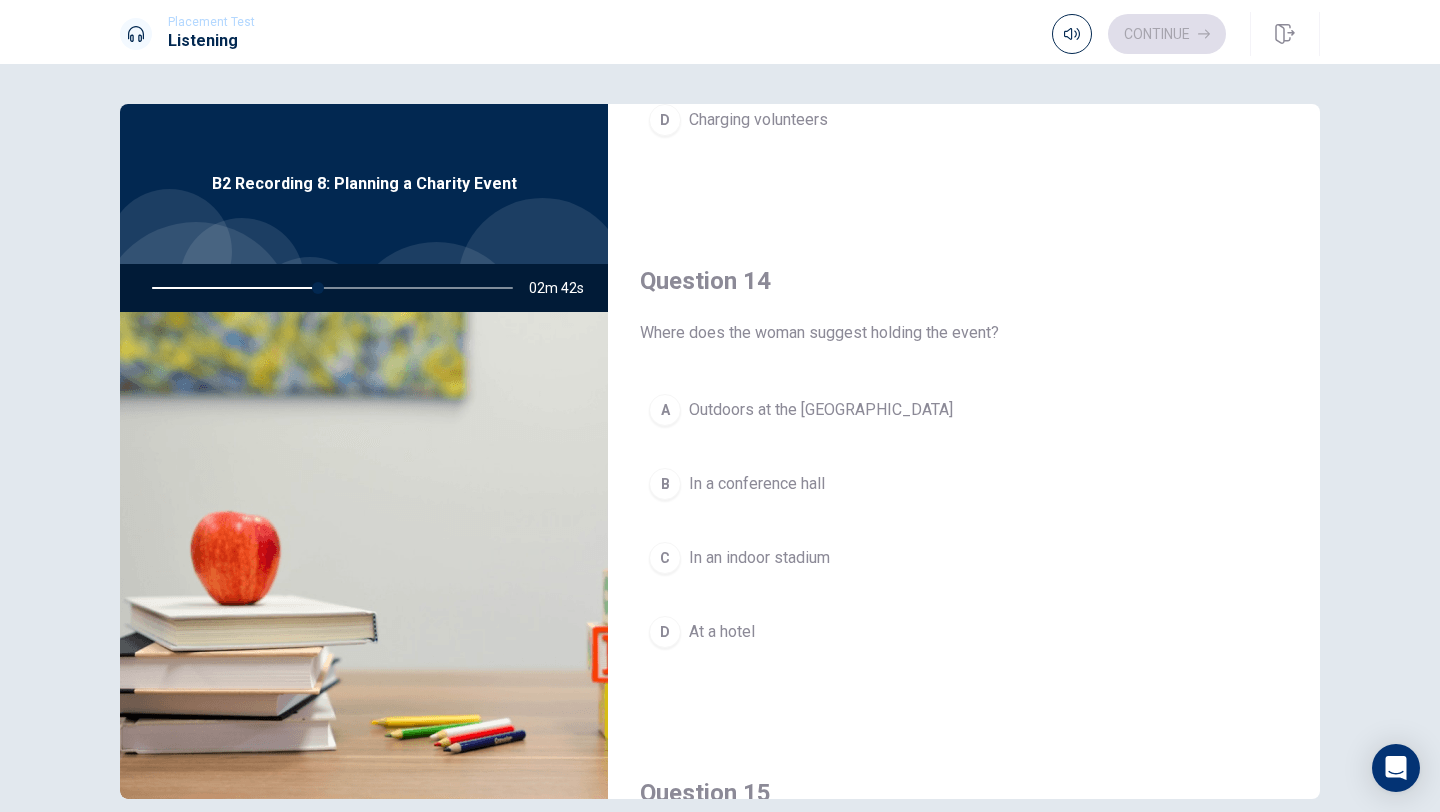 scroll, scrollTop: 1420, scrollLeft: 0, axis: vertical 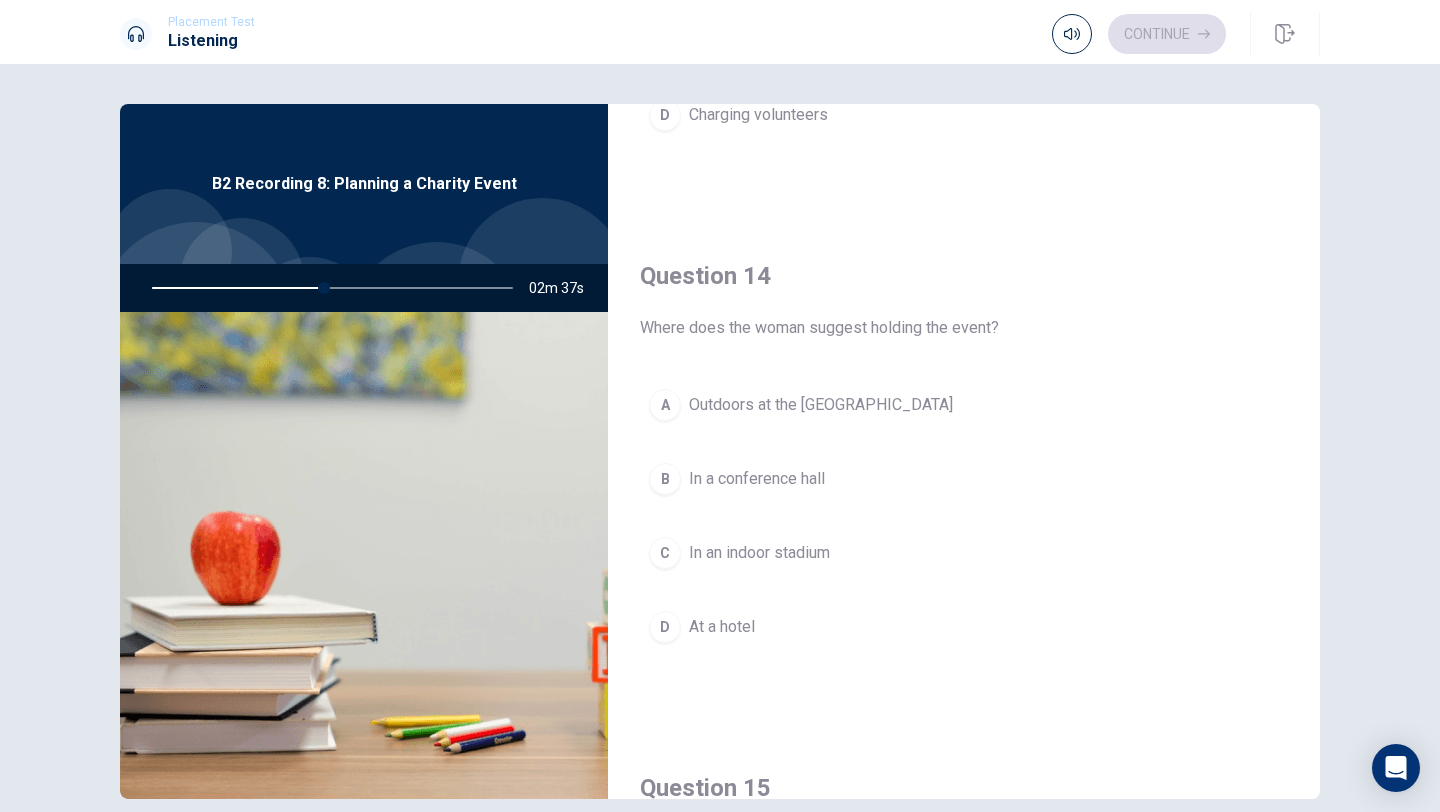 click on "A" at bounding box center (665, 405) 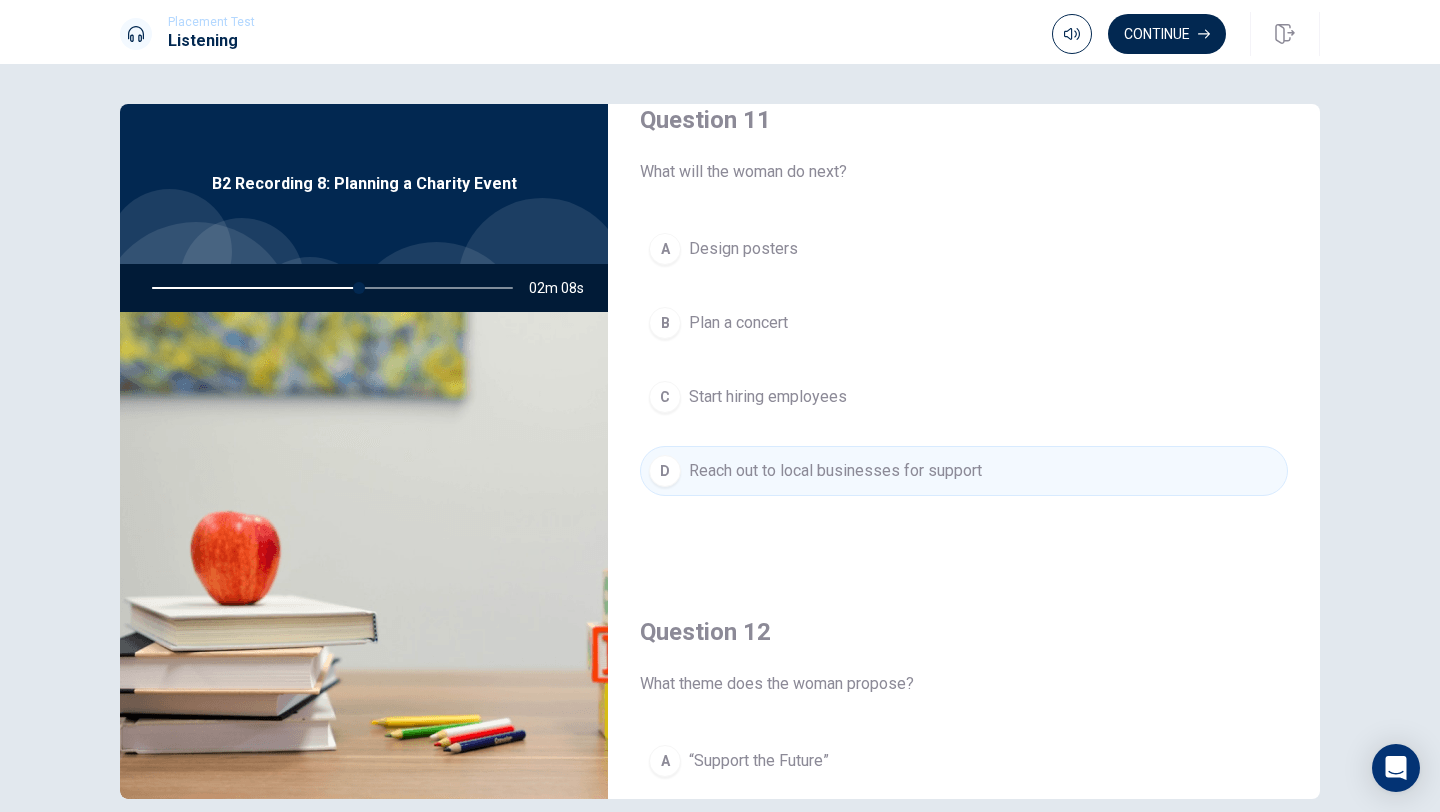 scroll, scrollTop: 43, scrollLeft: 0, axis: vertical 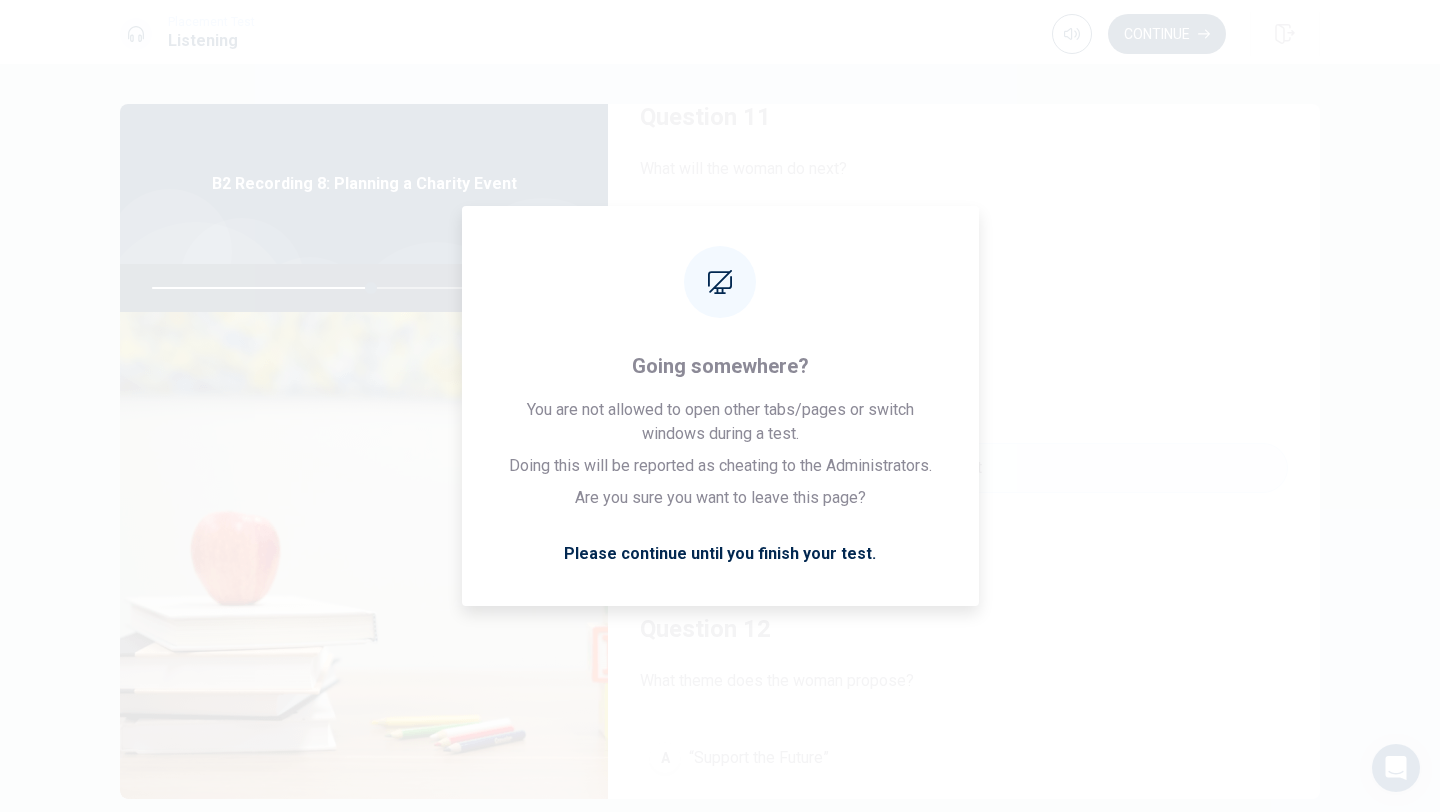 click on "Question 11 What will the woman do next? A Design posters B Plan a concert C Start hiring employees D Reach out to local businesses for support" at bounding box center [964, 317] 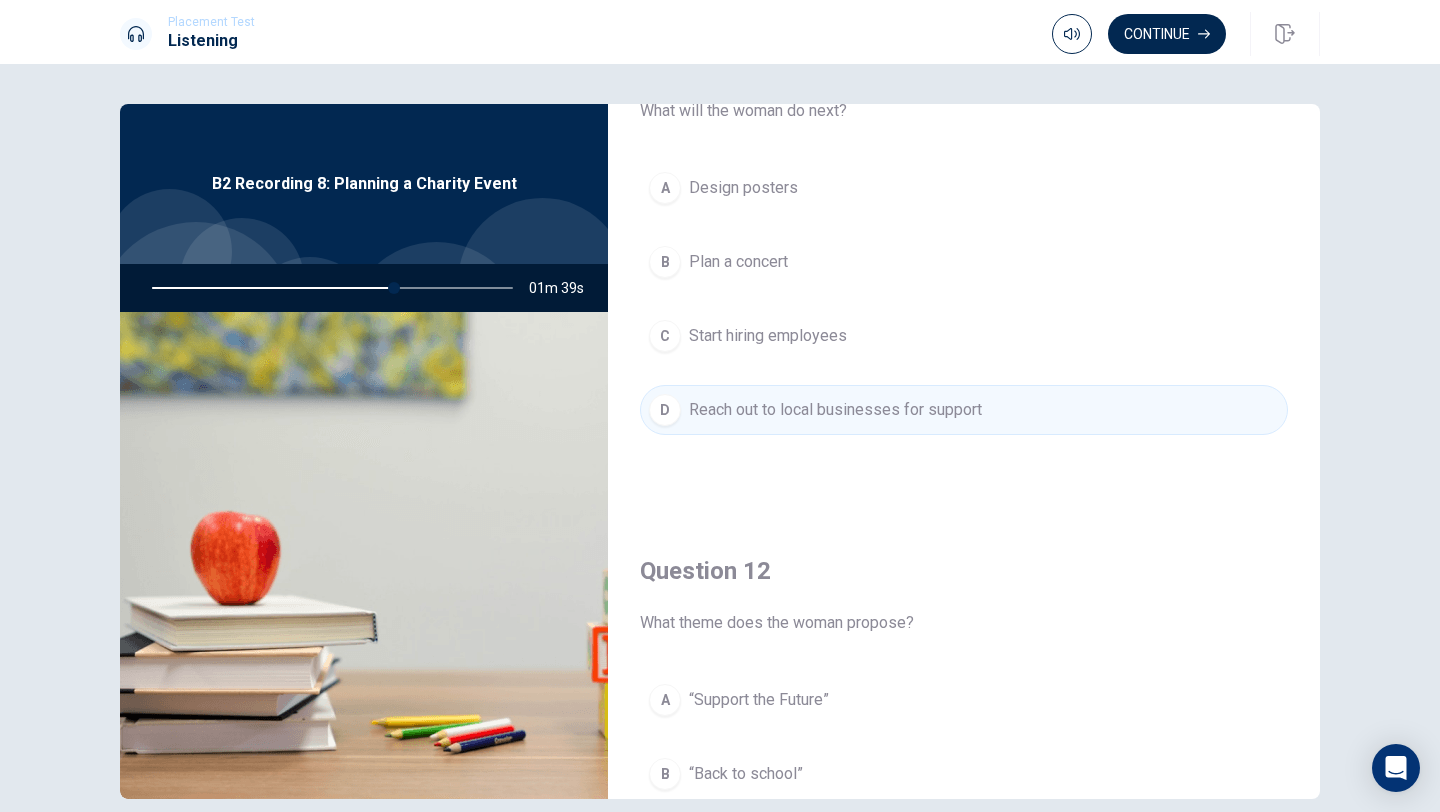 scroll, scrollTop: 131, scrollLeft: 0, axis: vertical 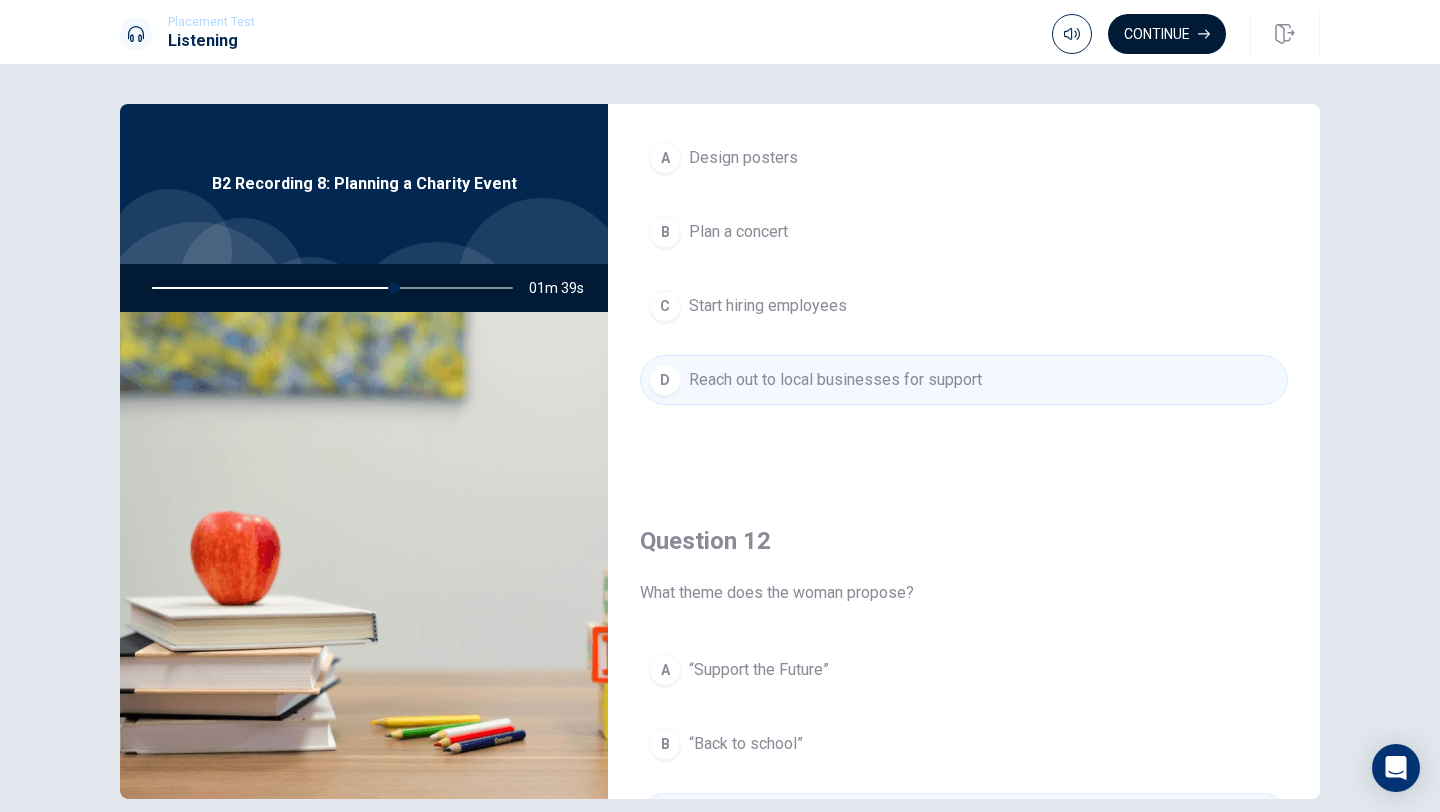 click on "Continue" at bounding box center (1167, 34) 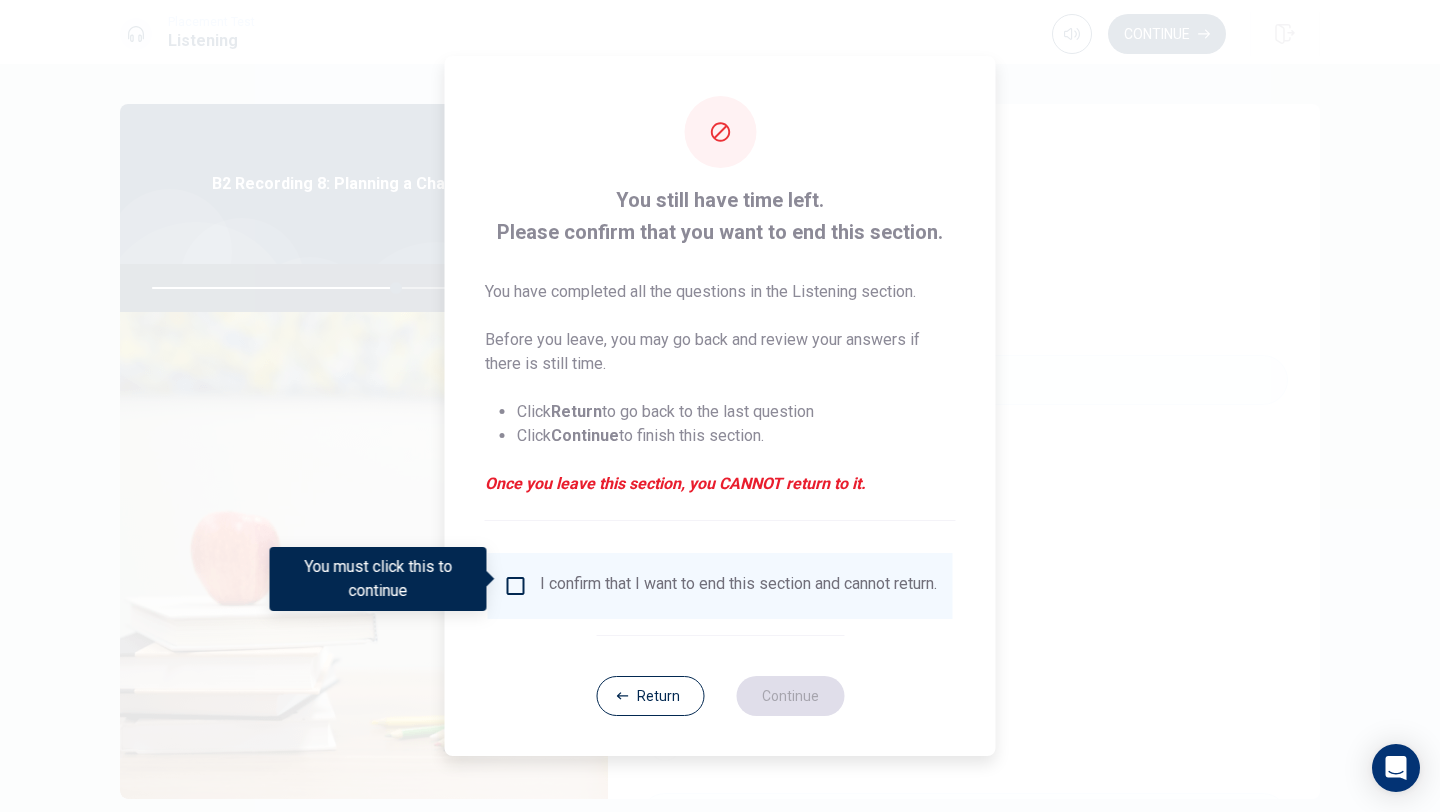 click at bounding box center (516, 586) 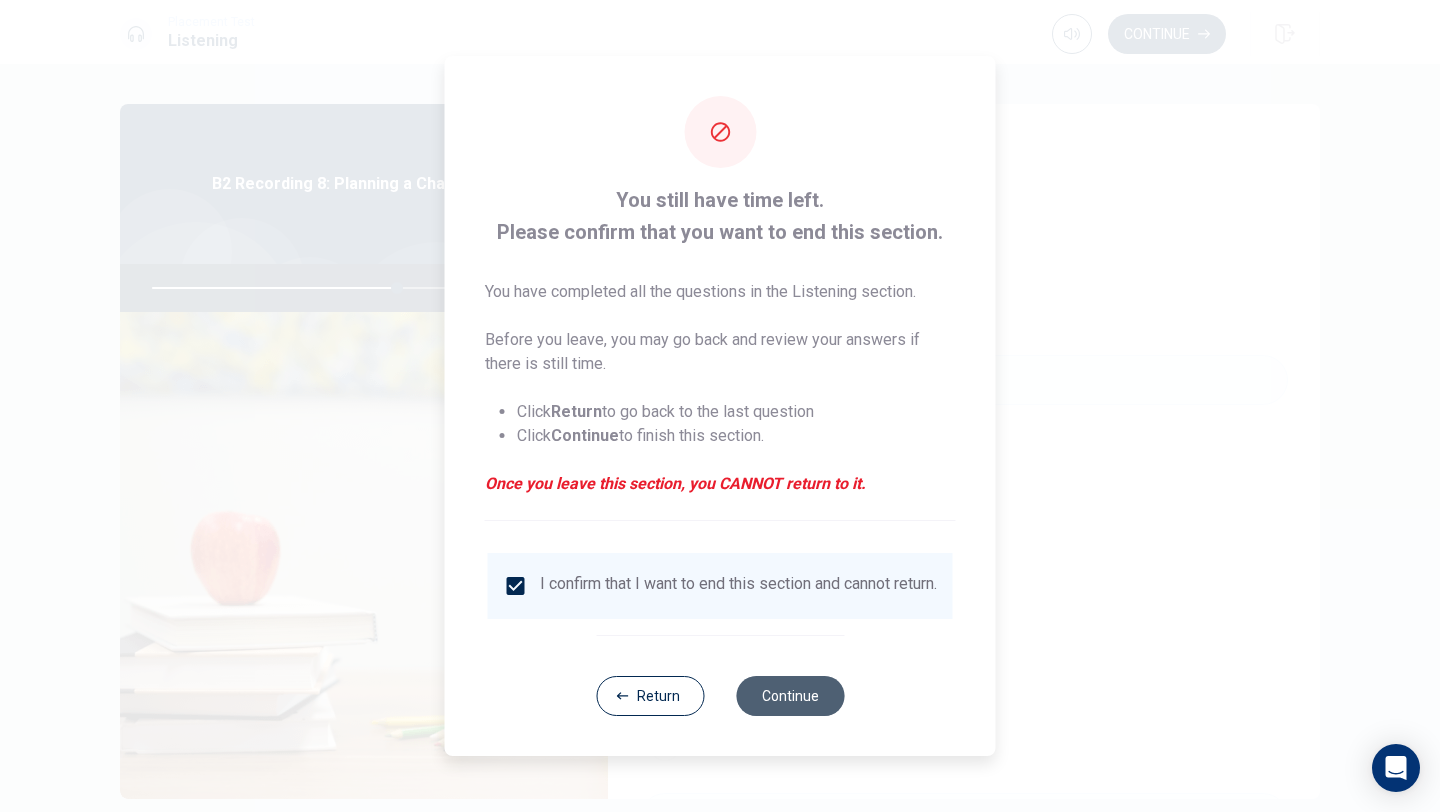 click on "Continue" at bounding box center [790, 696] 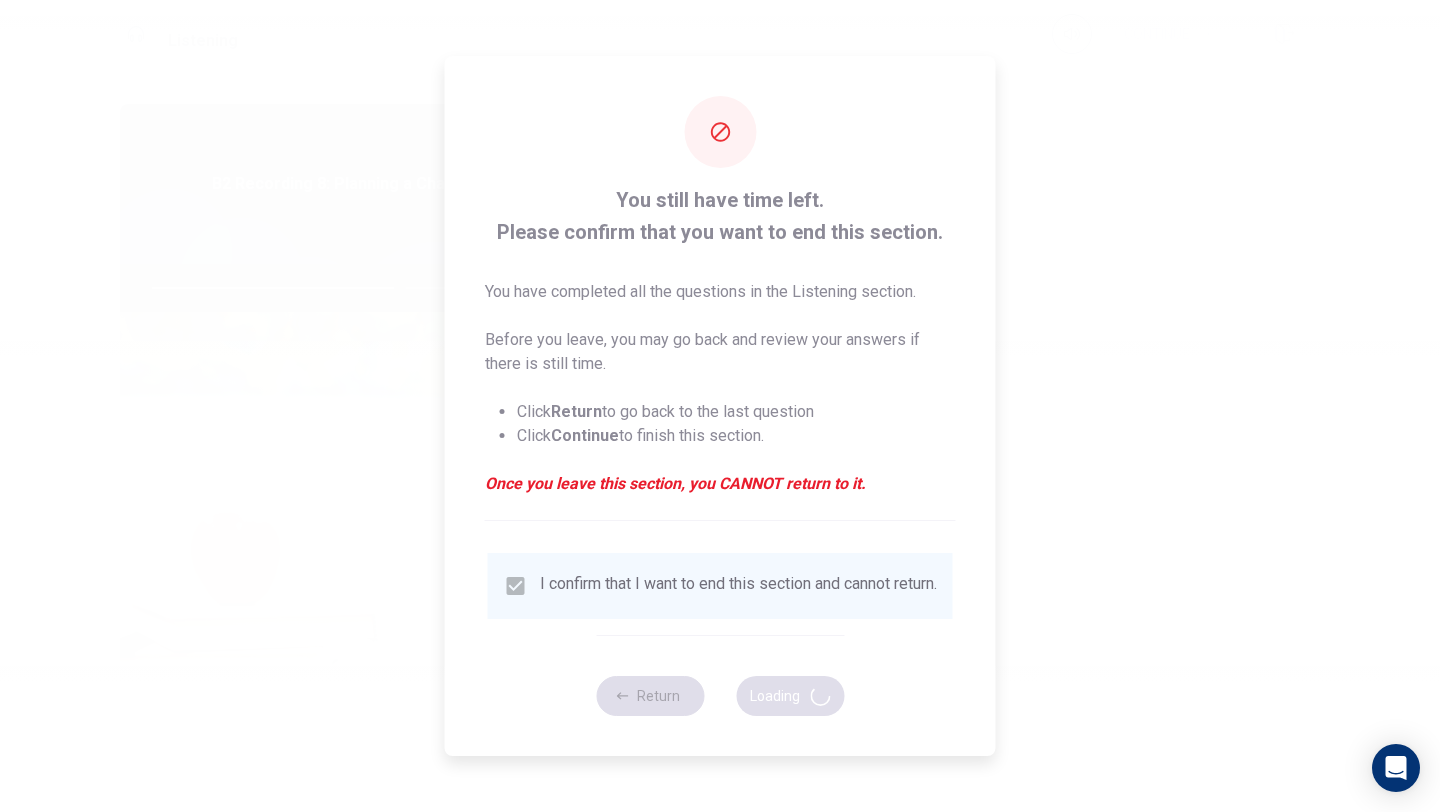 type on "69" 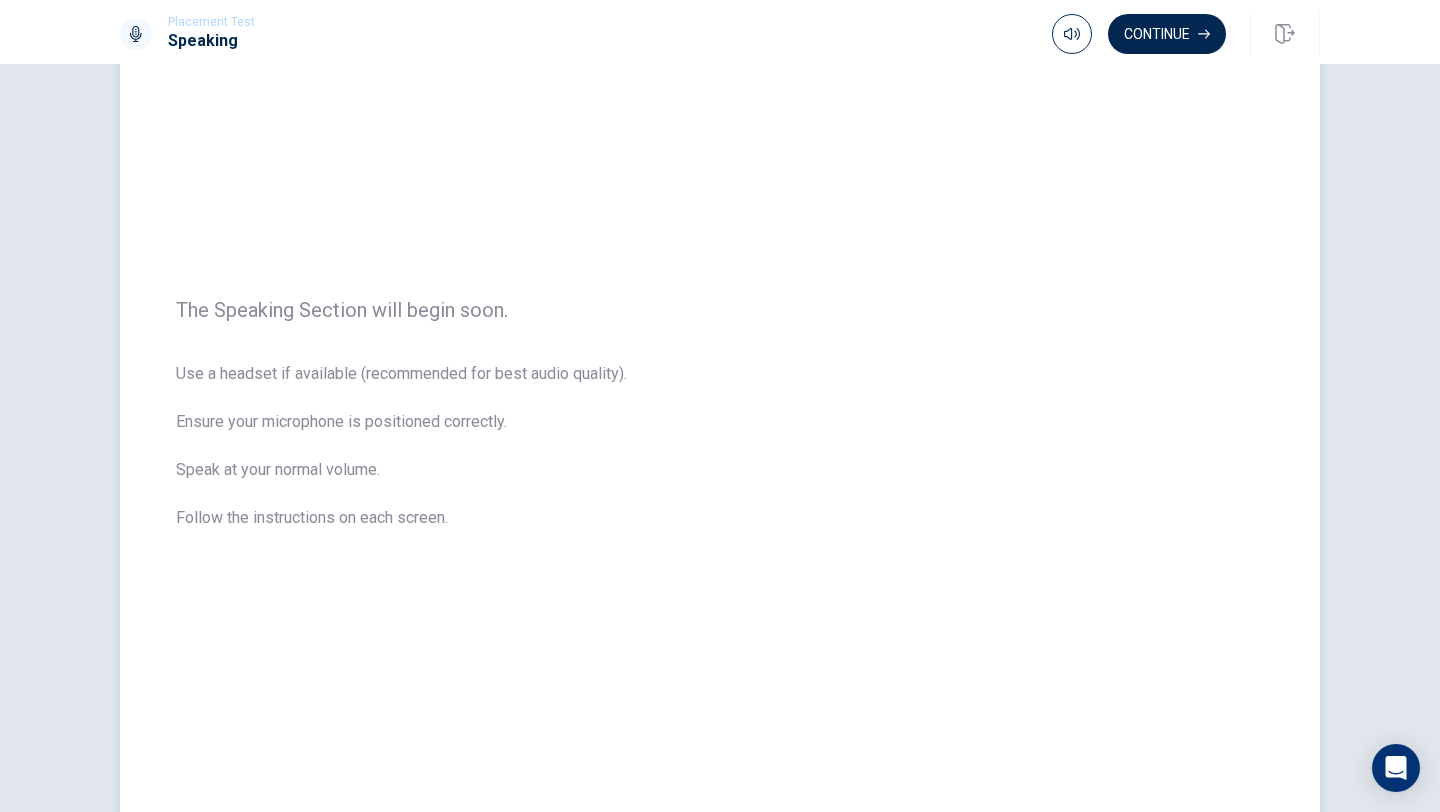 scroll, scrollTop: 75, scrollLeft: 0, axis: vertical 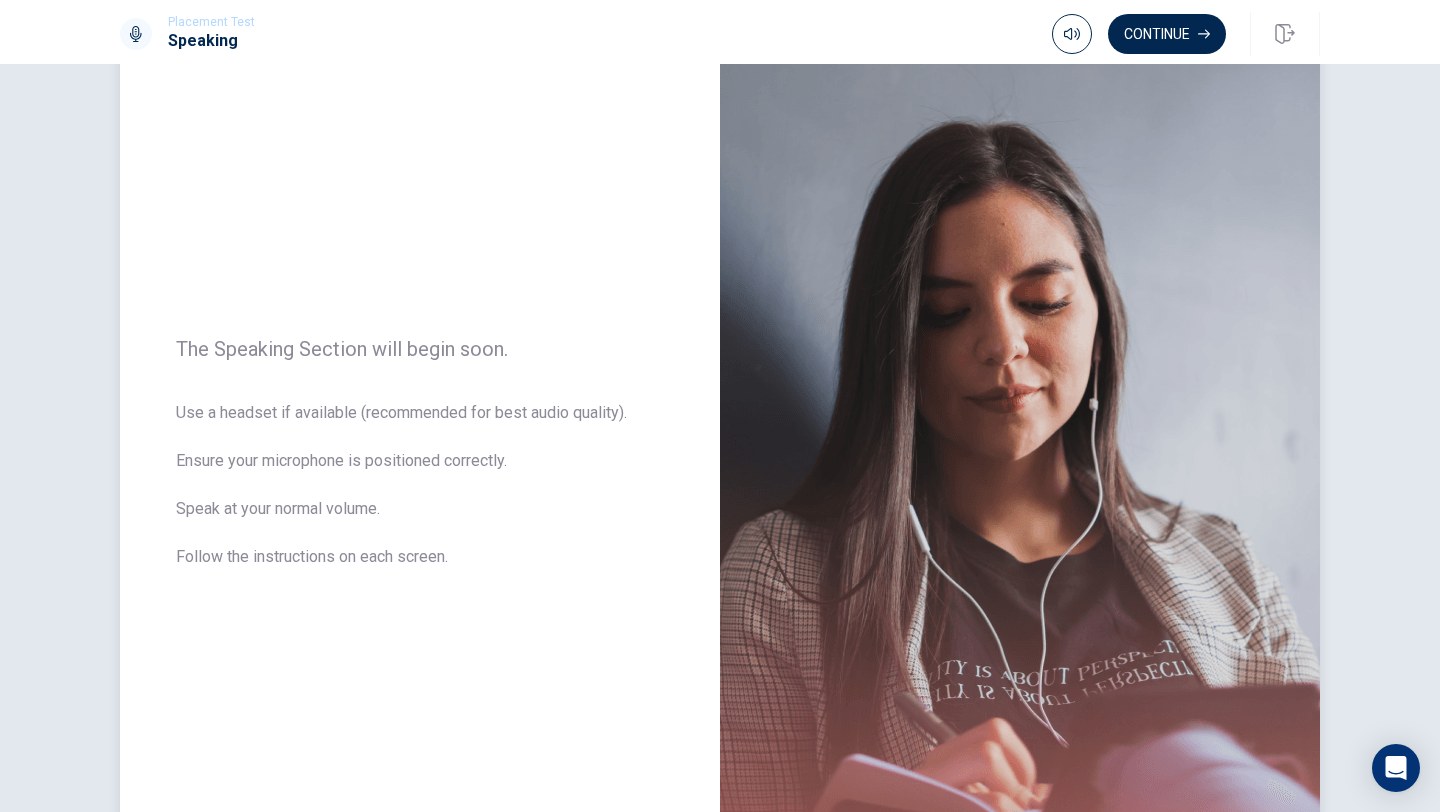 click at bounding box center (1020, 465) 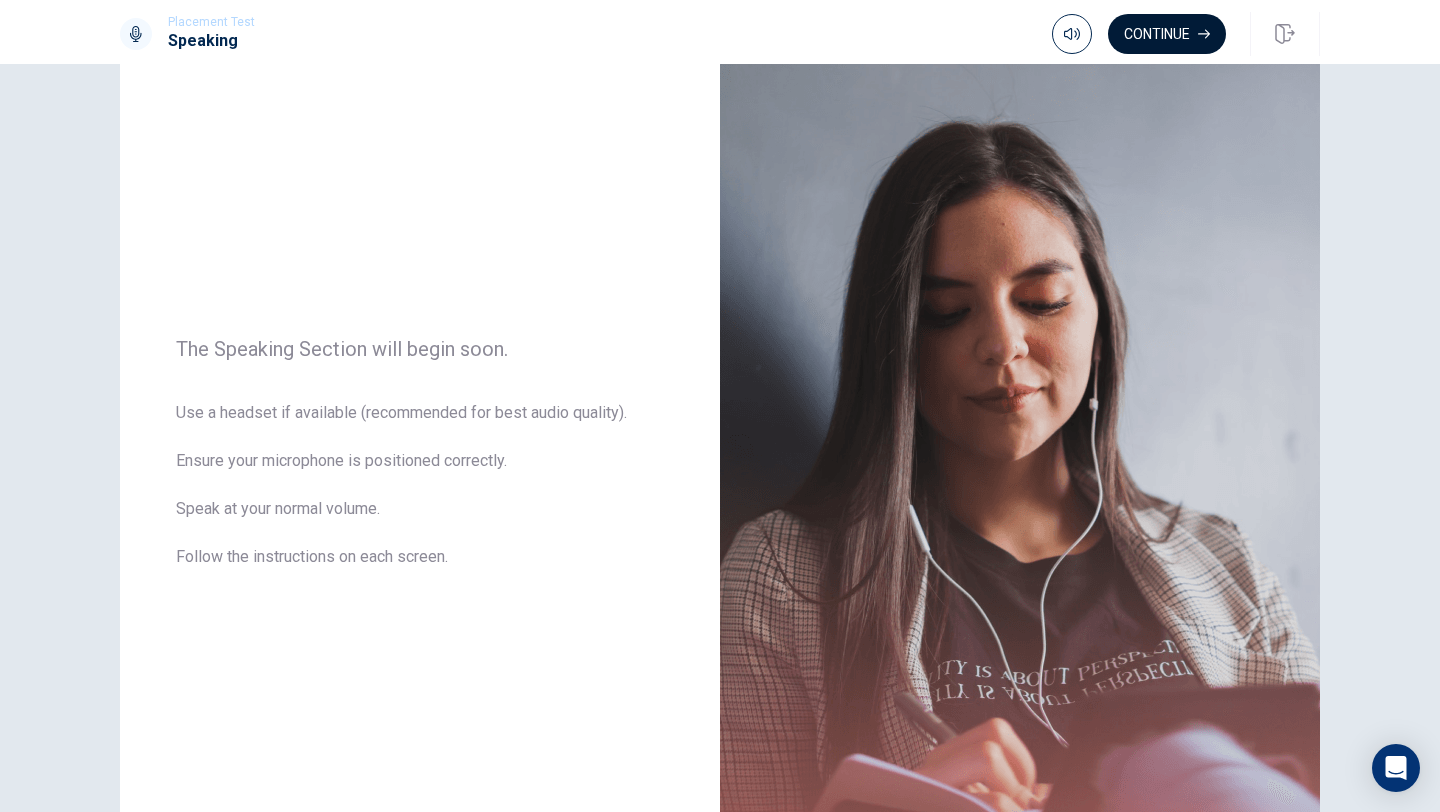 click on "Continue" at bounding box center (1167, 34) 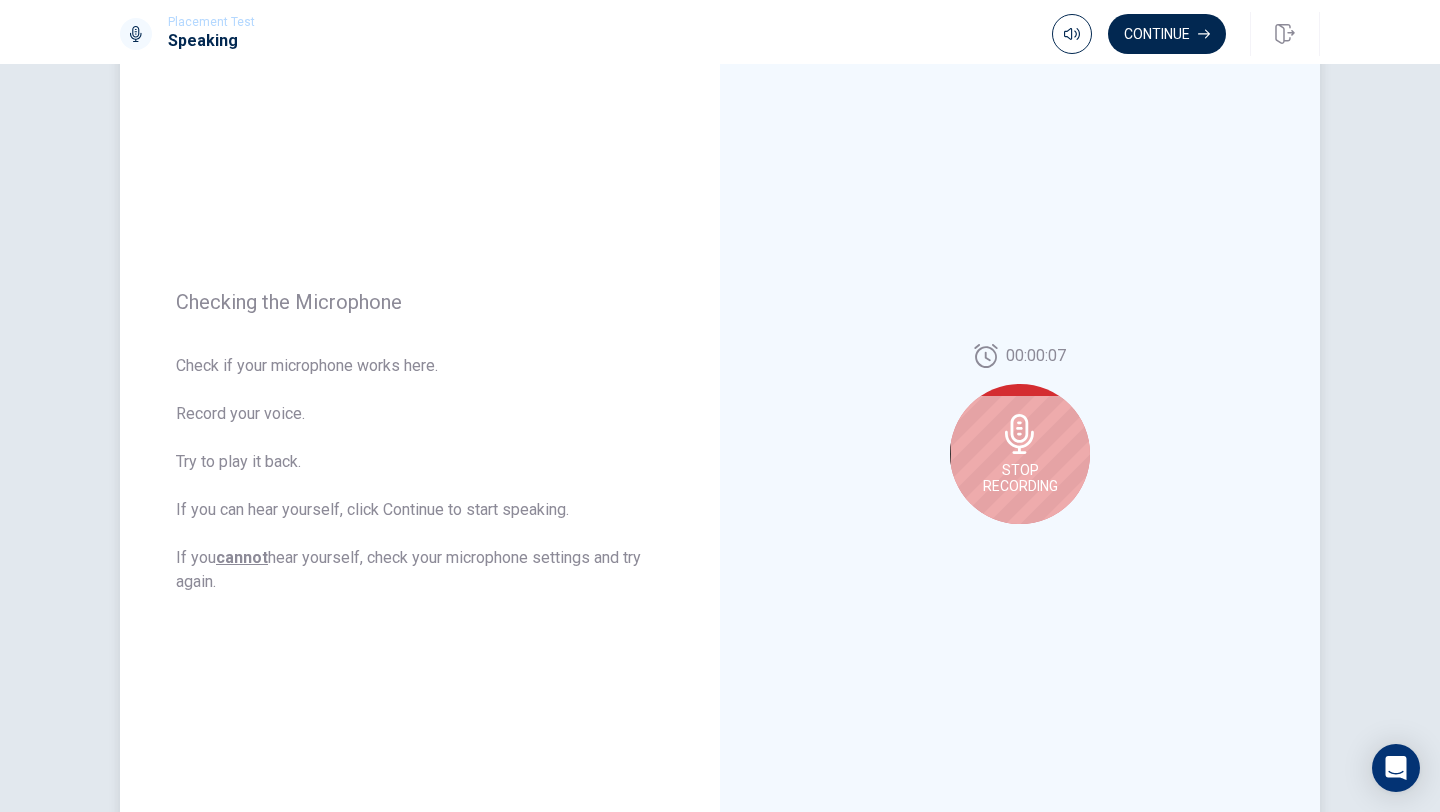 scroll, scrollTop: 104, scrollLeft: 0, axis: vertical 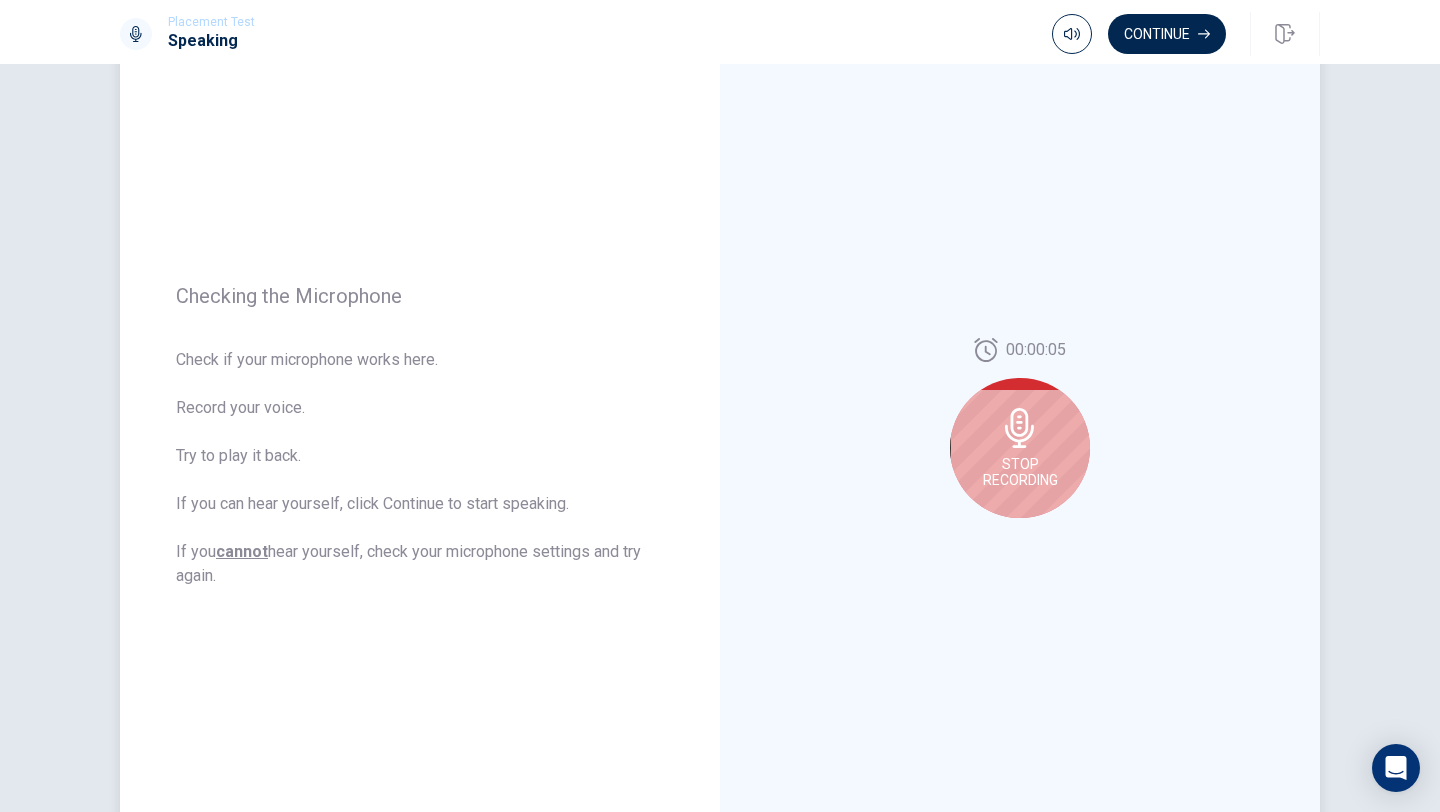 click 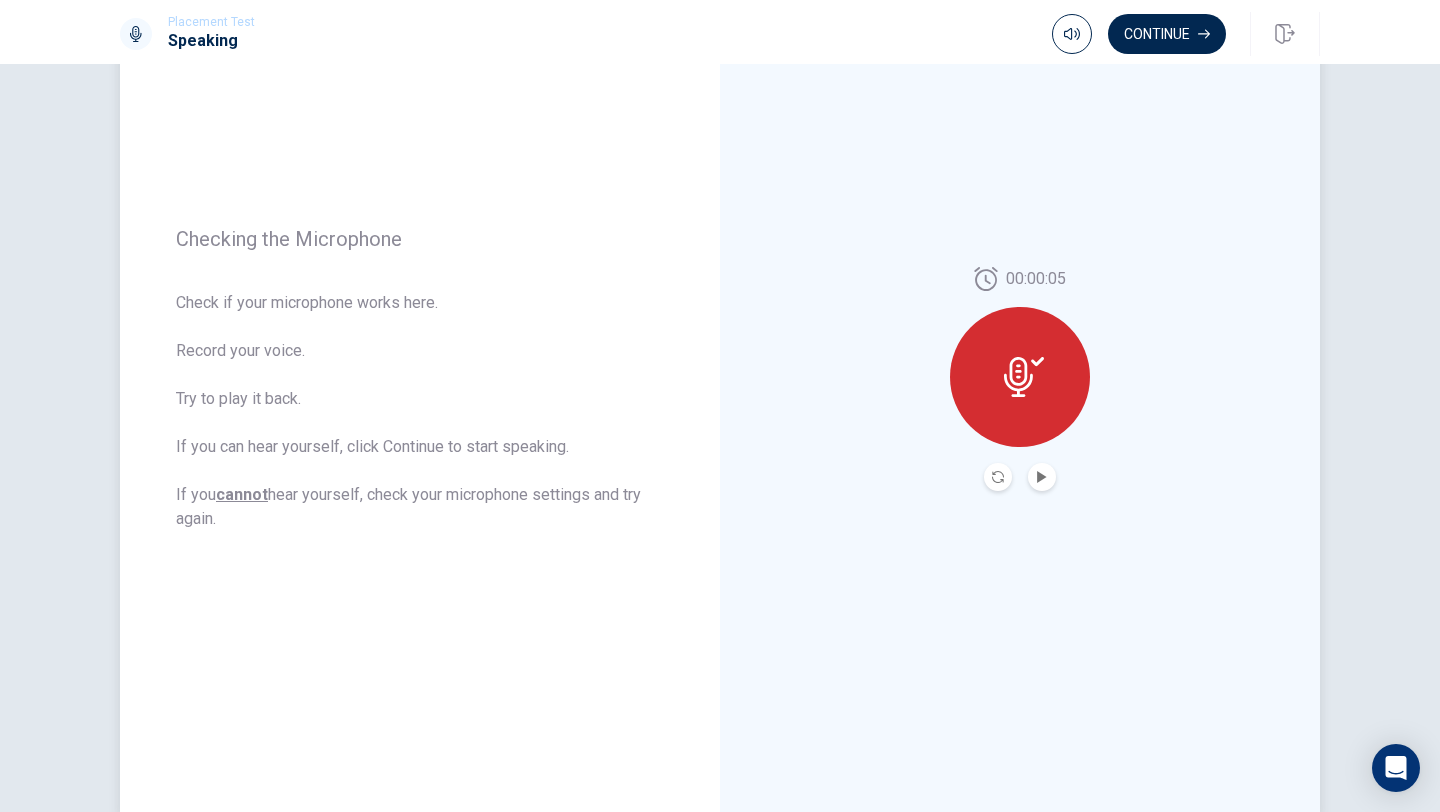 scroll, scrollTop: 164, scrollLeft: 0, axis: vertical 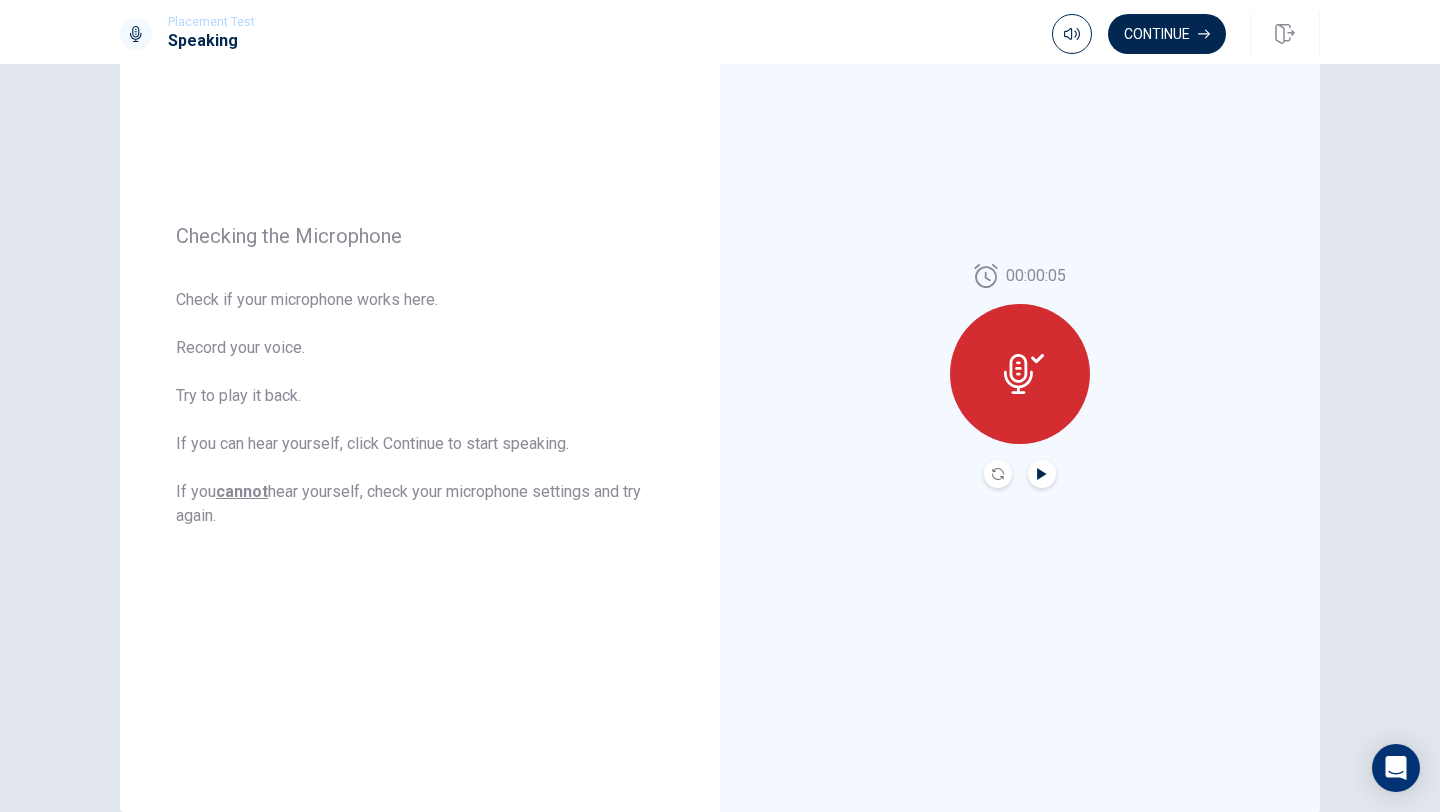click 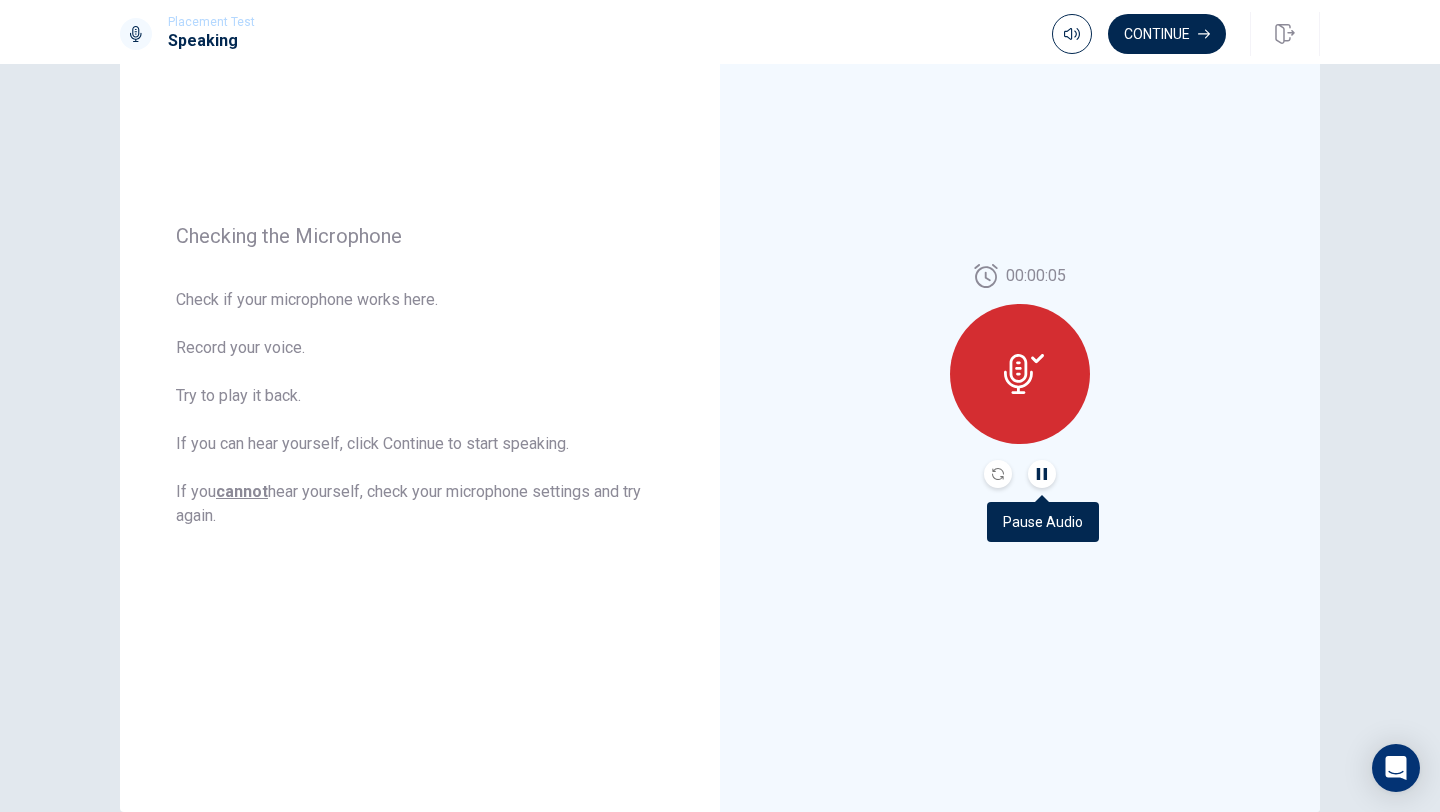 click 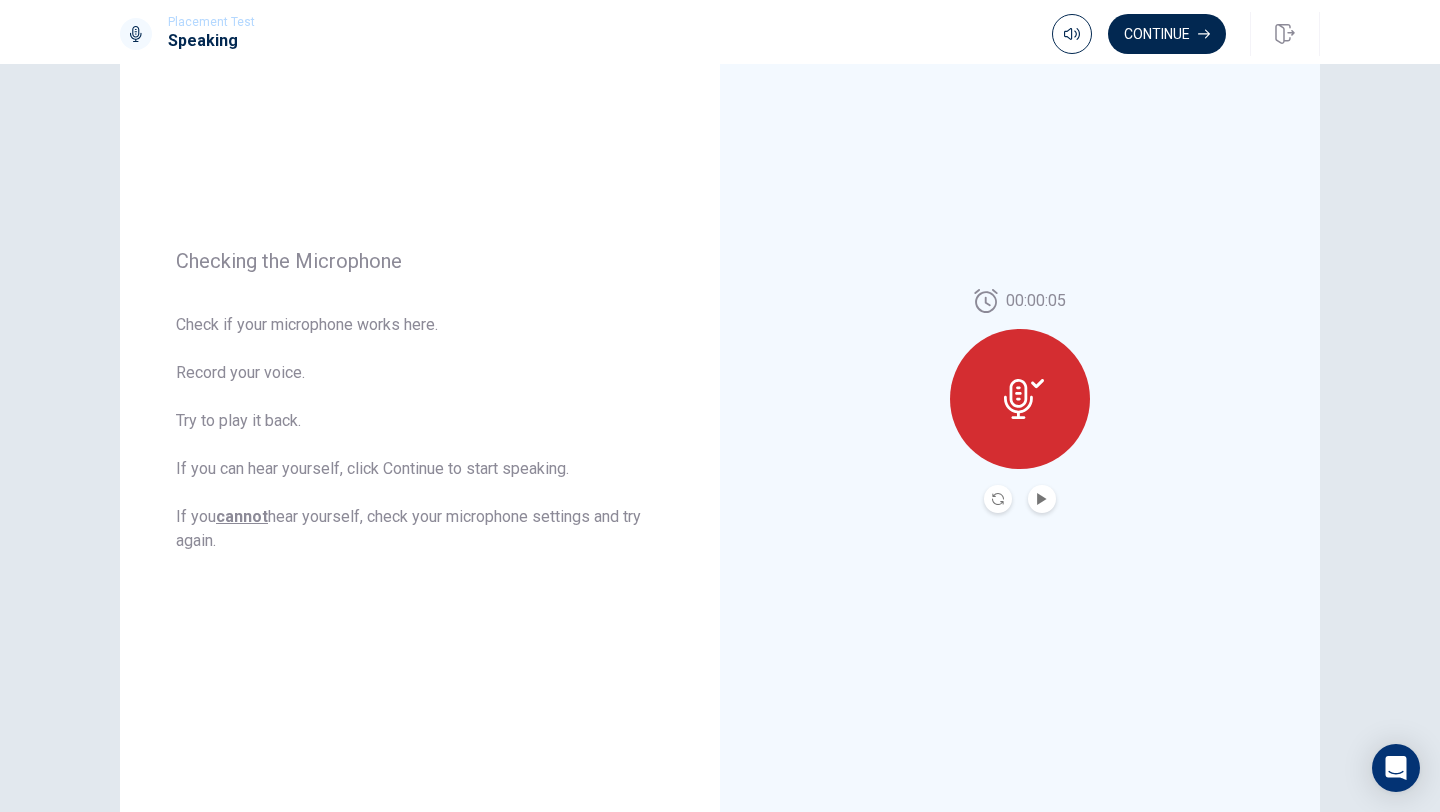 scroll, scrollTop: 69, scrollLeft: 0, axis: vertical 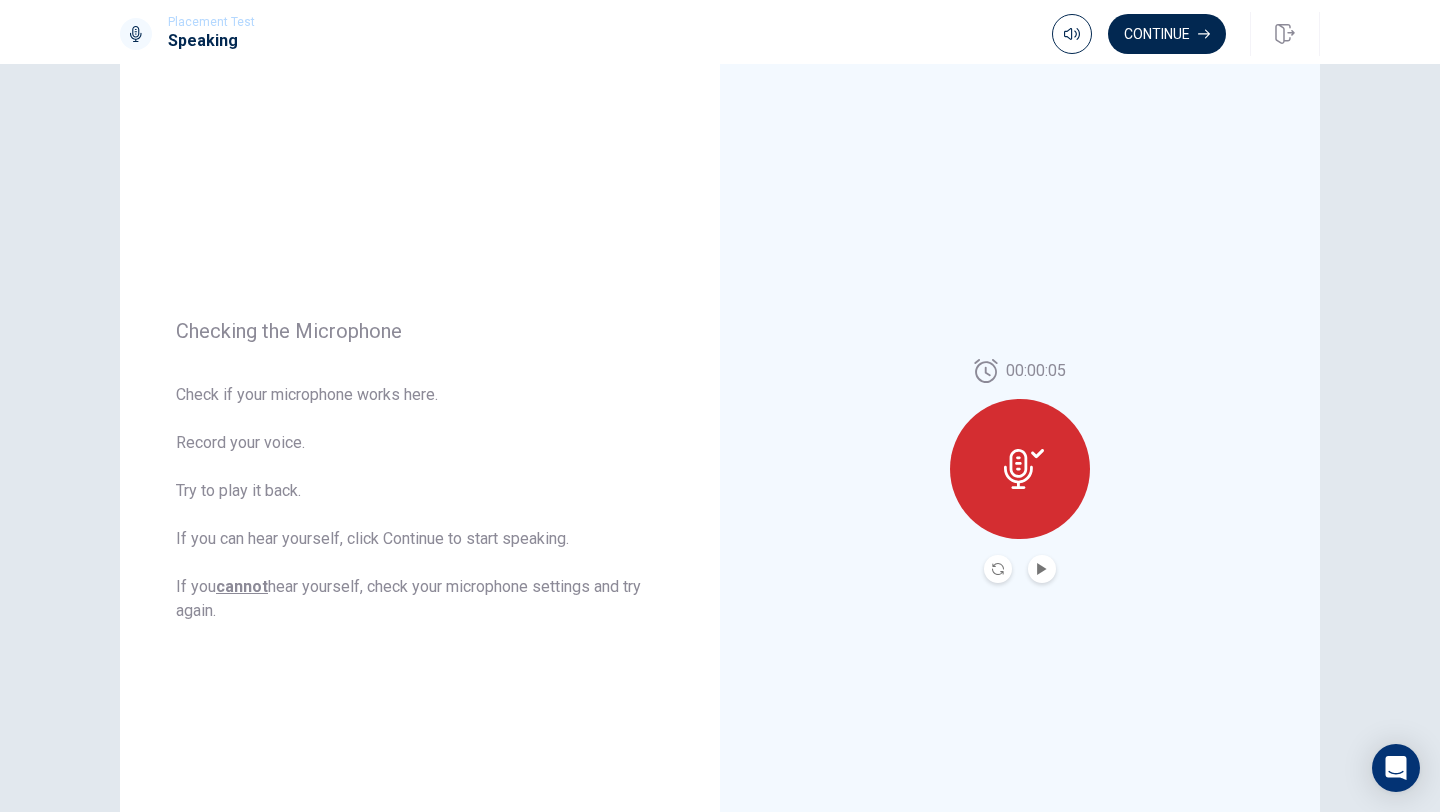 click on "Placement Test   Speaking Continue" at bounding box center (720, 32) 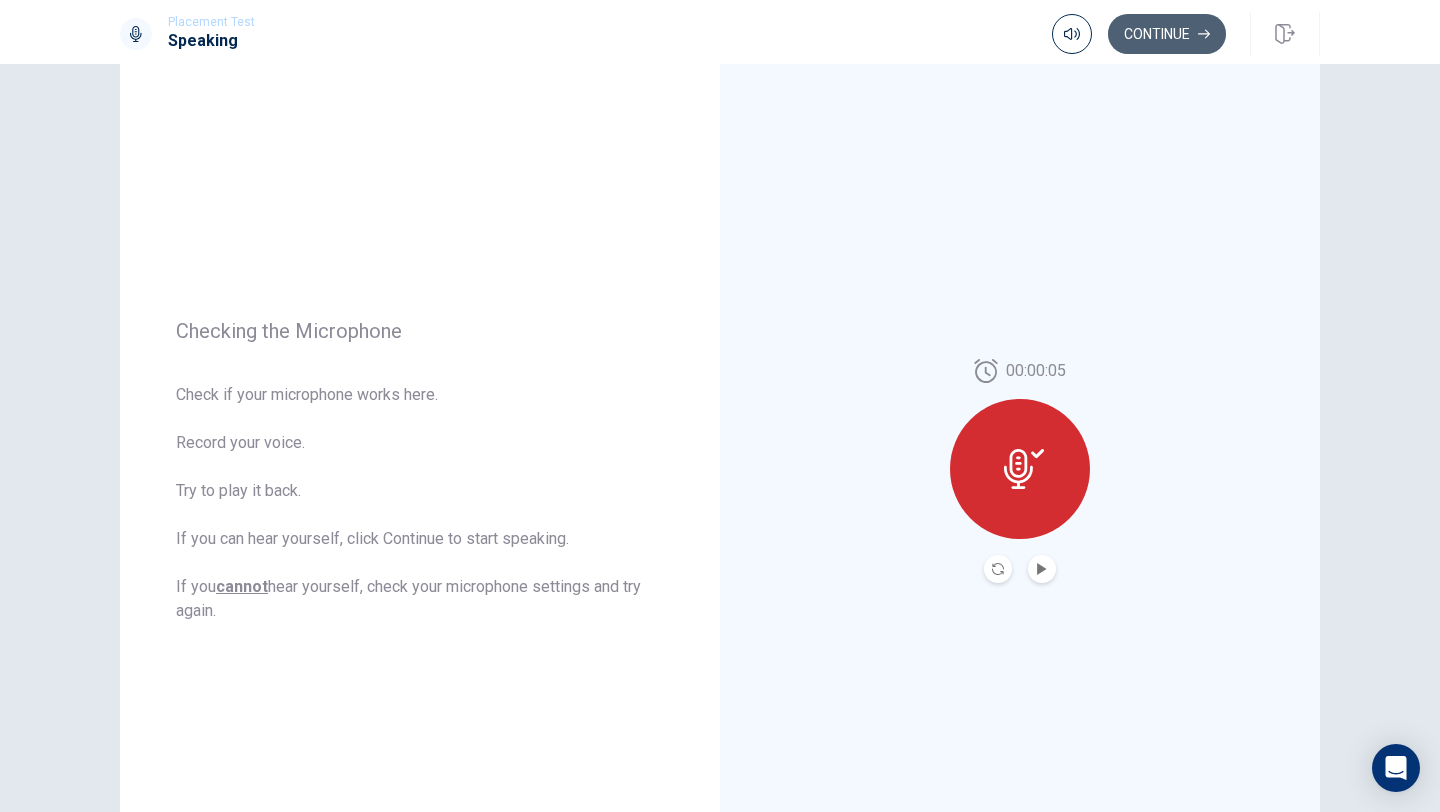 click on "Continue" at bounding box center (1167, 34) 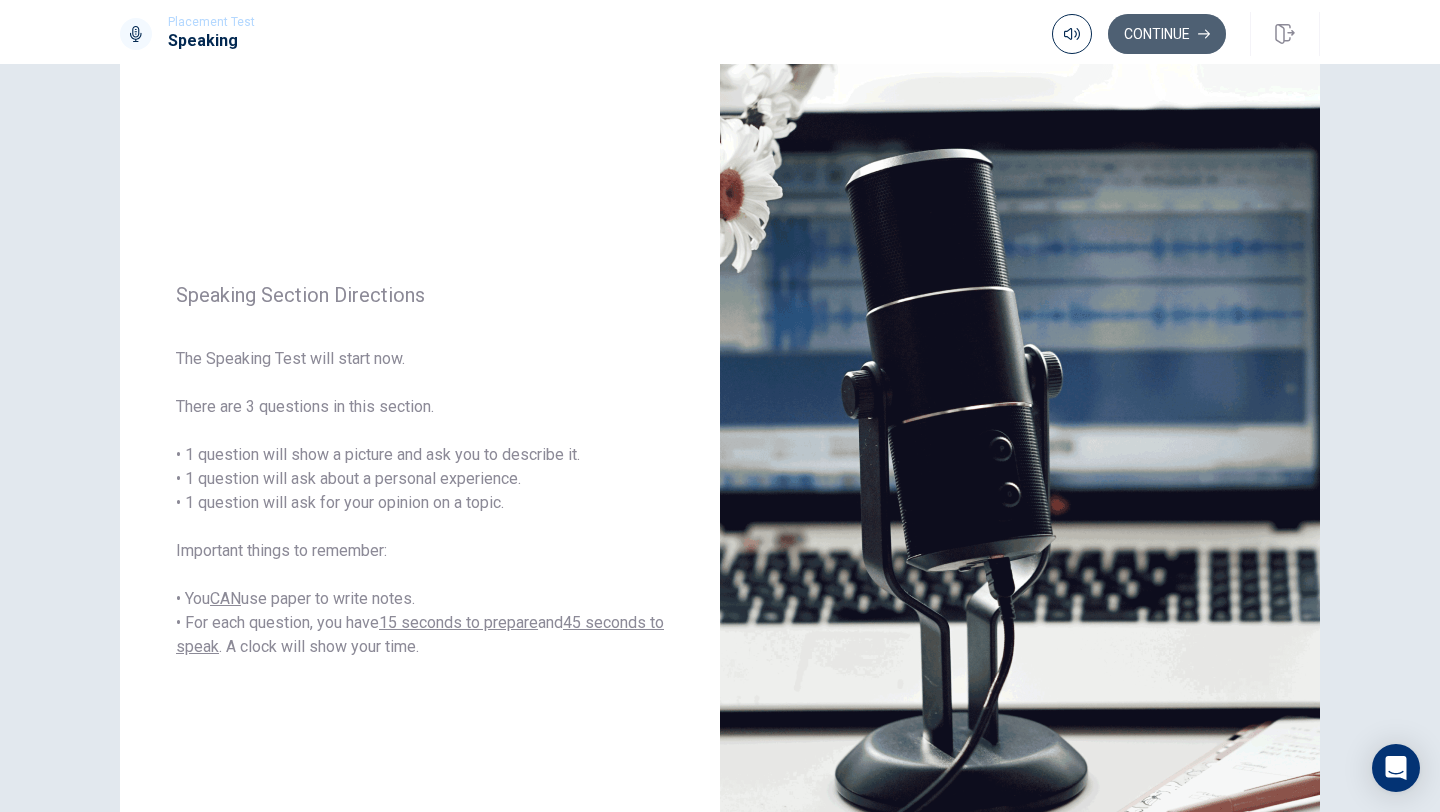 click on "Continue" at bounding box center (1167, 34) 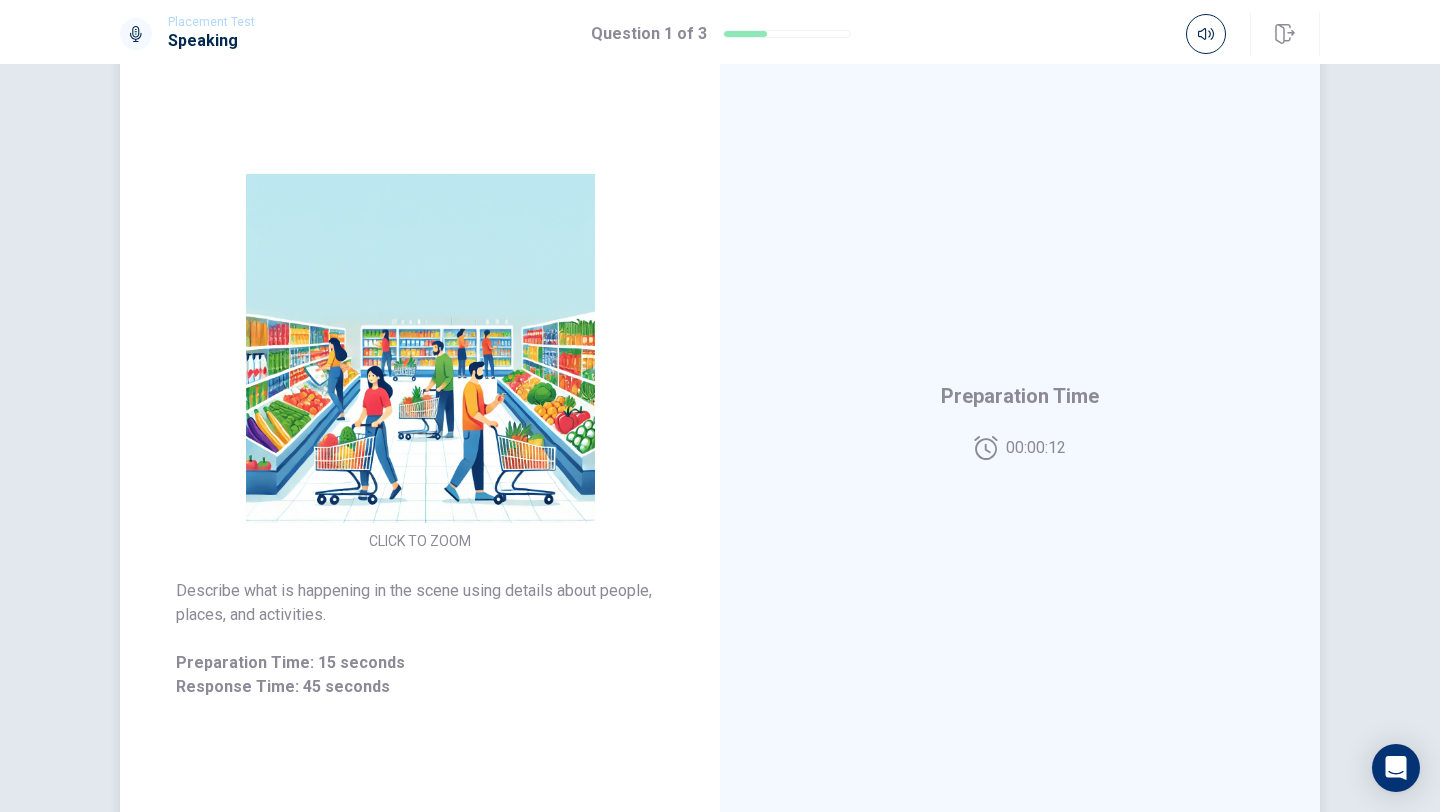 scroll, scrollTop: 125, scrollLeft: 0, axis: vertical 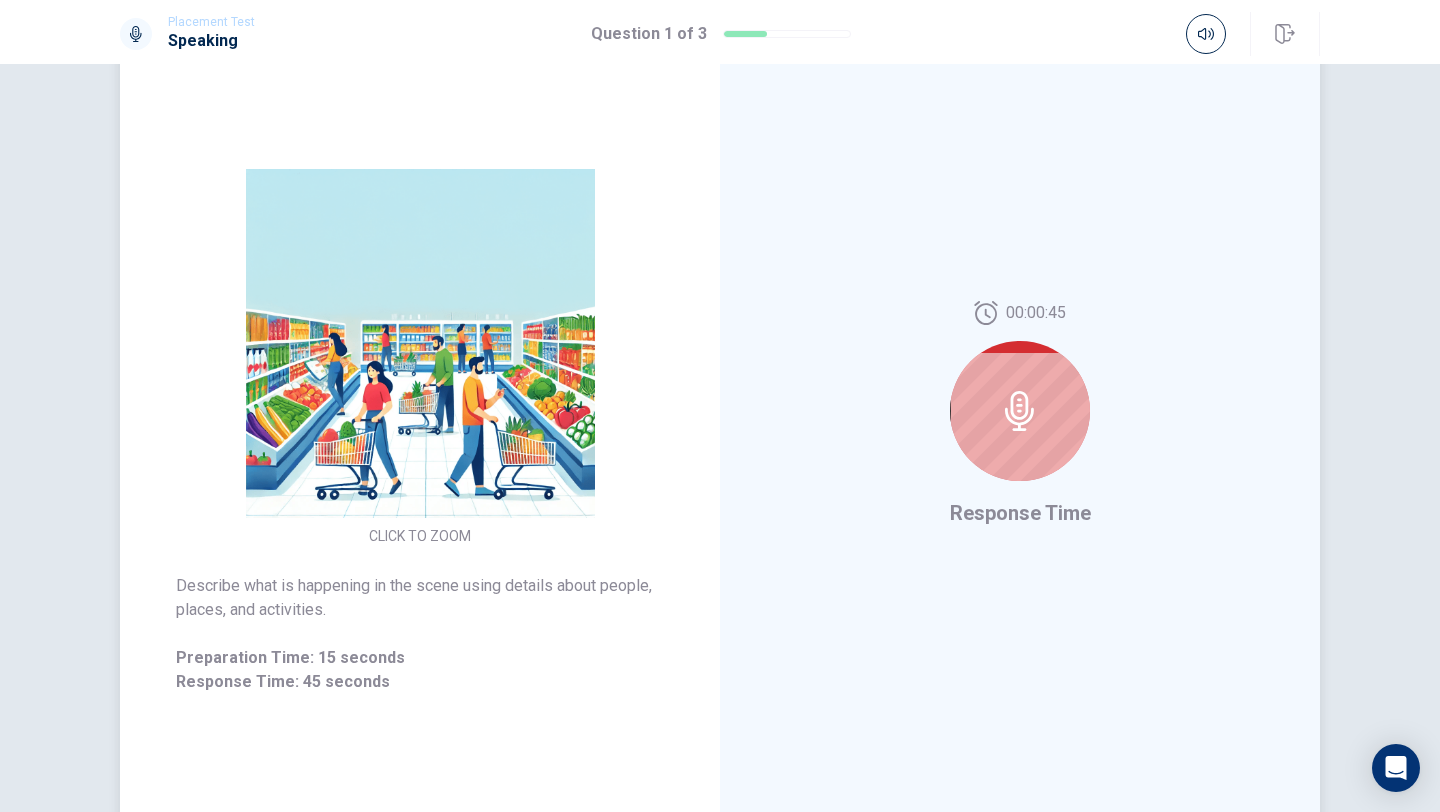 click 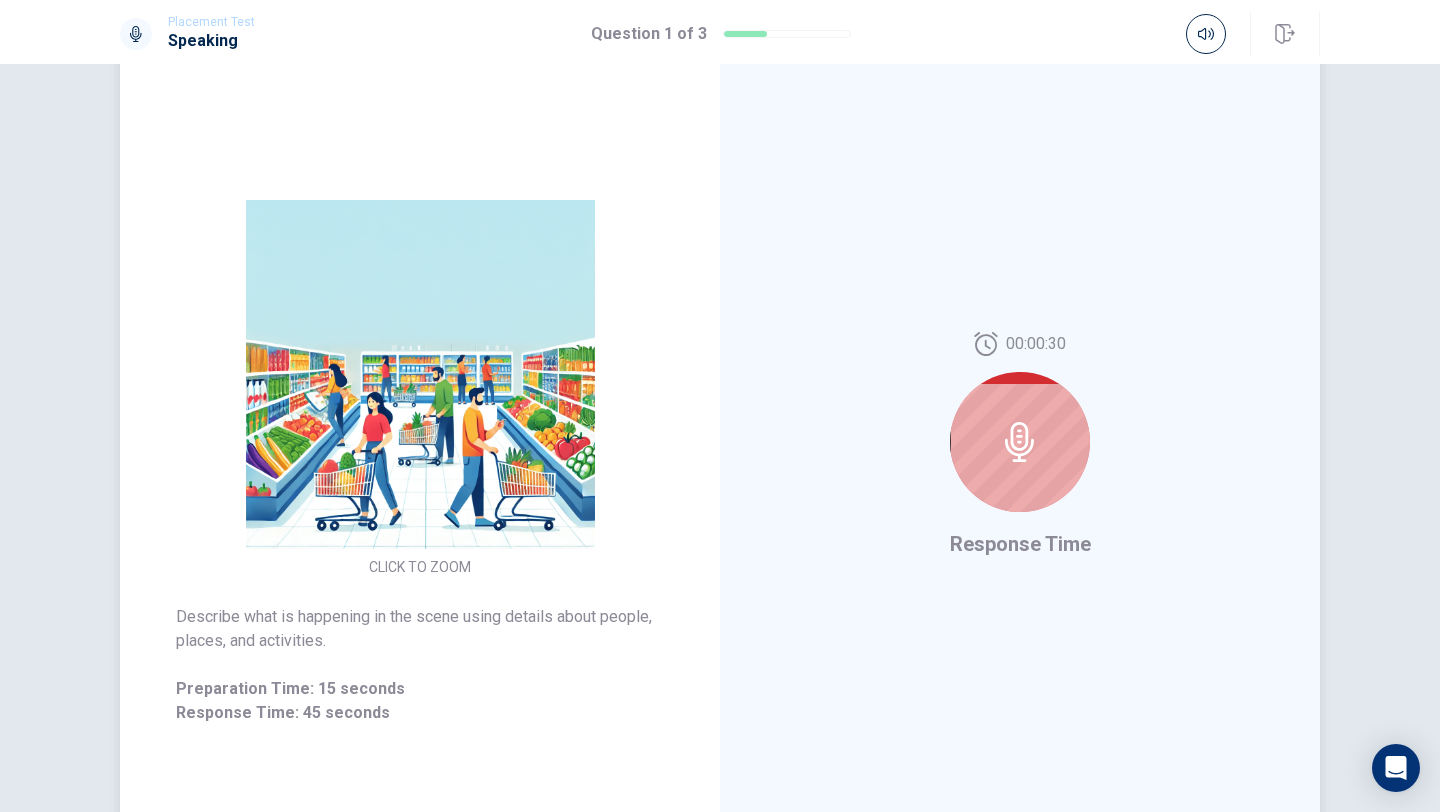 scroll, scrollTop: 80, scrollLeft: 0, axis: vertical 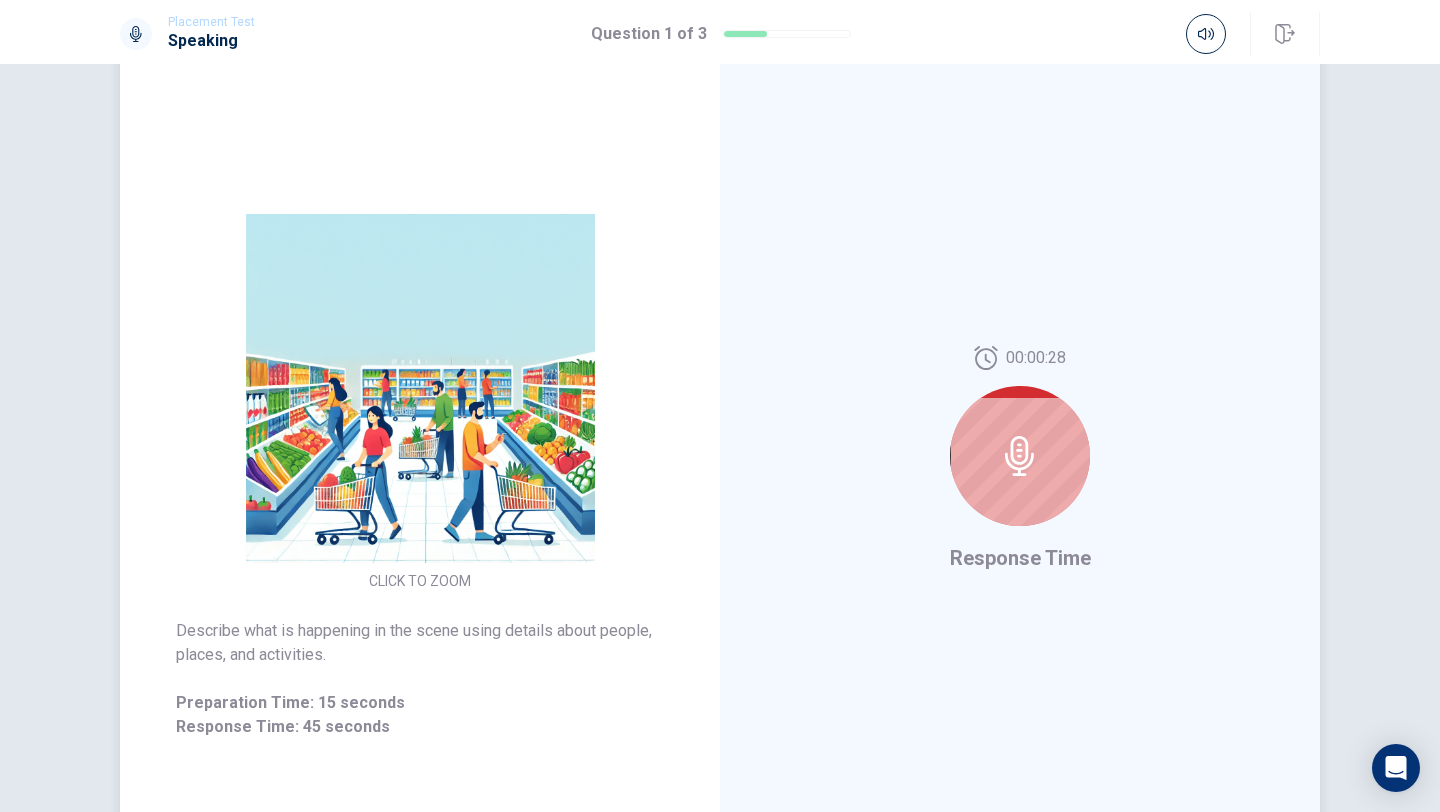 click 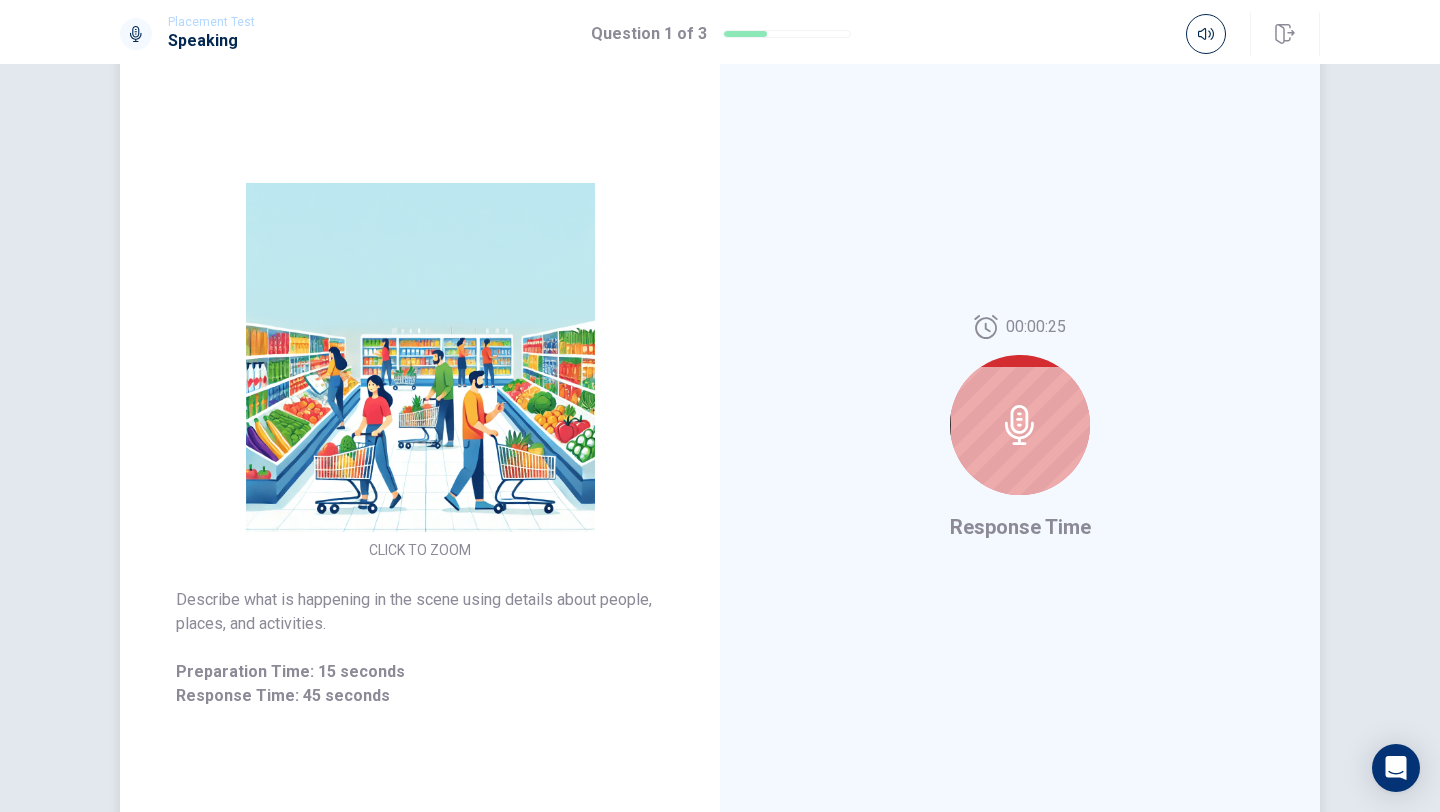 scroll, scrollTop: 115, scrollLeft: 0, axis: vertical 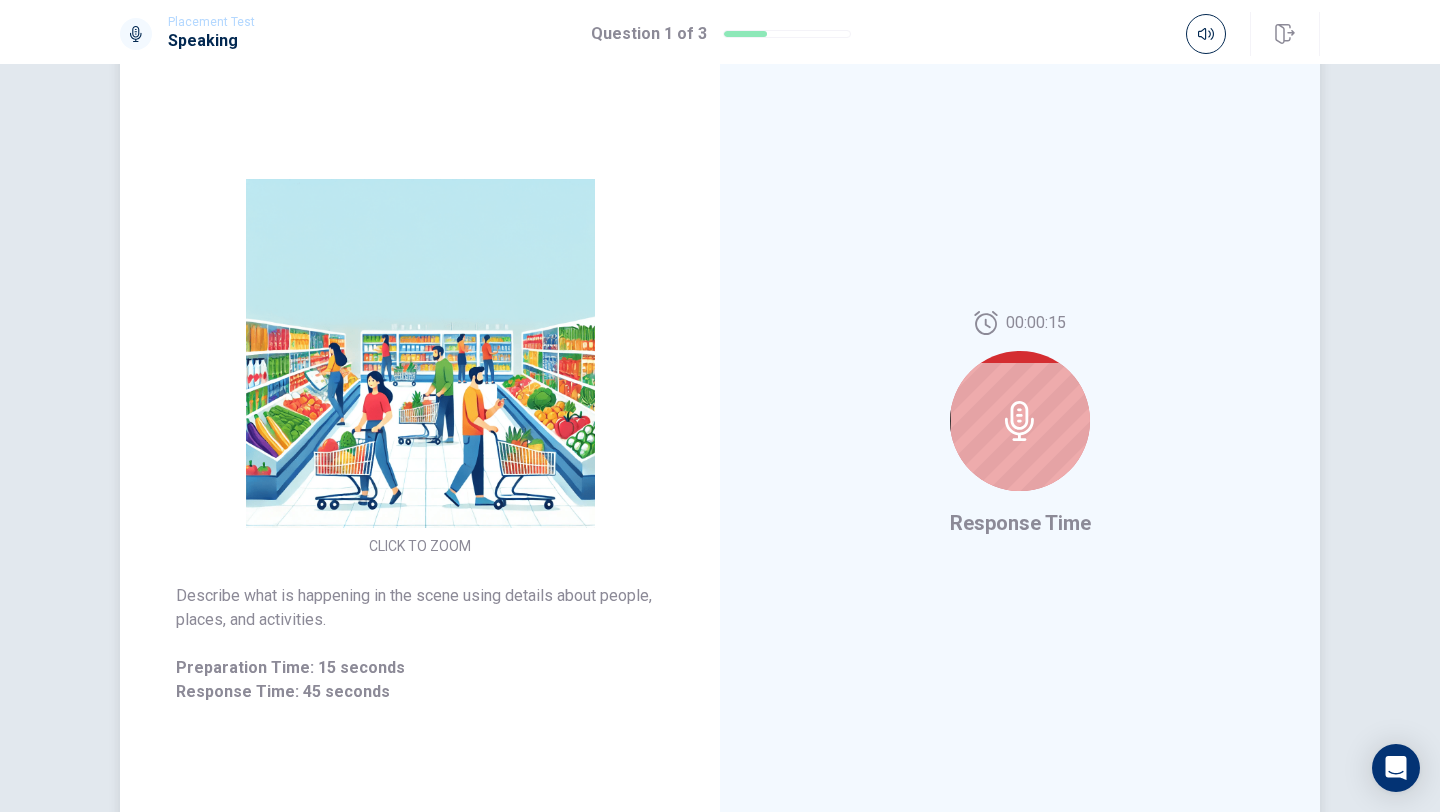 click 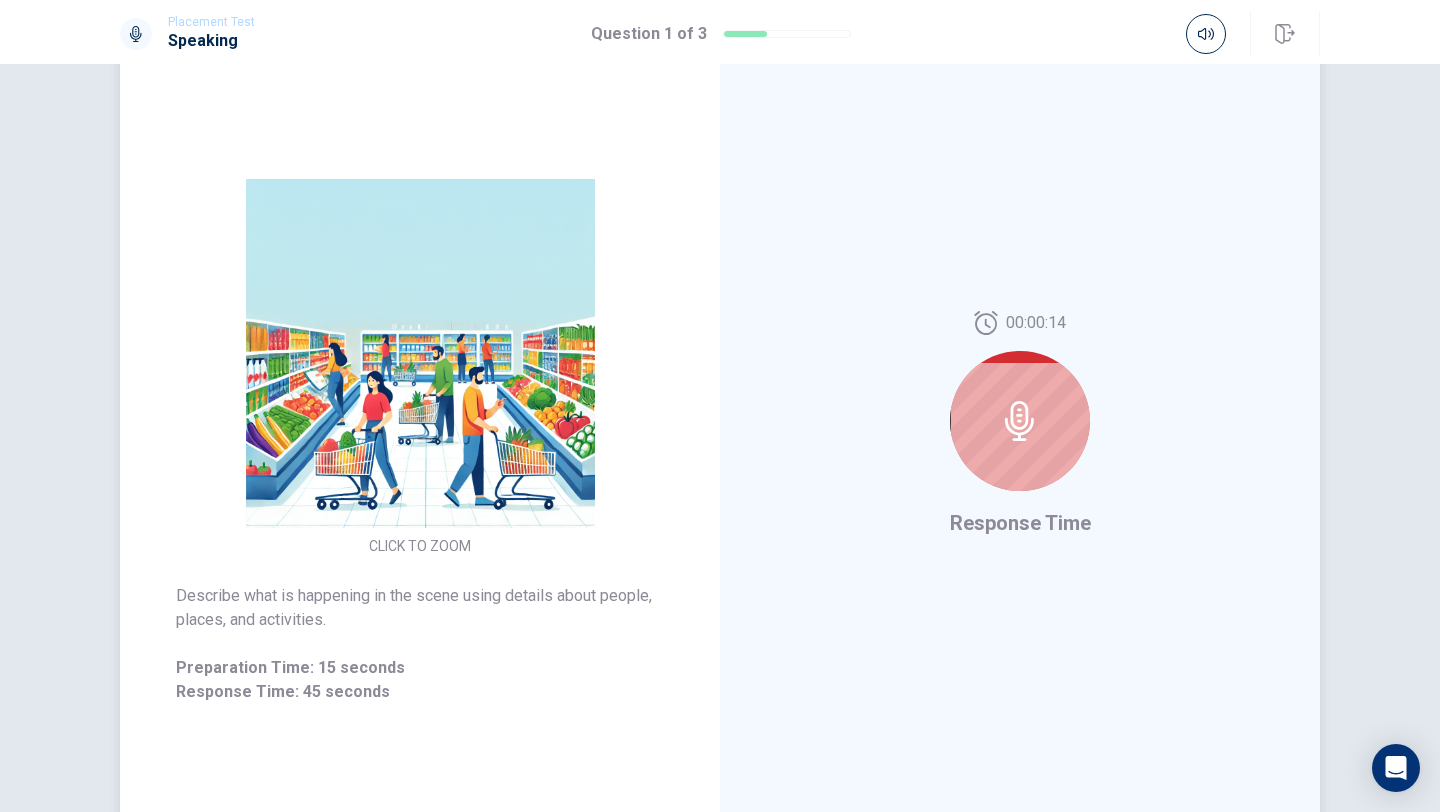 click 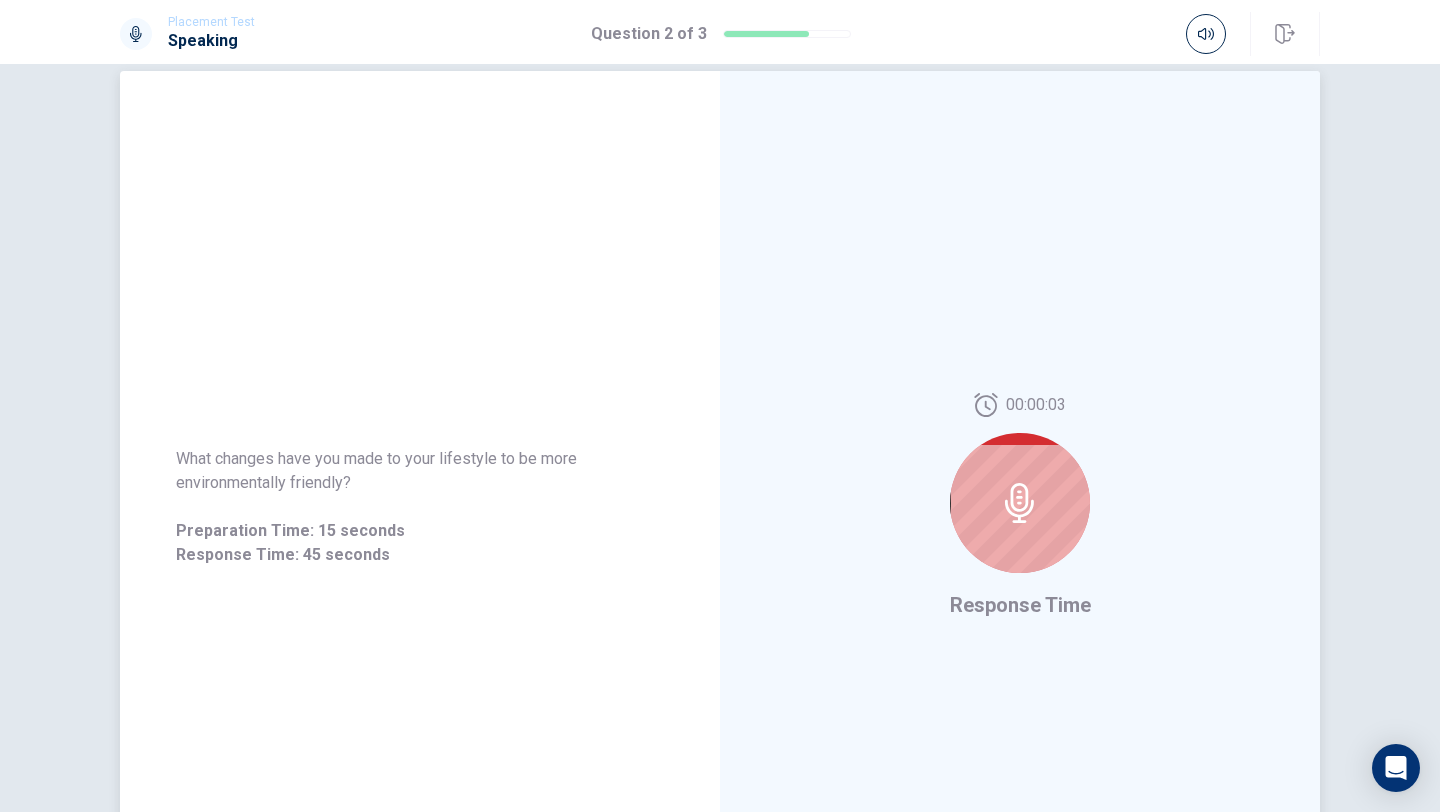 scroll, scrollTop: 67, scrollLeft: 0, axis: vertical 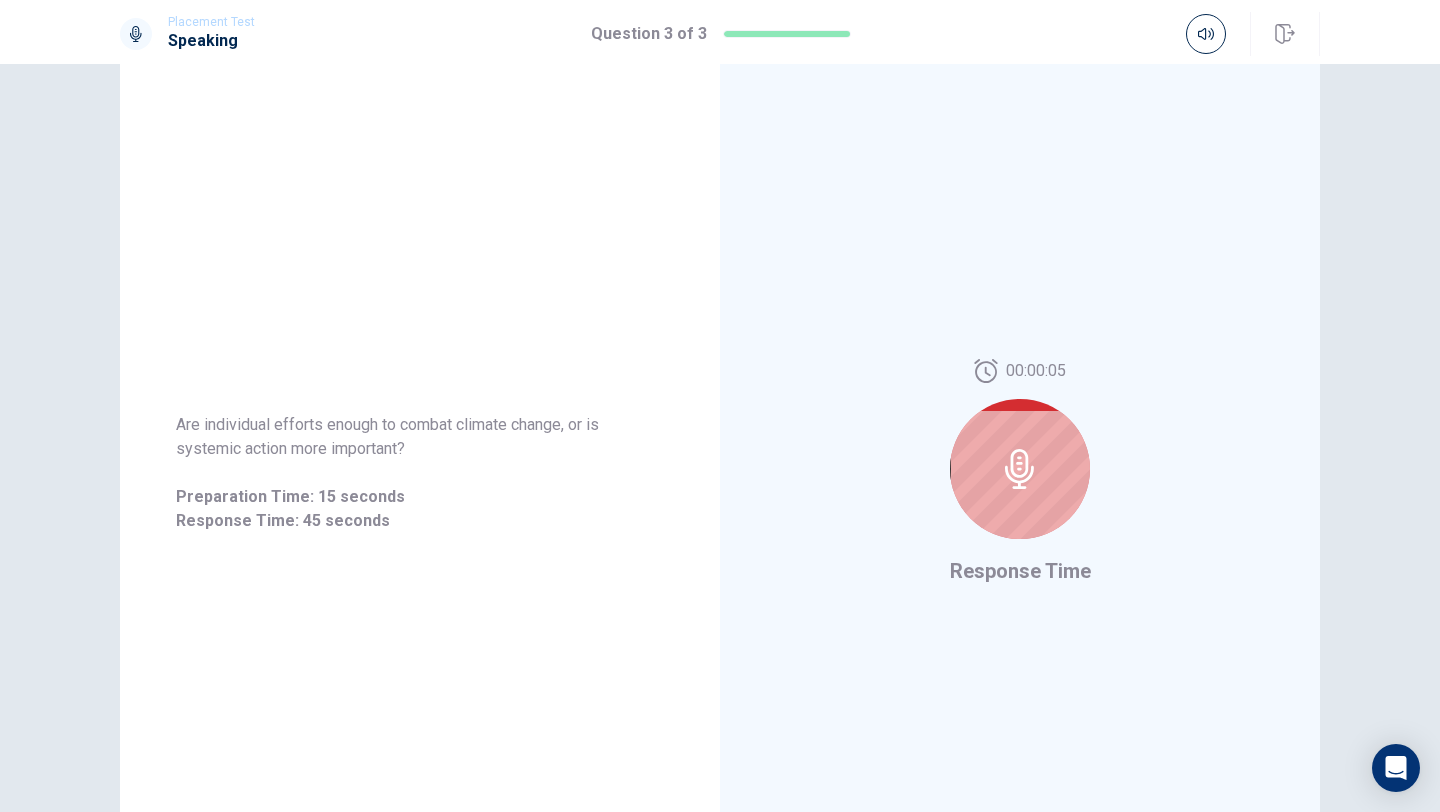 click 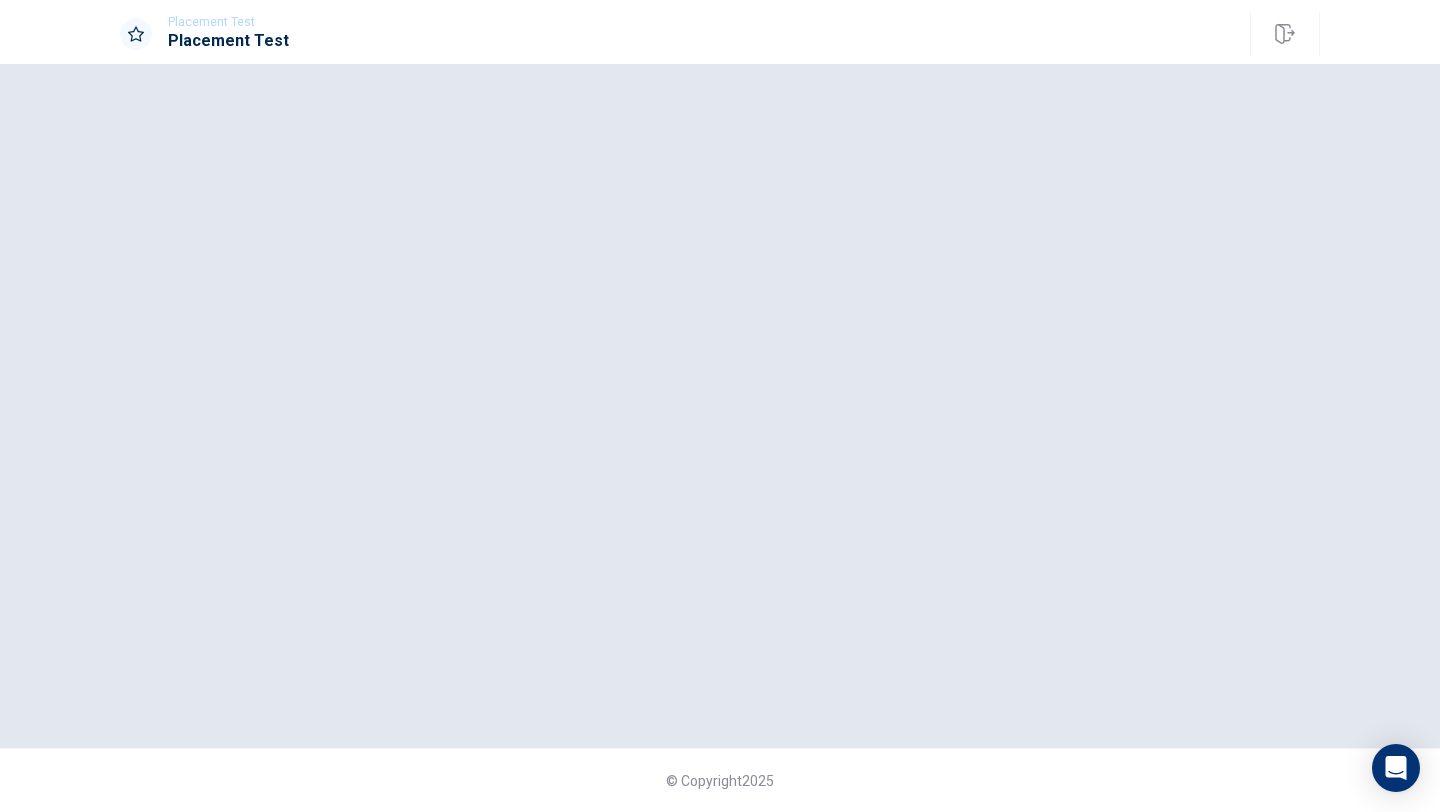 scroll, scrollTop: 0, scrollLeft: 0, axis: both 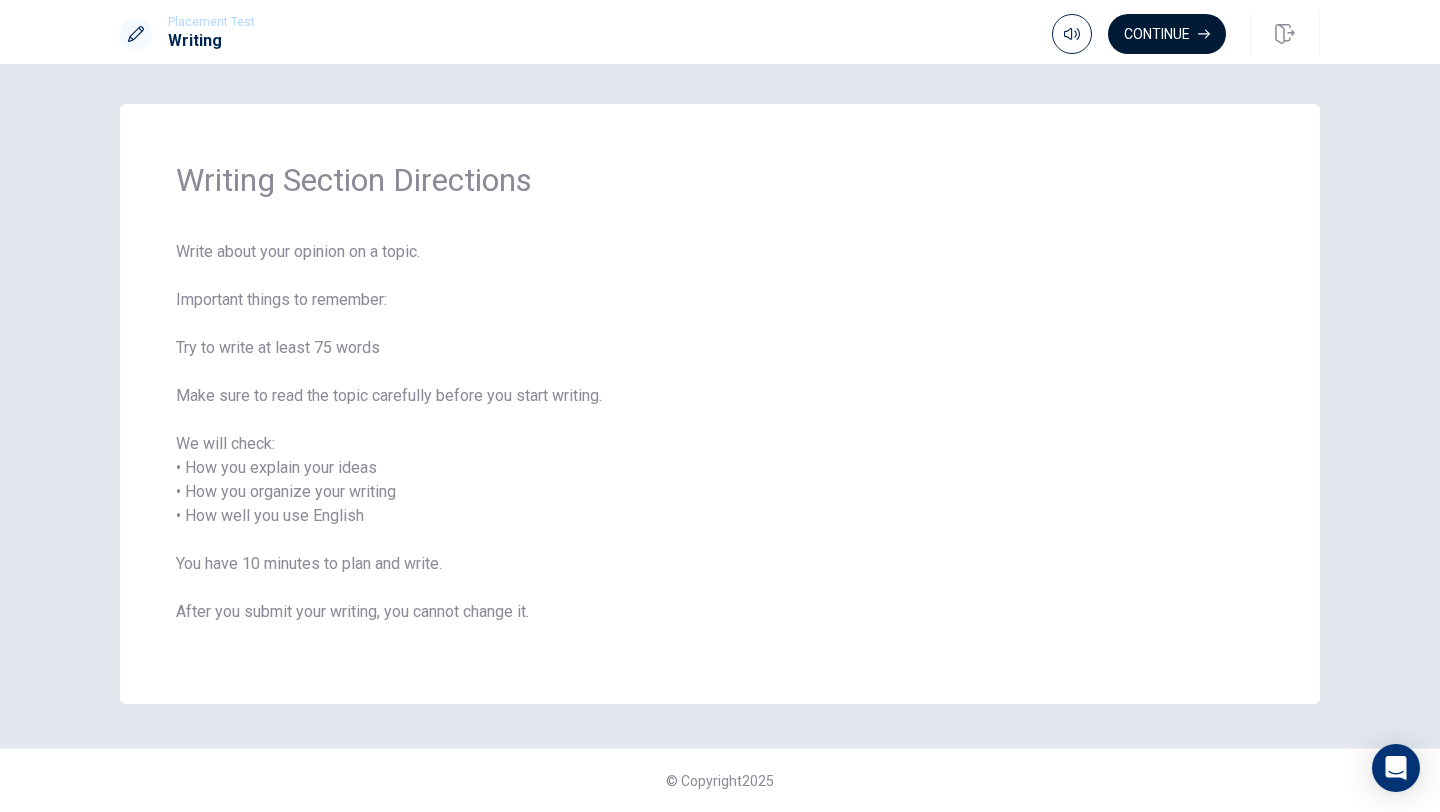click on "Continue" at bounding box center (1167, 34) 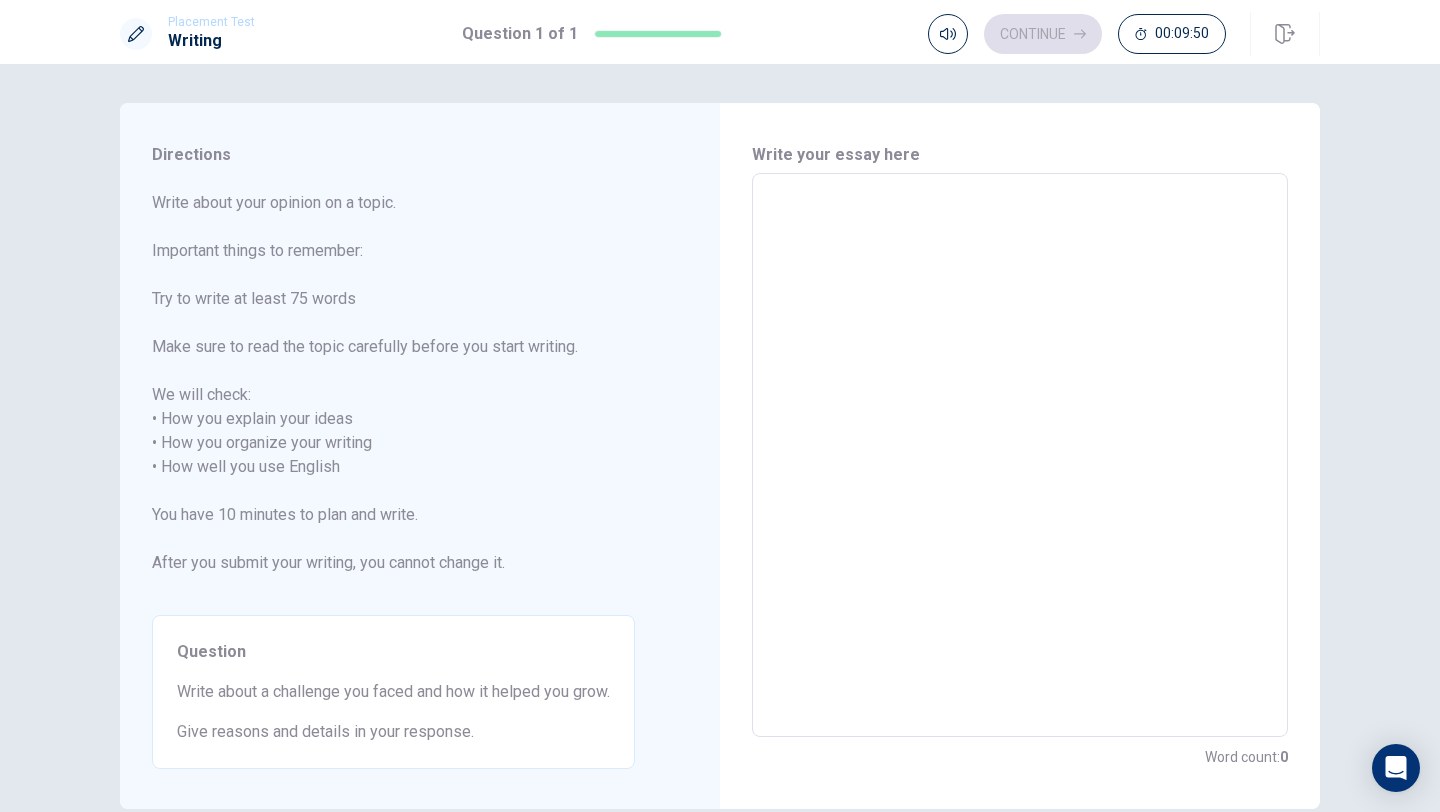 scroll, scrollTop: 0, scrollLeft: 0, axis: both 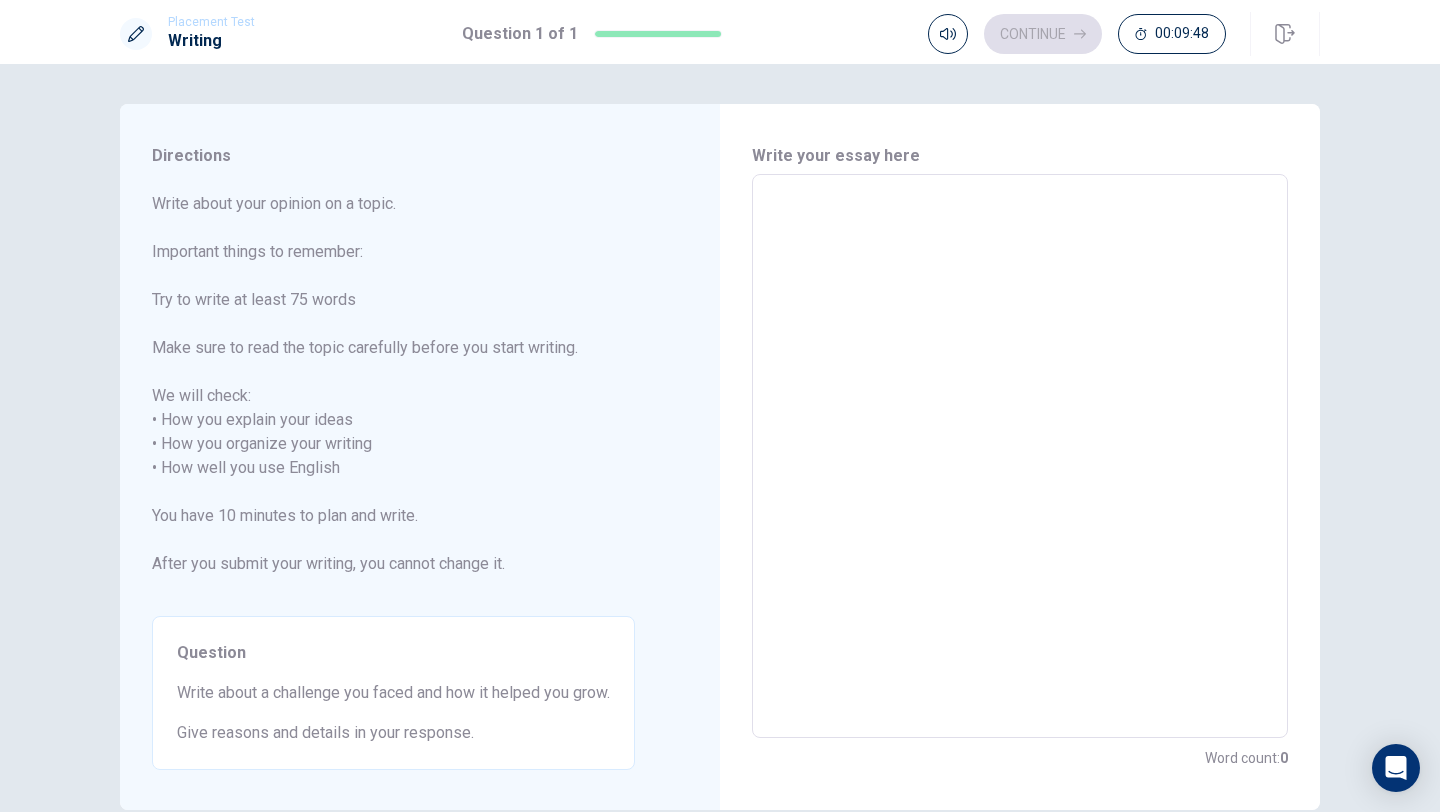 click at bounding box center [1020, 456] 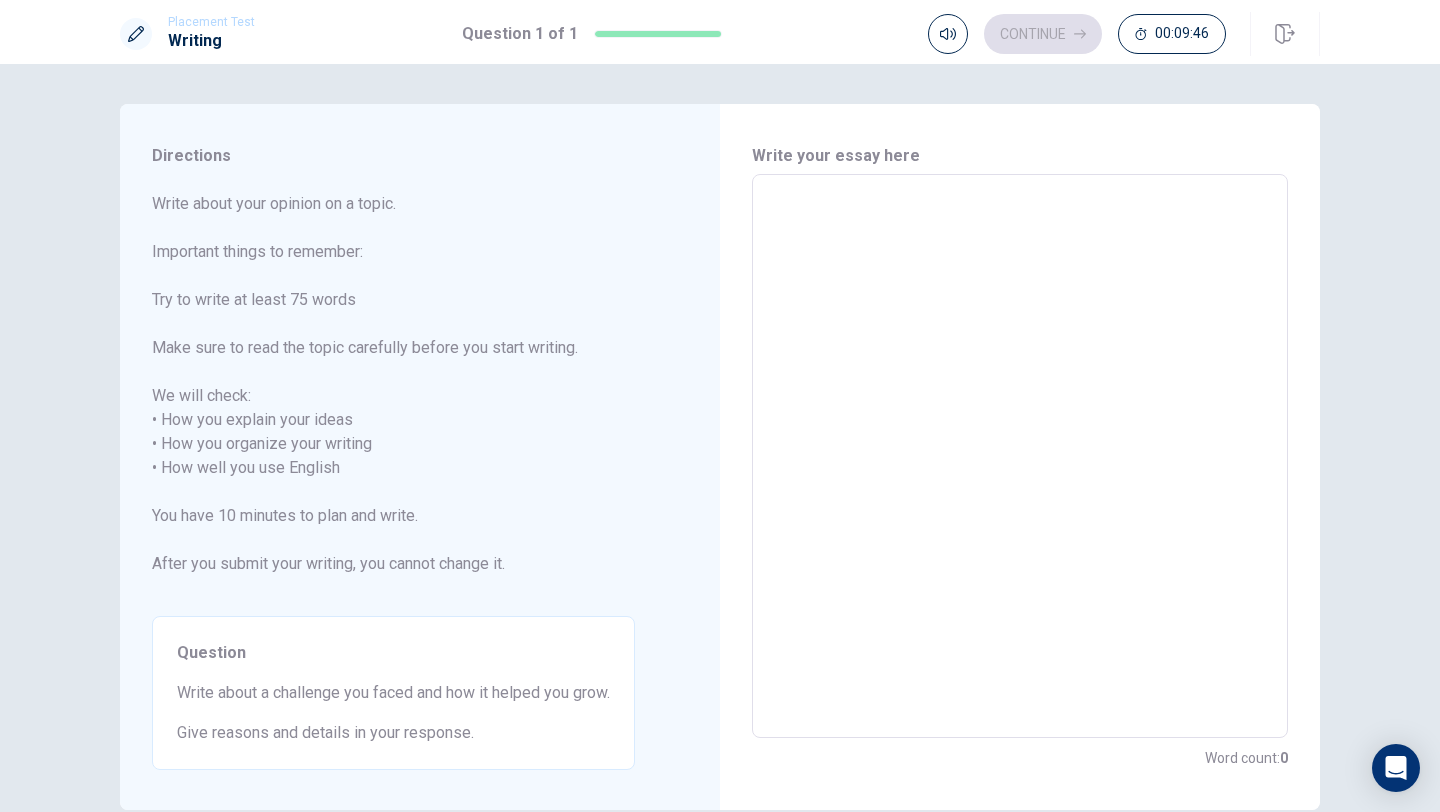 type 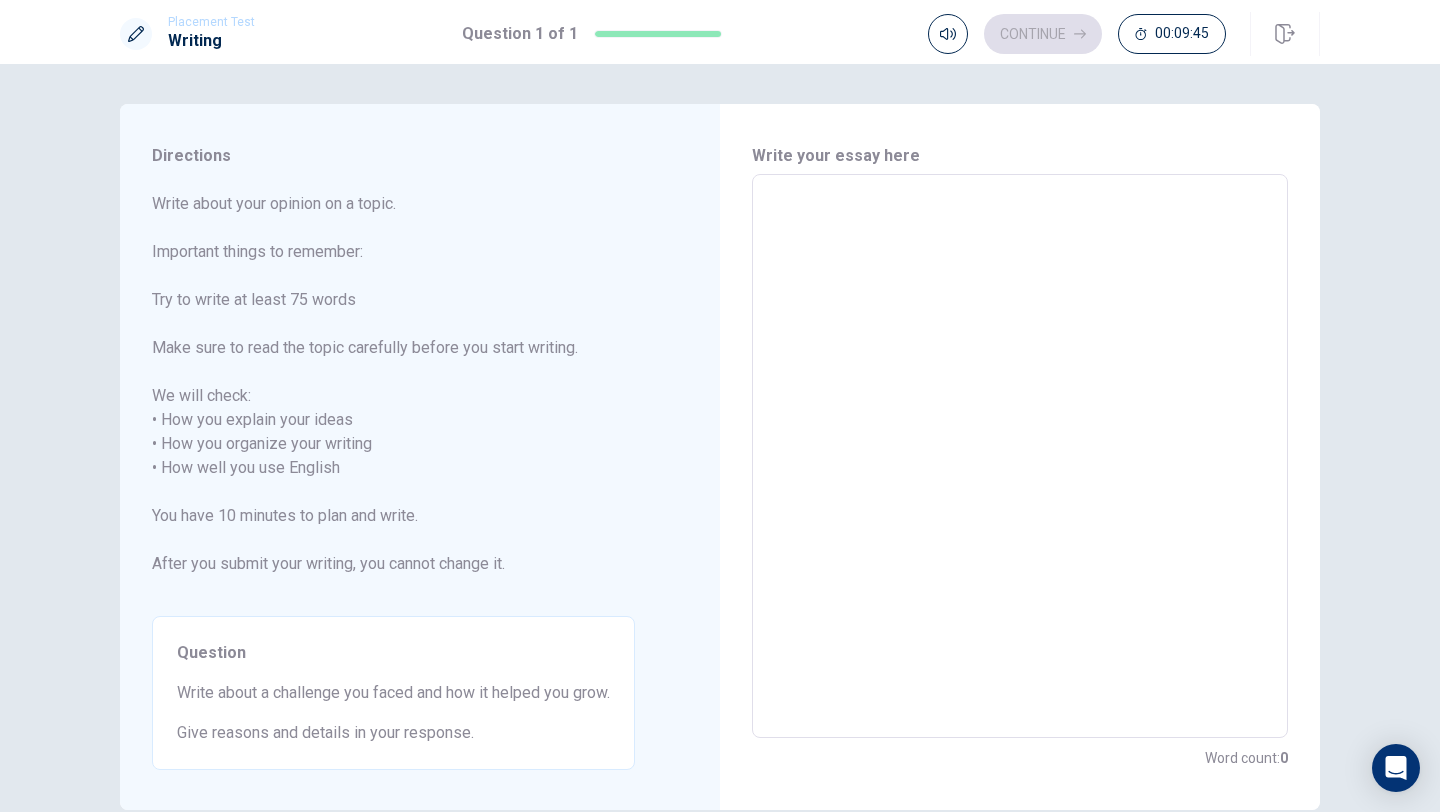 type on "x" 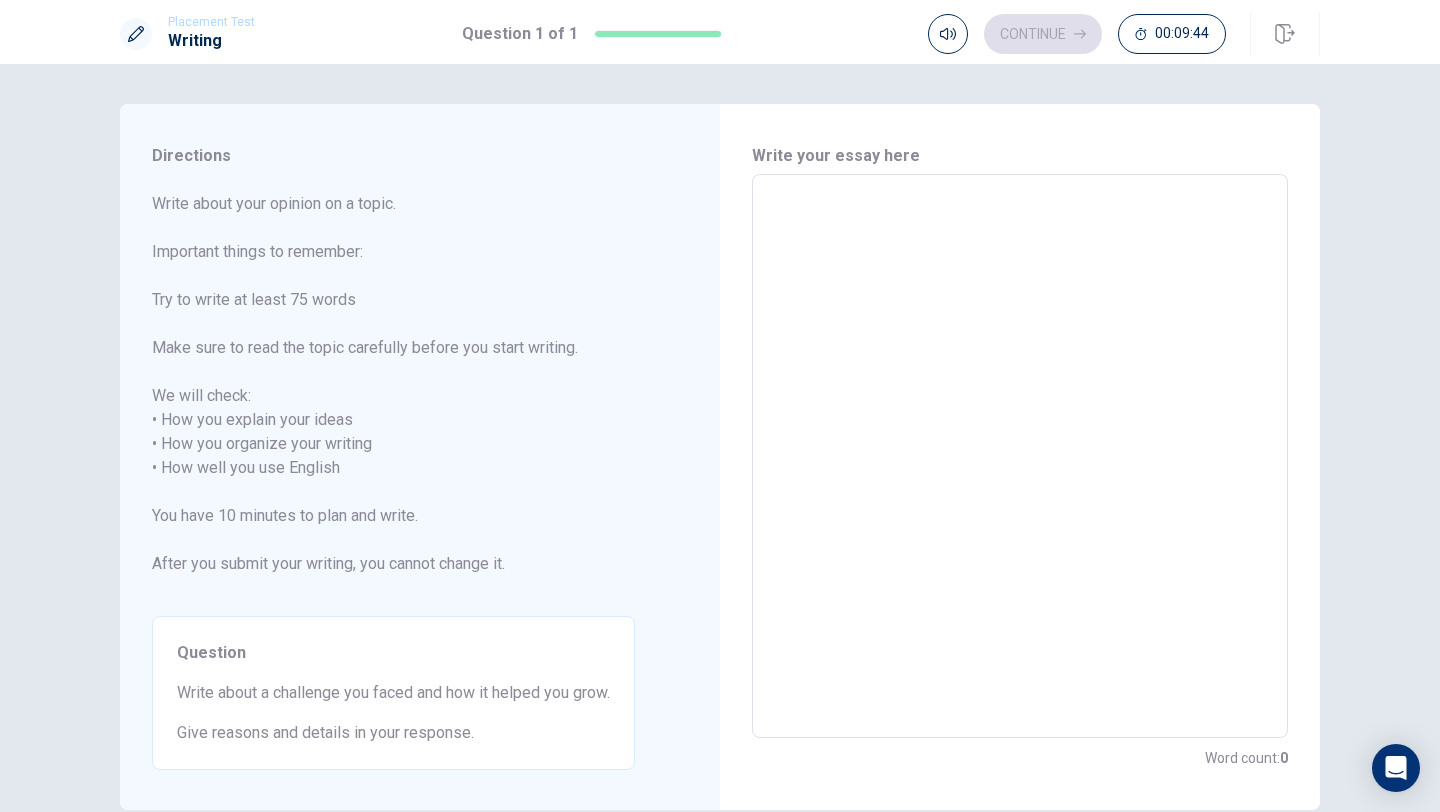 type on "M" 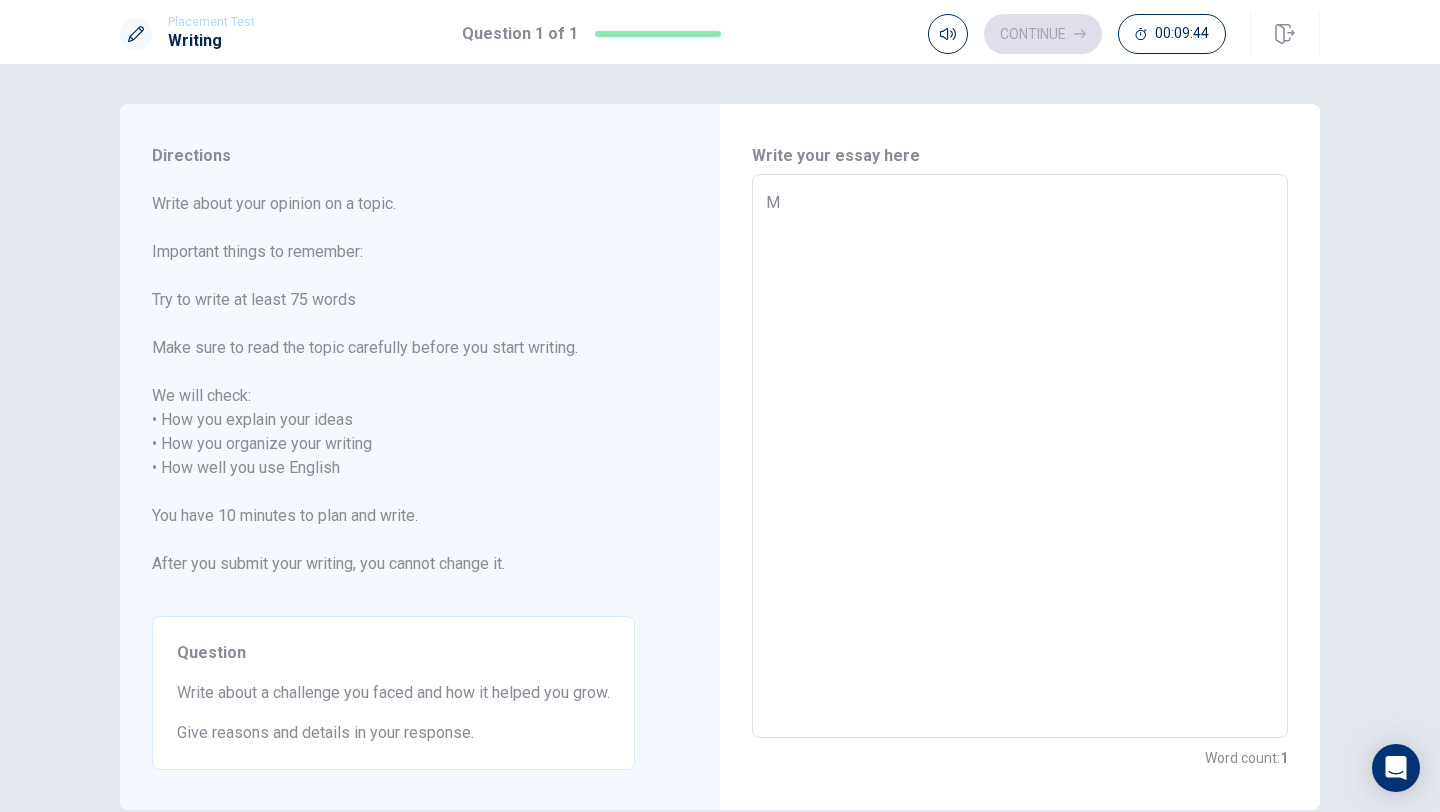 type on "x" 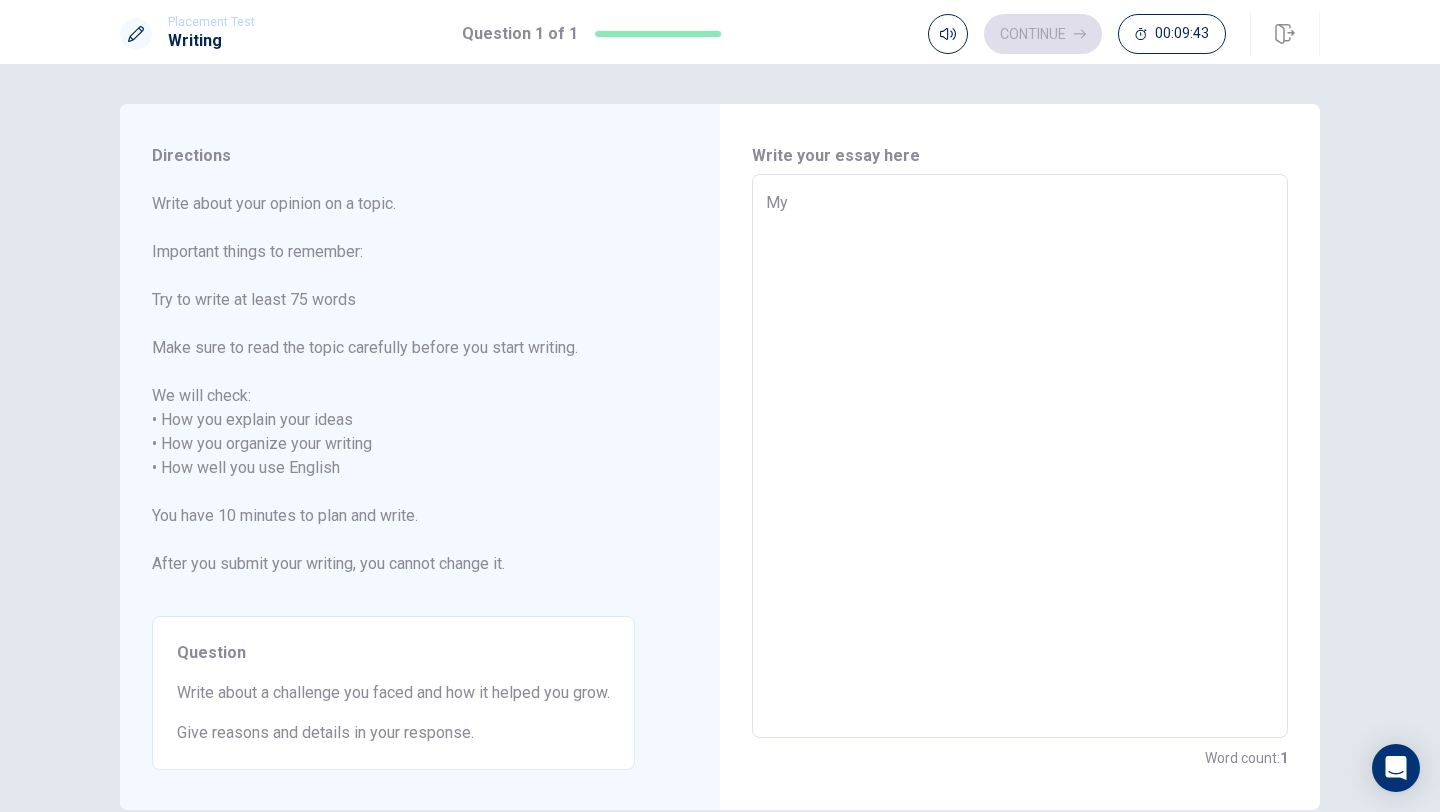 type on "x" 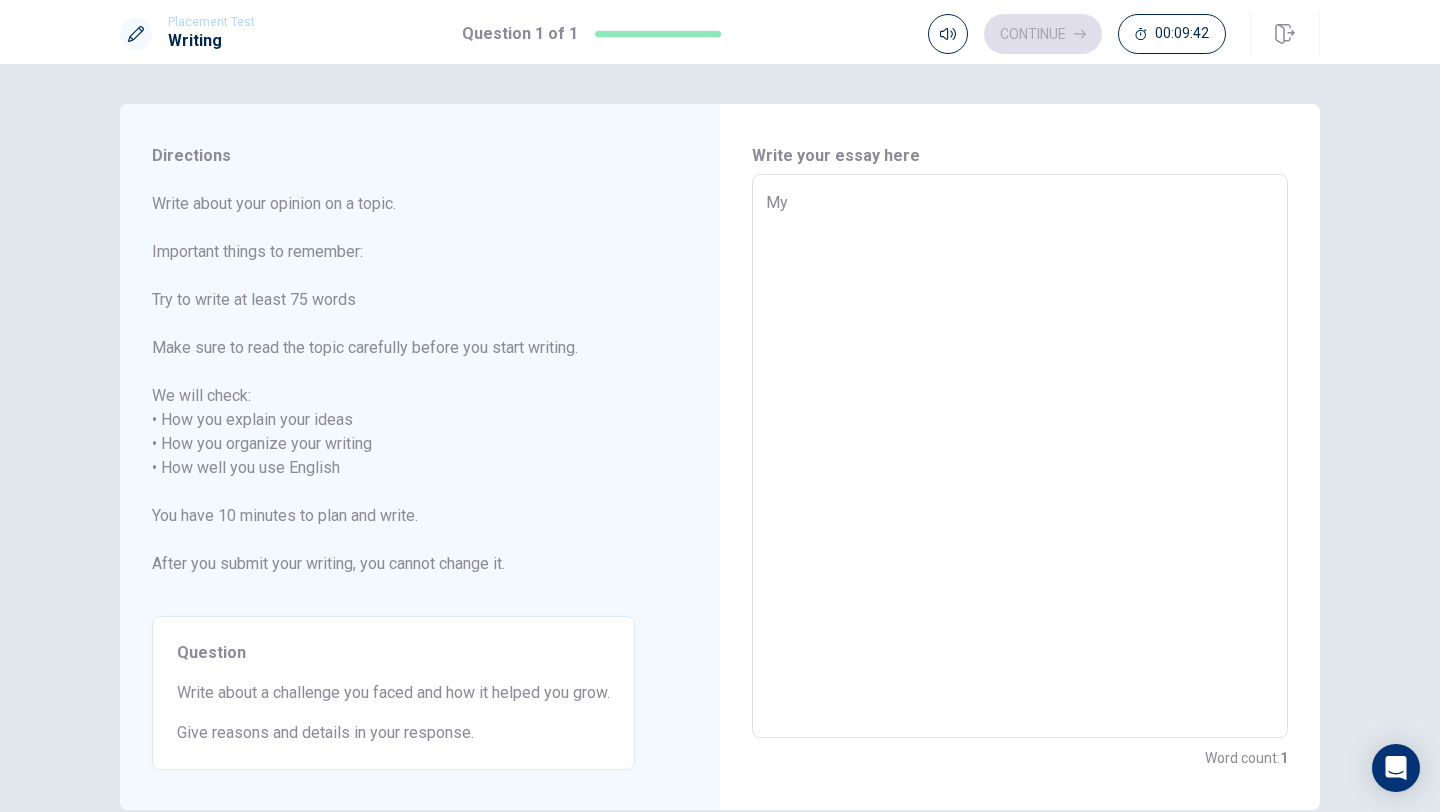 type on "My c" 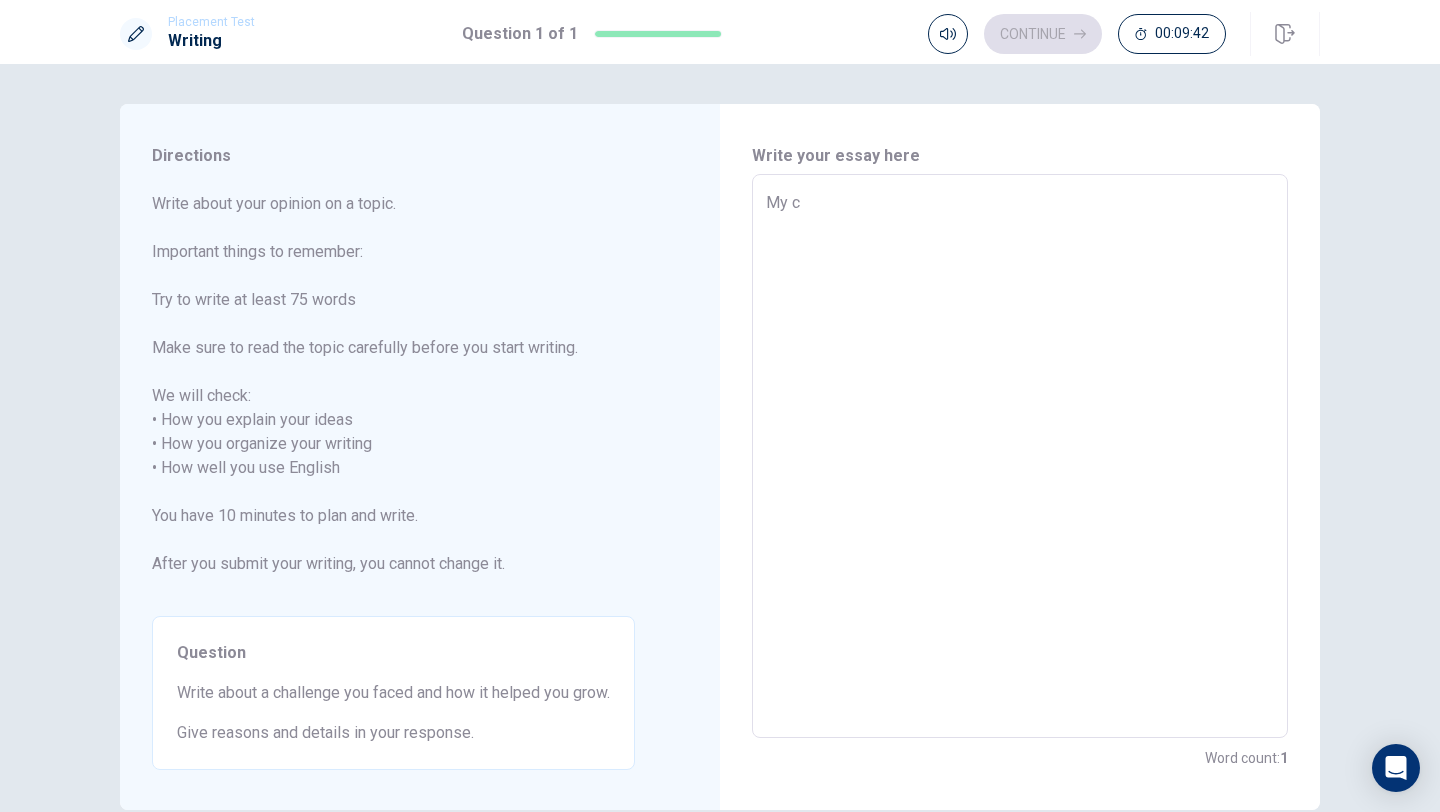 type on "x" 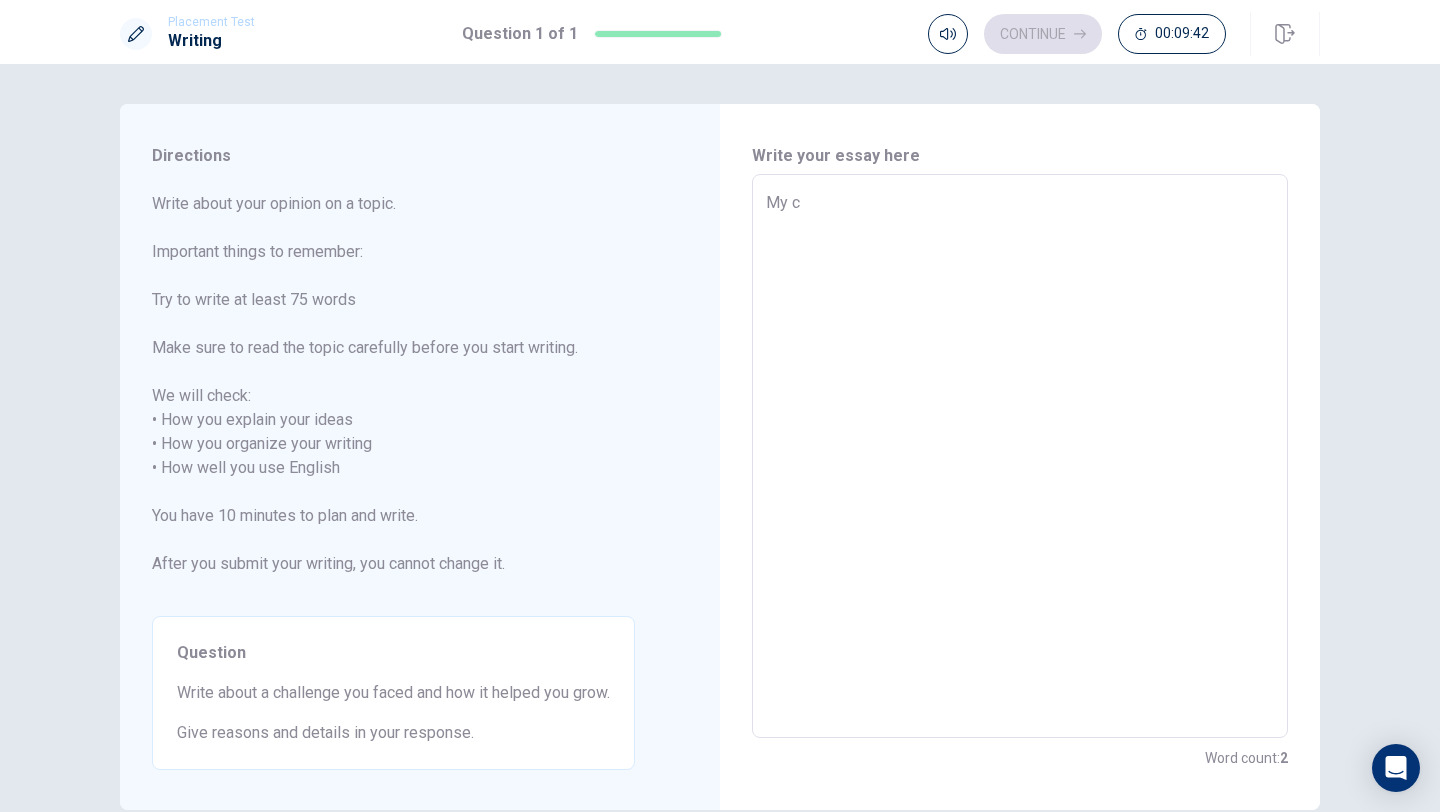 type on "My ch" 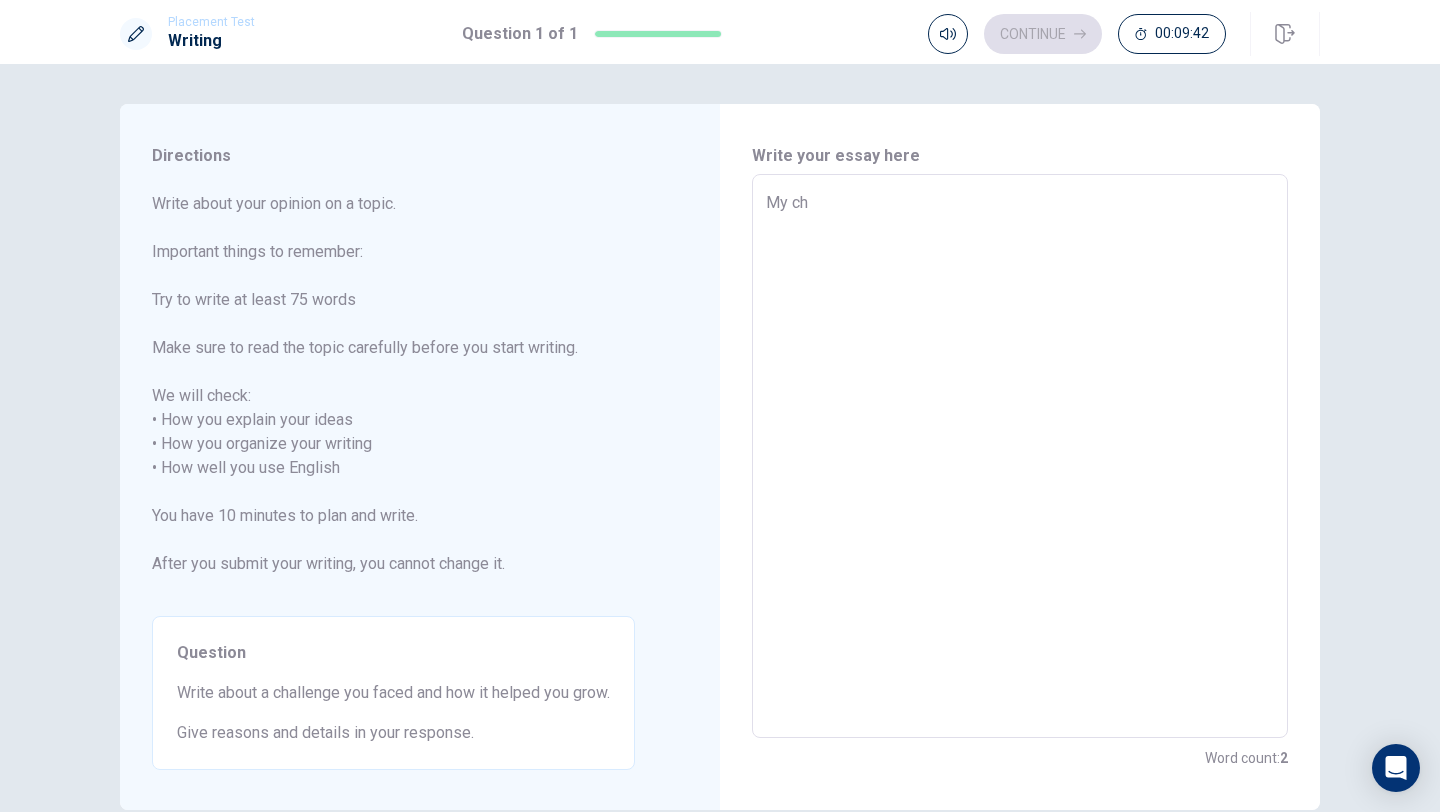 type on "x" 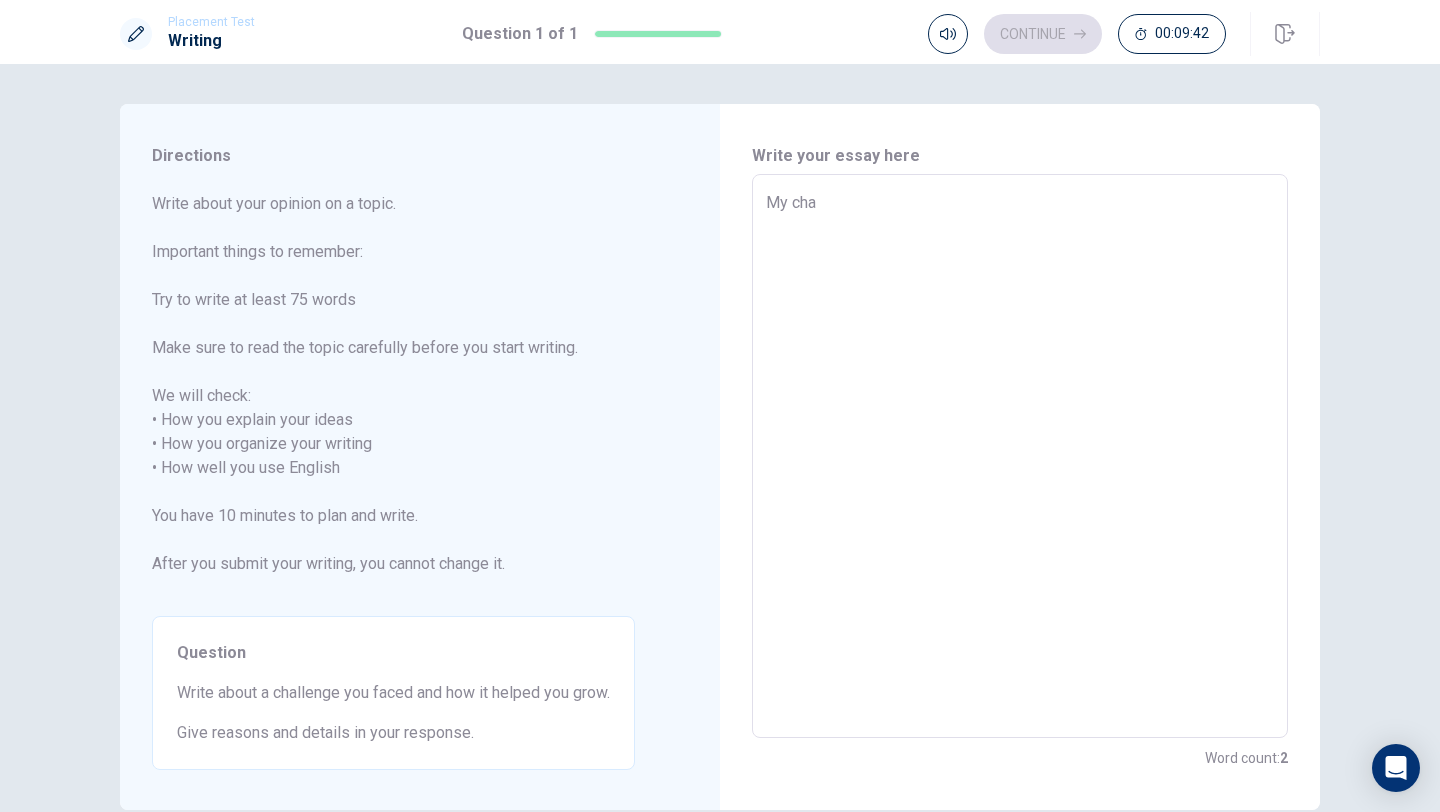 type on "My chak" 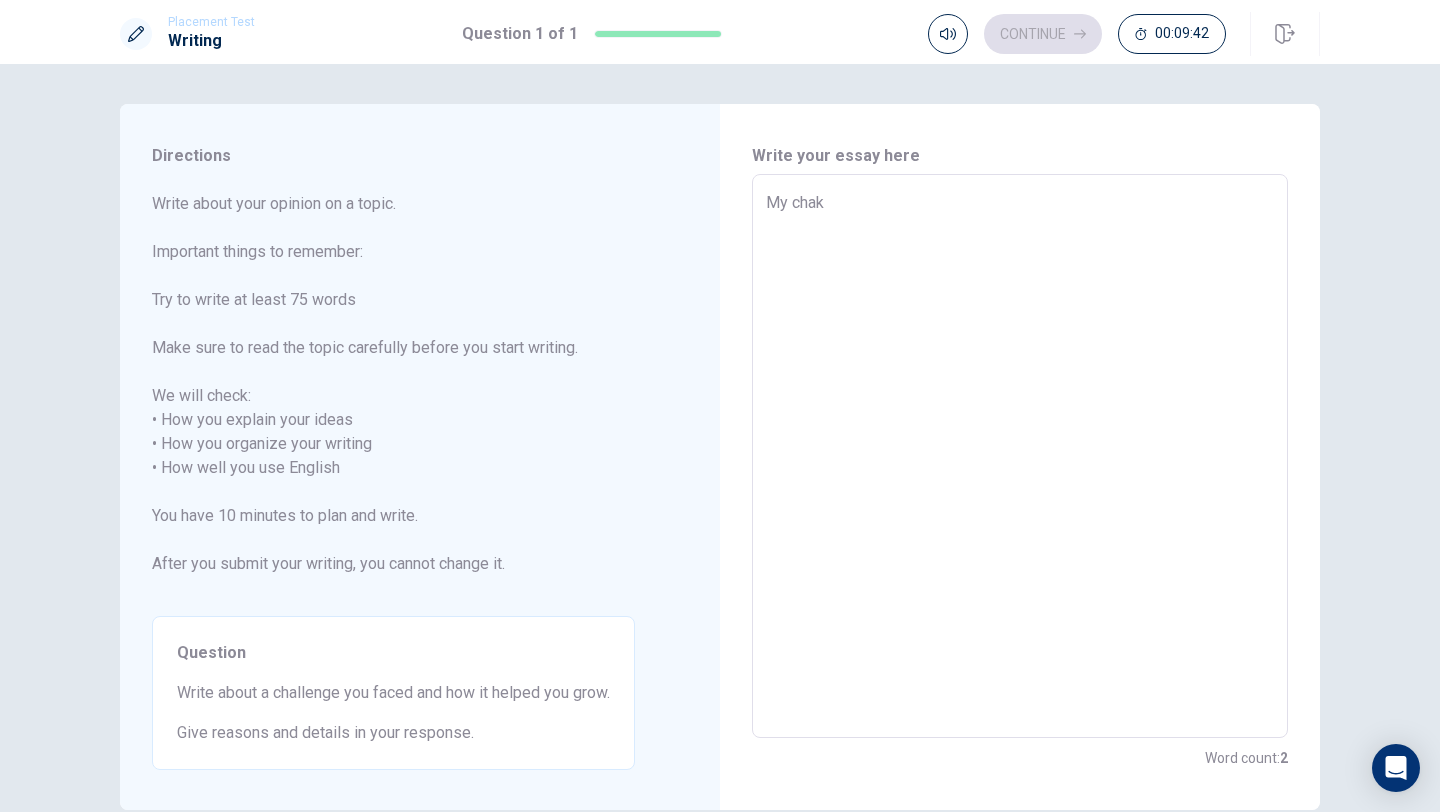 type on "x" 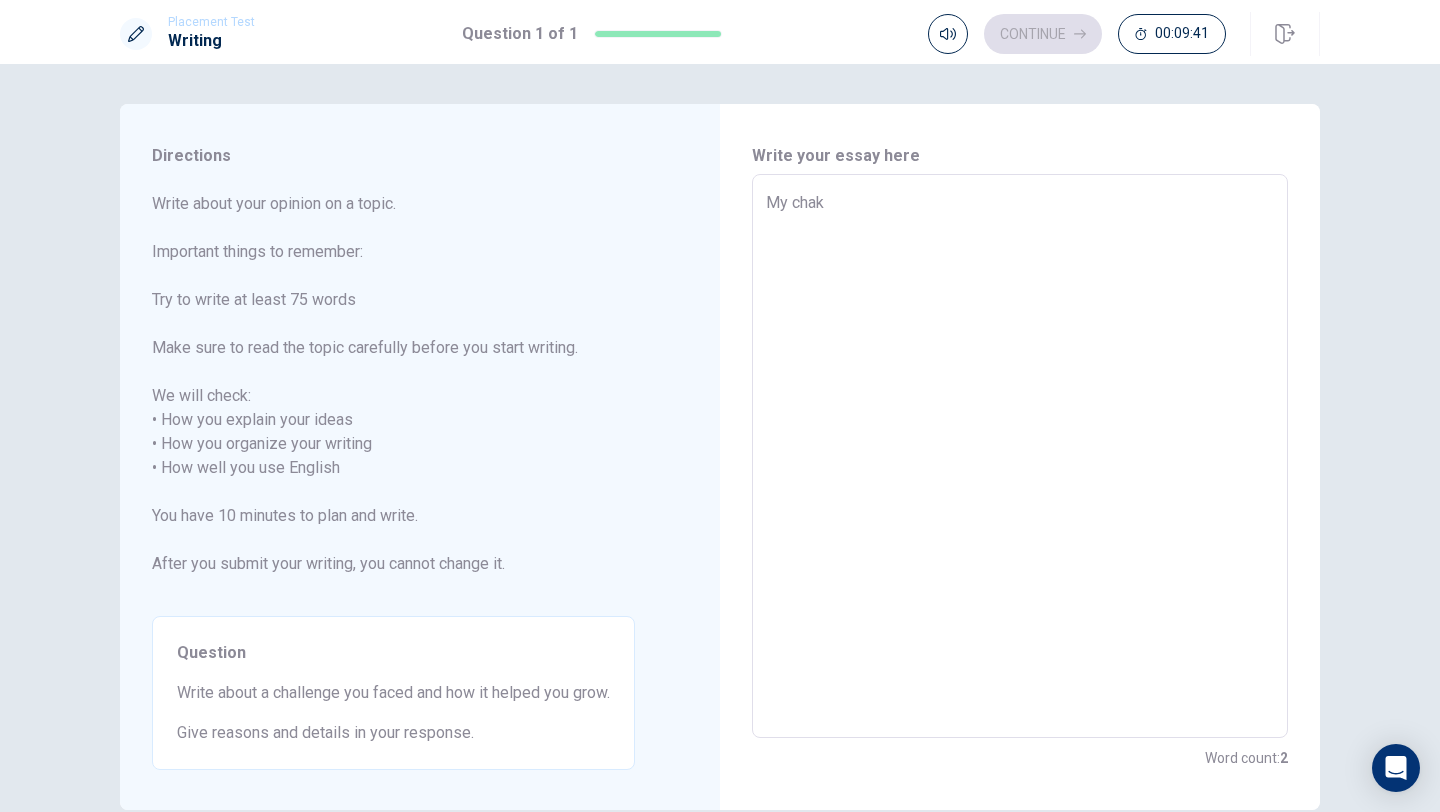type on "My cha" 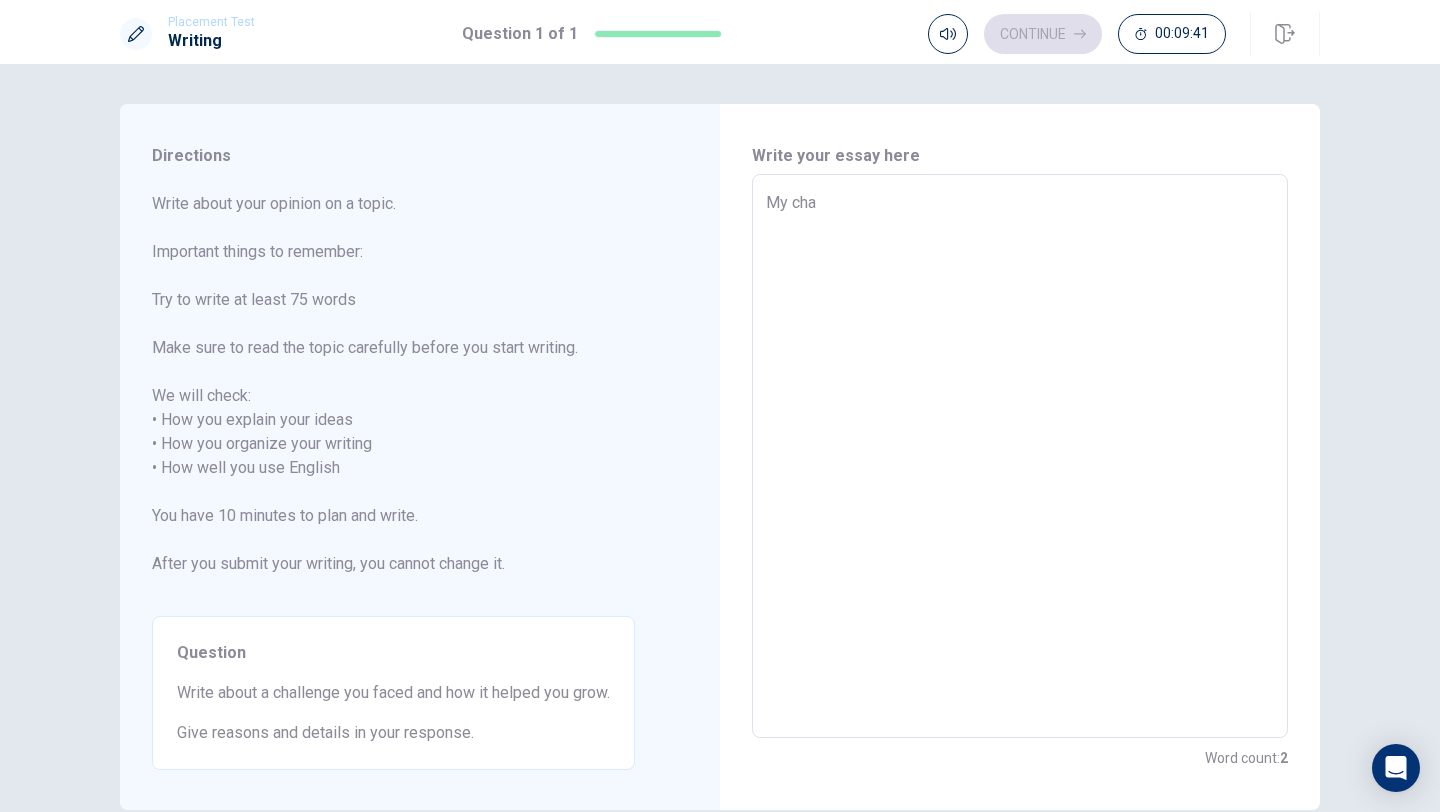 type on "x" 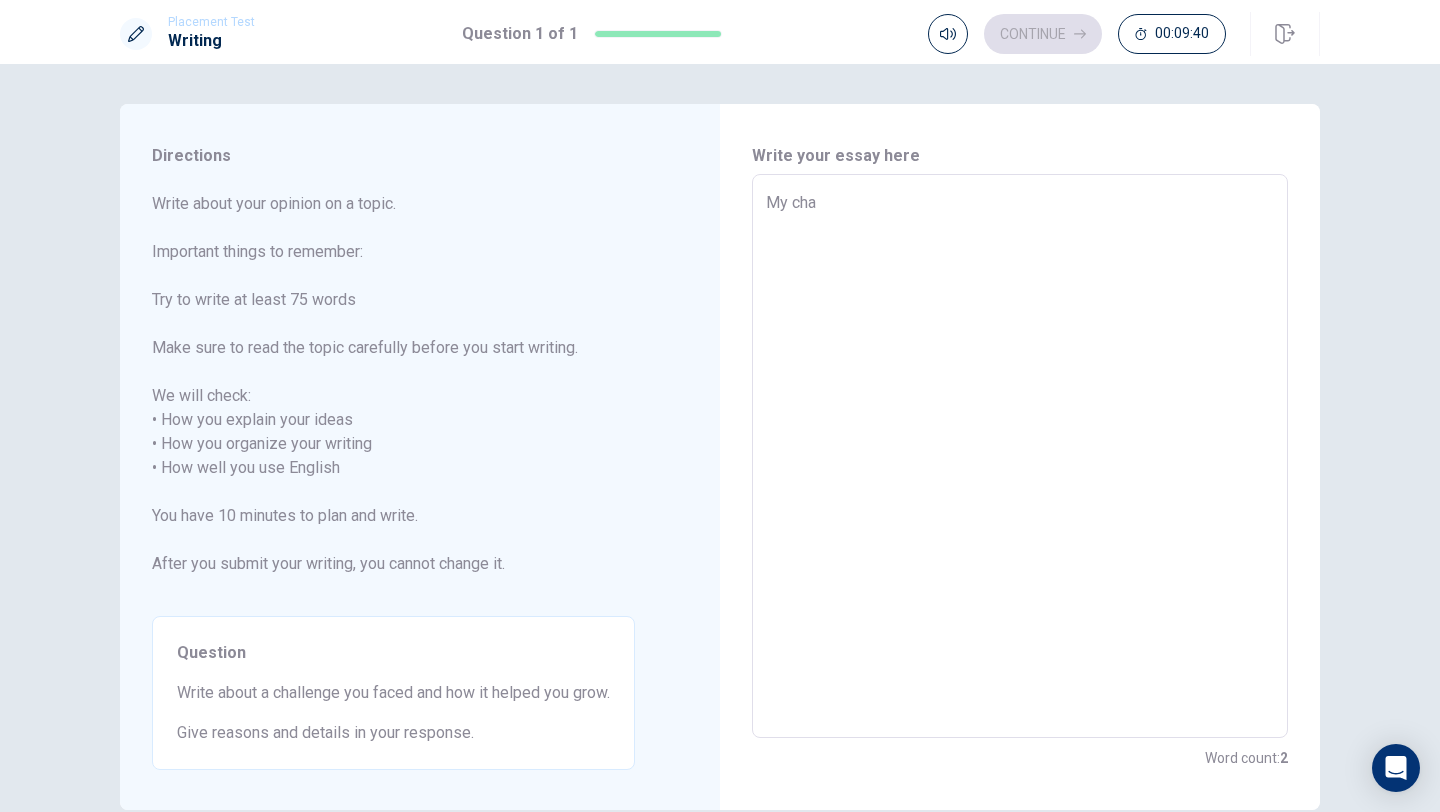 type on "My chal" 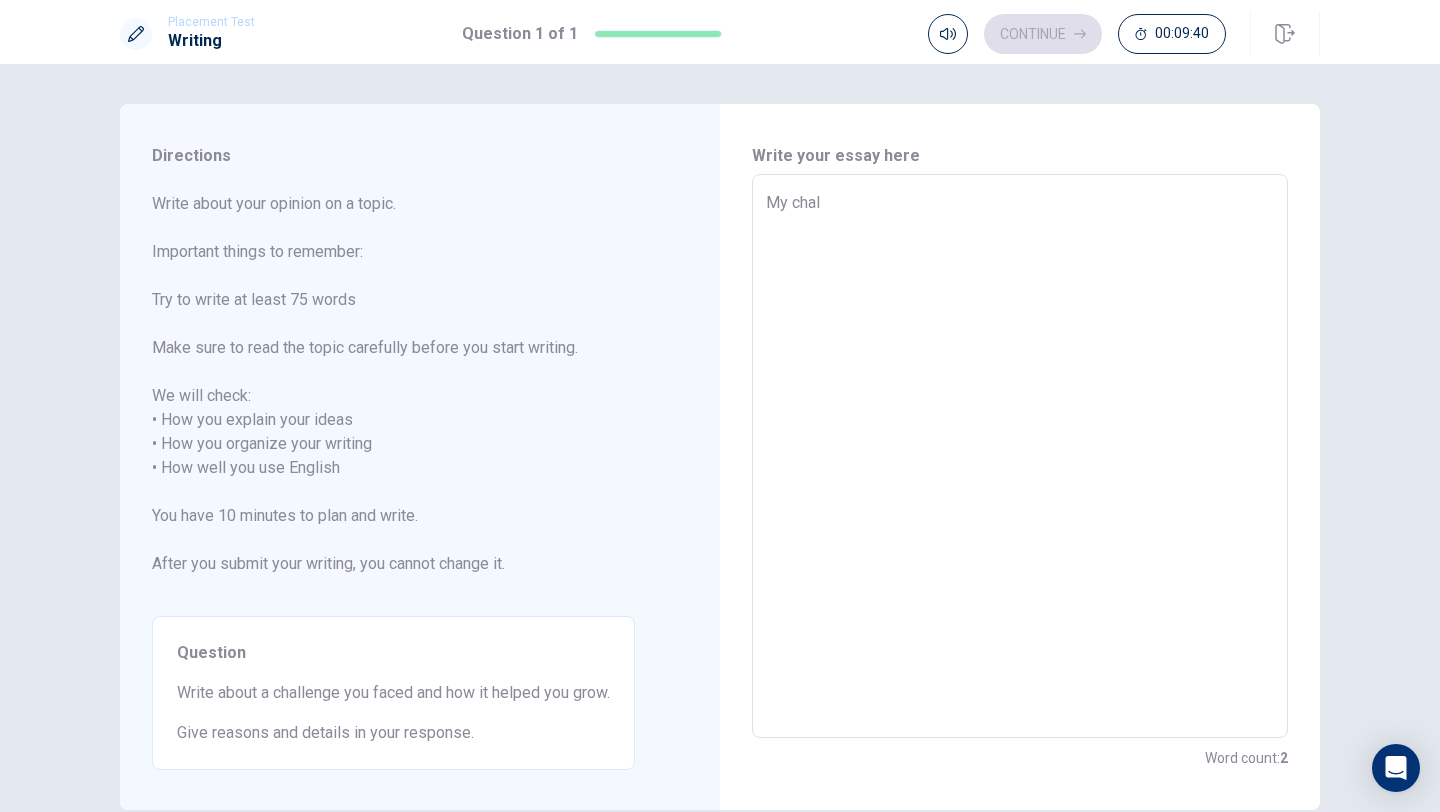 type on "x" 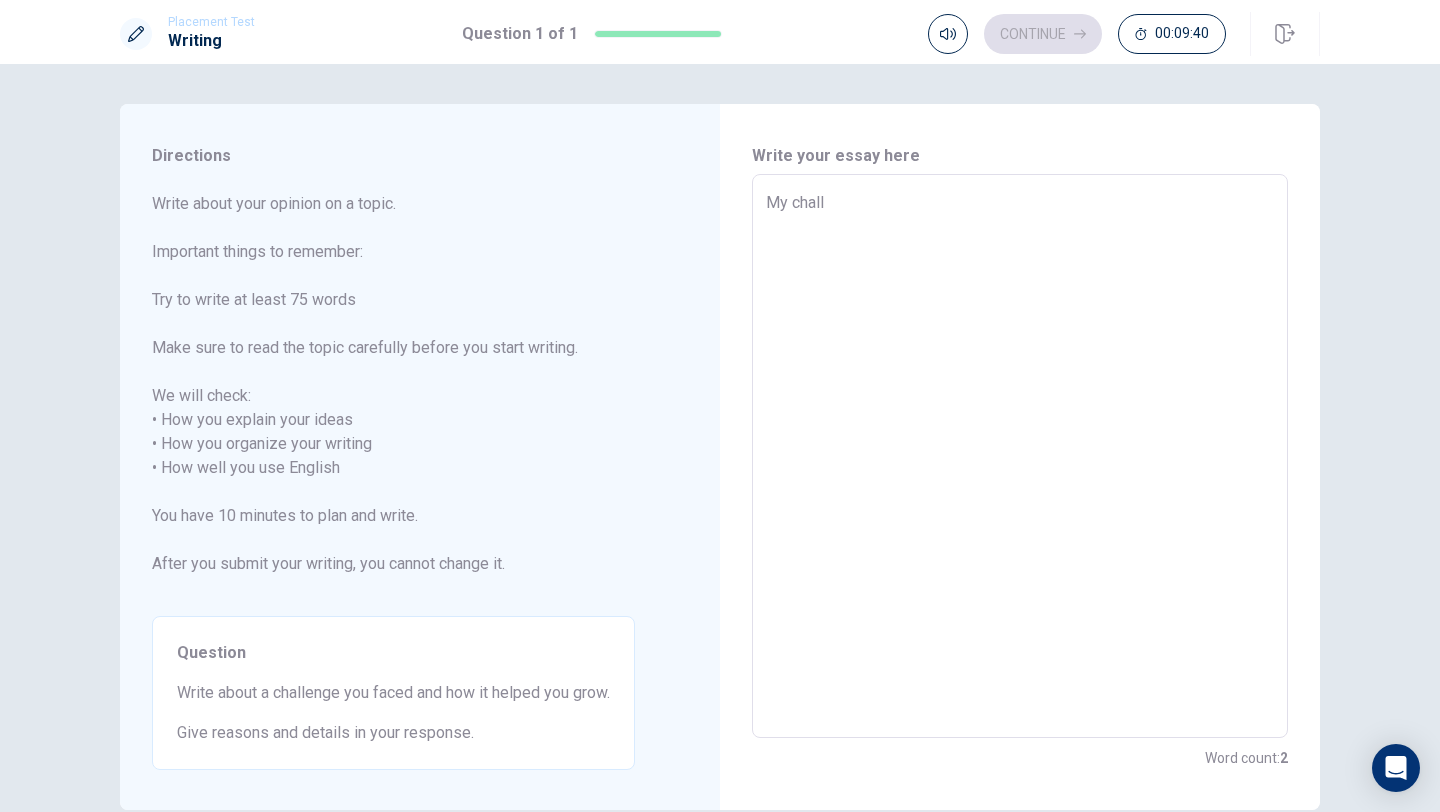type on "x" 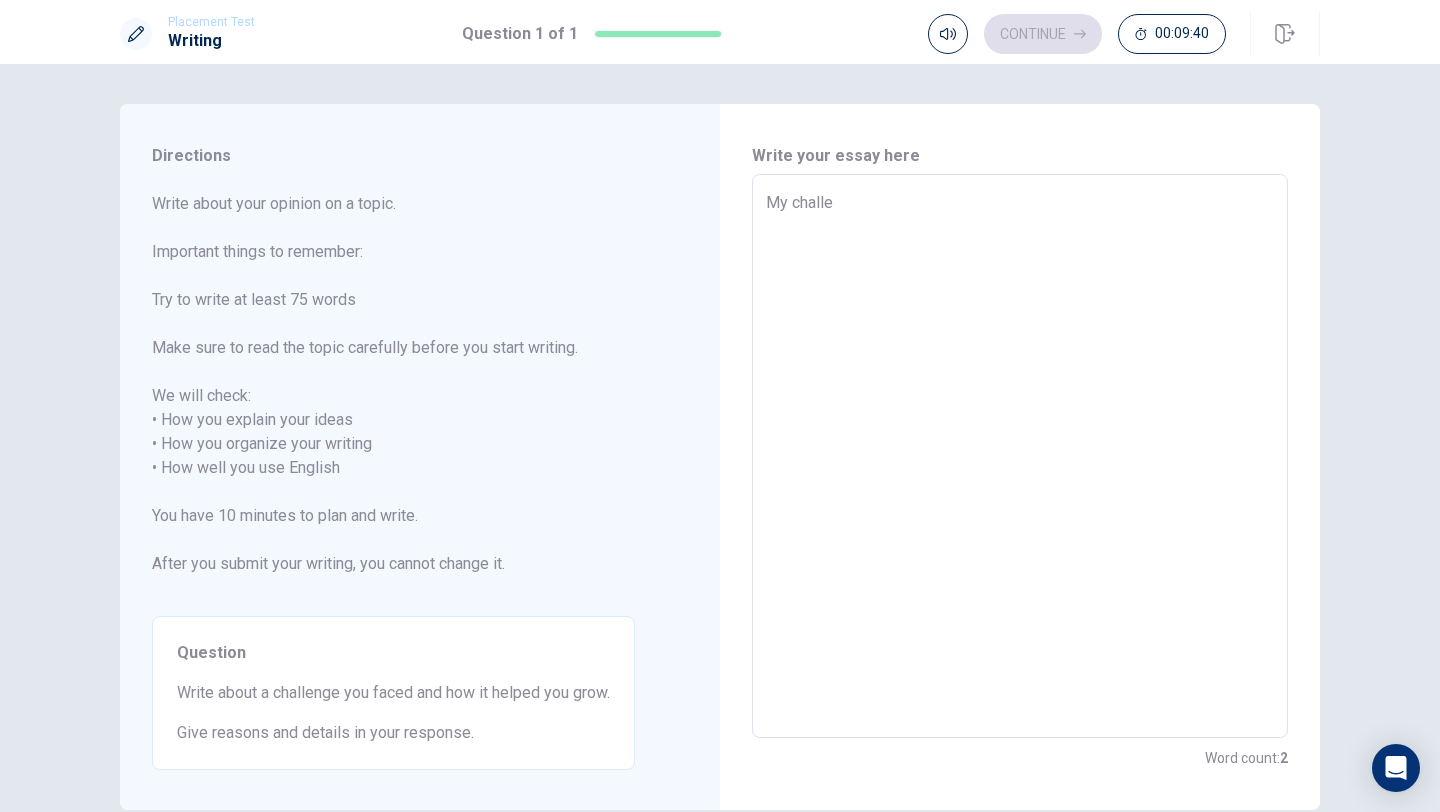 type on "x" 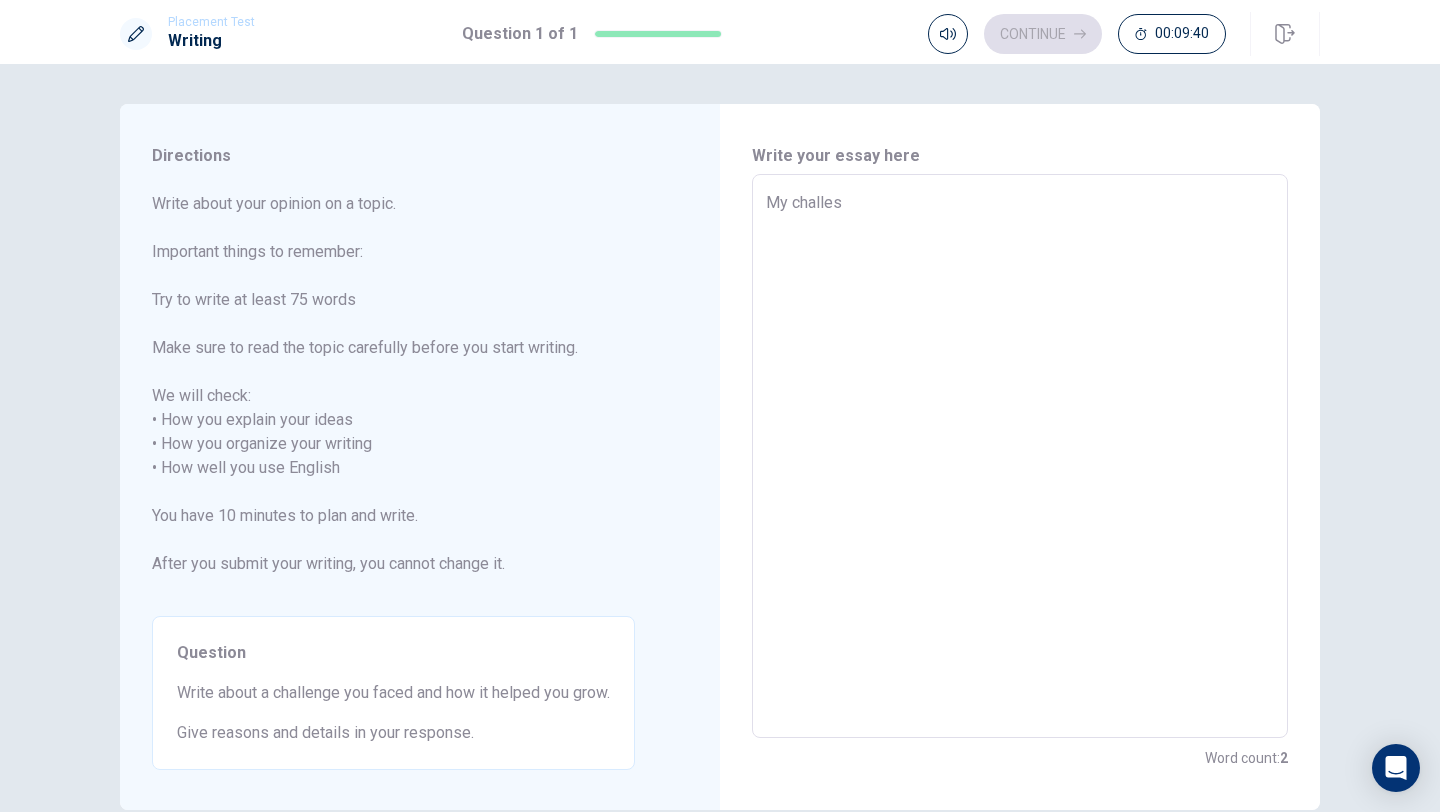 type on "x" 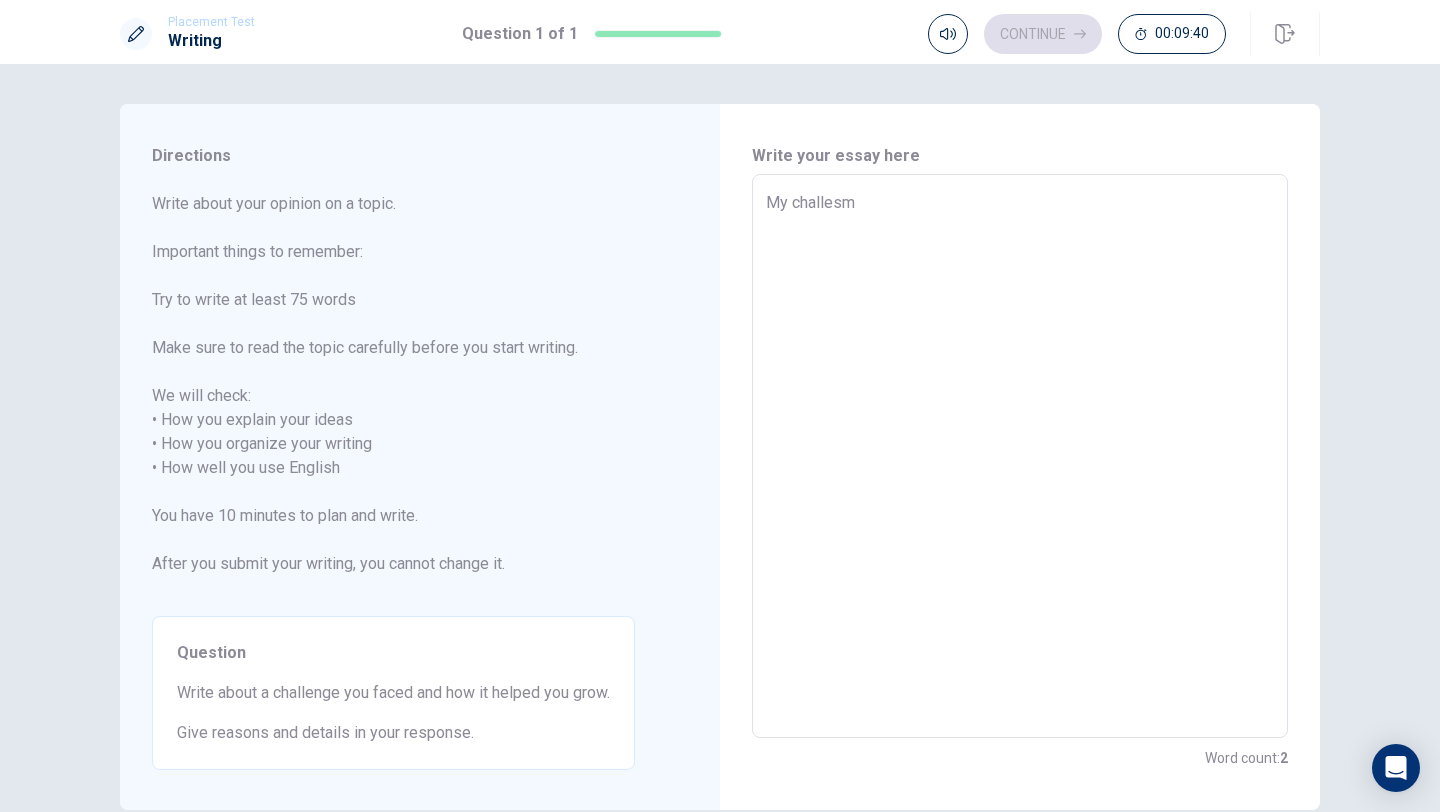 type on "x" 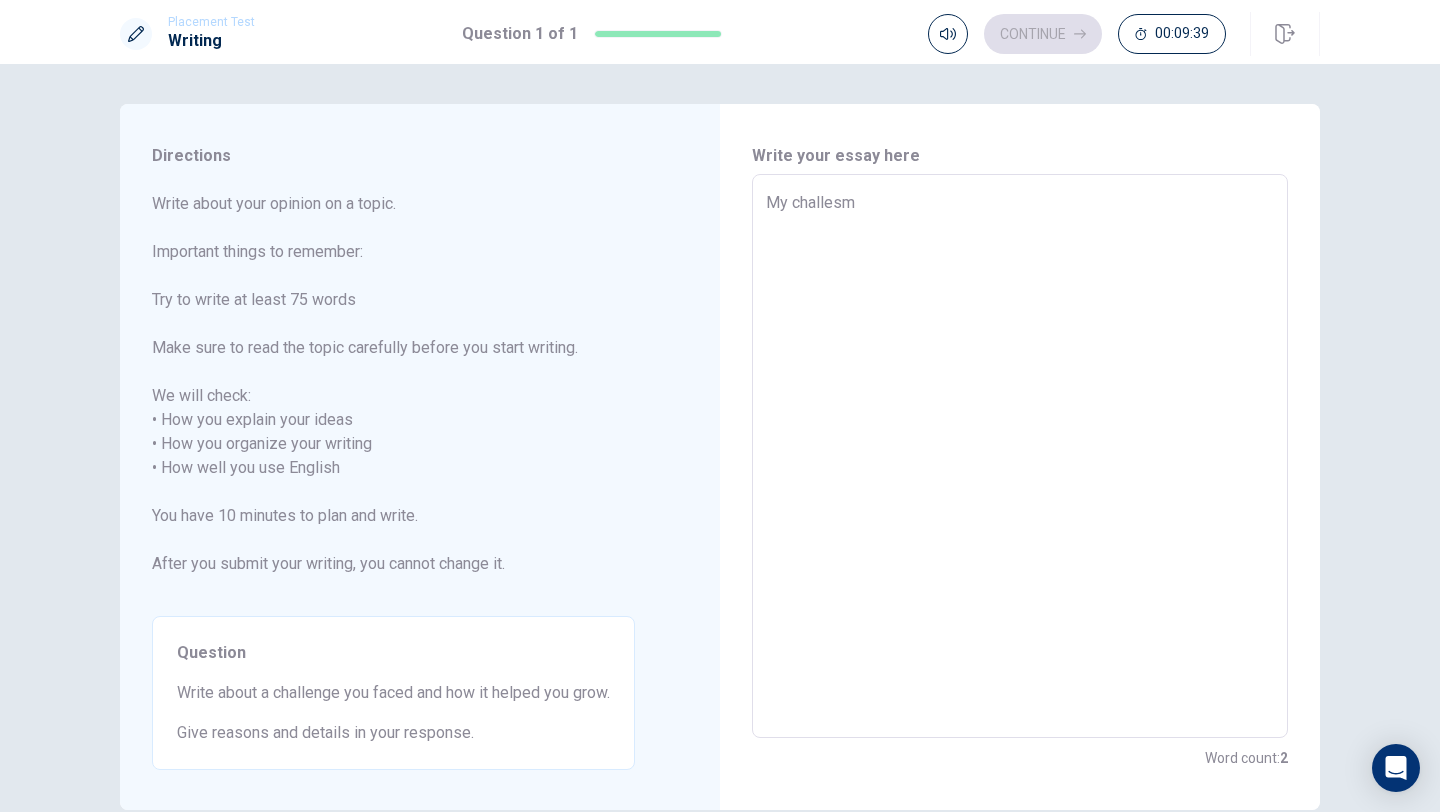 type on "My challesmn" 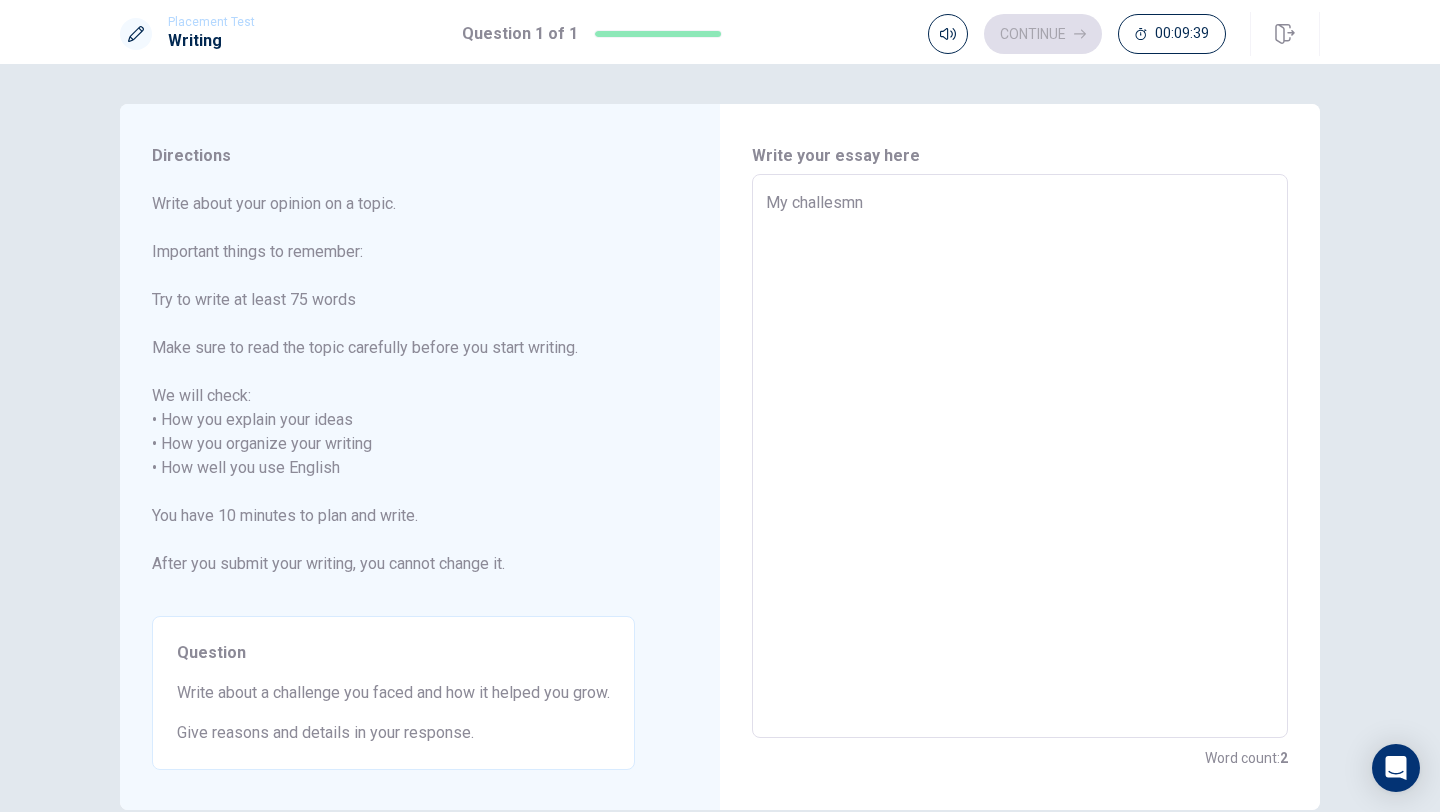 type on "x" 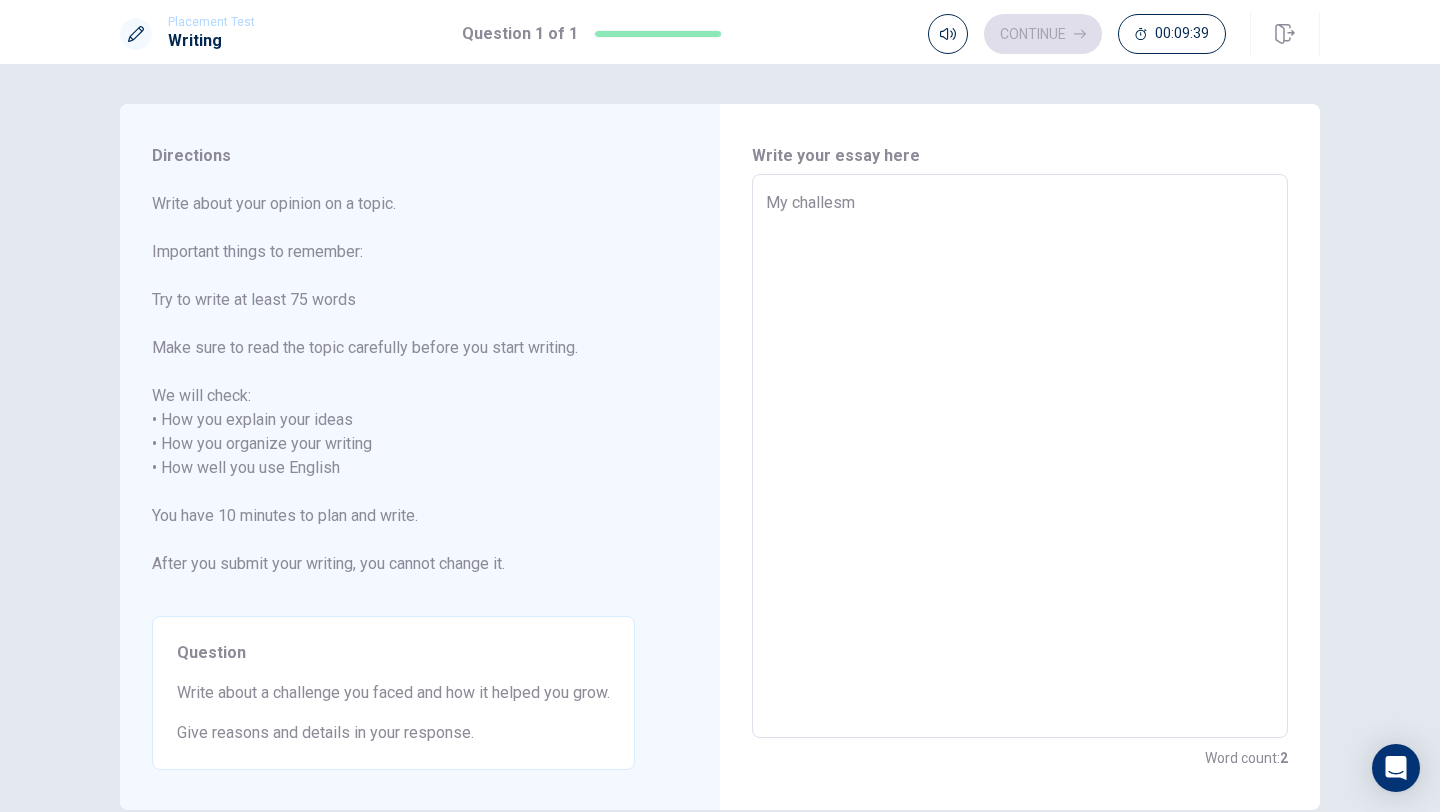 type on "x" 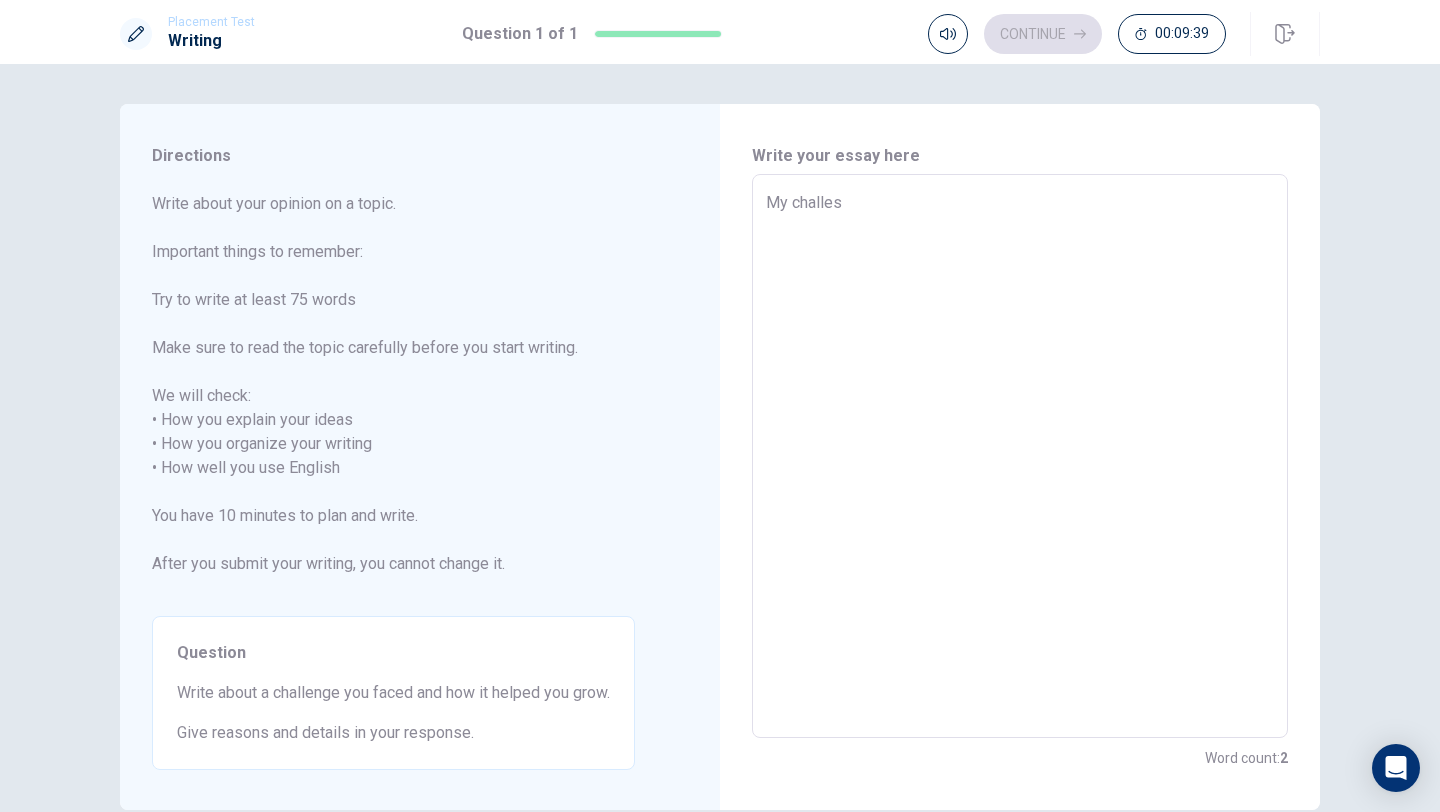 type on "x" 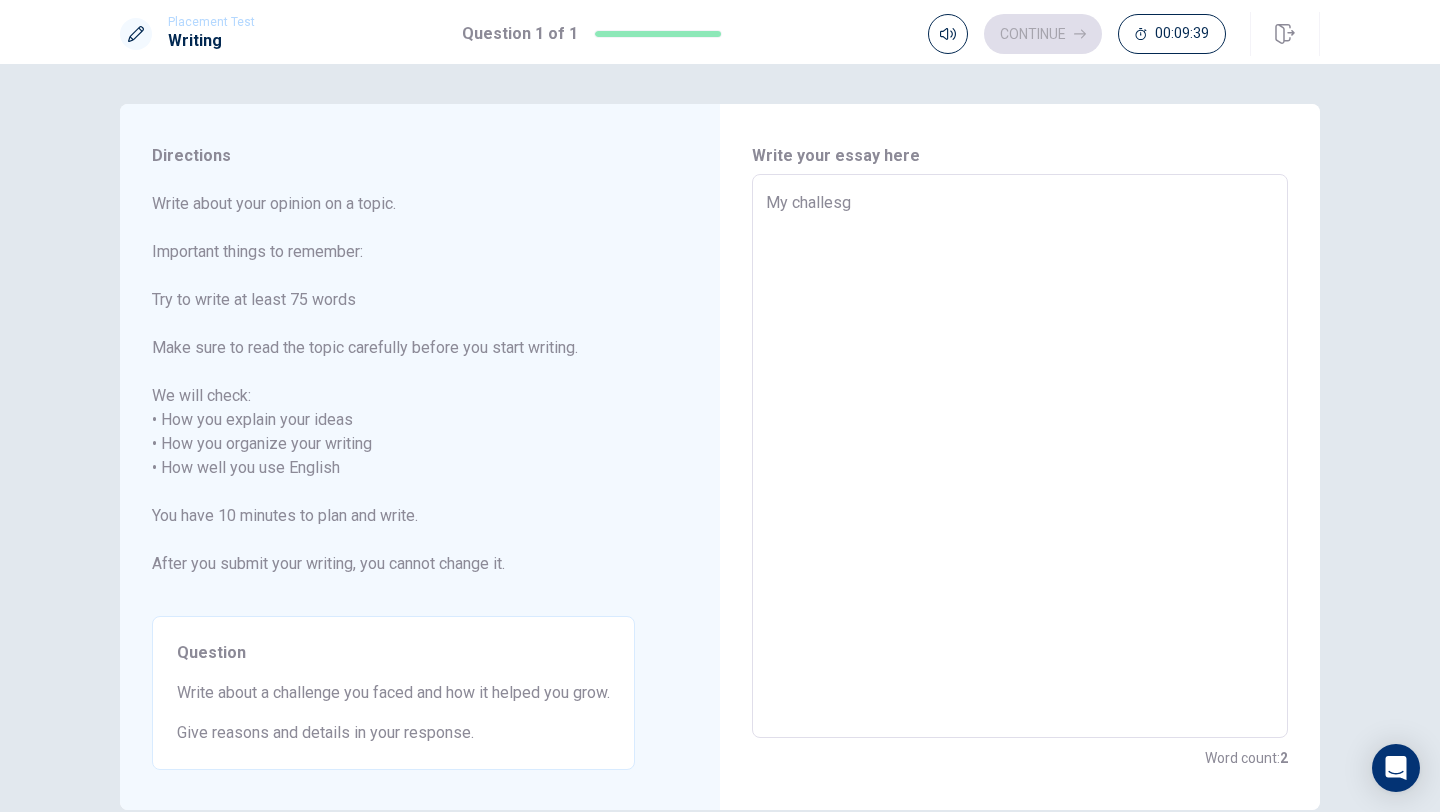 type on "x" 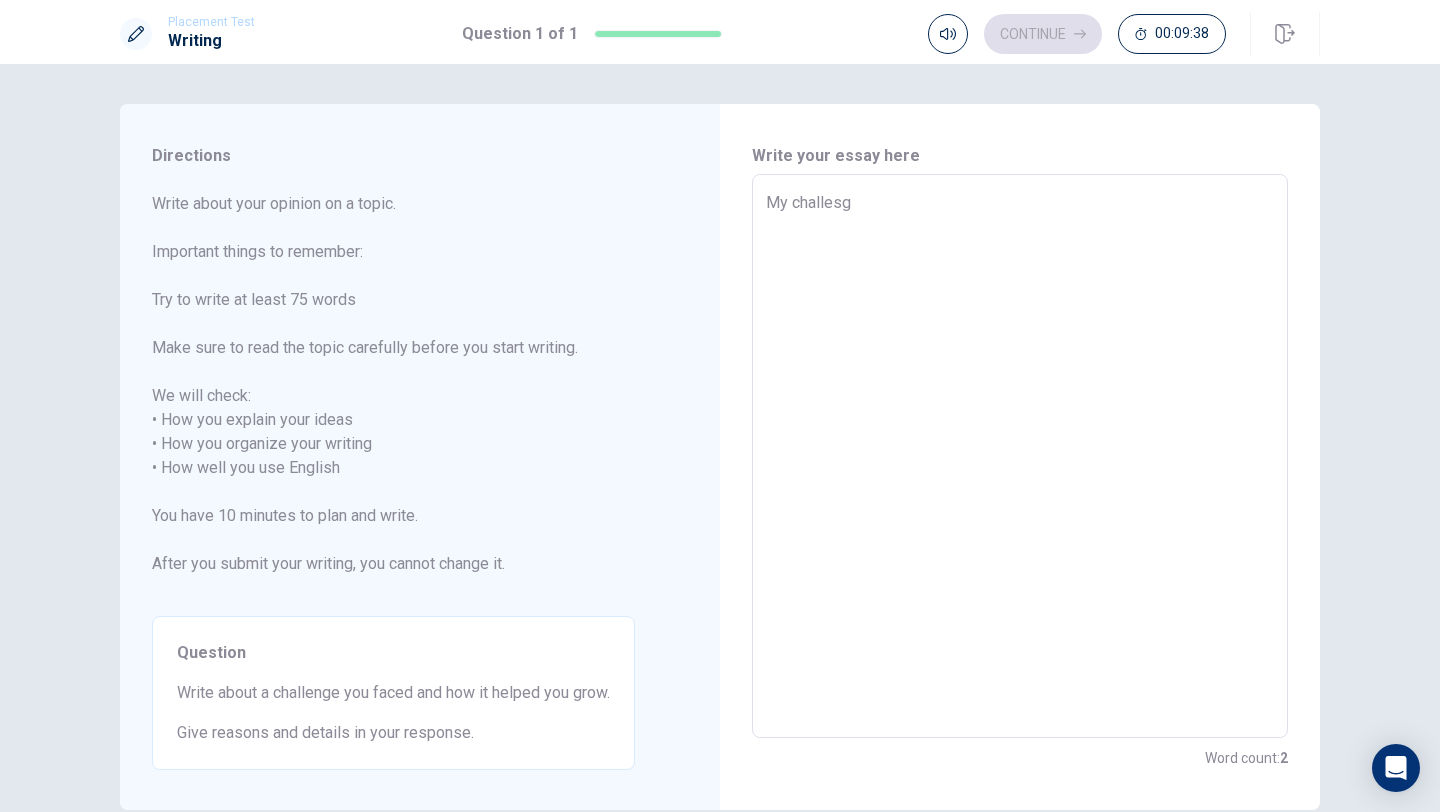 type on "My challes" 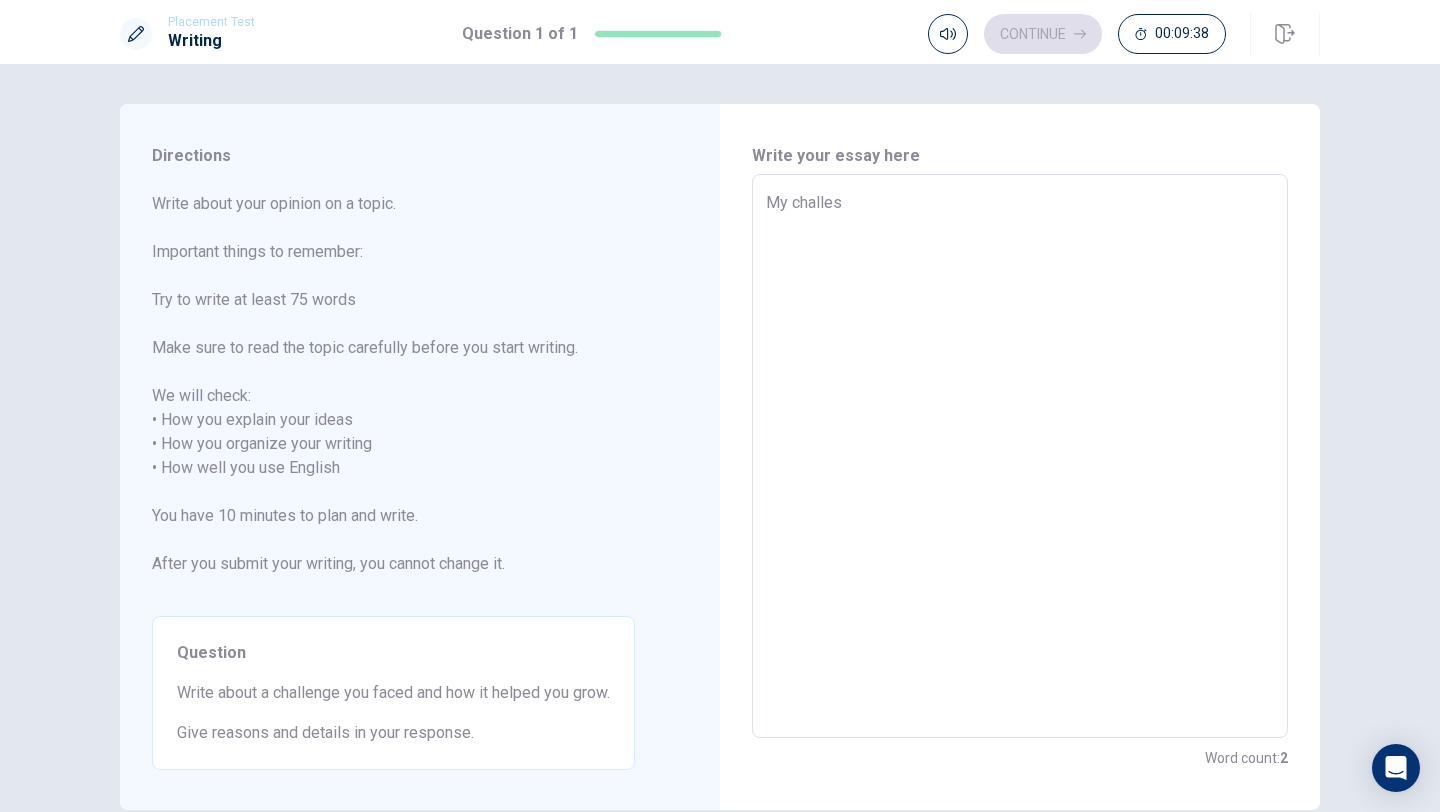 type on "x" 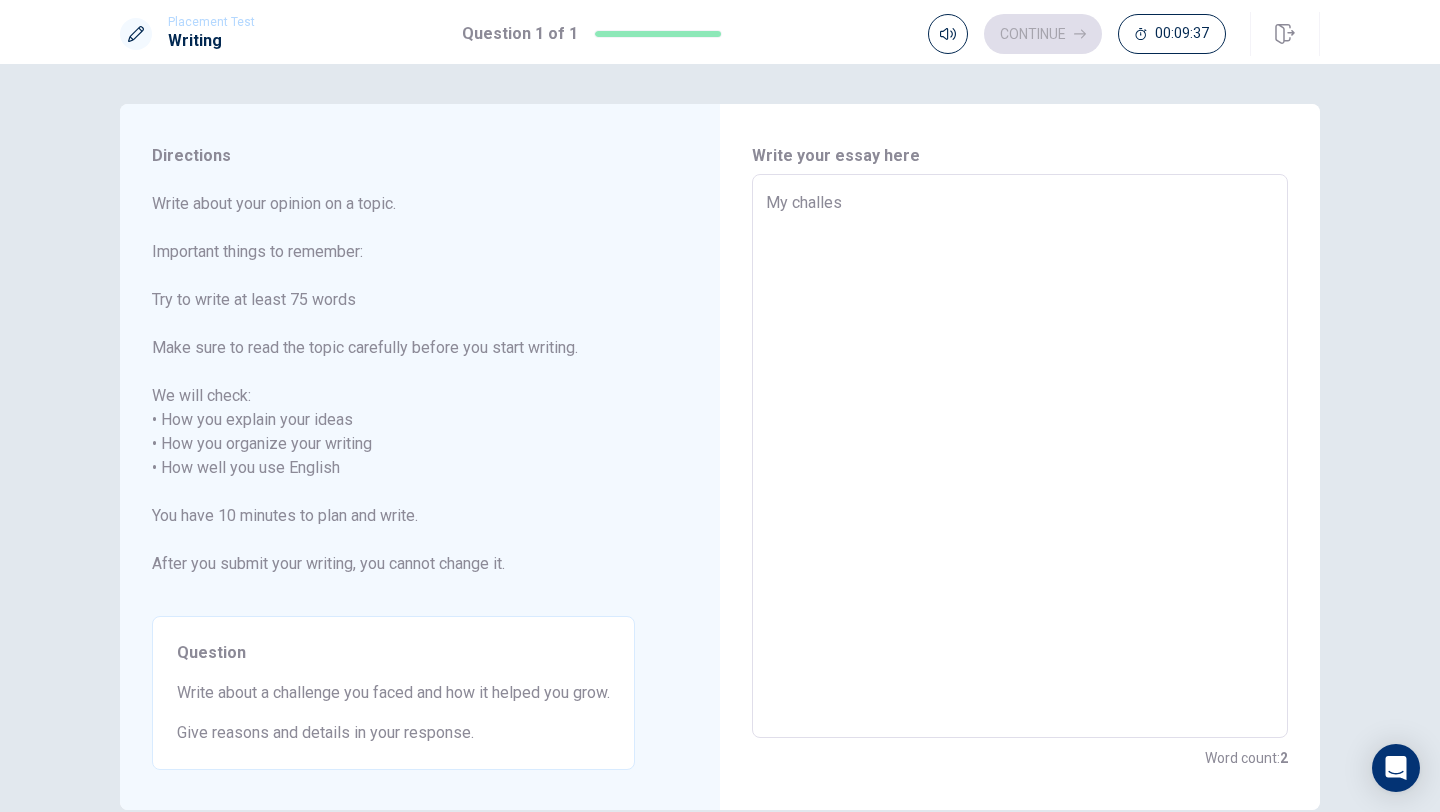 type on "My challesn" 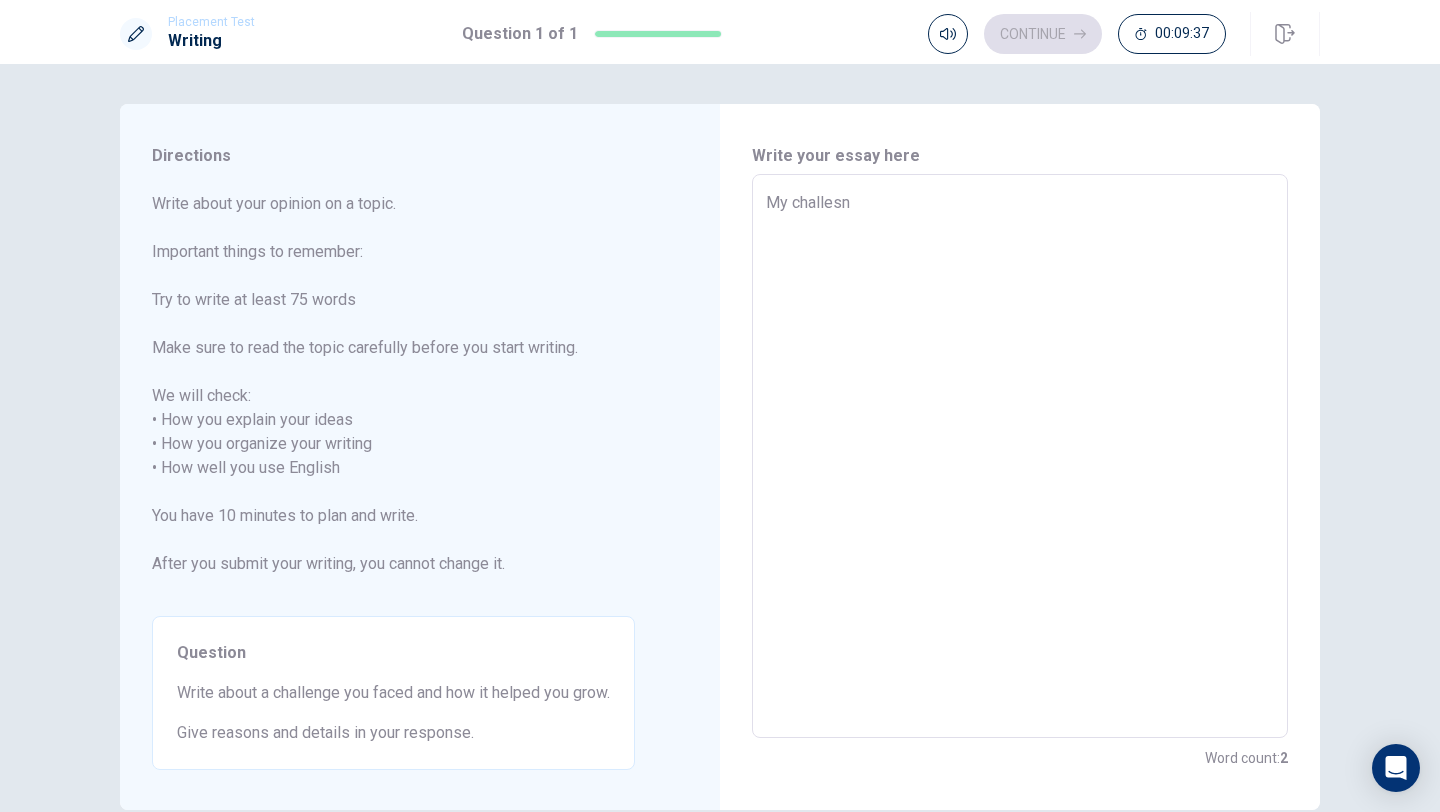type on "x" 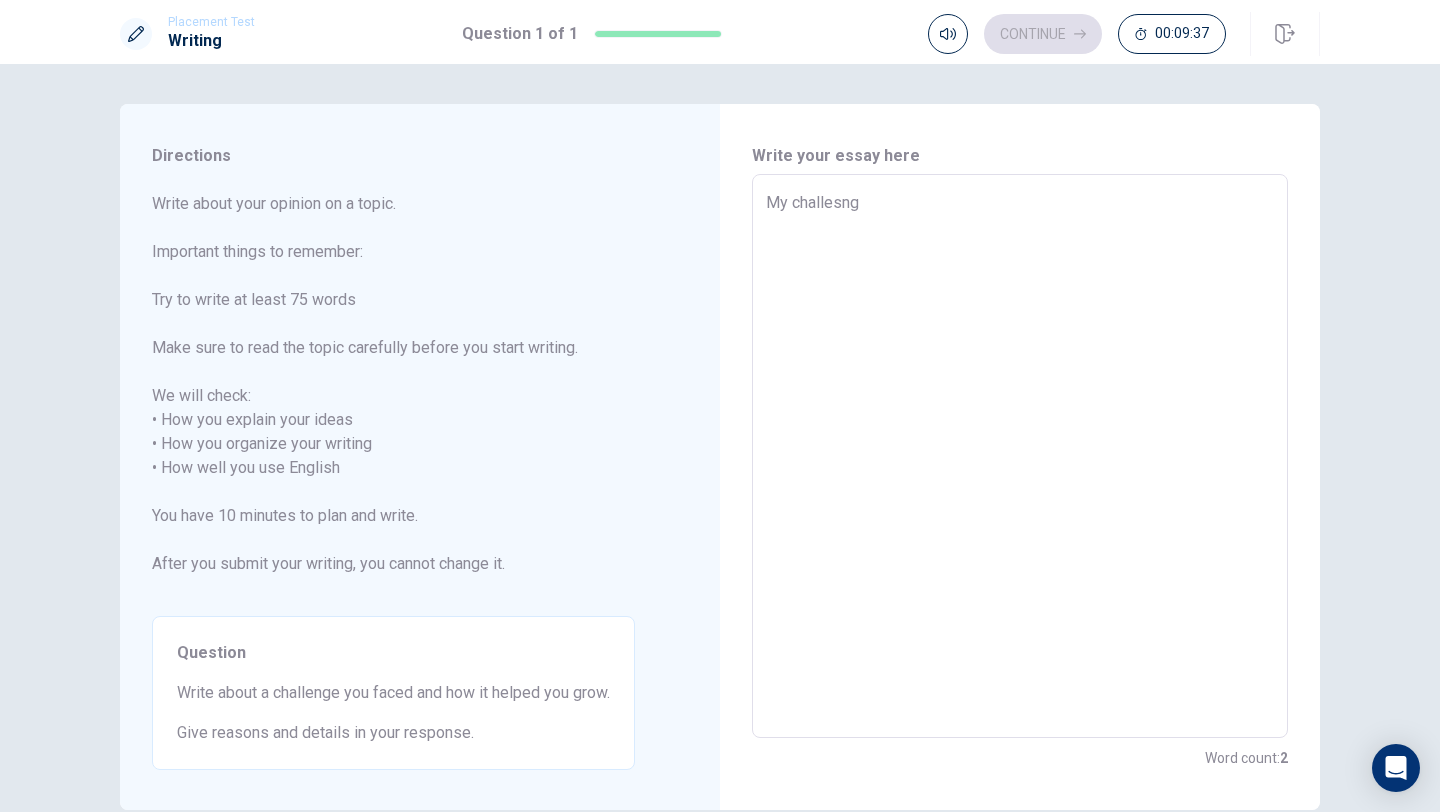 type on "x" 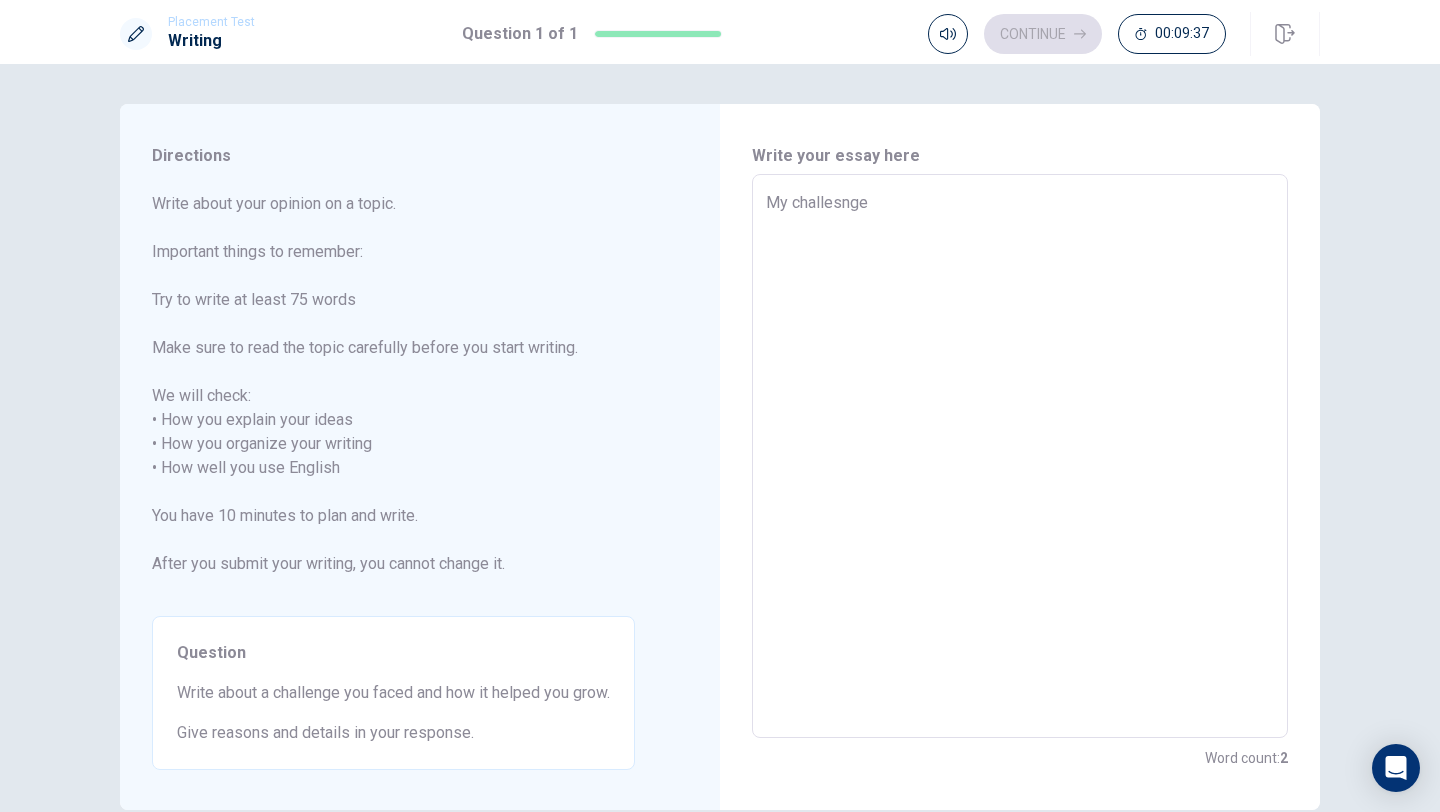 type on "x" 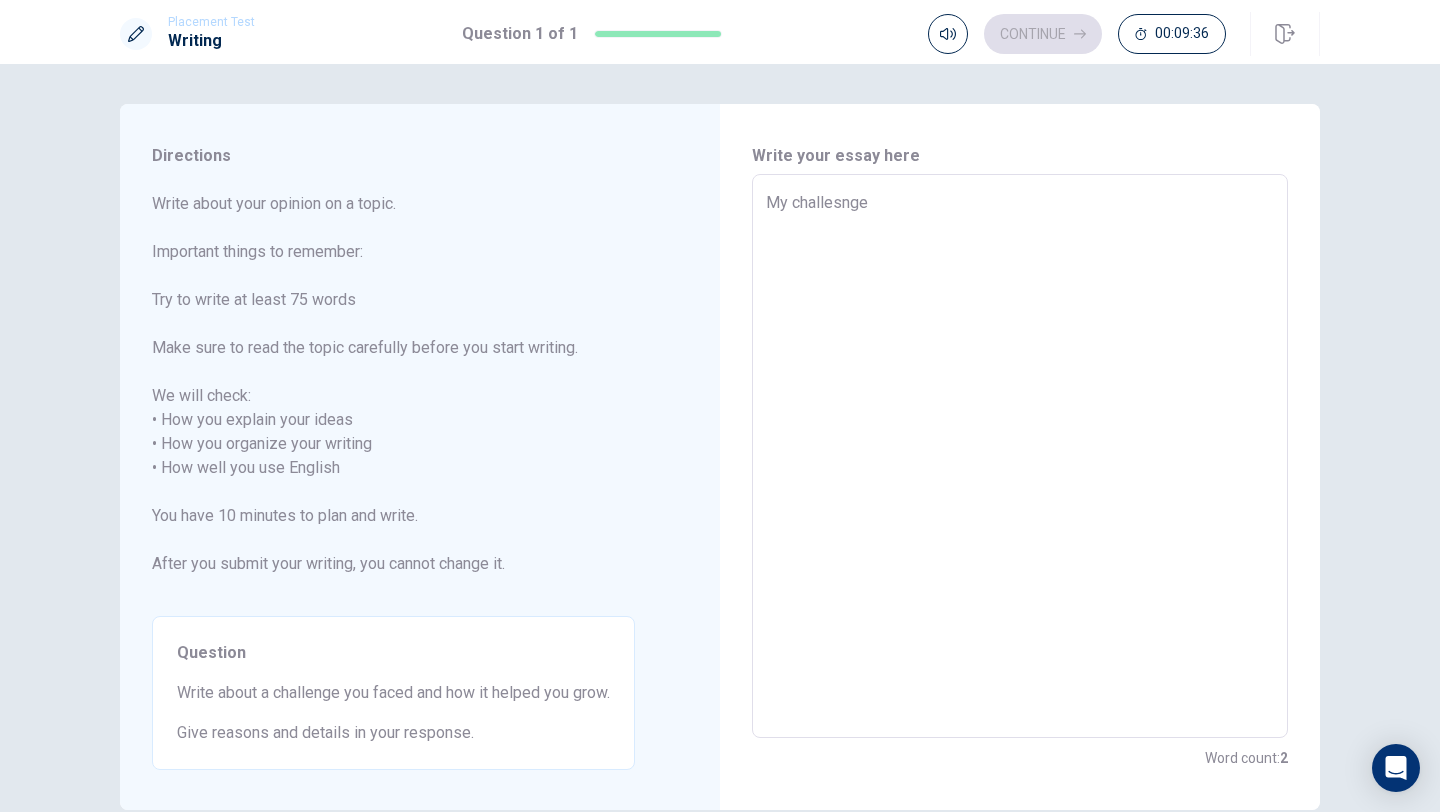 type on "My challesnge" 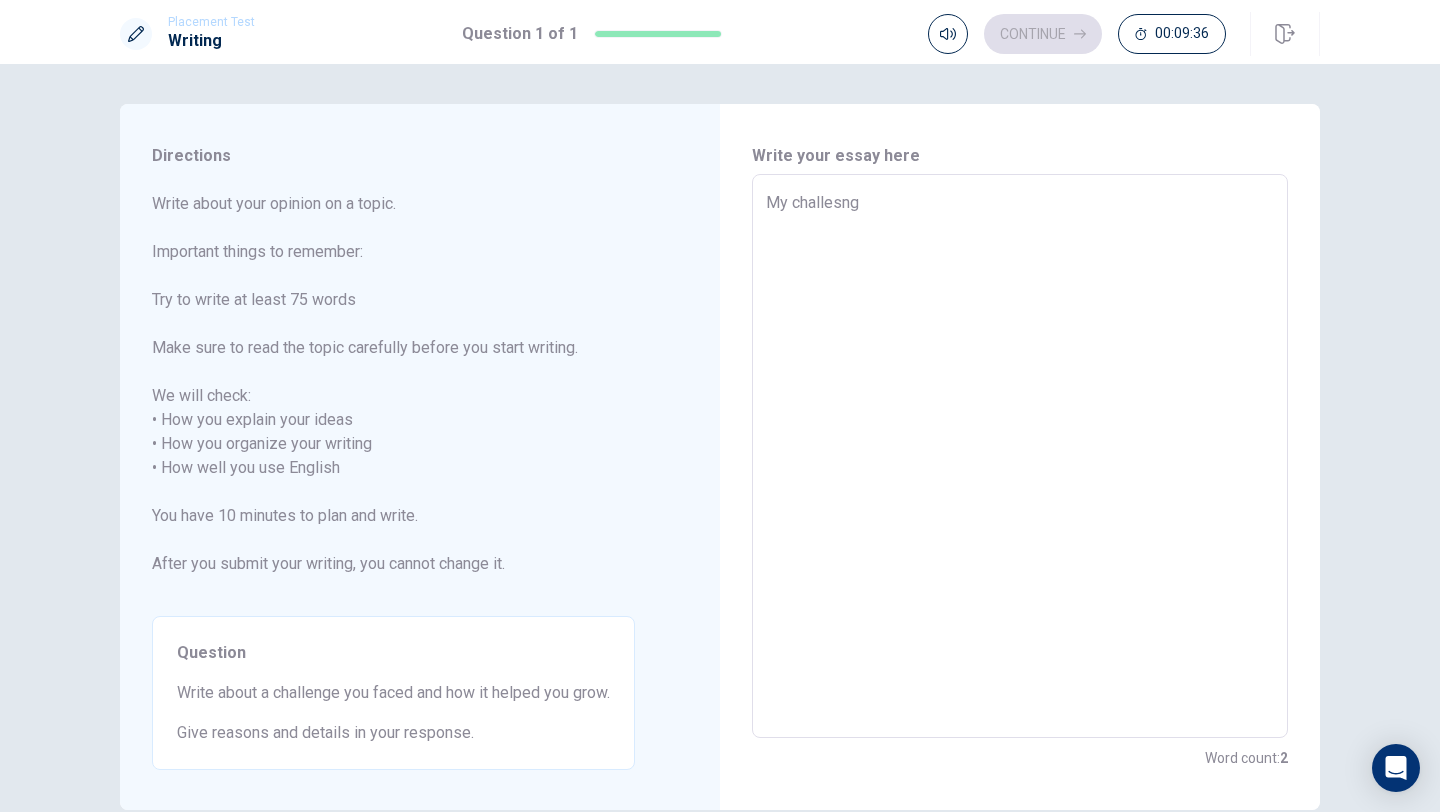type on "x" 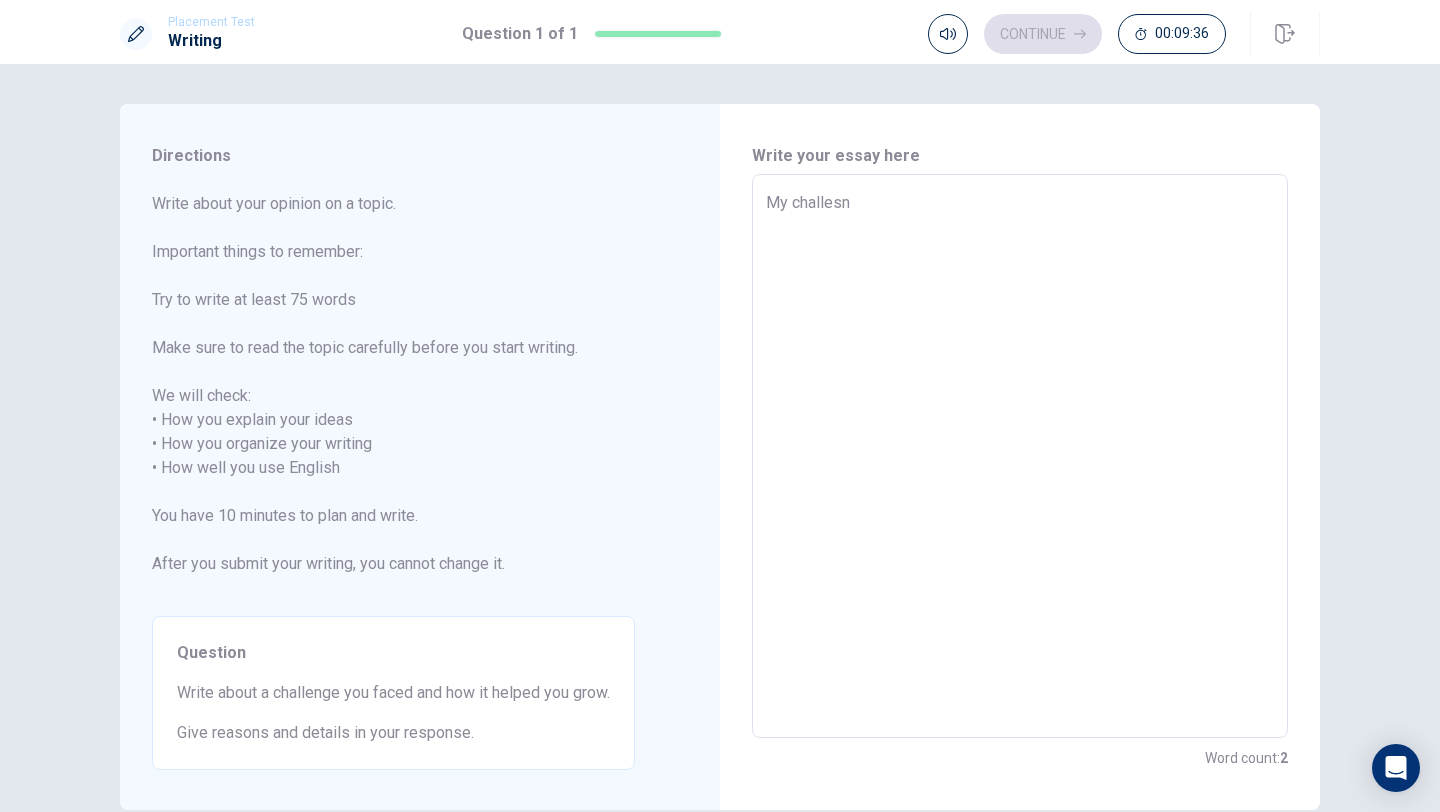 type on "x" 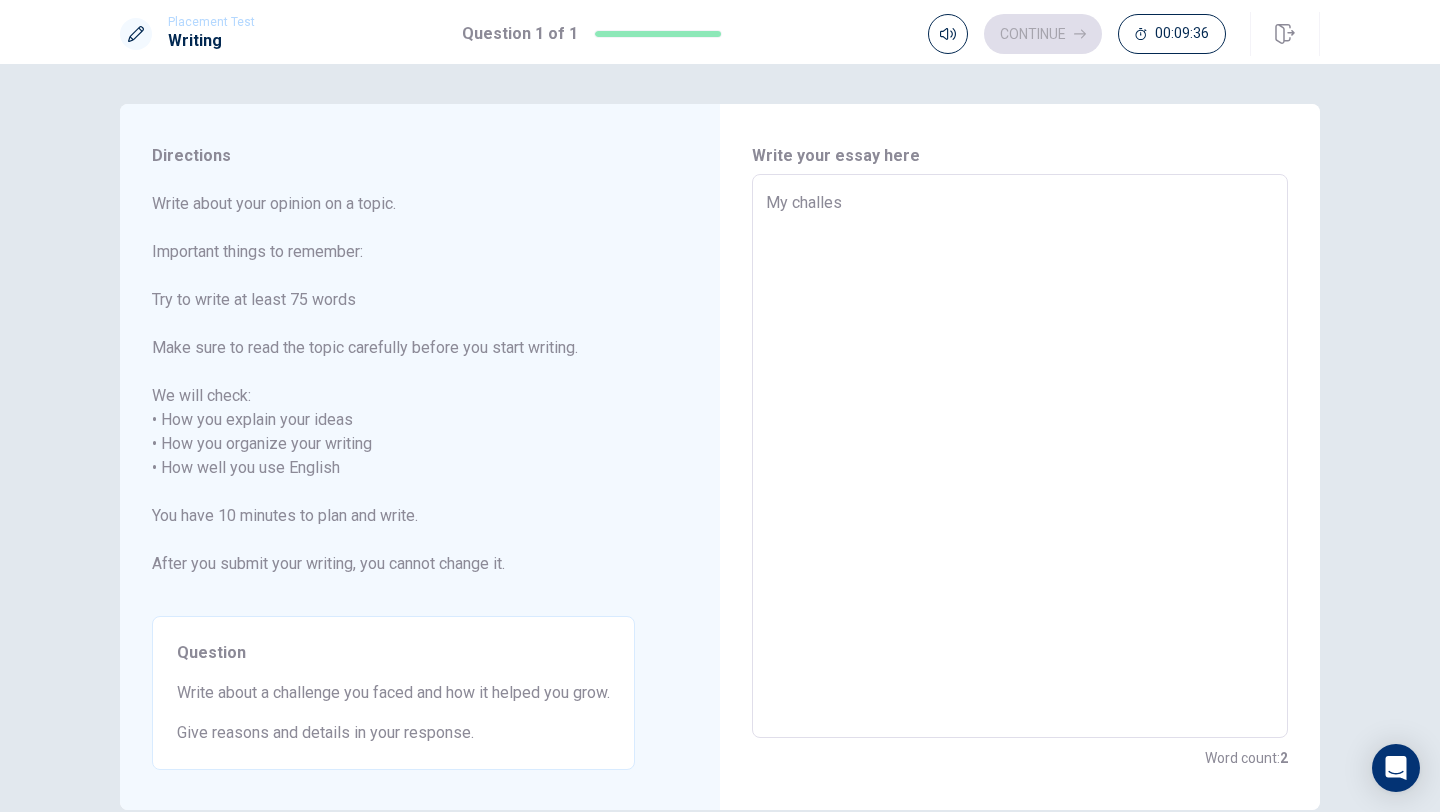 type on "x" 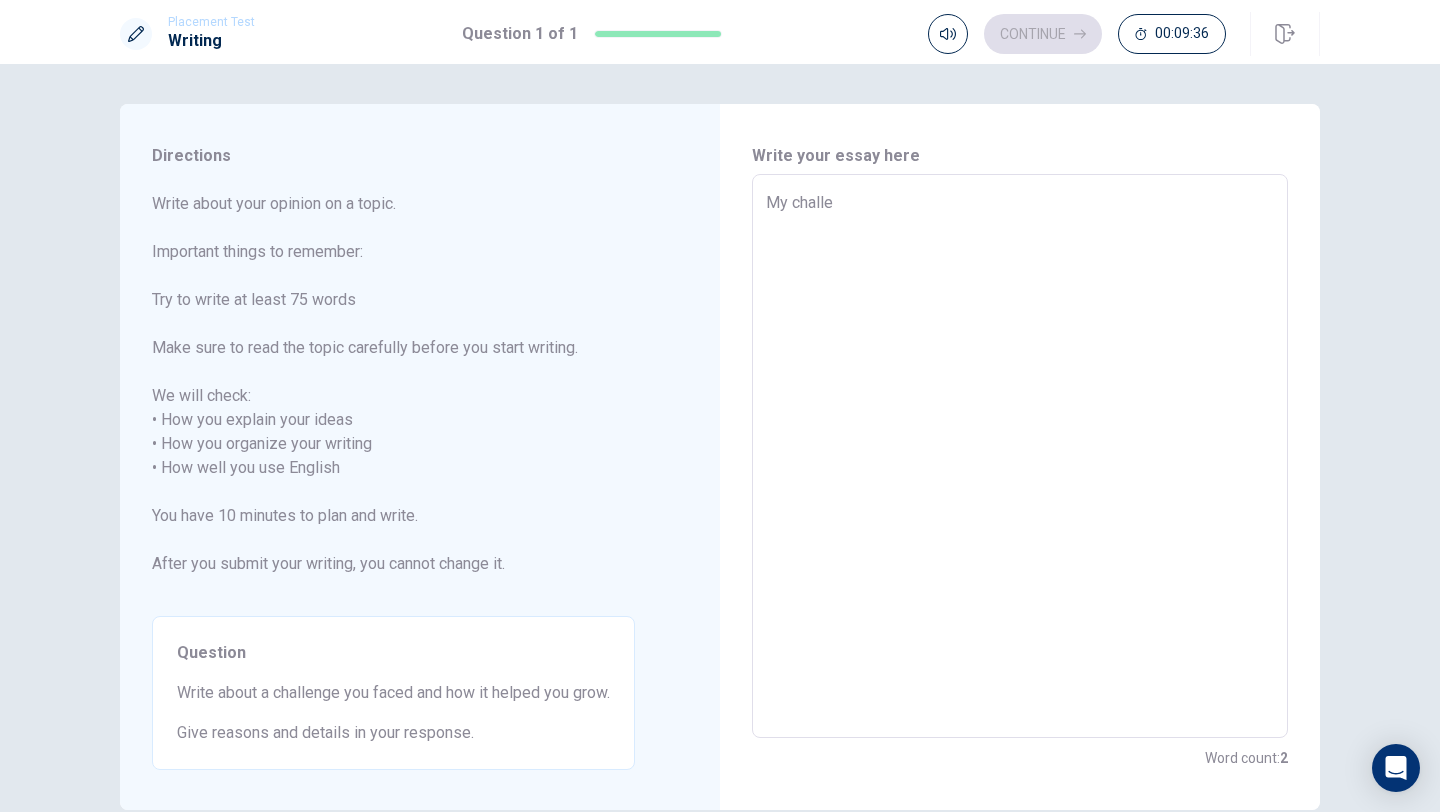 type on "x" 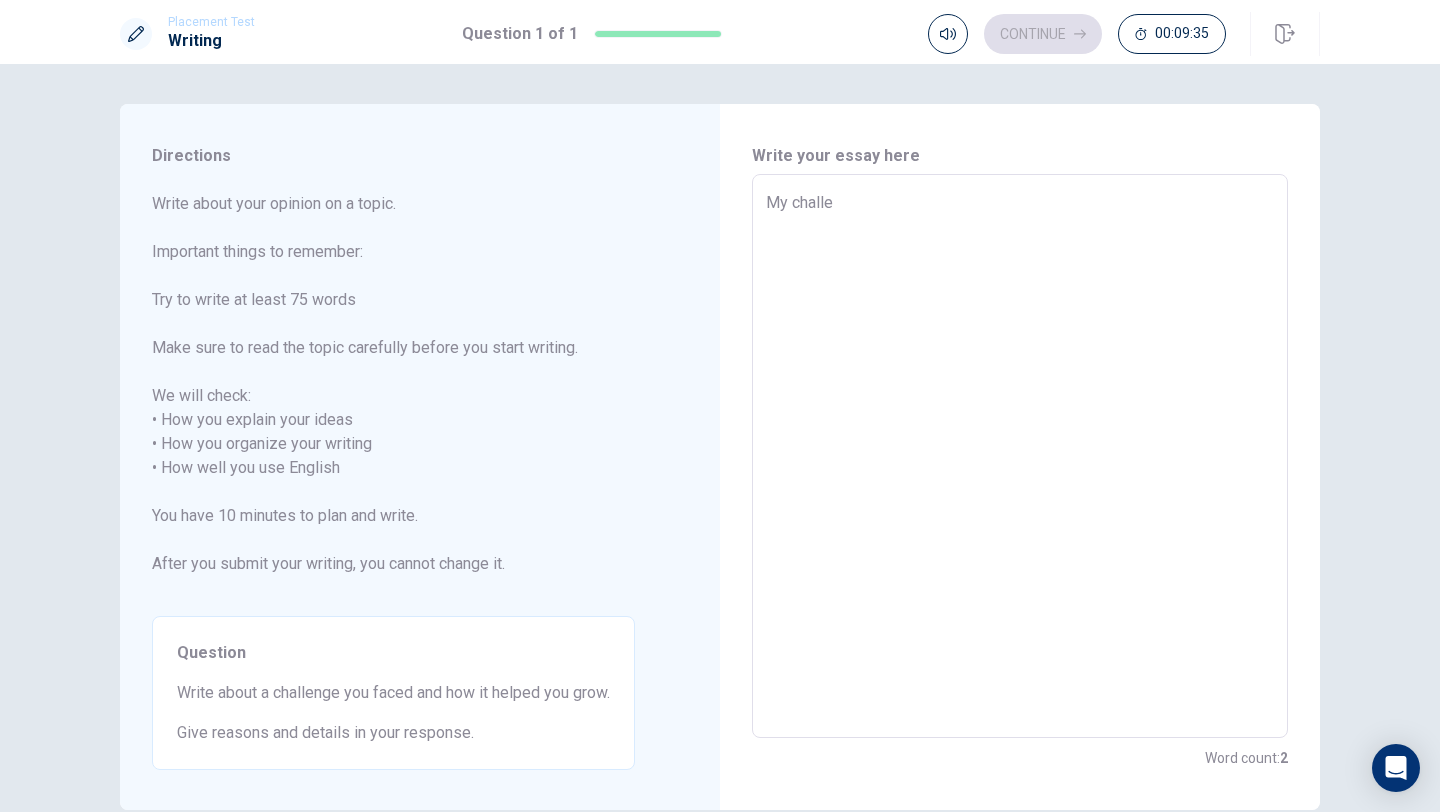 type on "My challen" 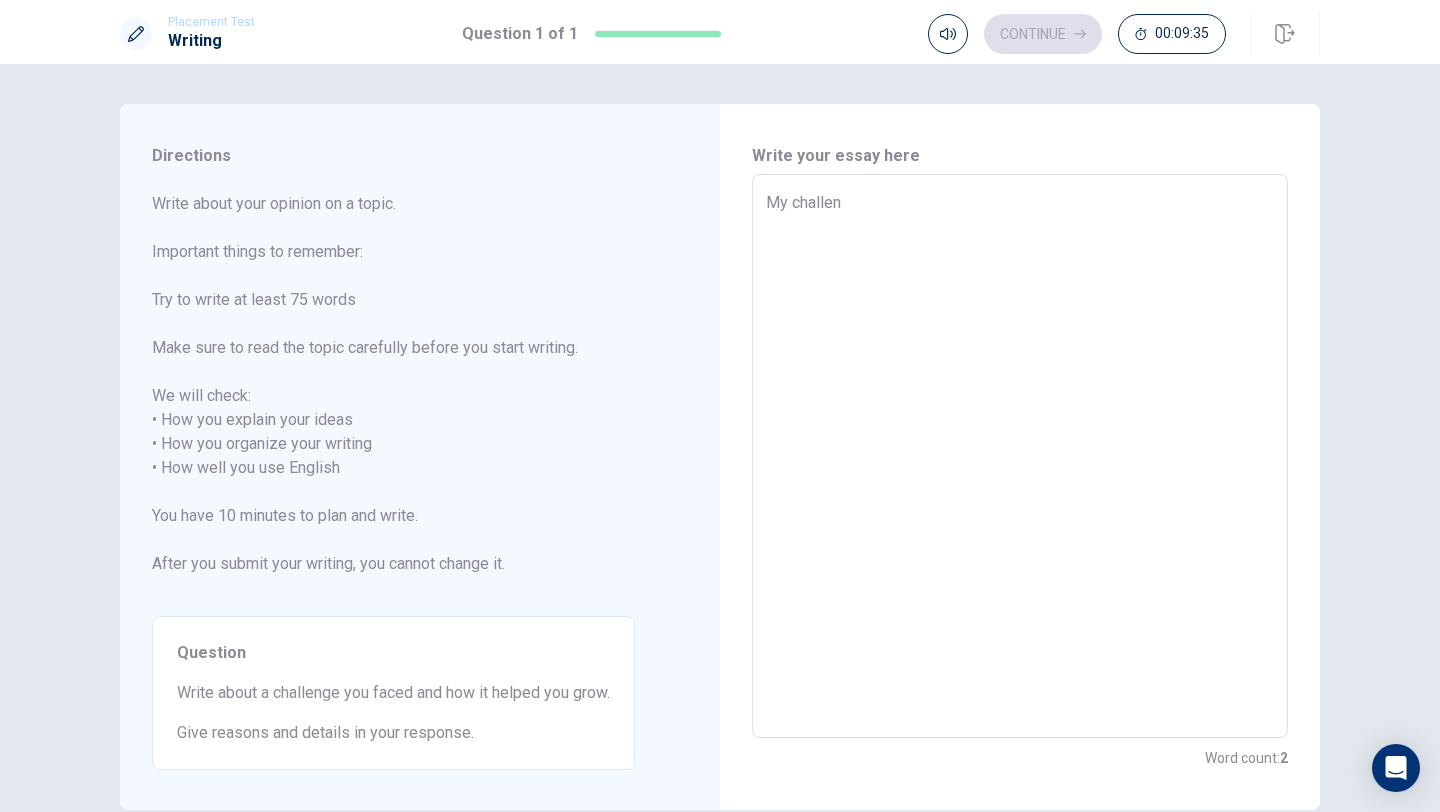 type on "x" 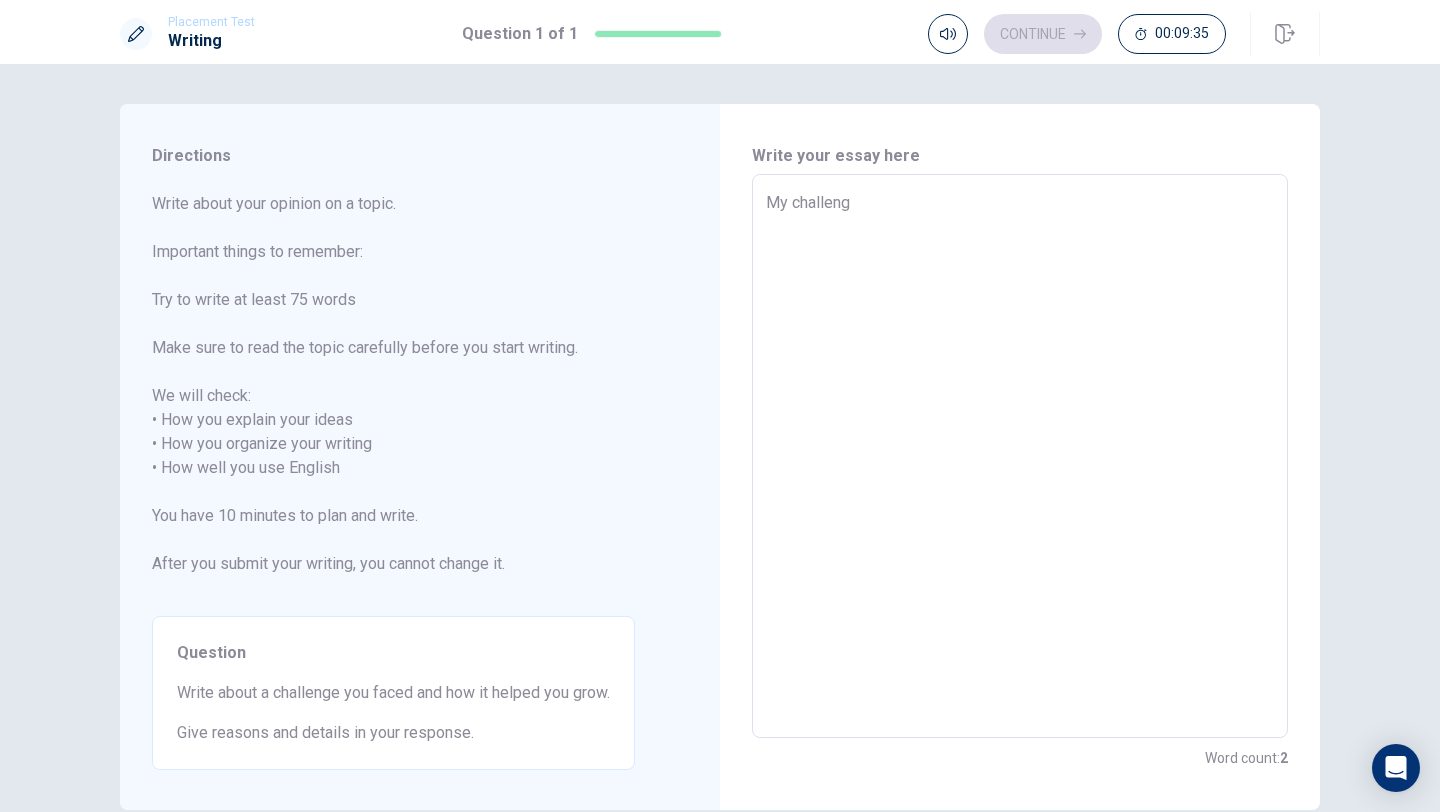 type on "x" 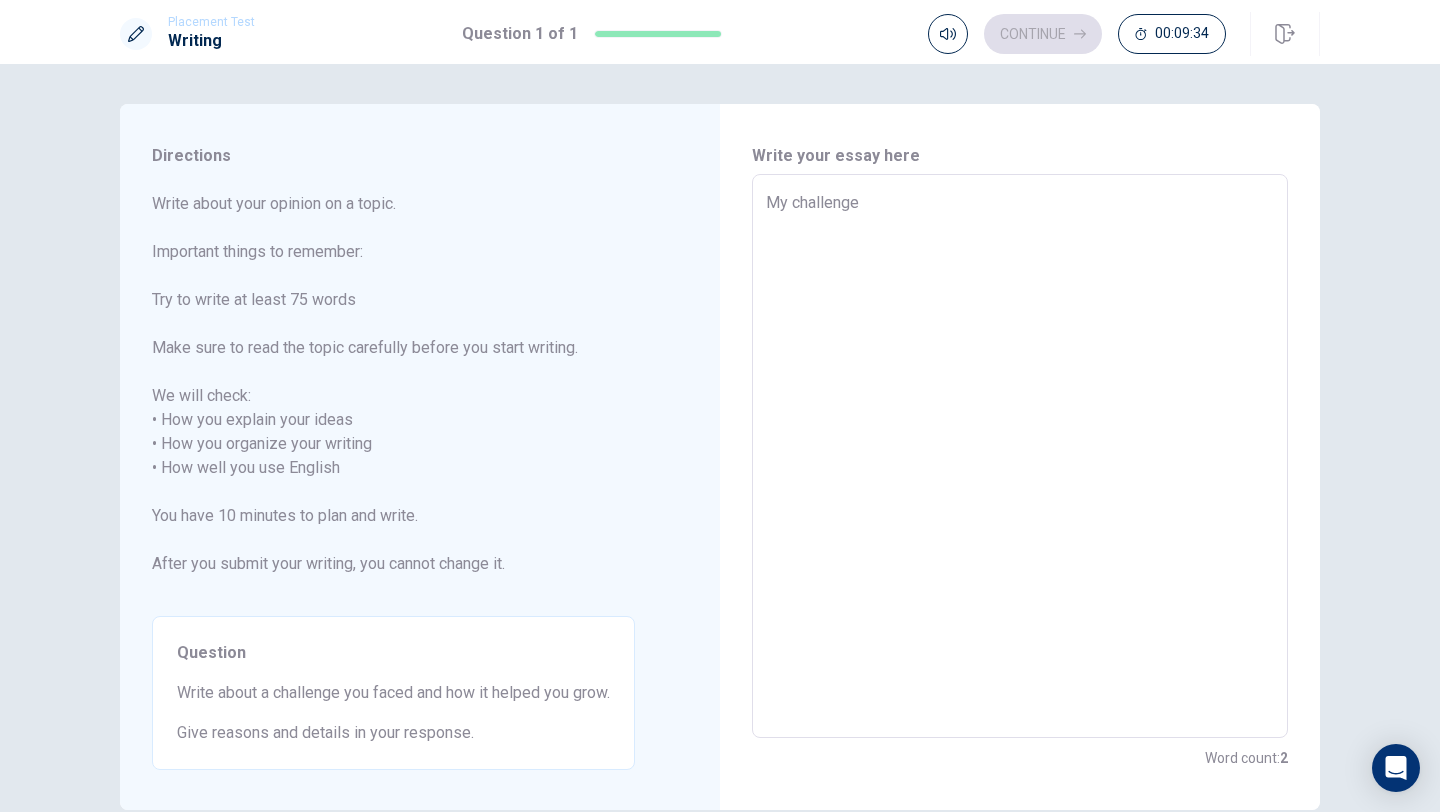 type on "x" 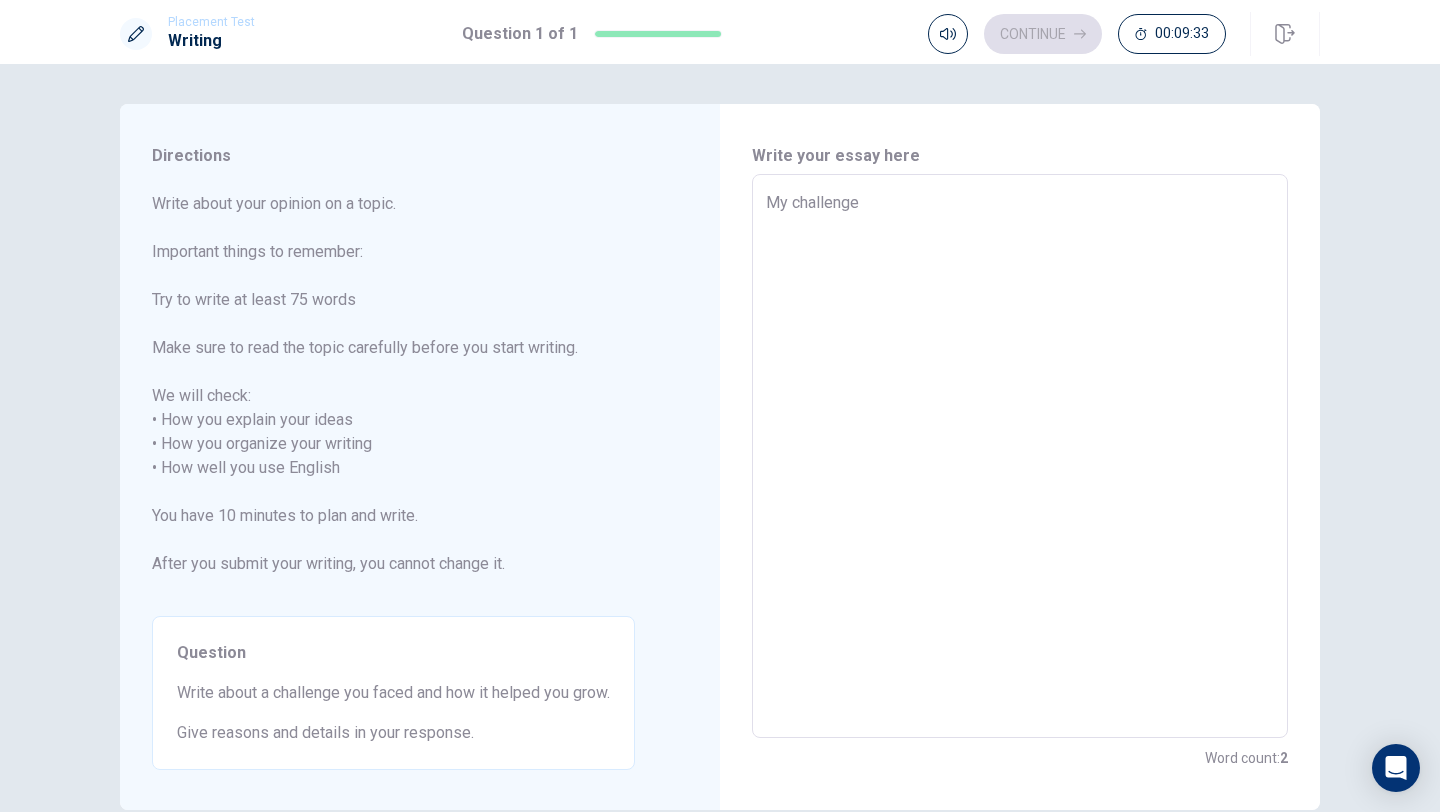 type on "My challenge" 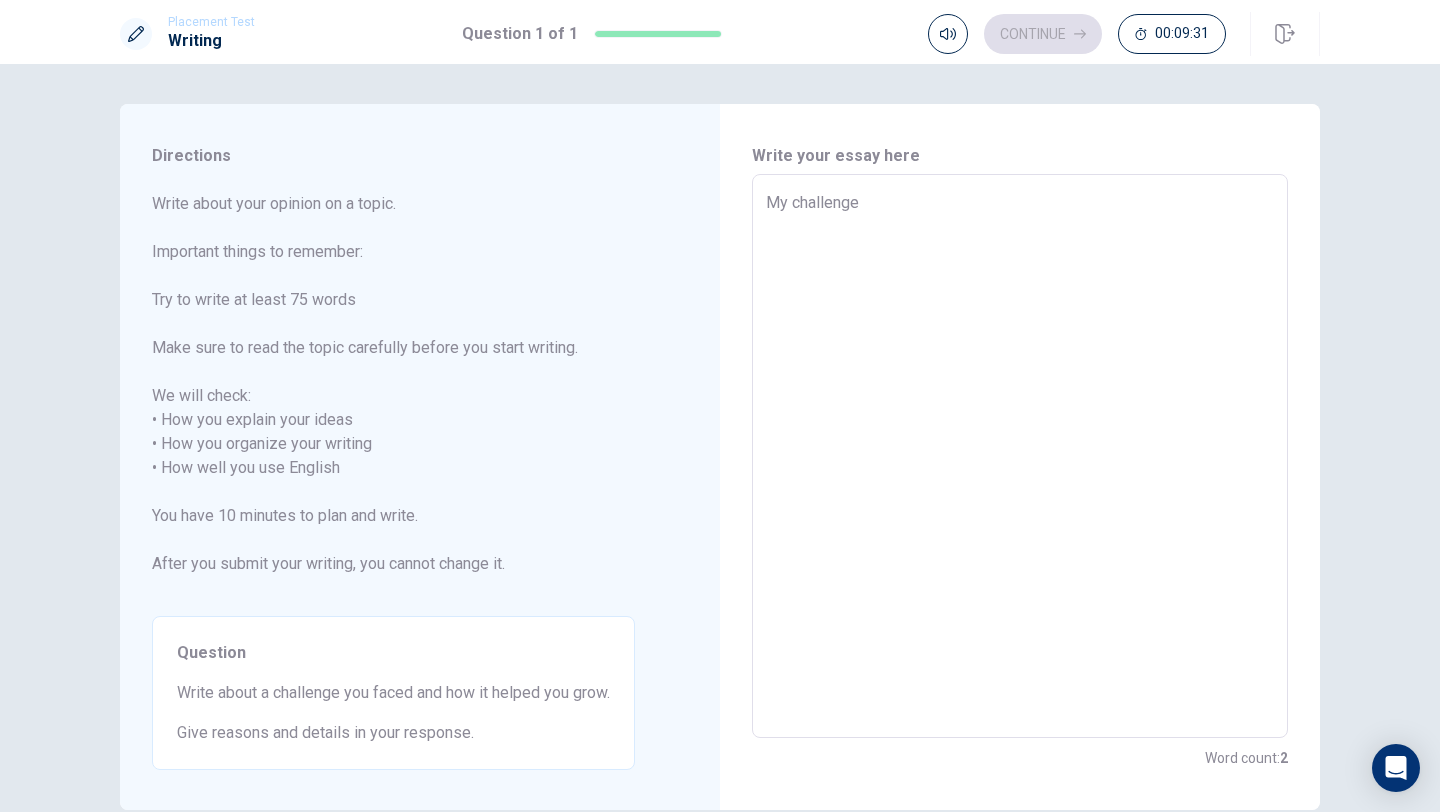 type on "x" 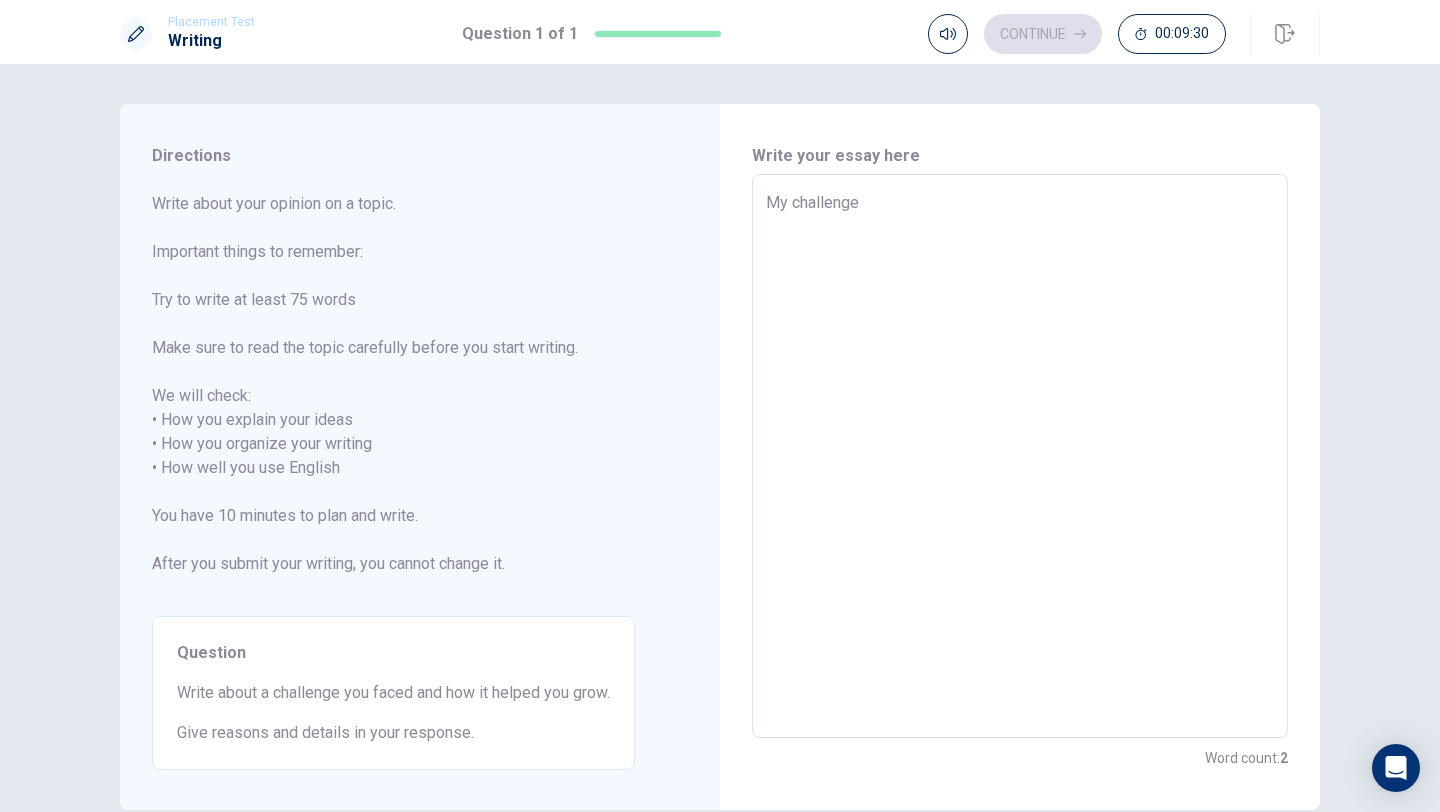 type on "My challenge I" 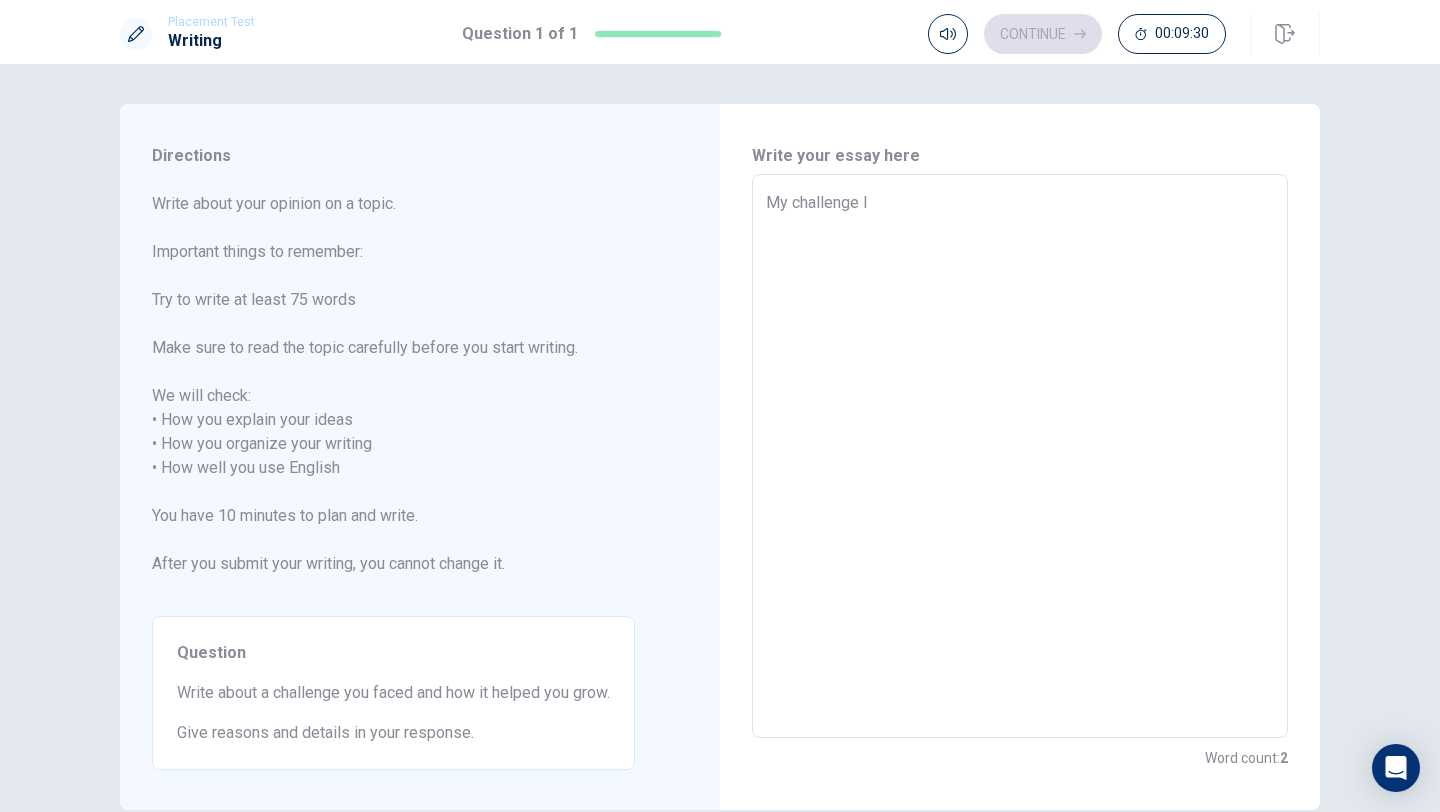 type on "x" 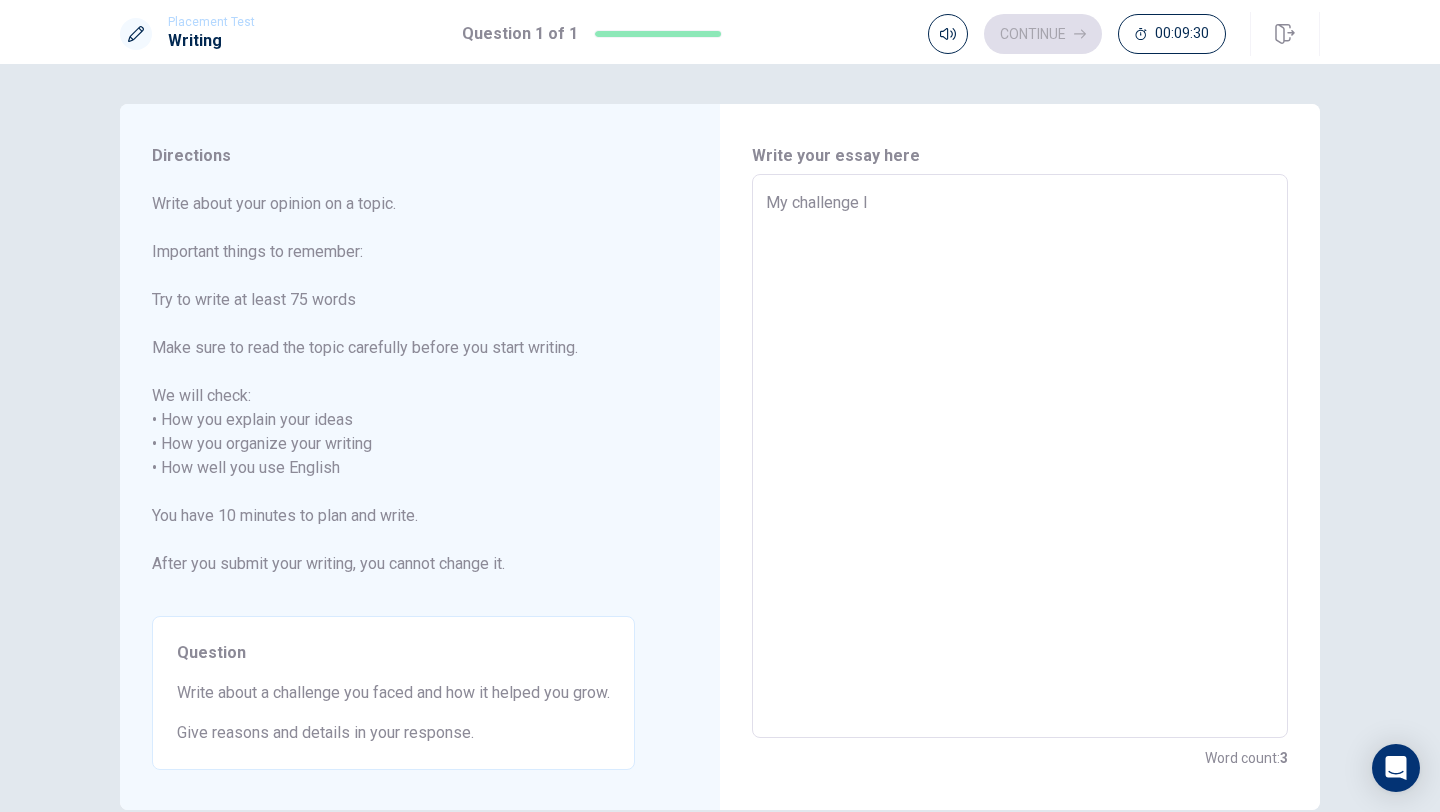 type on "My challenge I" 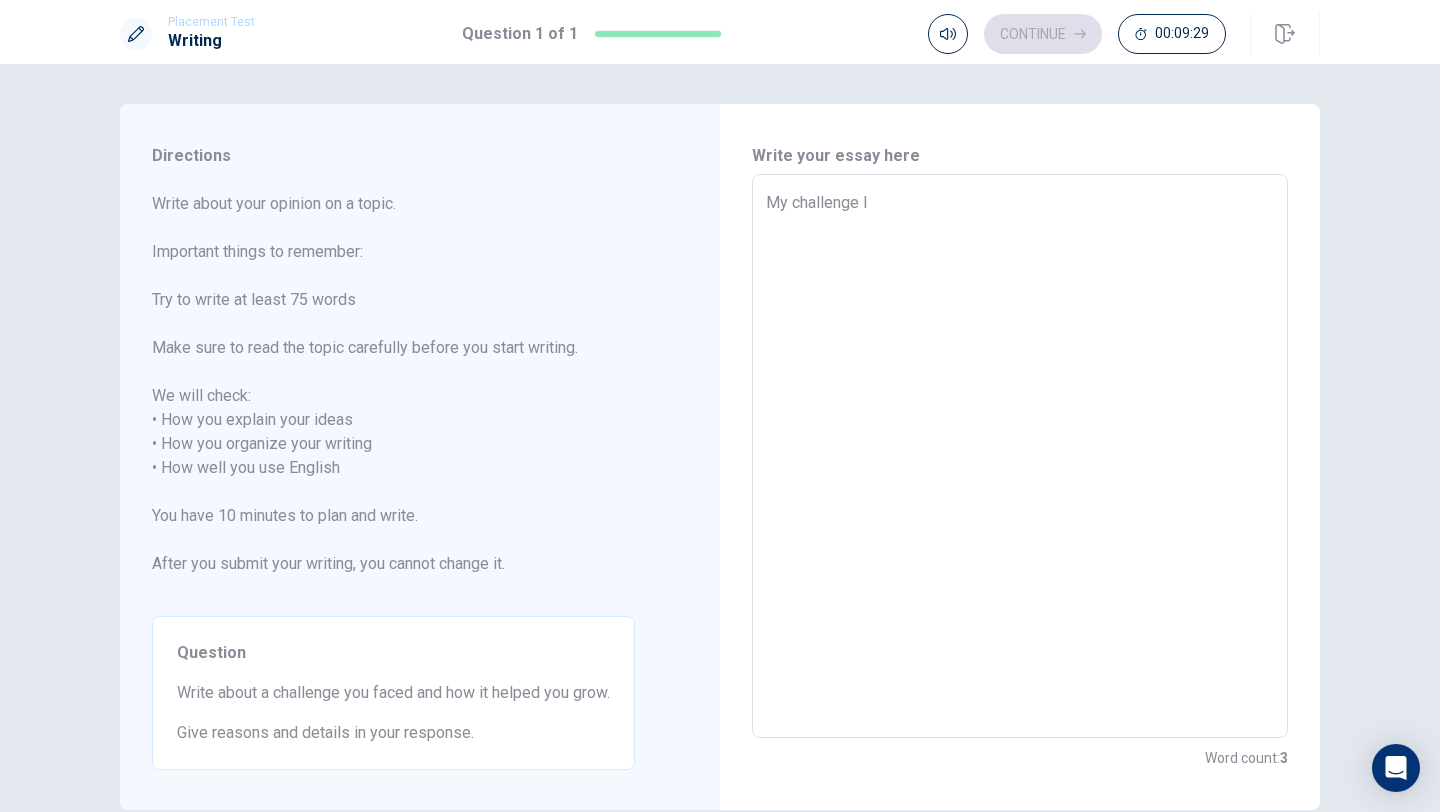 type on "My challenge I f" 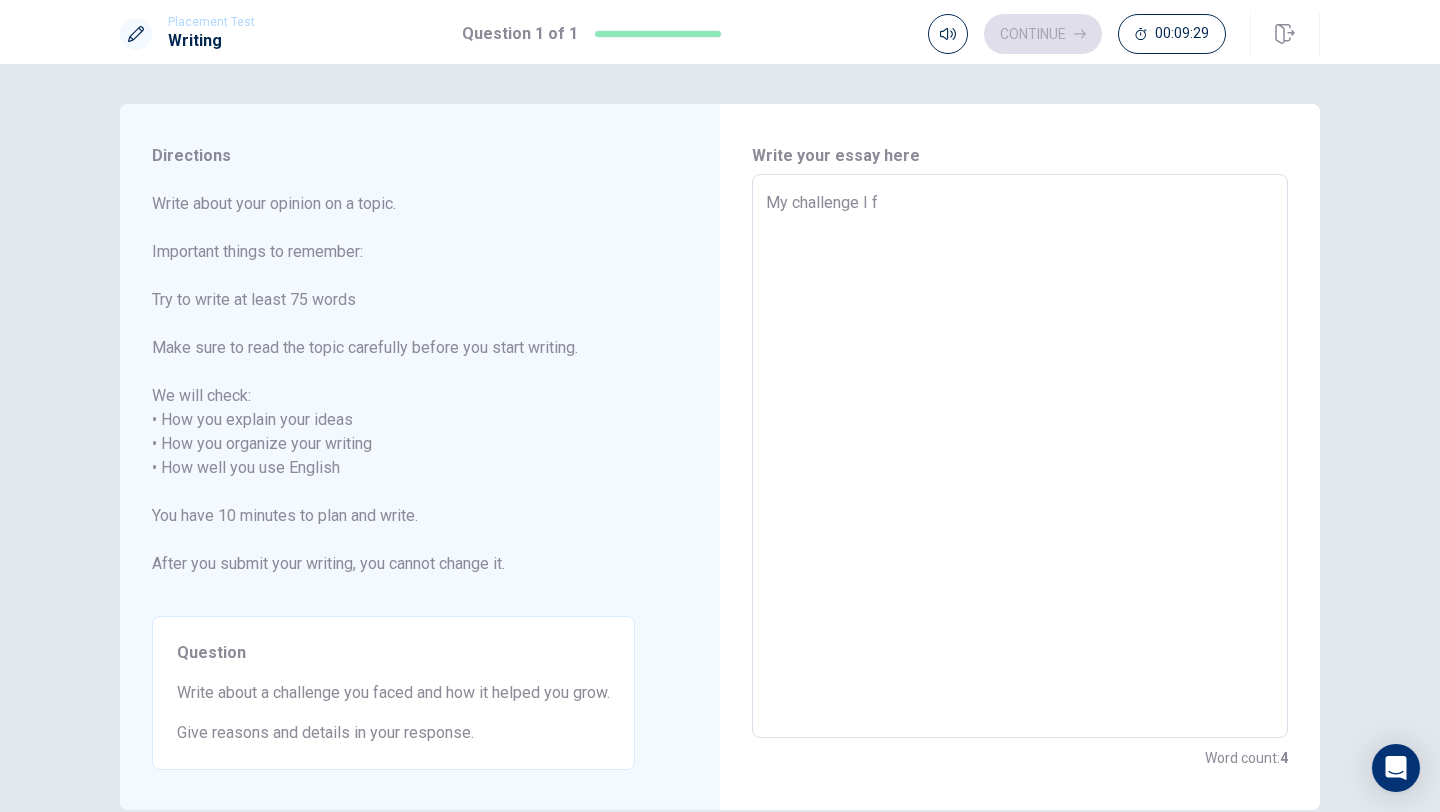 type on "x" 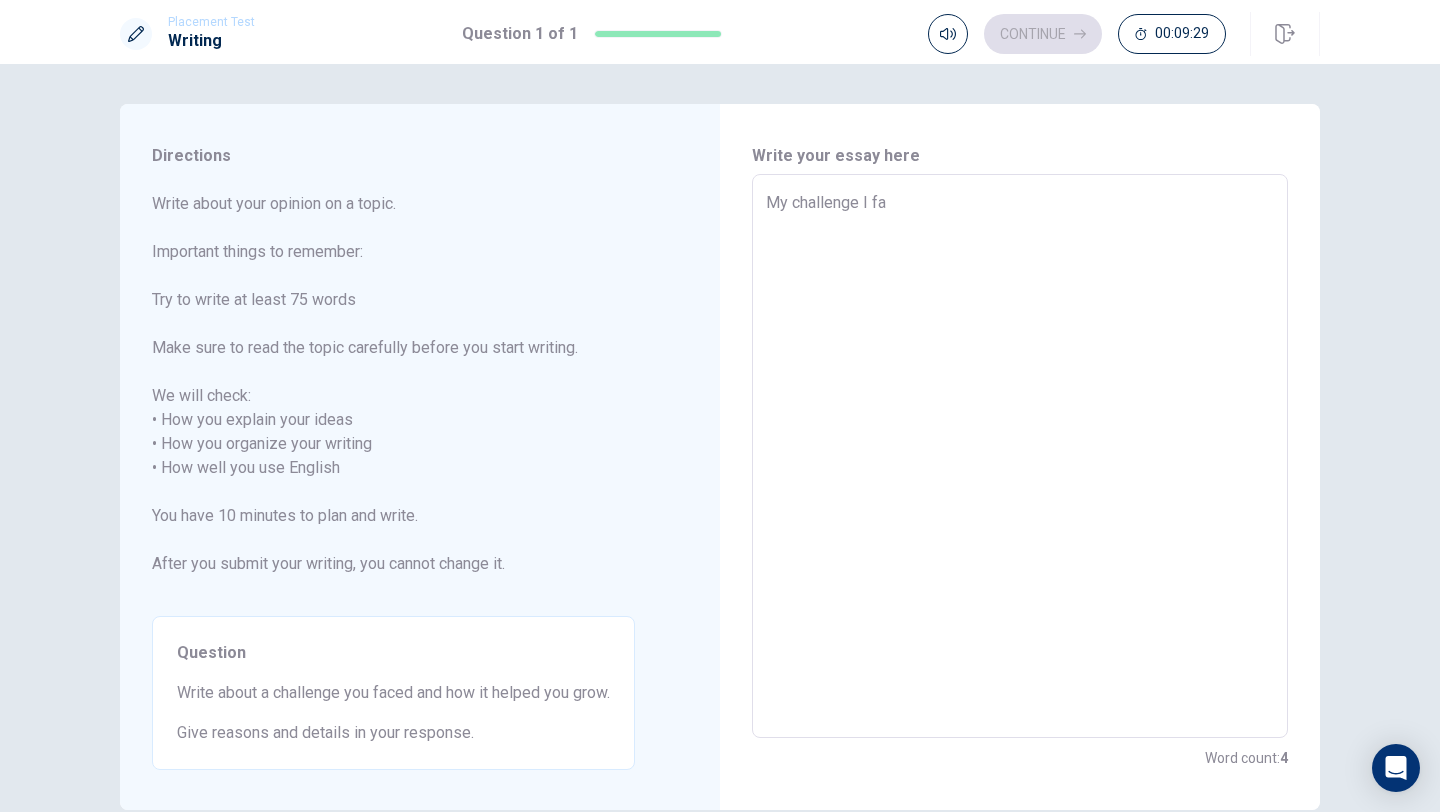 type on "x" 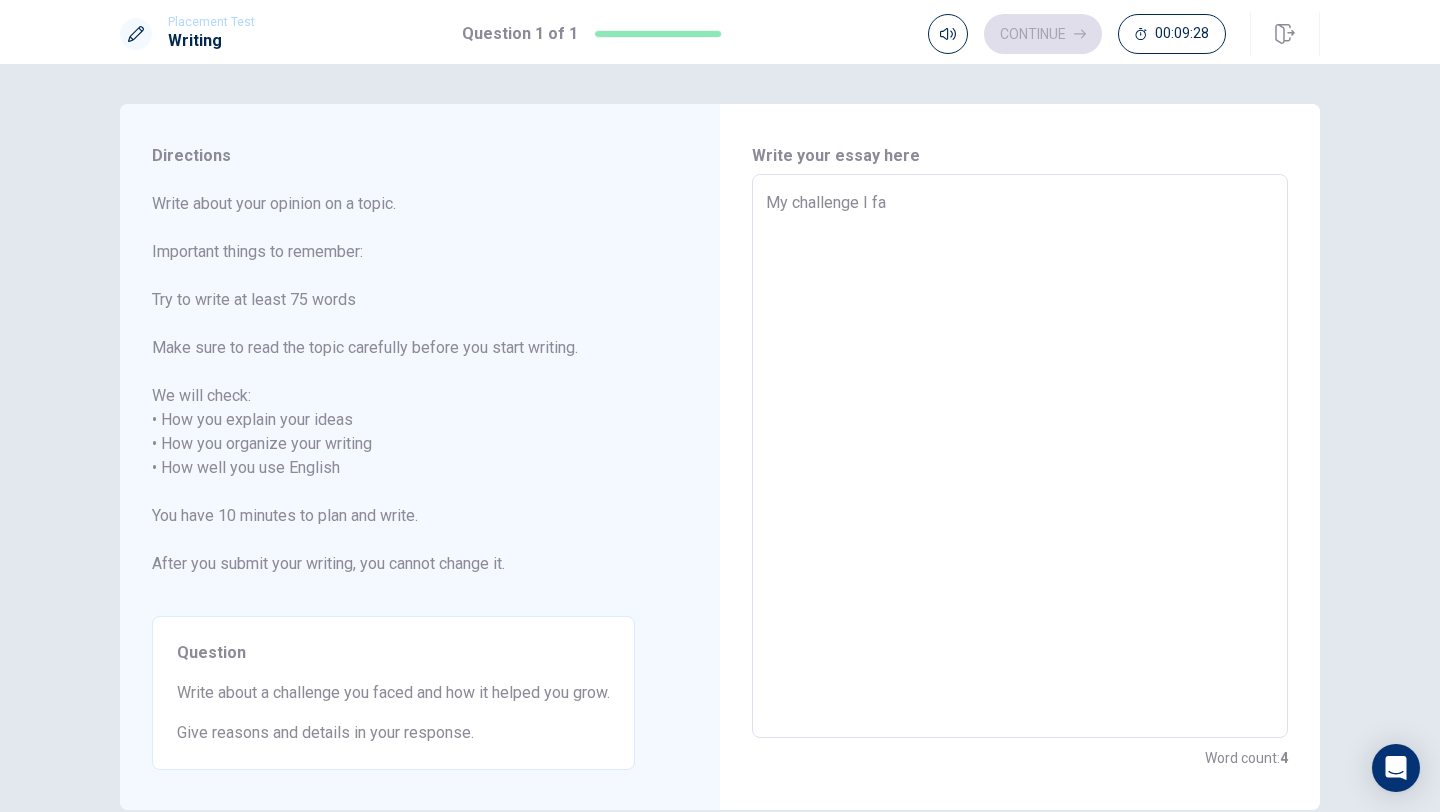 type on "My challenge I fav" 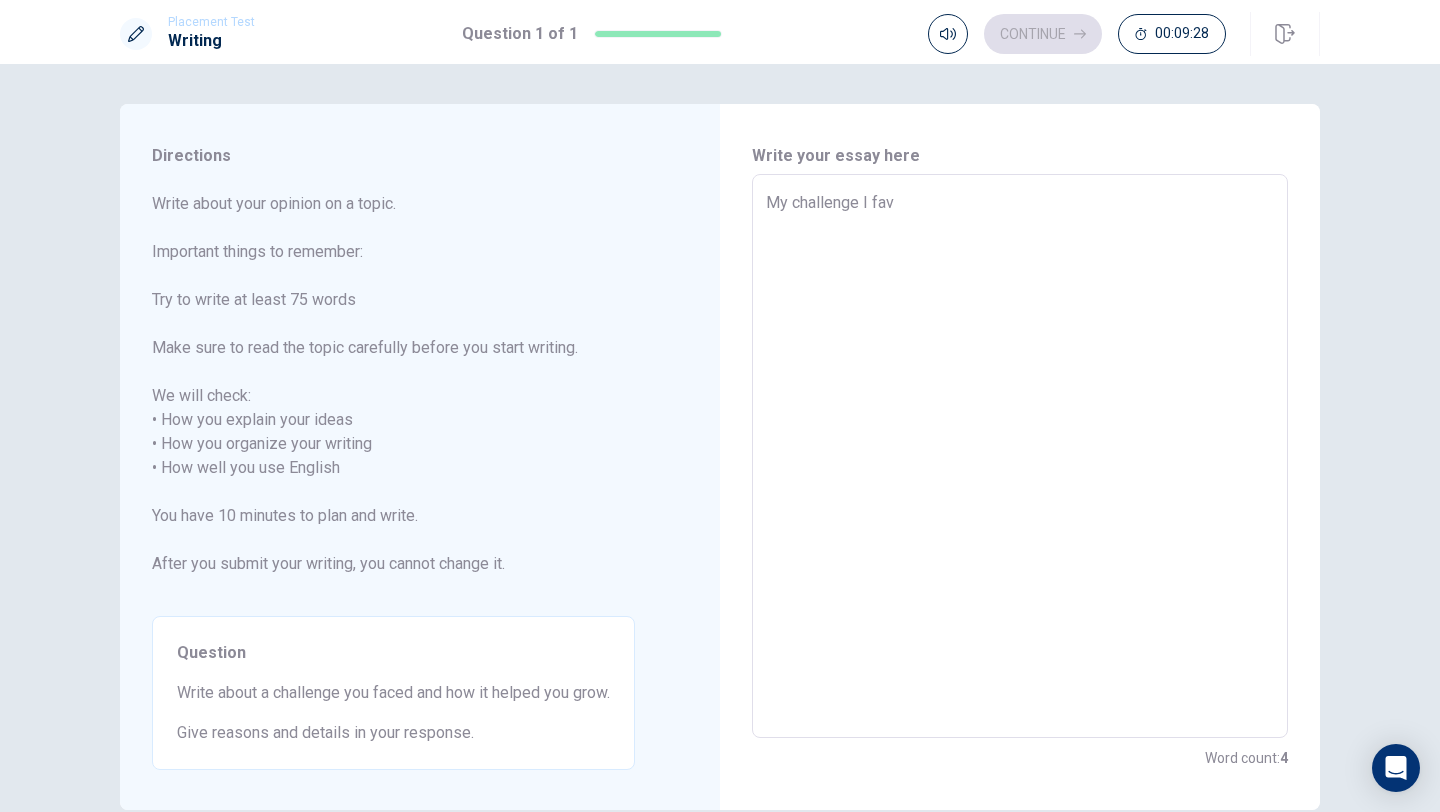 type on "x" 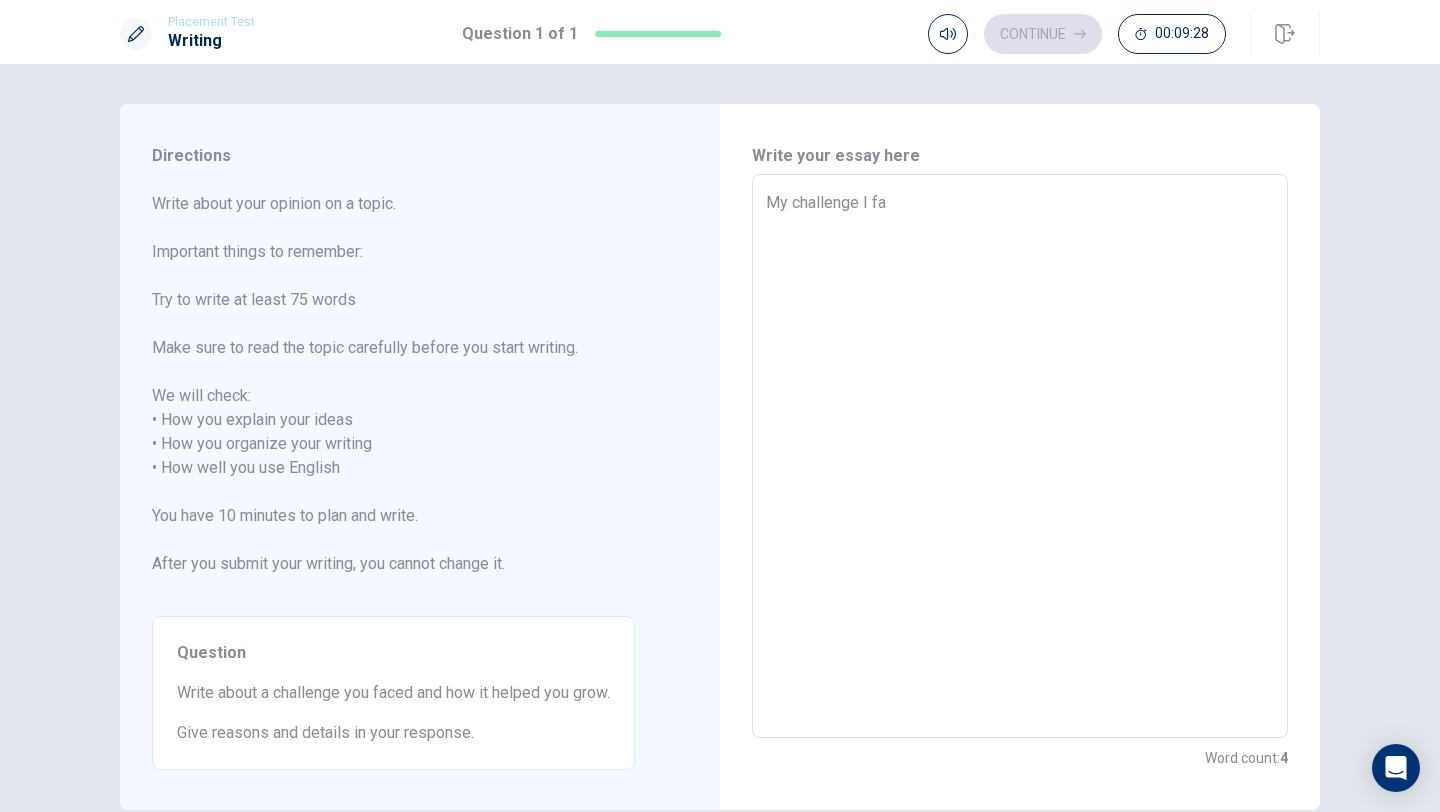 type on "x" 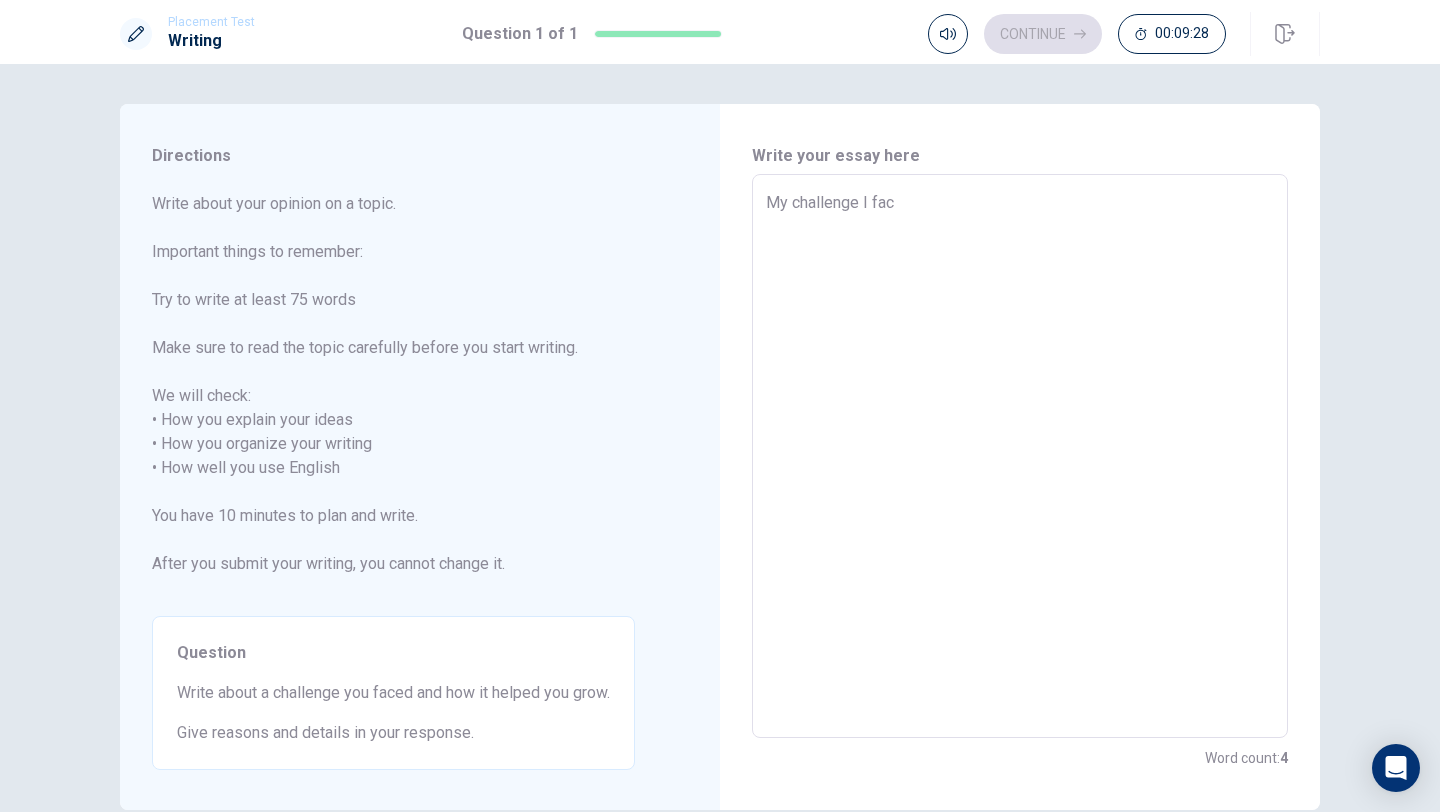type on "x" 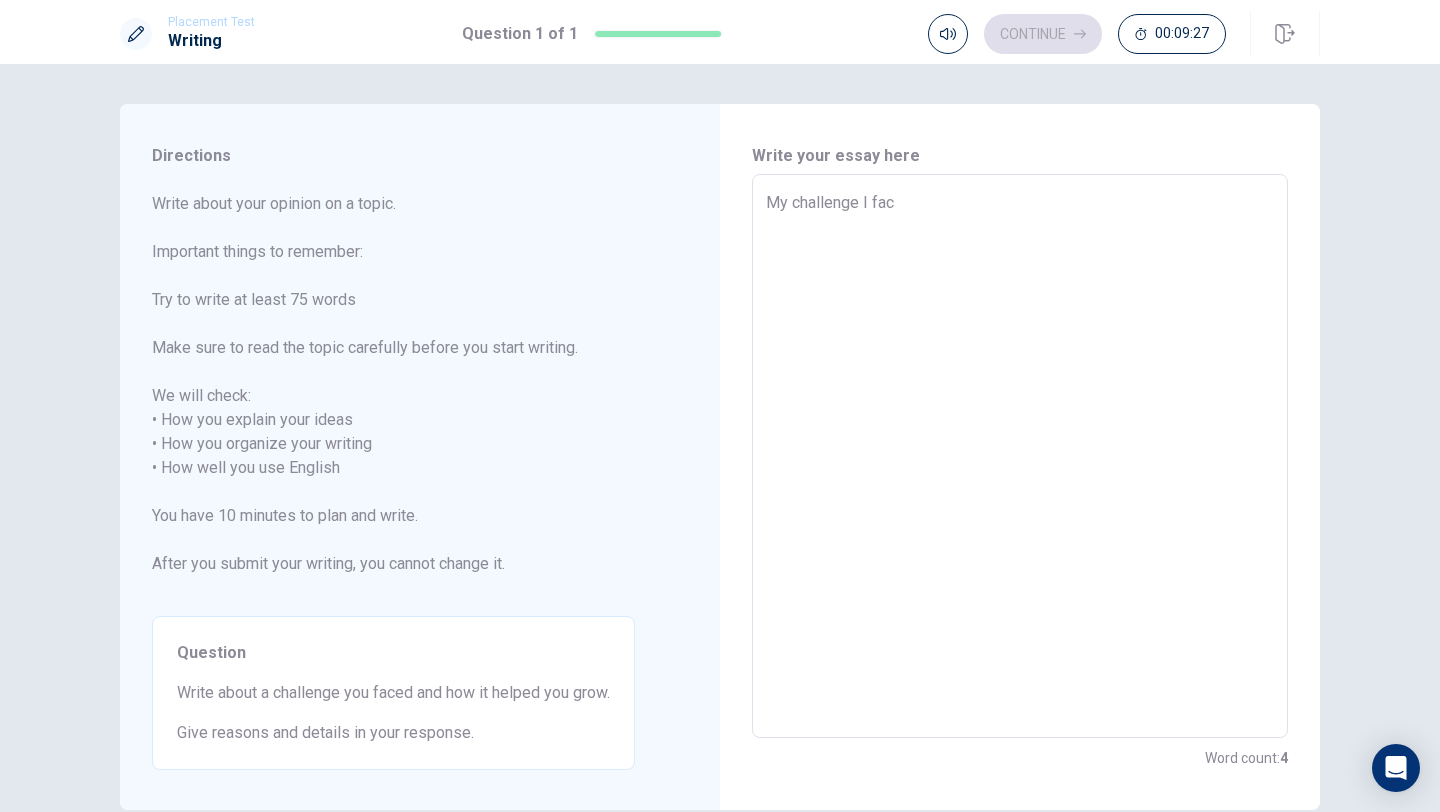 type on "My challenge I face" 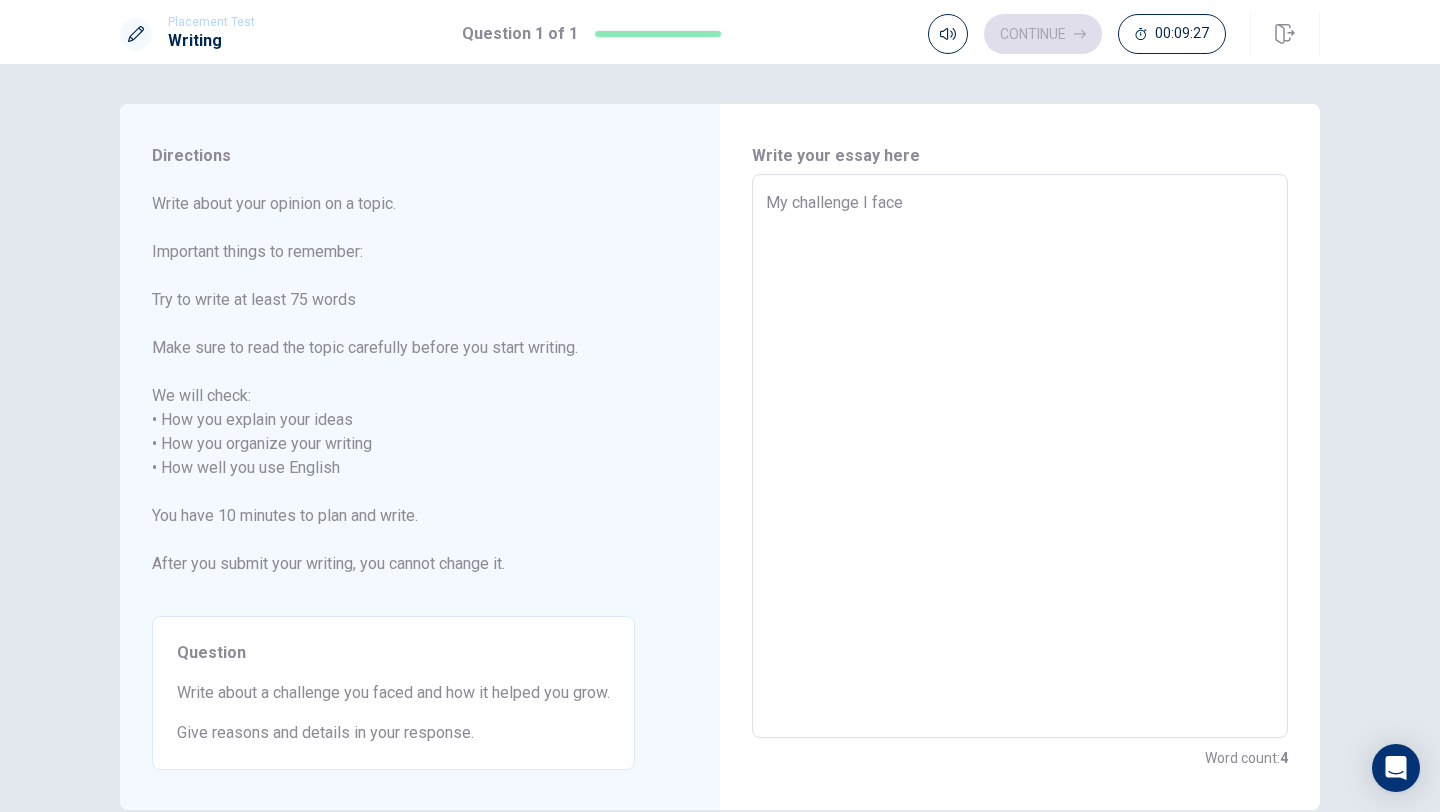 type on "x" 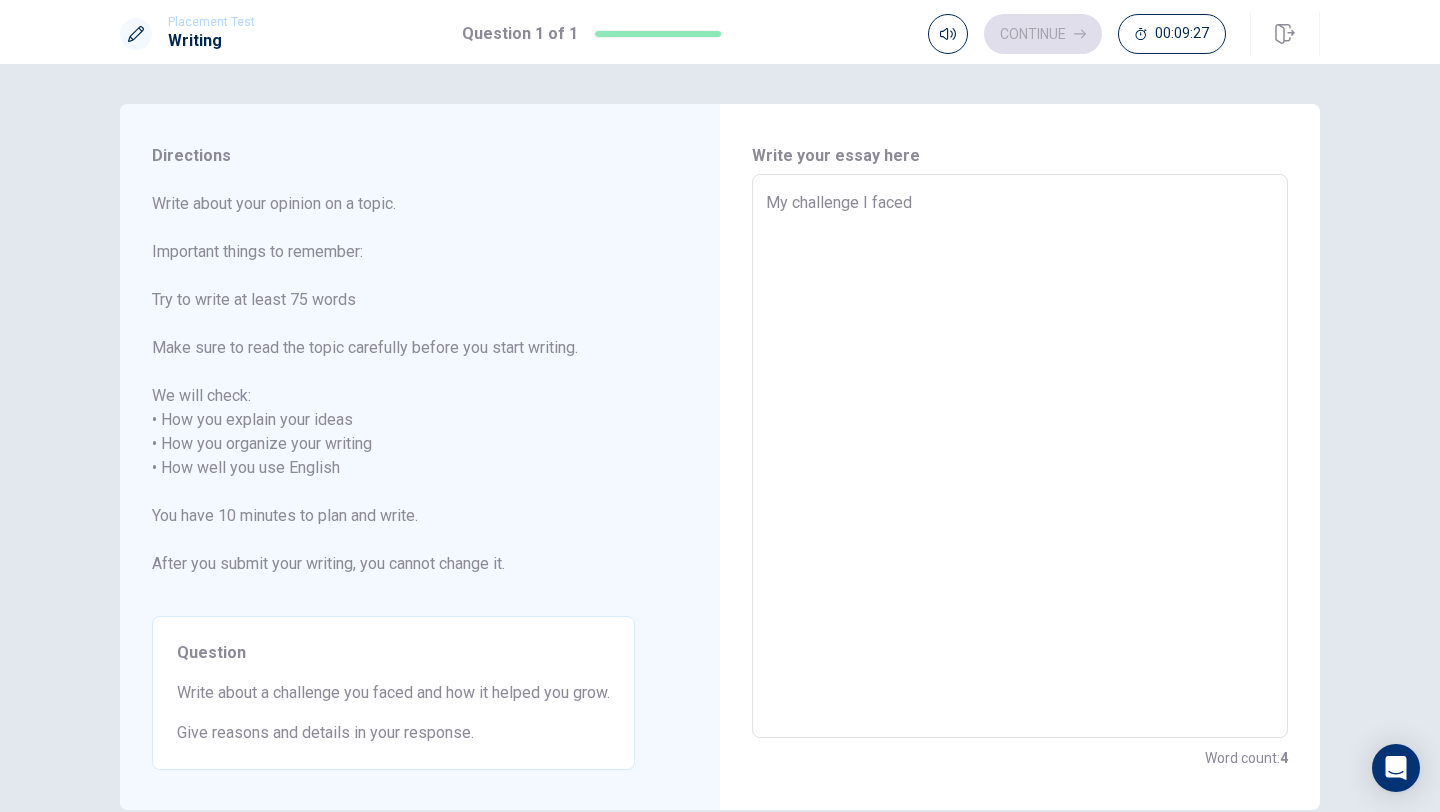 type on "x" 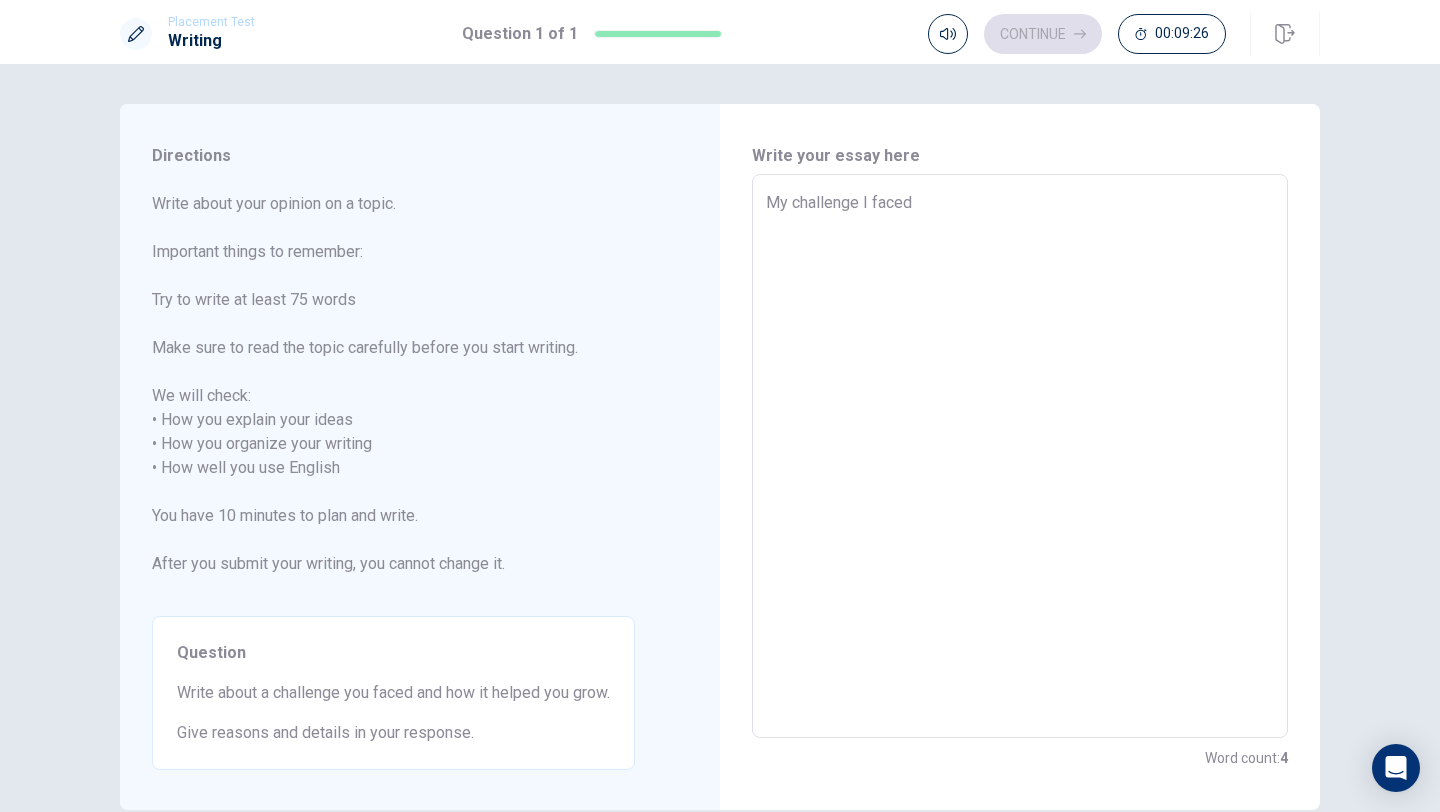 type on "My challenge I faced o" 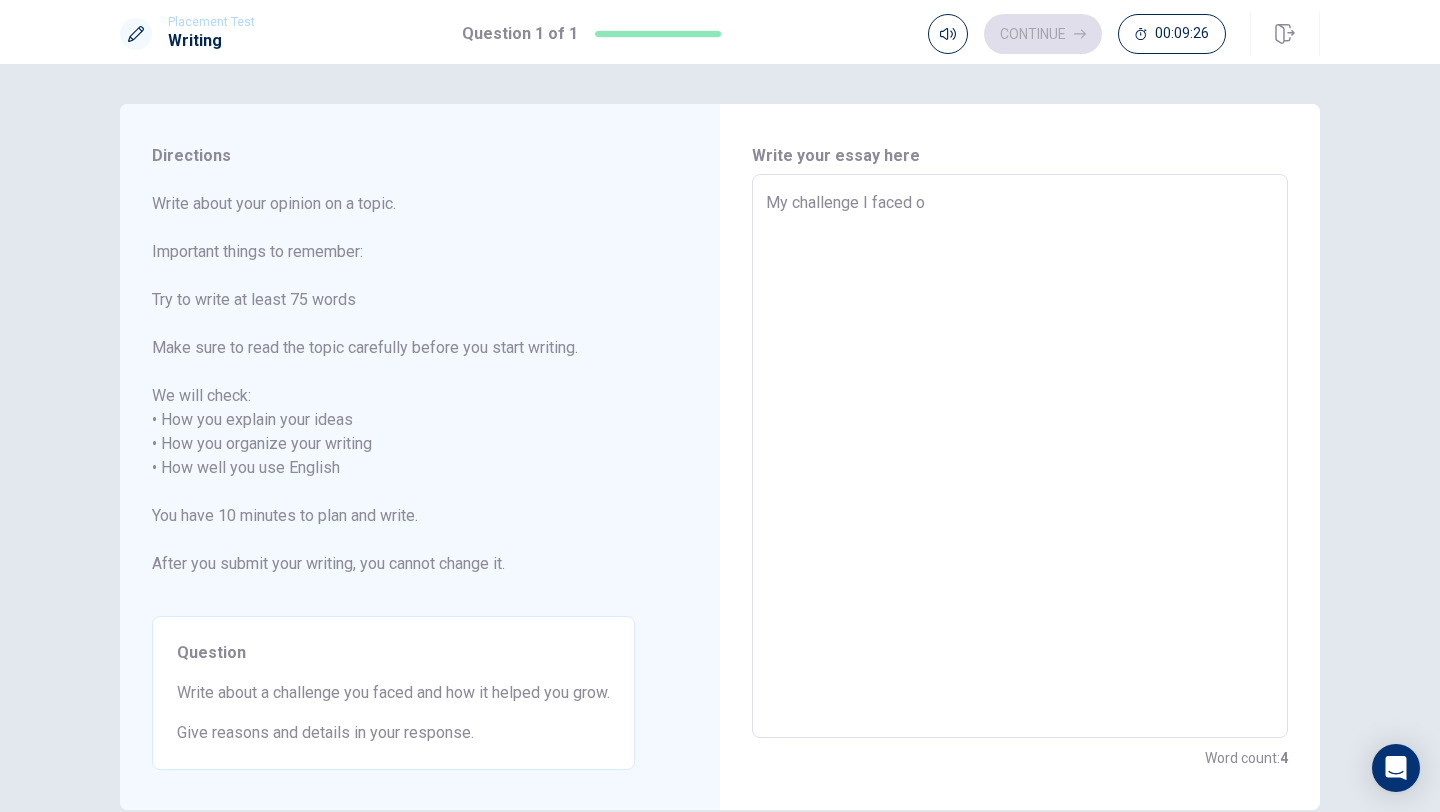 type on "x" 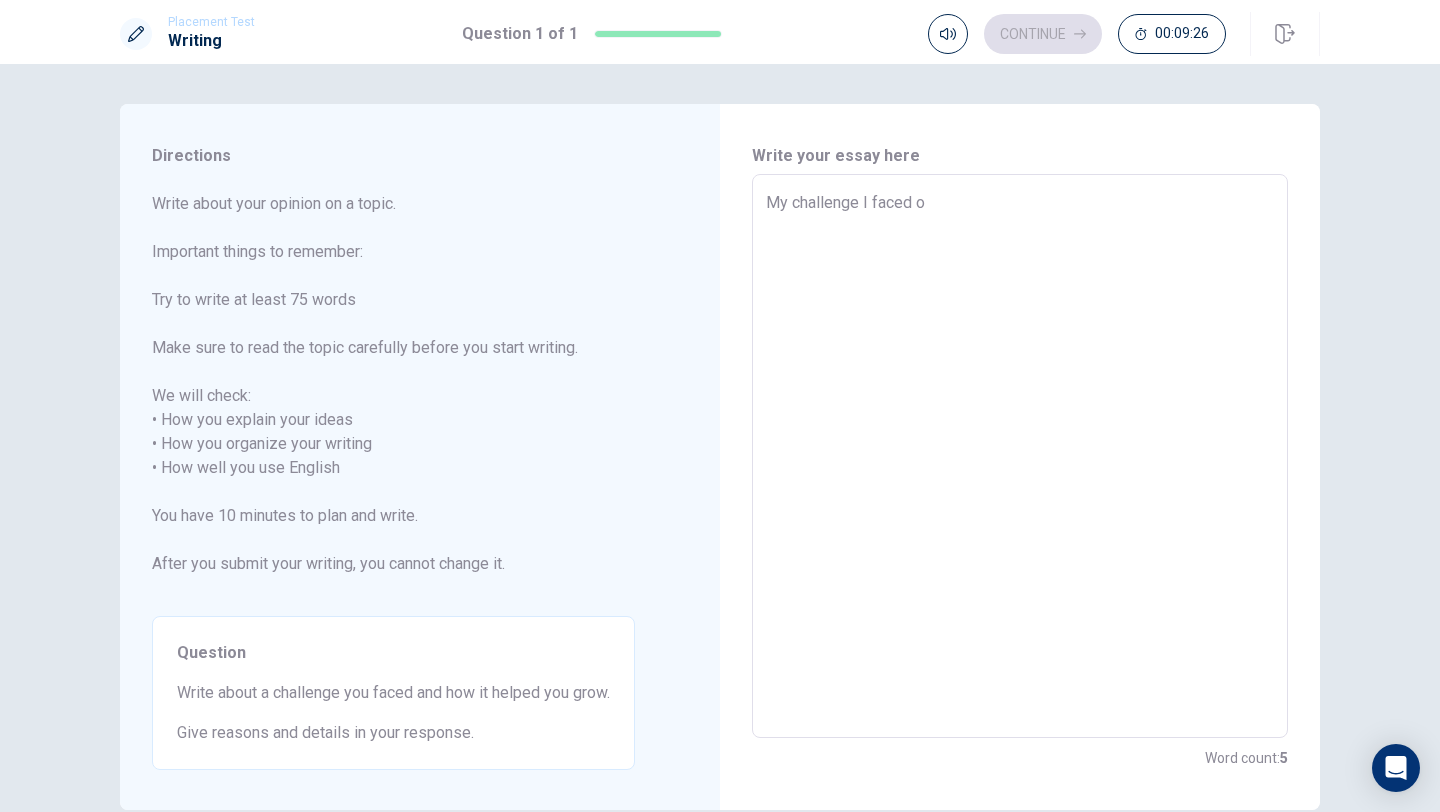 type on "My challenge I faced on" 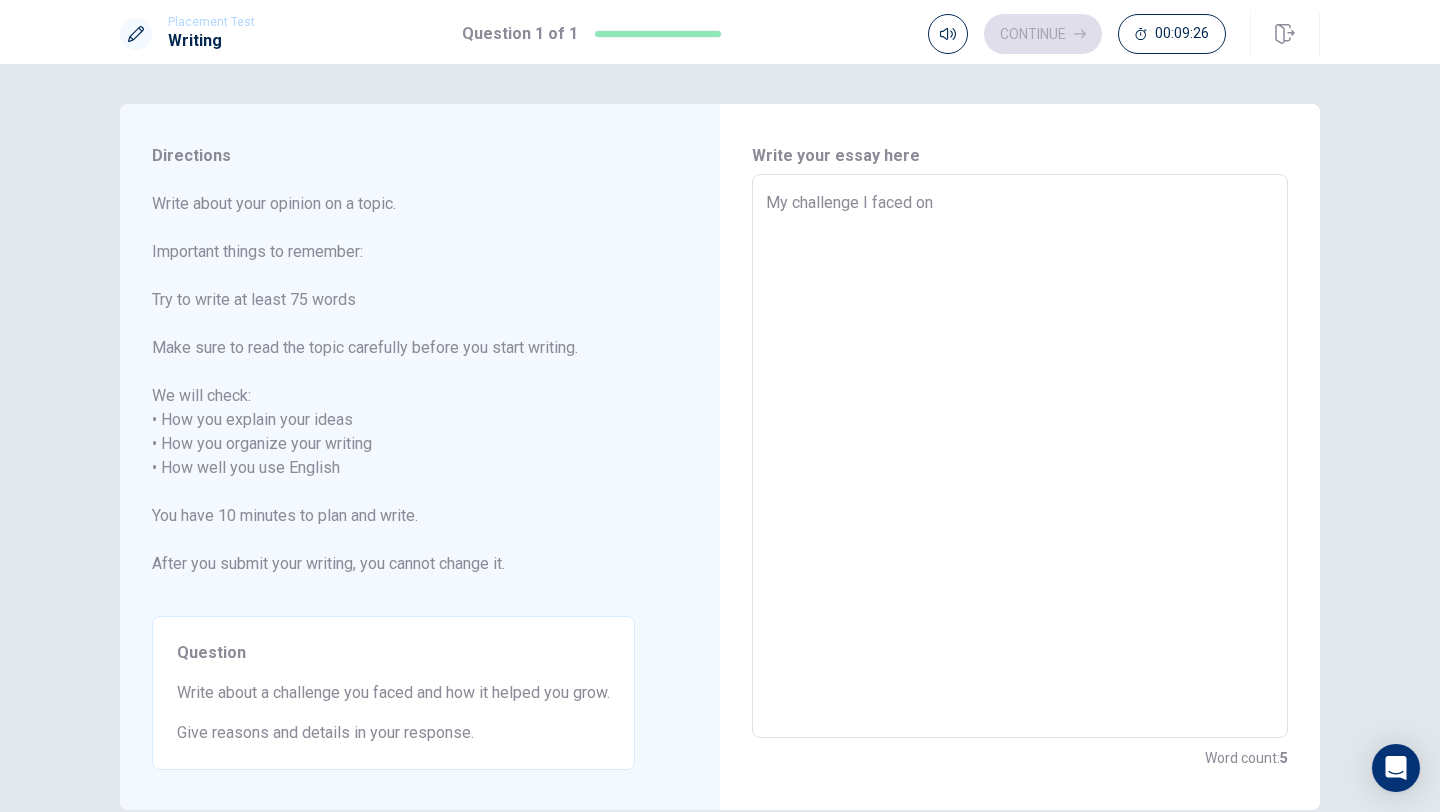 type on "x" 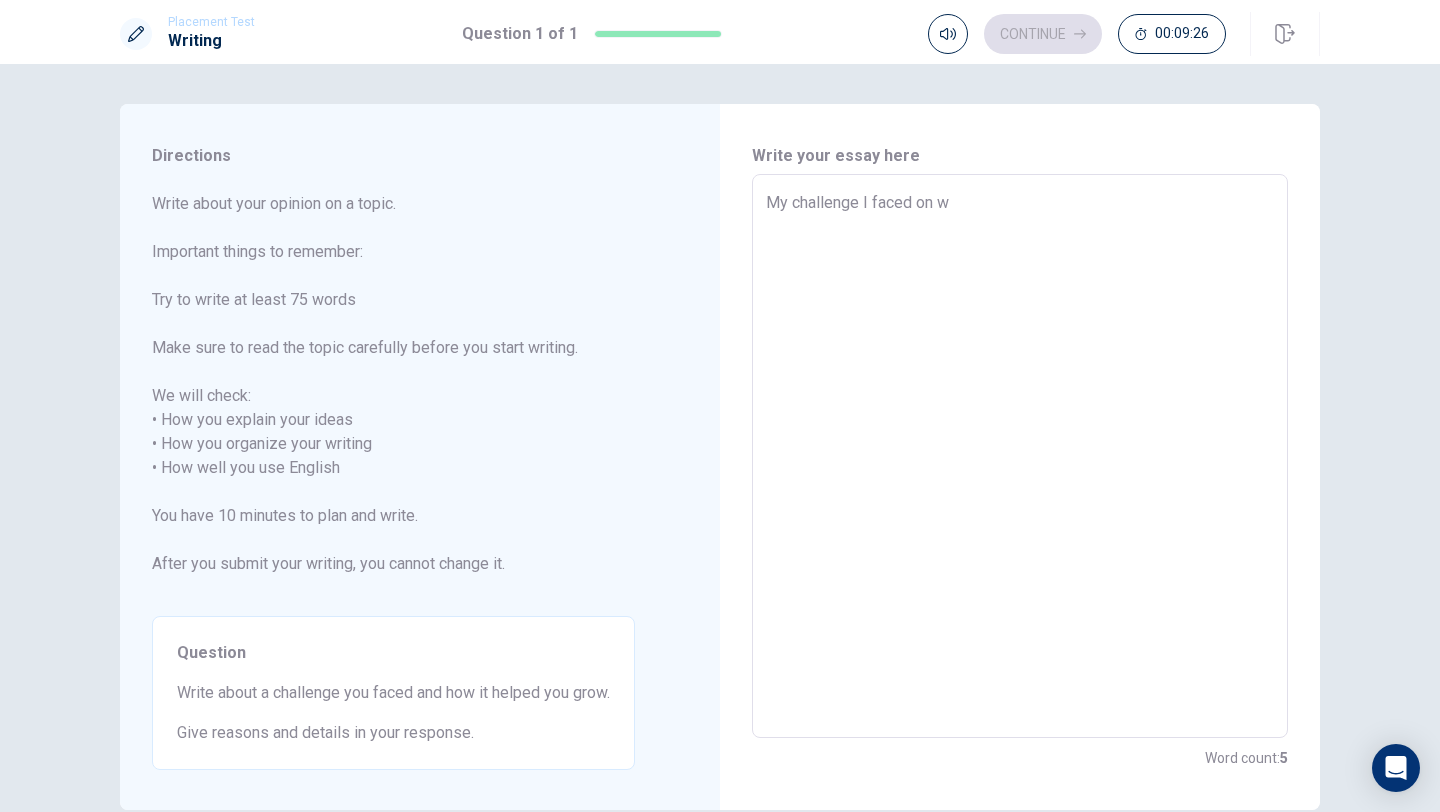 type on "x" 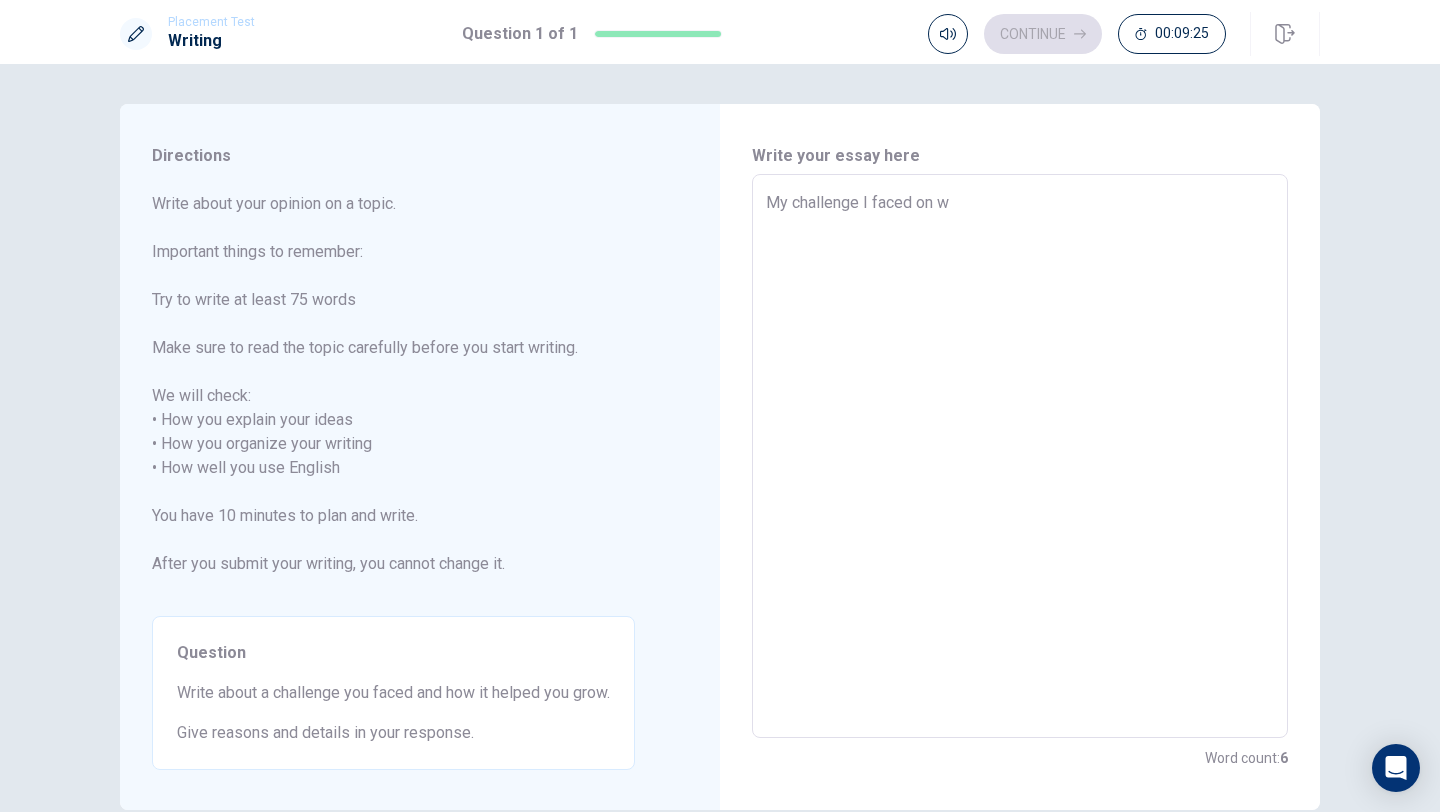 type on "My challenge I faced on wa" 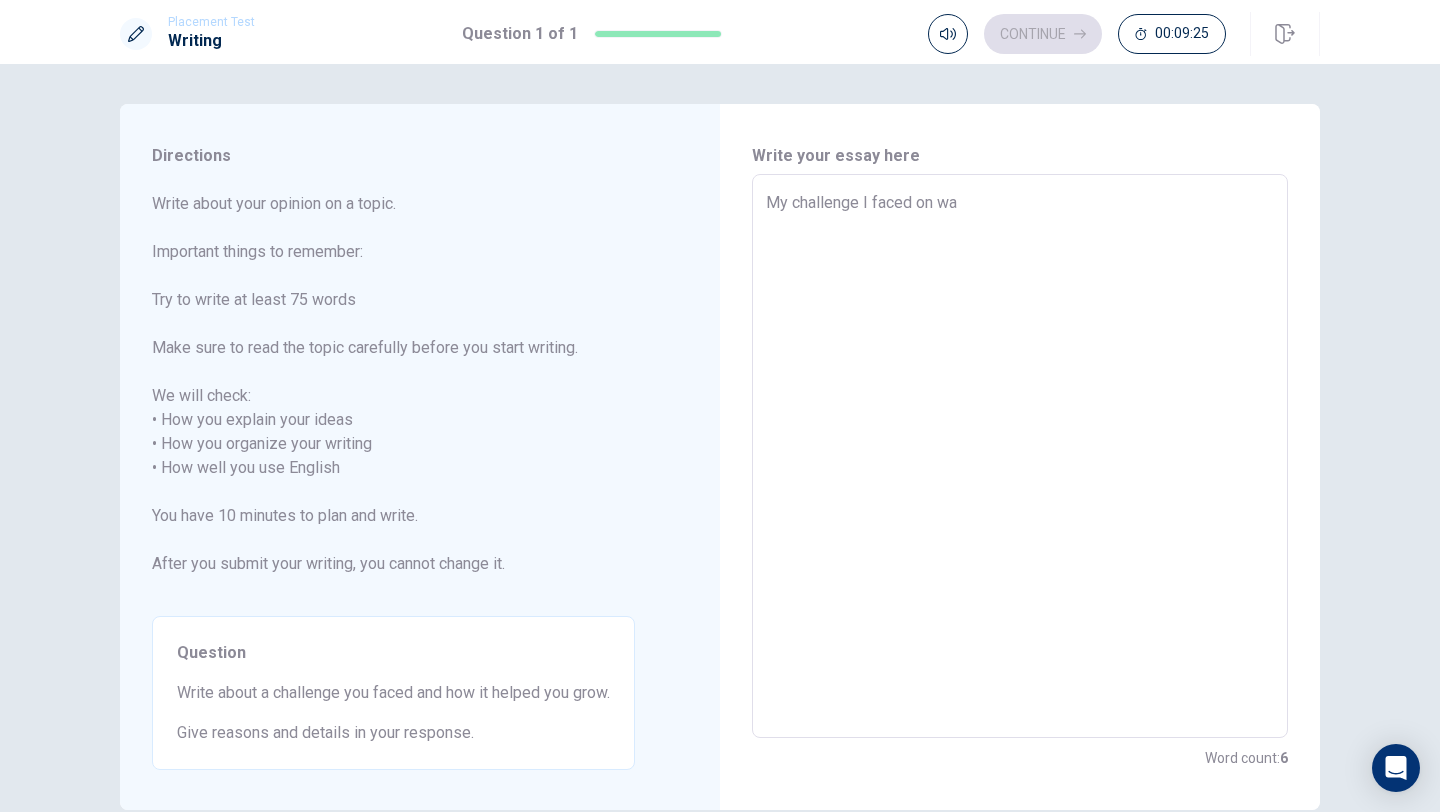 type on "x" 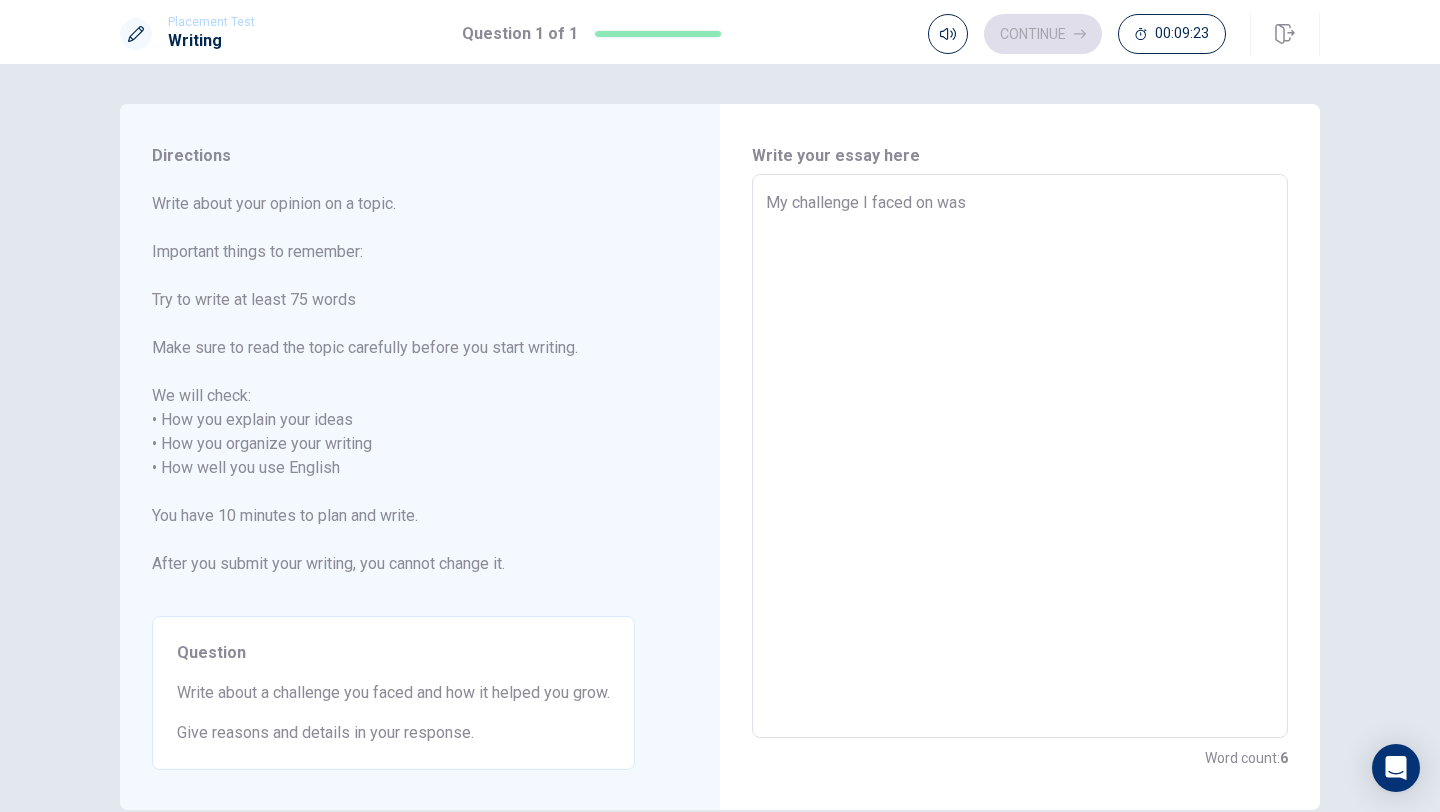 click on "My challenge I faced on was" at bounding box center (1020, 456) 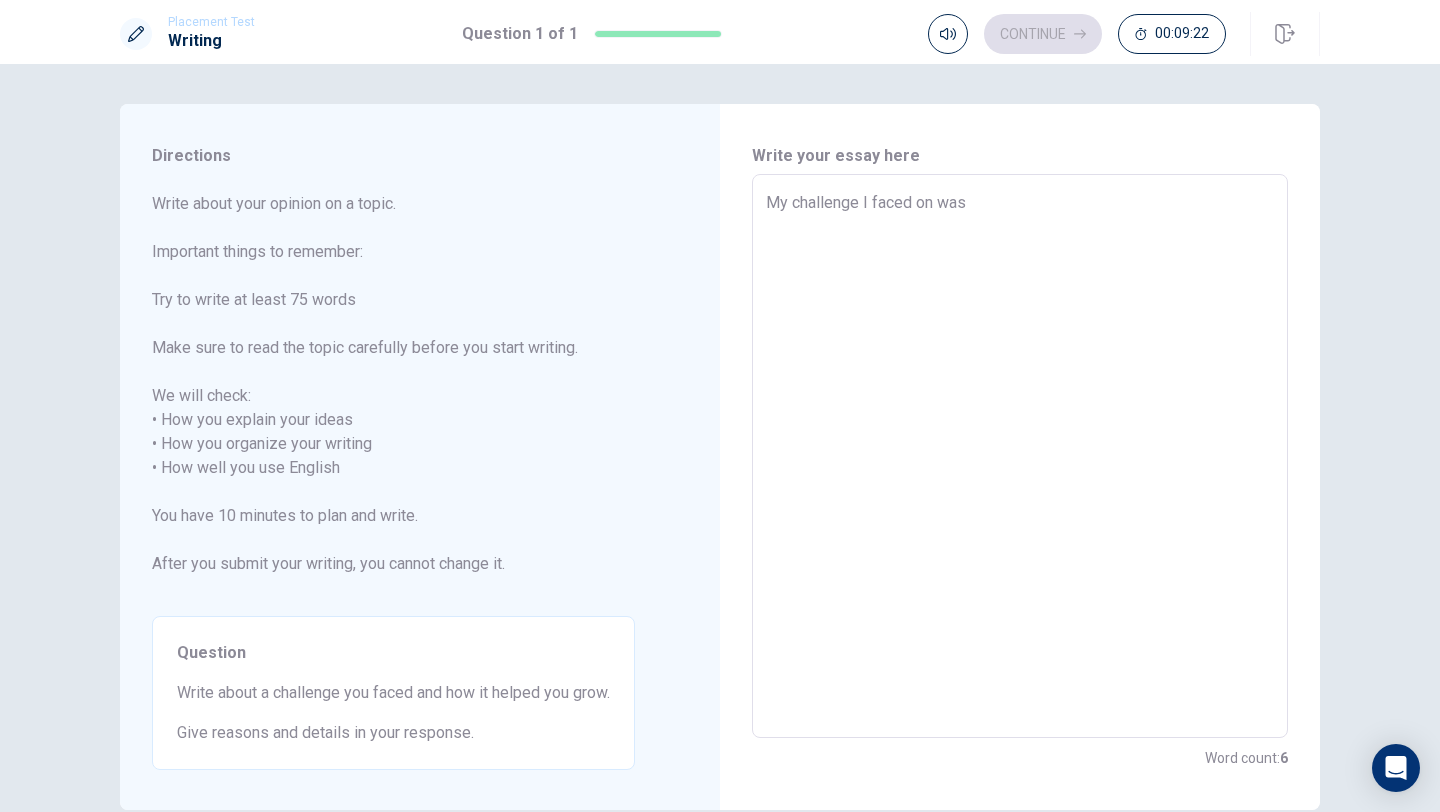 type on "My challenge I faced o was" 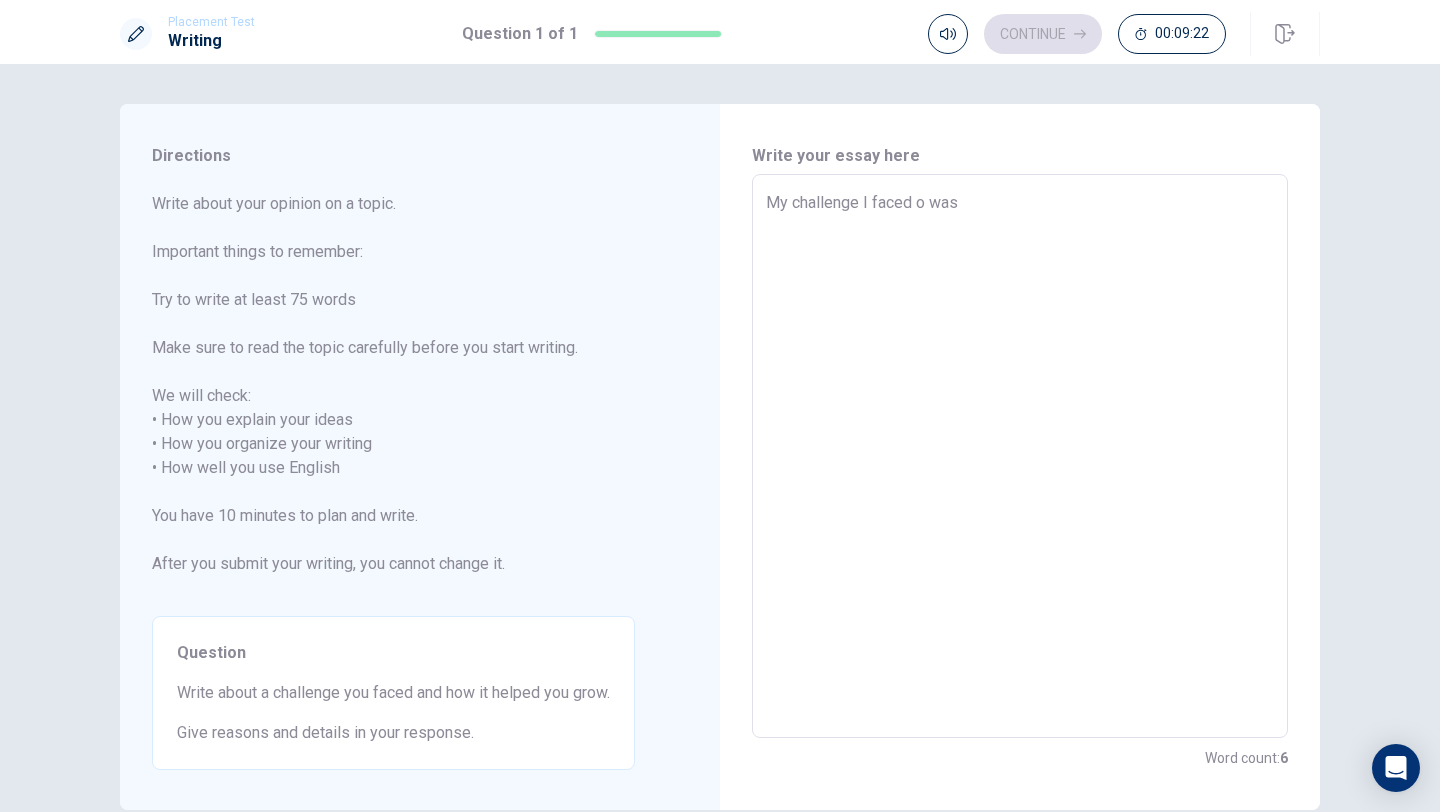 type on "x" 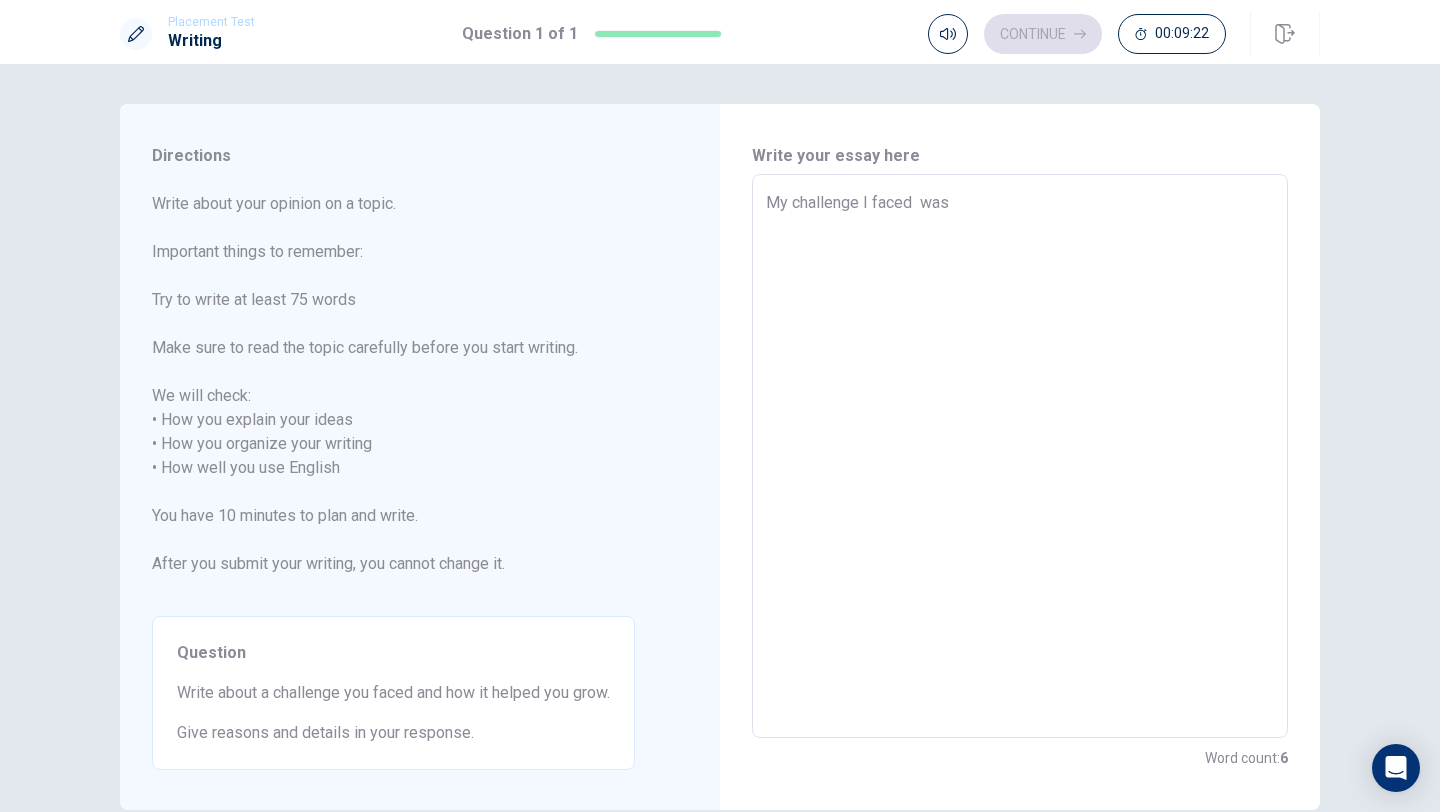 type on "x" 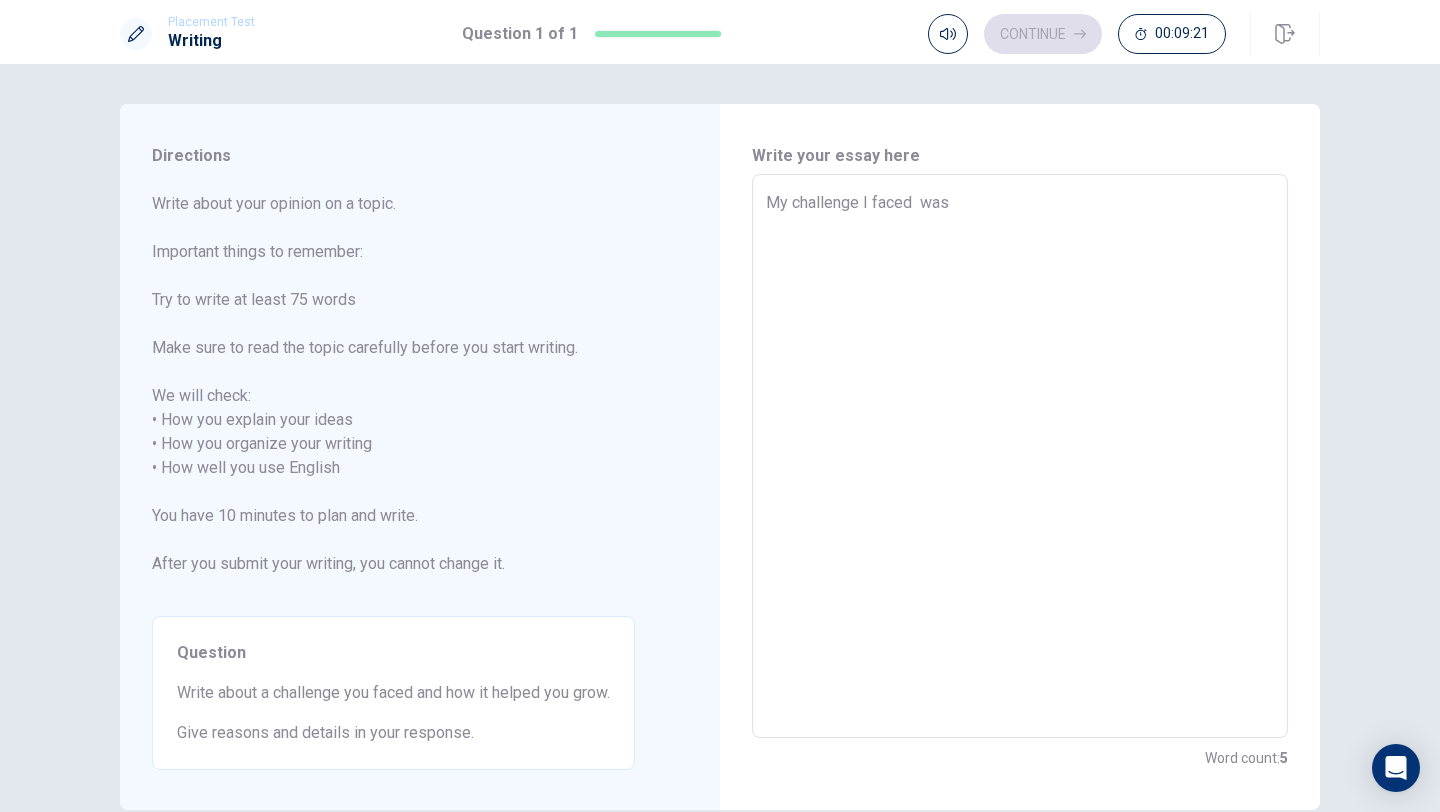 type on "My challenge I faced was" 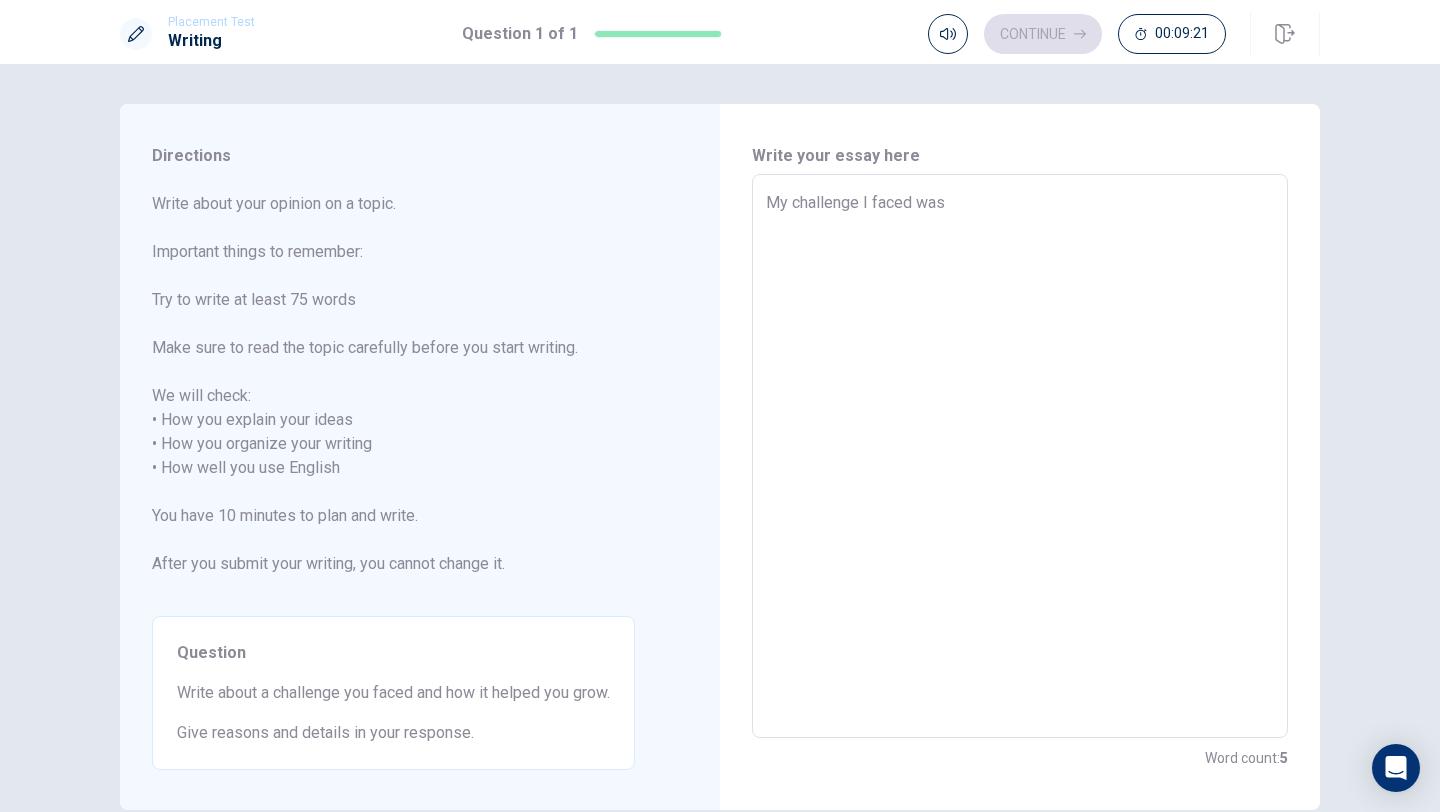 type on "x" 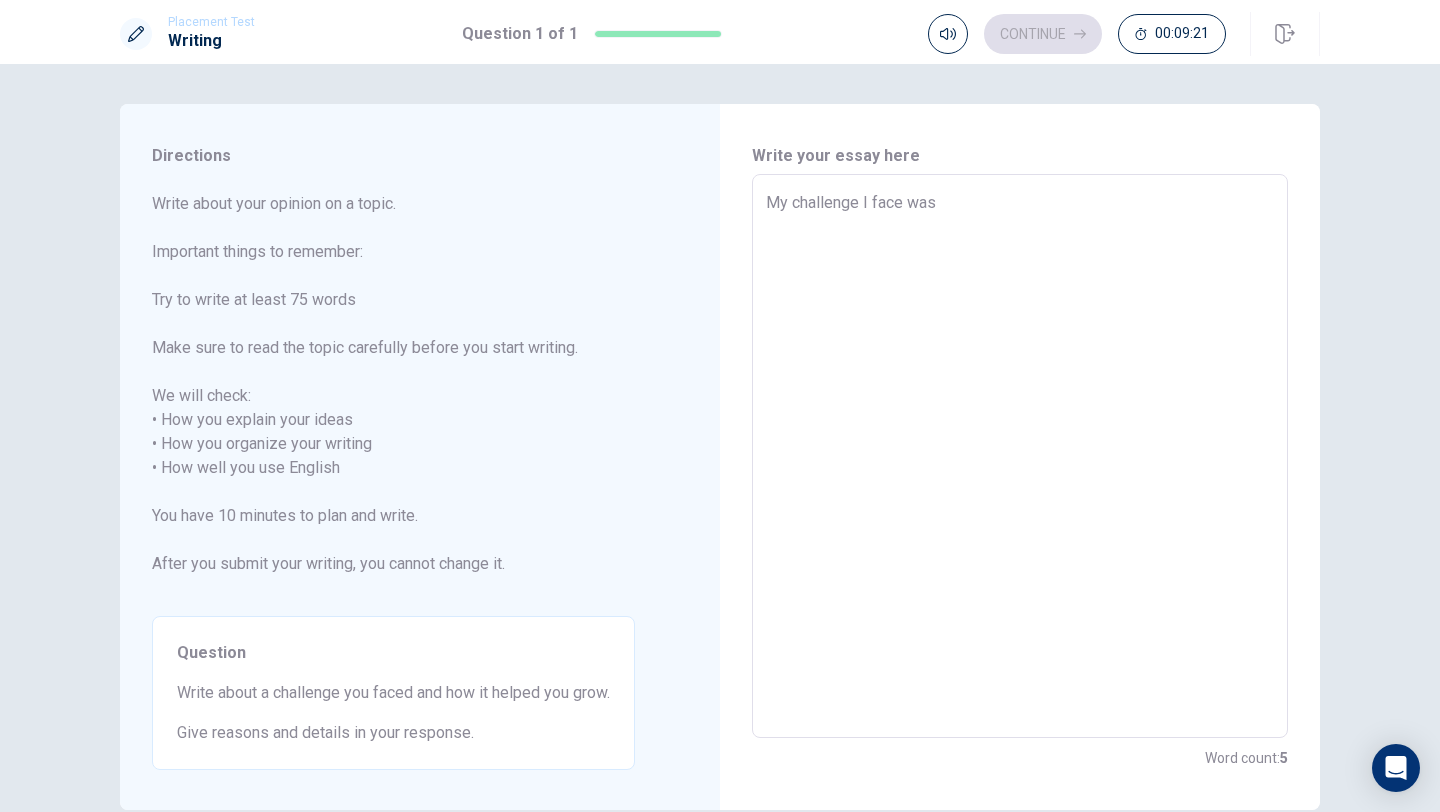 type on "x" 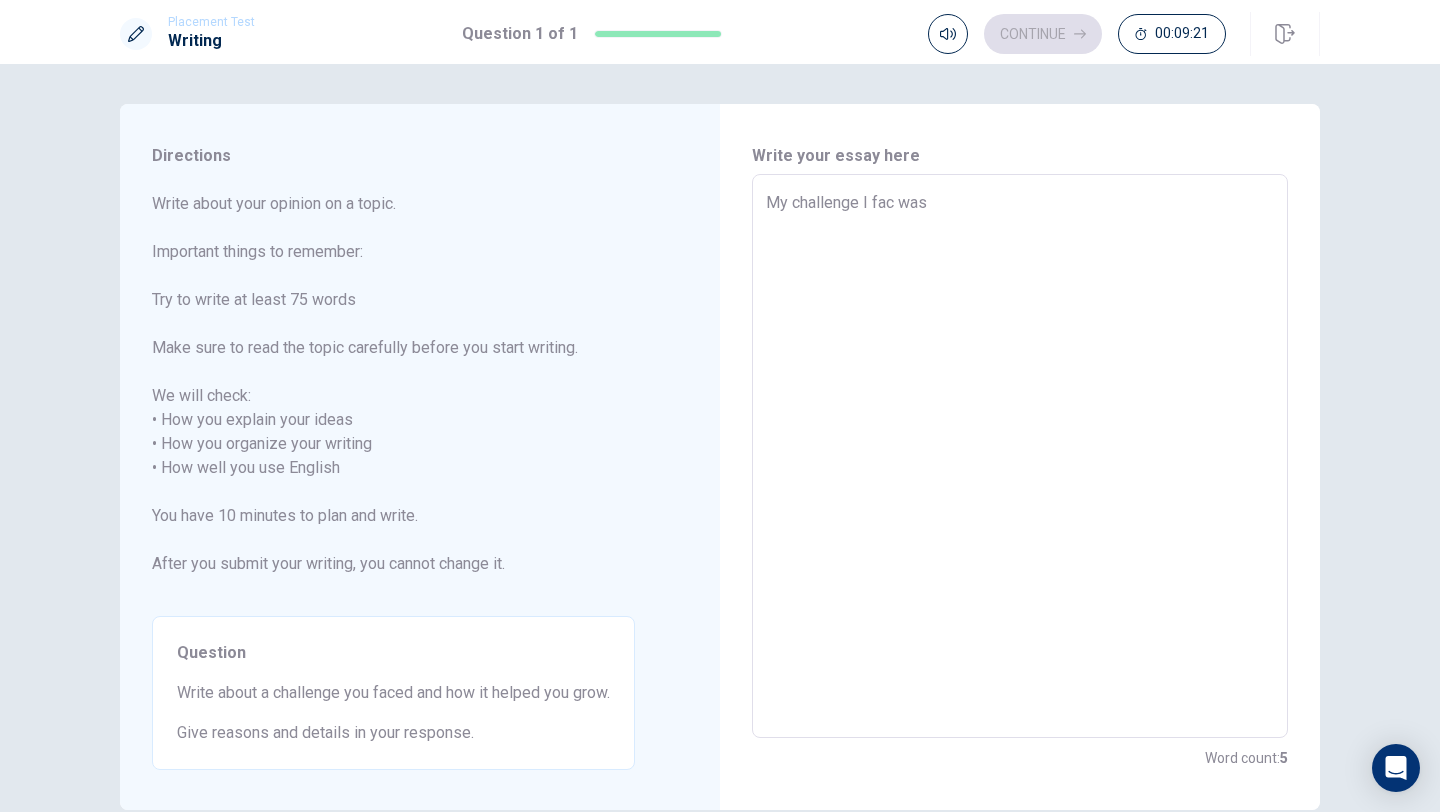 type on "x" 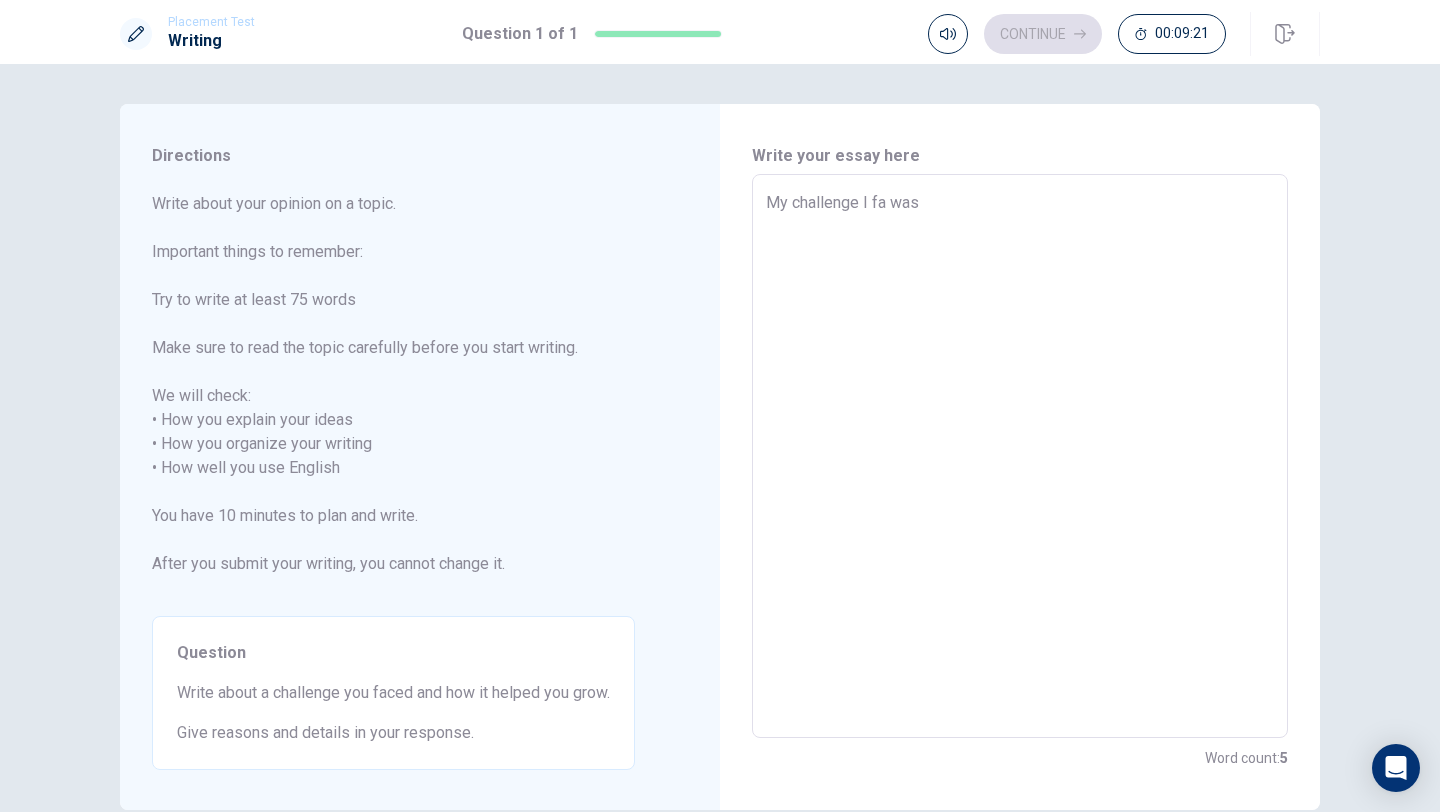 type on "x" 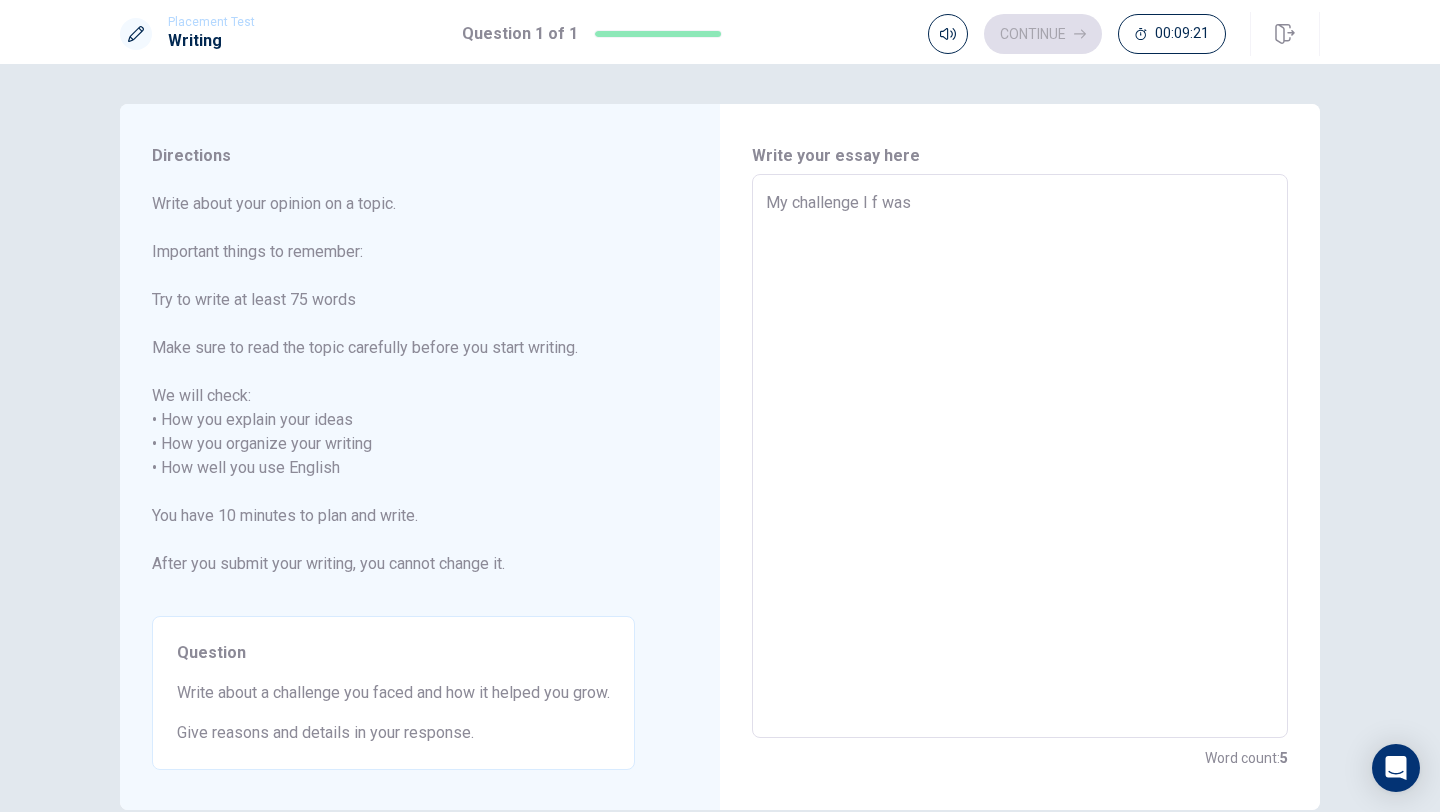 type on "x" 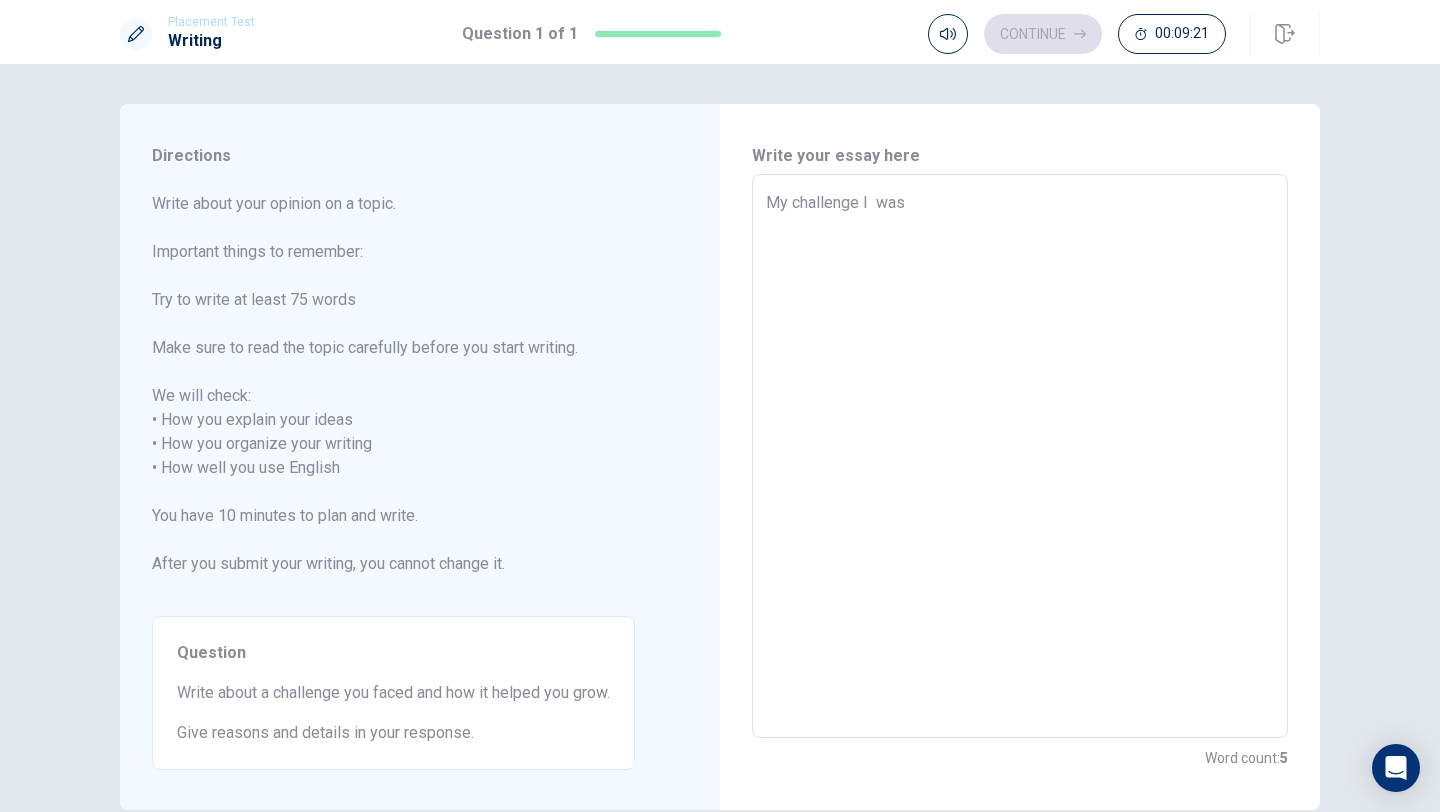 type on "x" 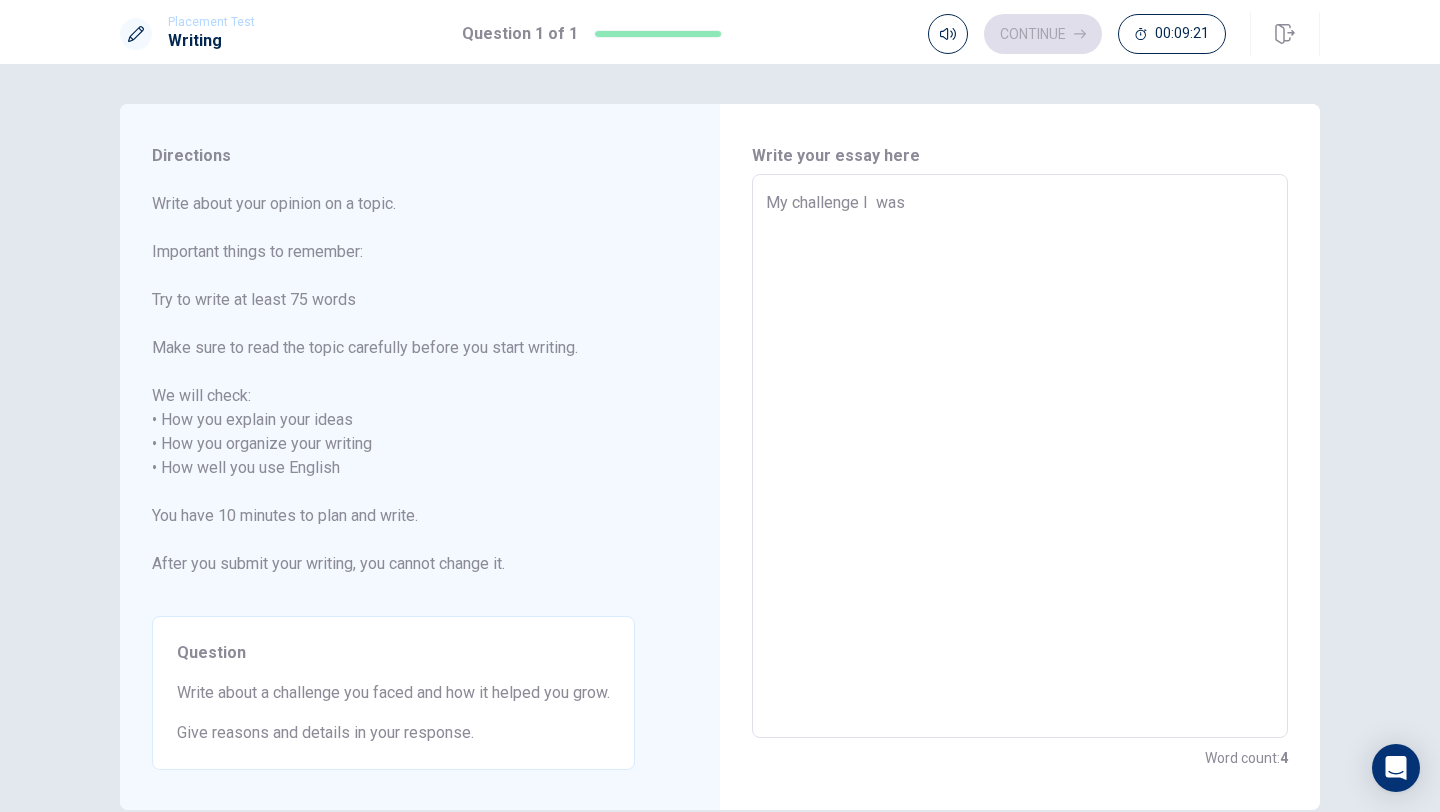 type on "My challenge I was" 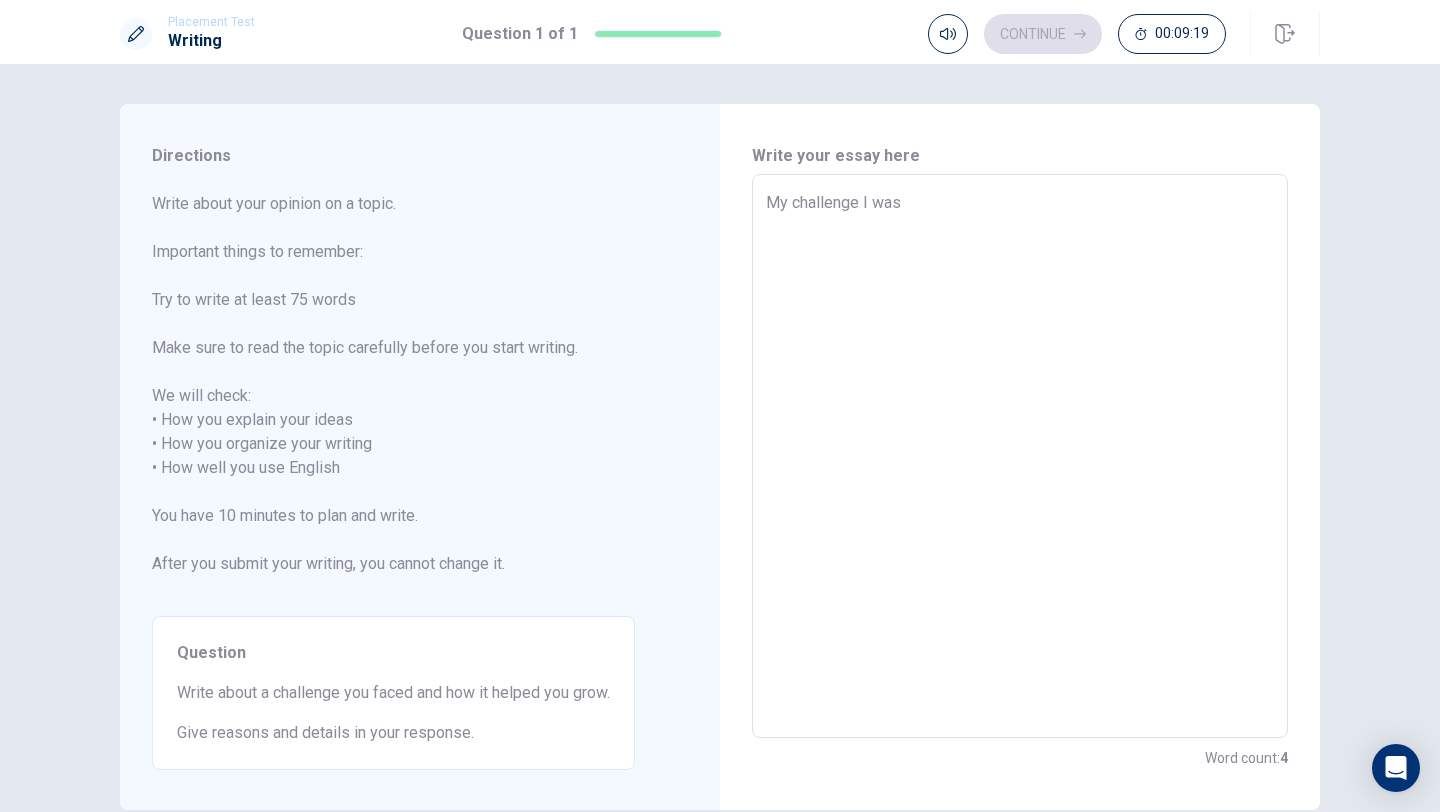 type on "x" 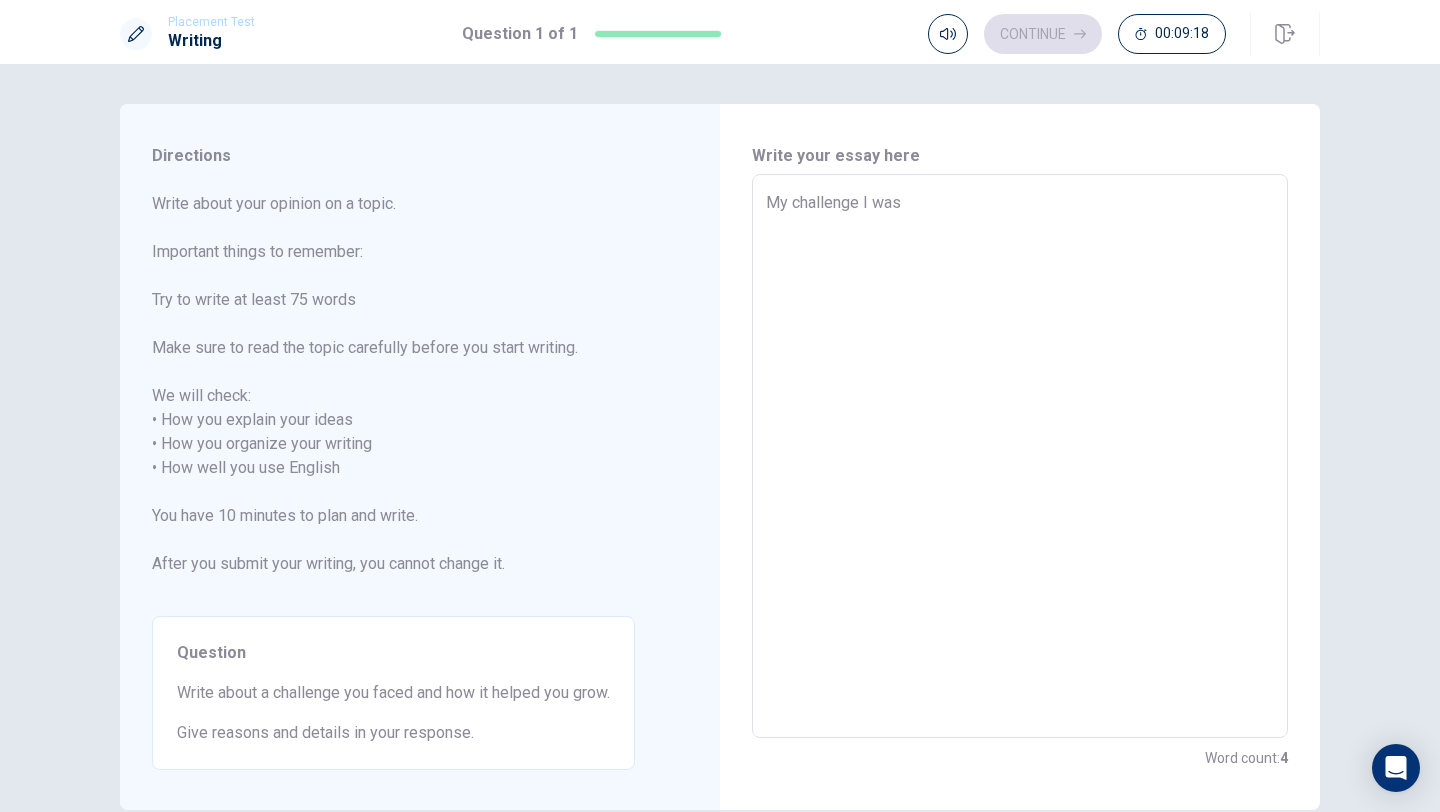 type on "My challenge  was" 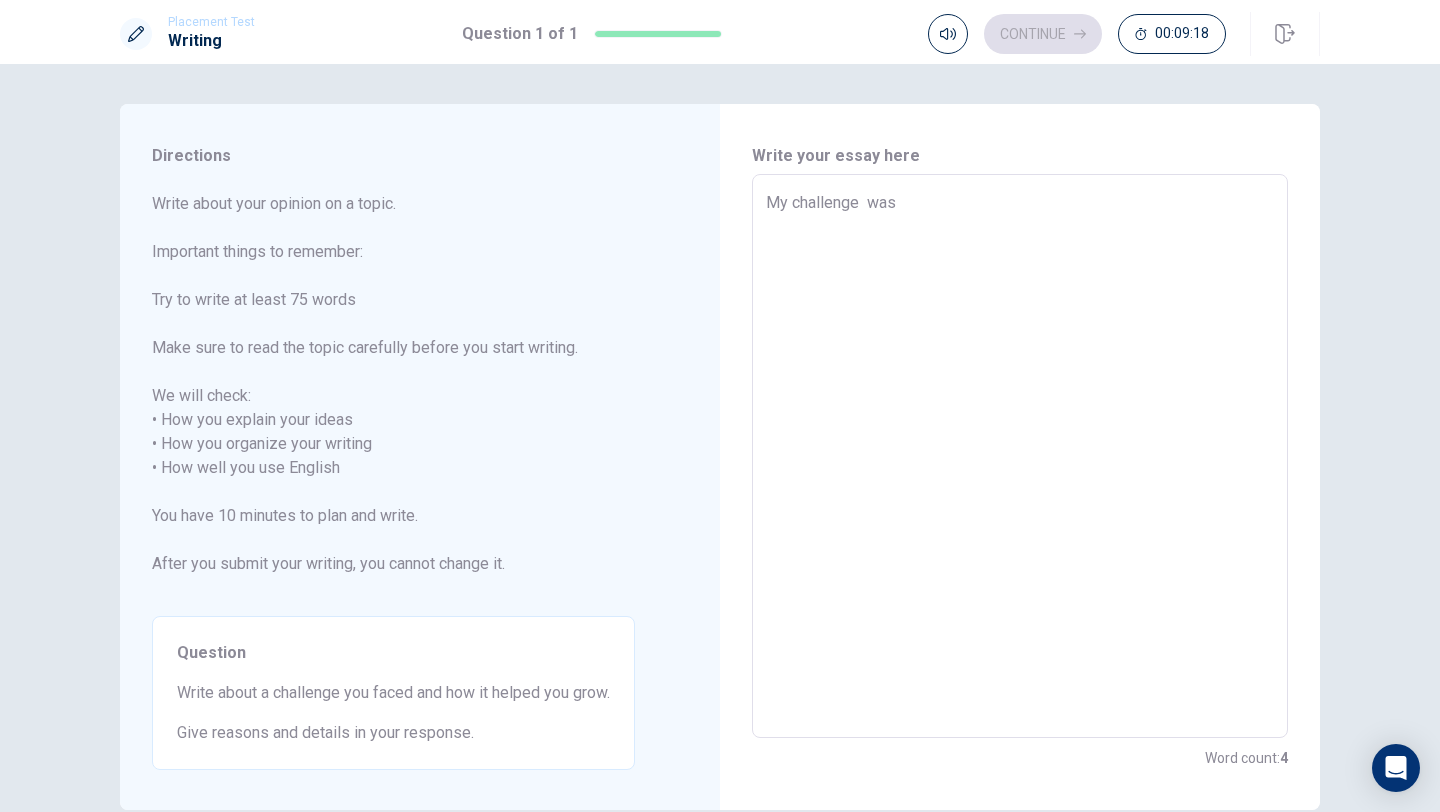 type on "x" 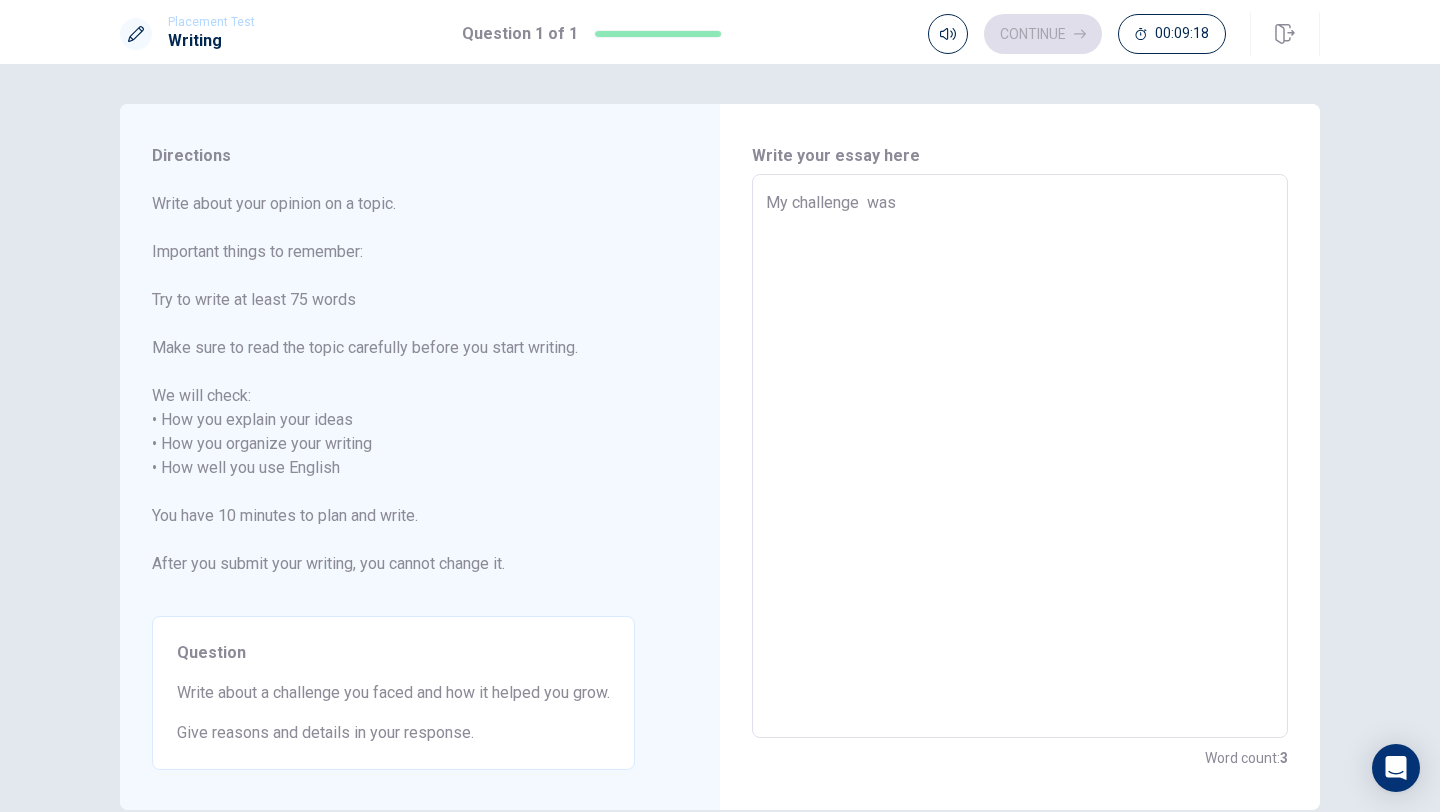 type on "My challenge i was" 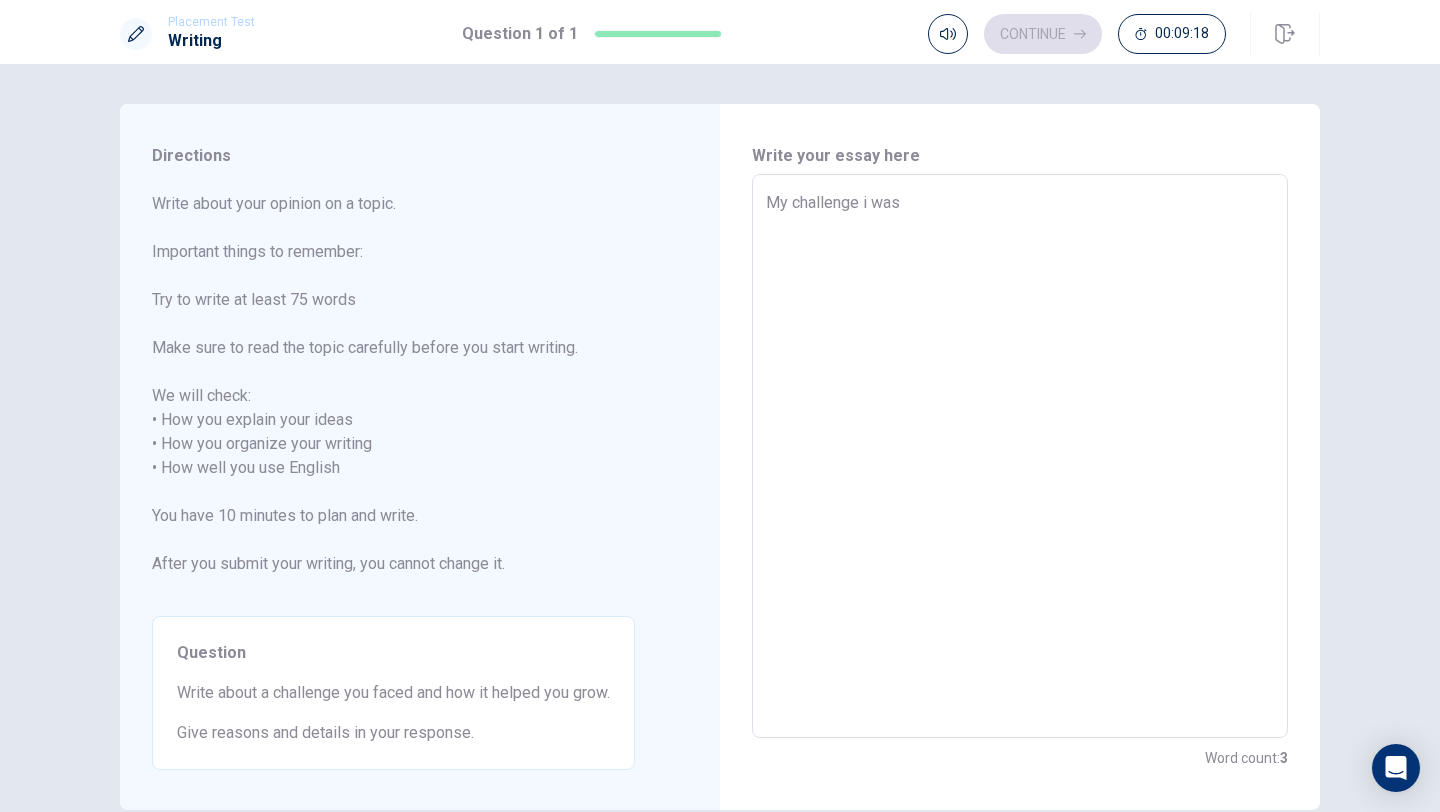 type on "x" 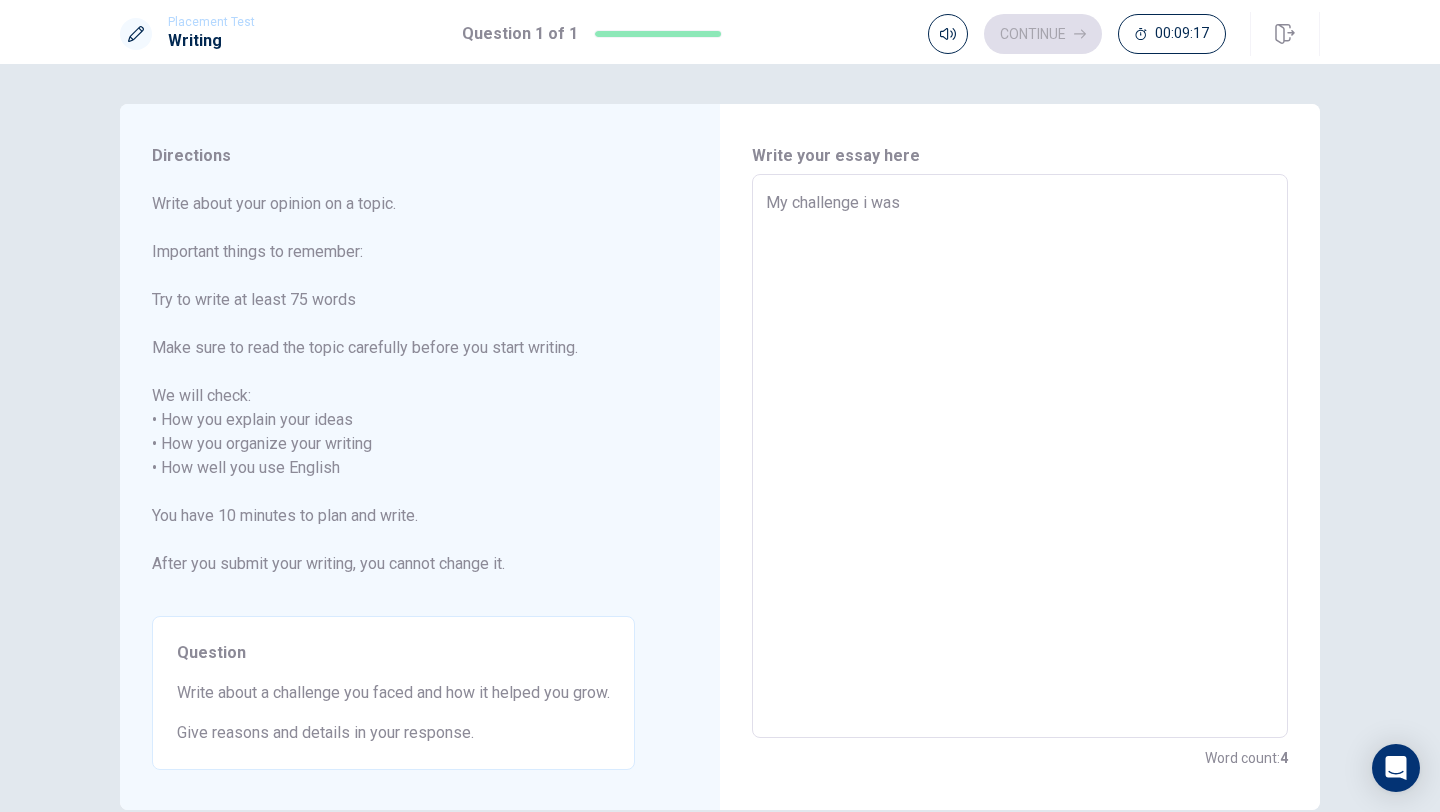 type on "My challenge in was" 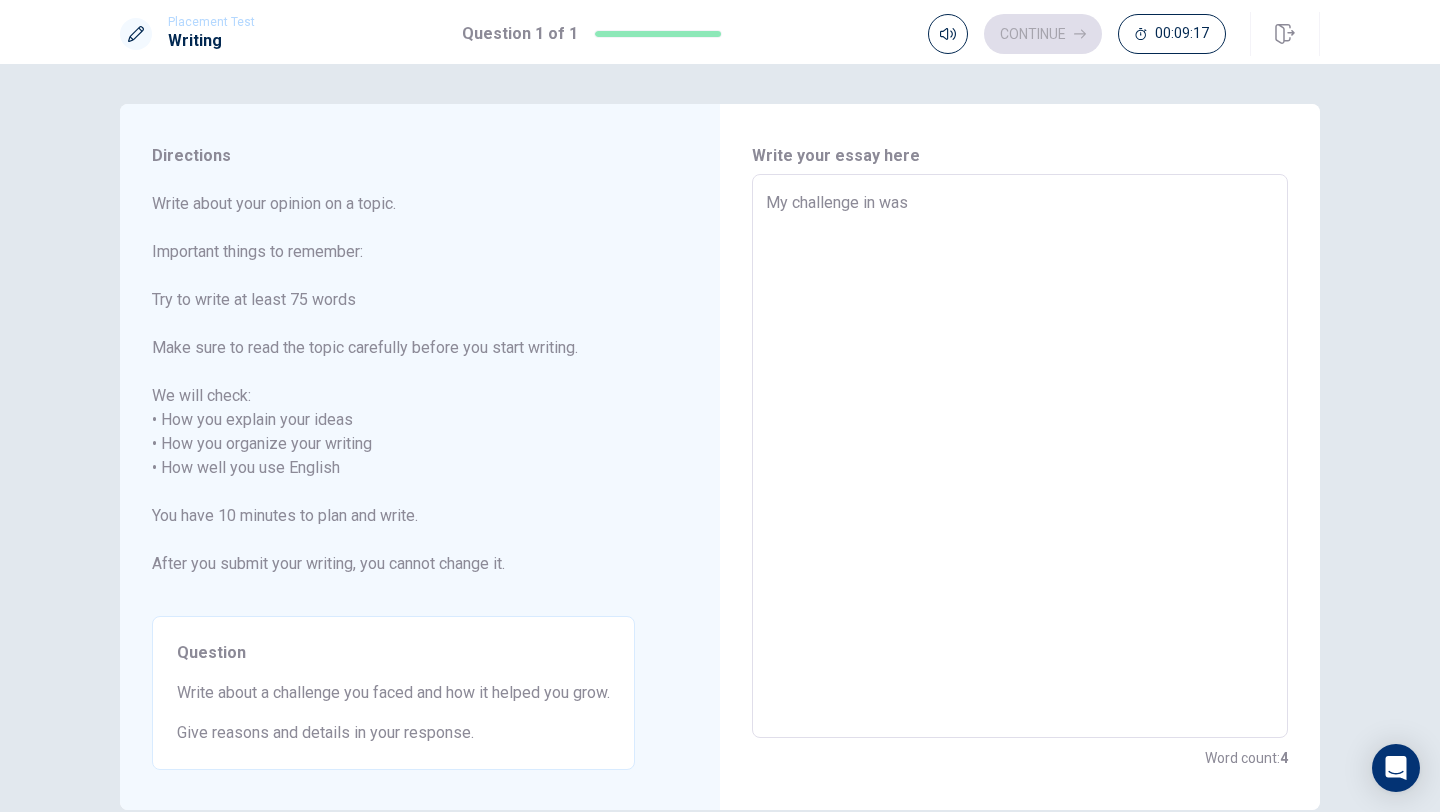 type on "x" 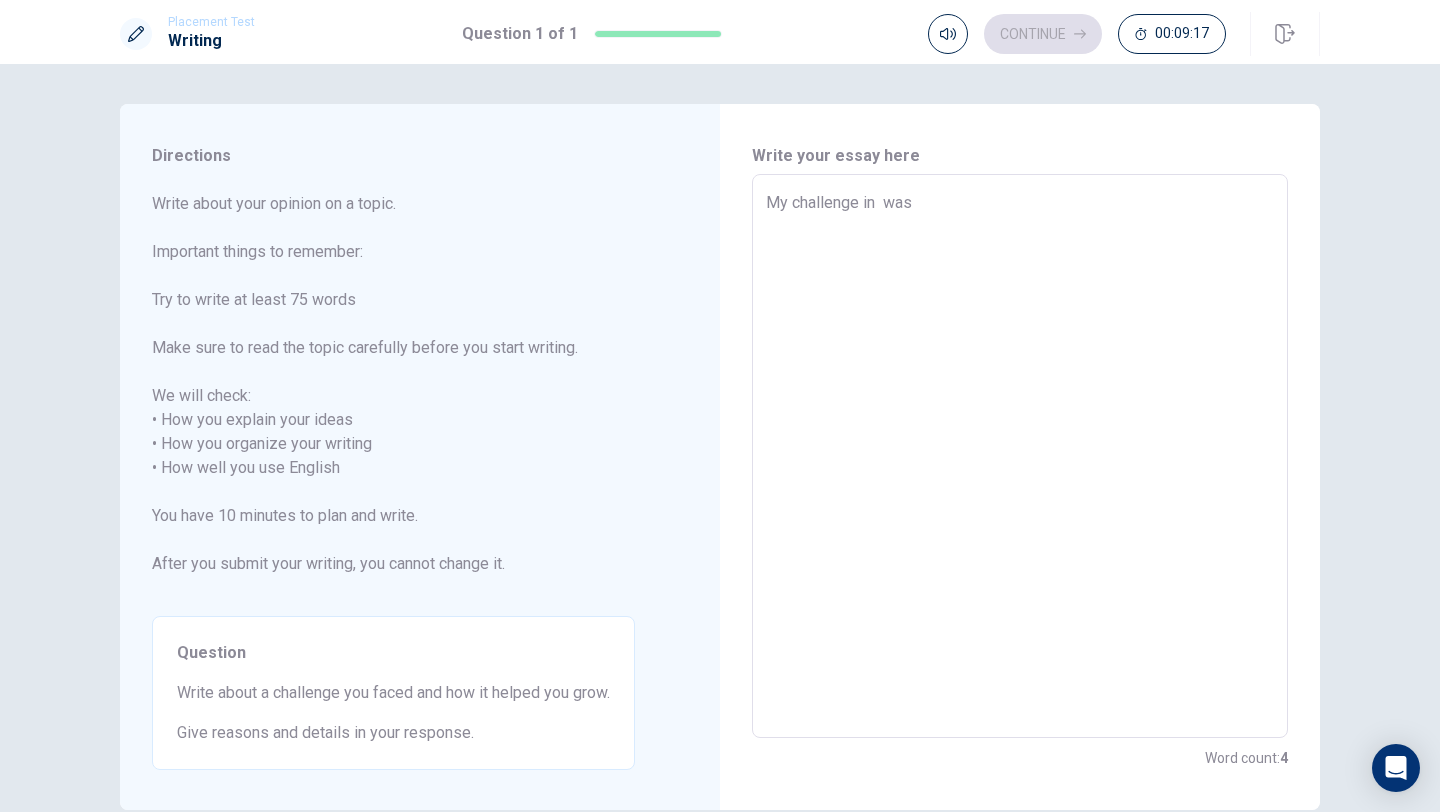 type on "x" 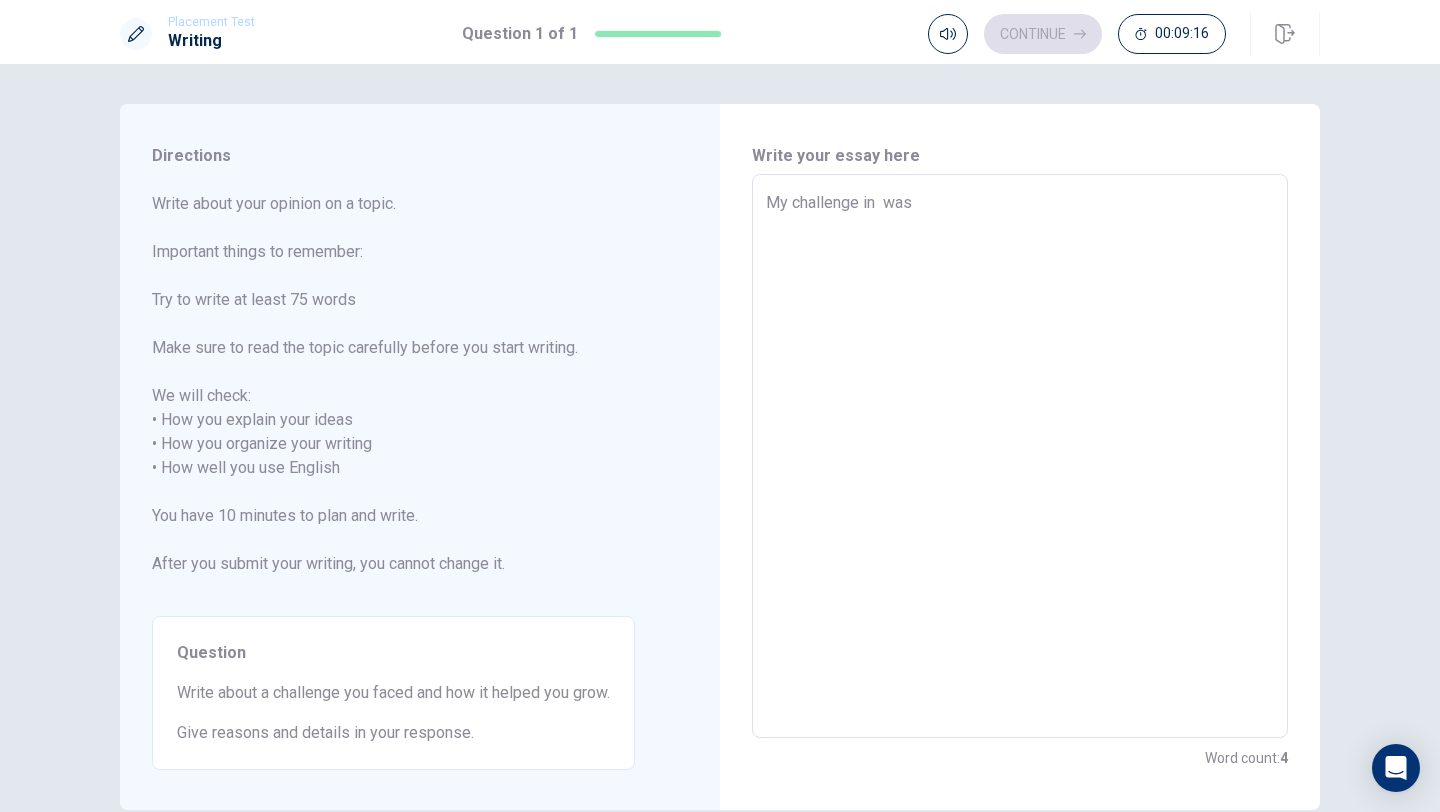 type on "My challenge in m was" 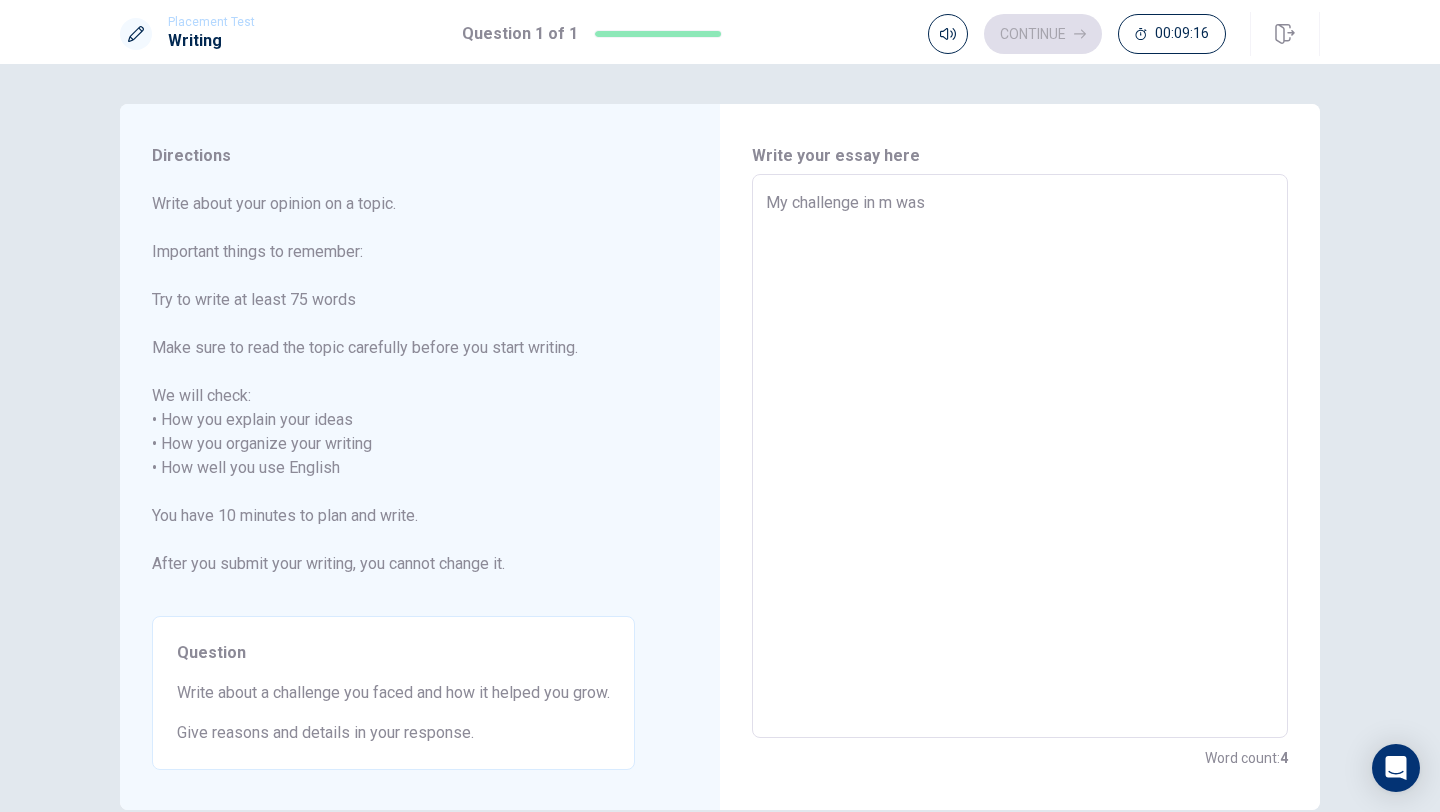type on "x" 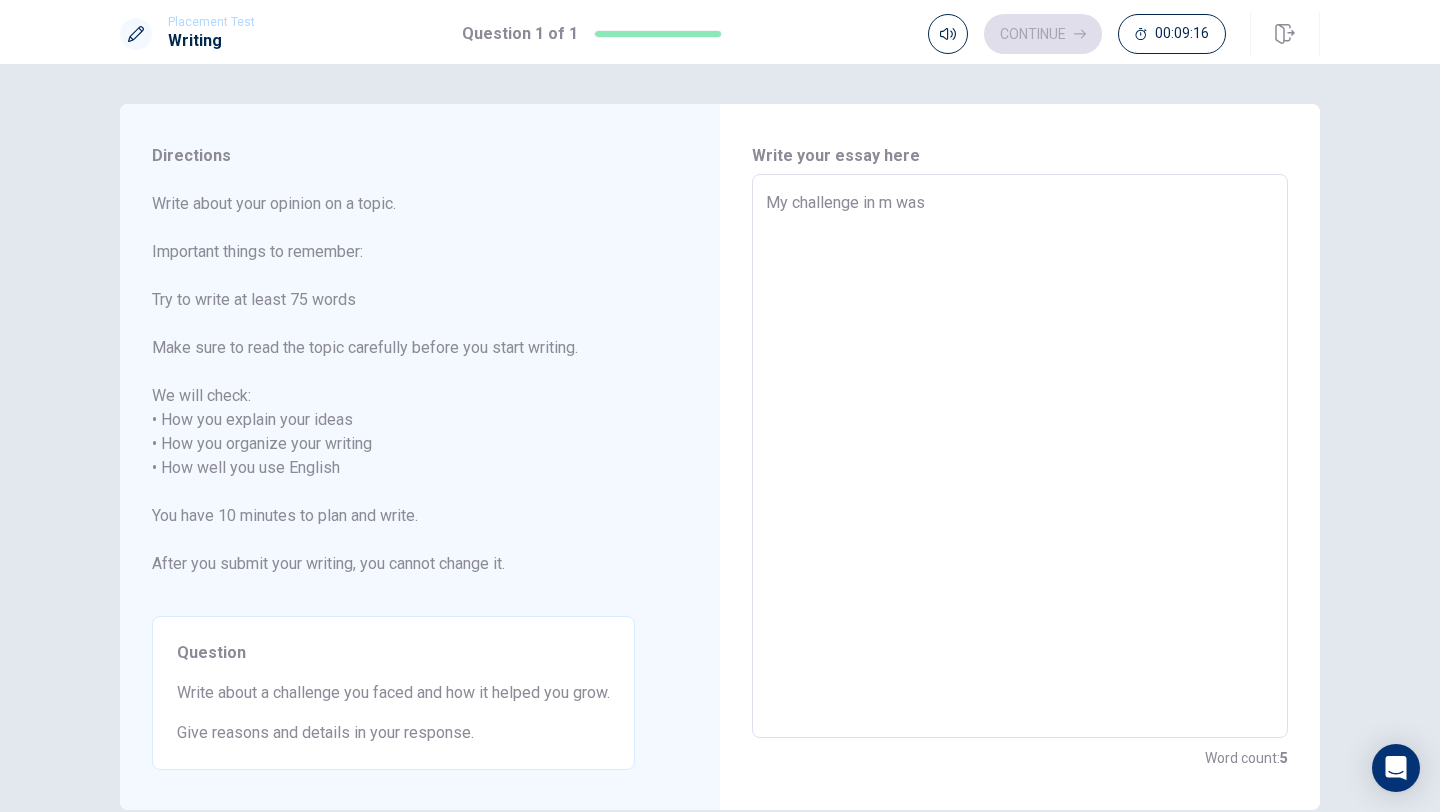 type on "My challenge in my was" 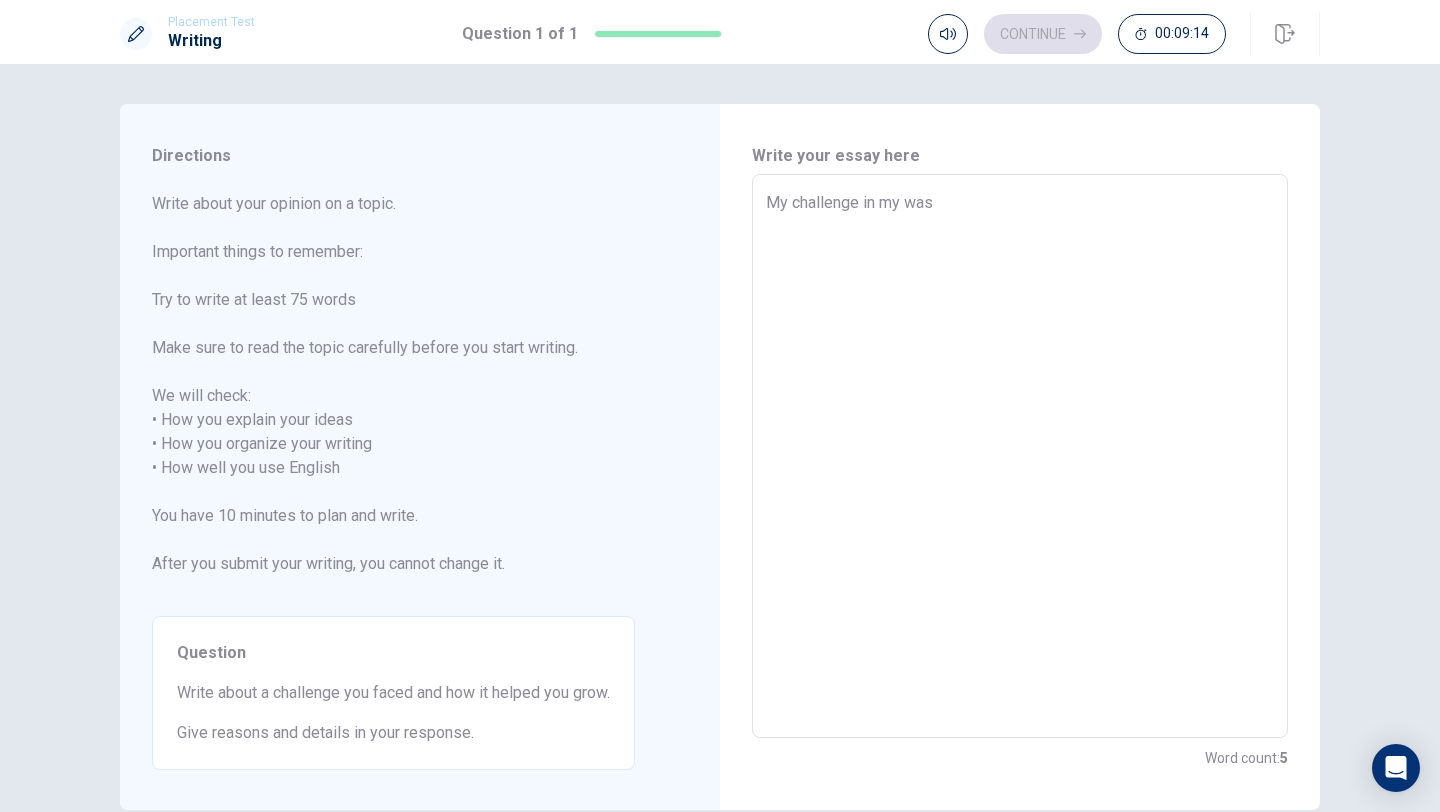 type on "x" 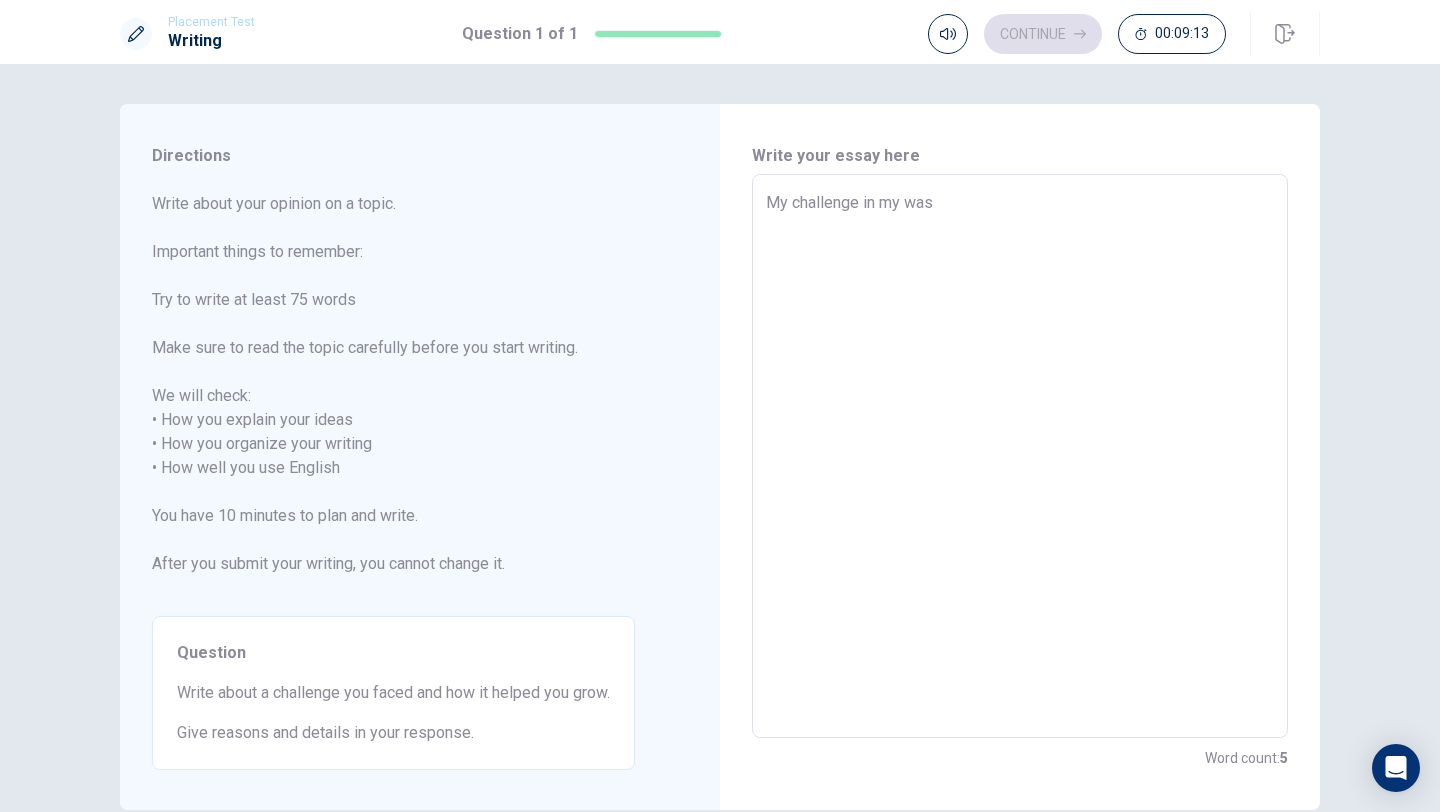 type on "My challenge in my  was" 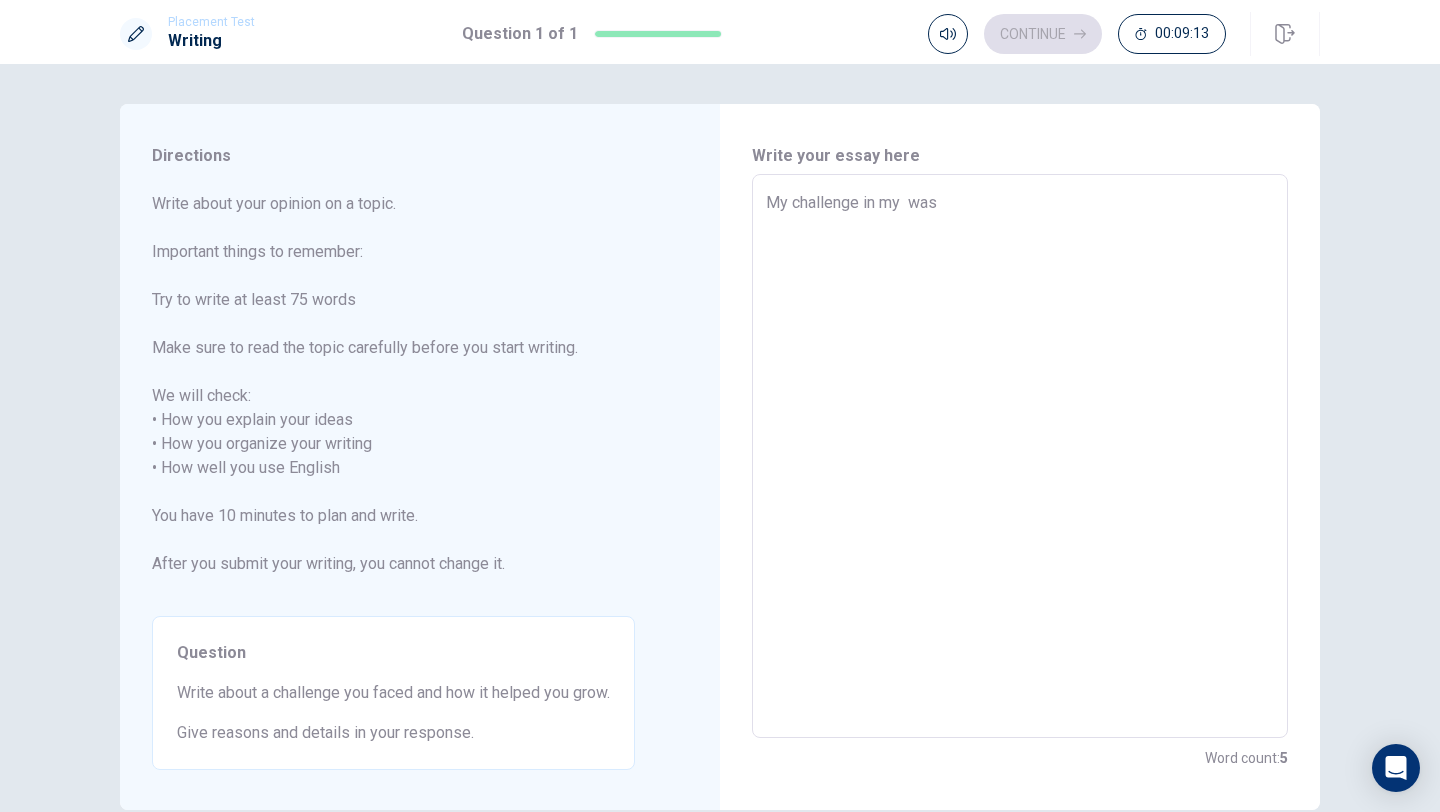 type on "x" 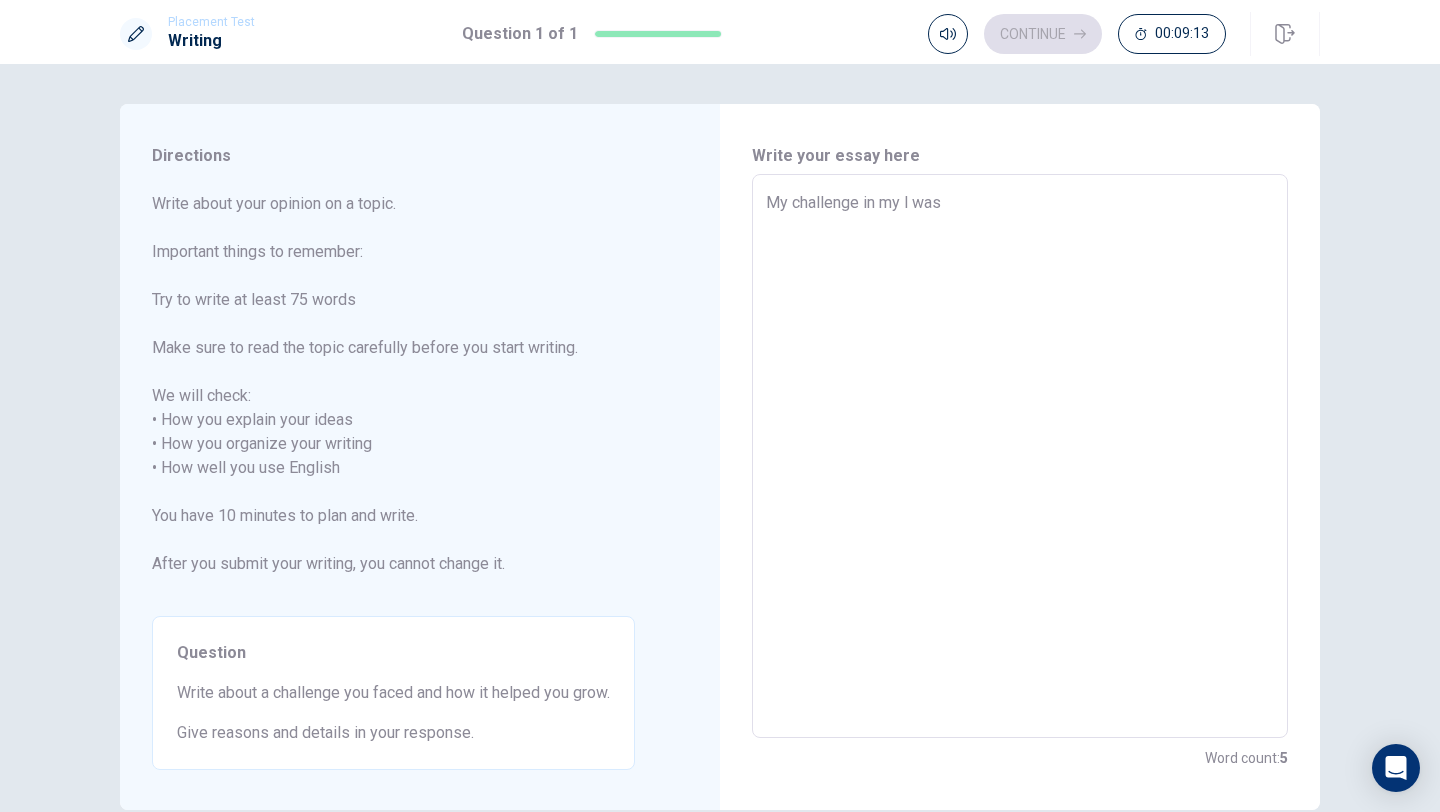 type on "x" 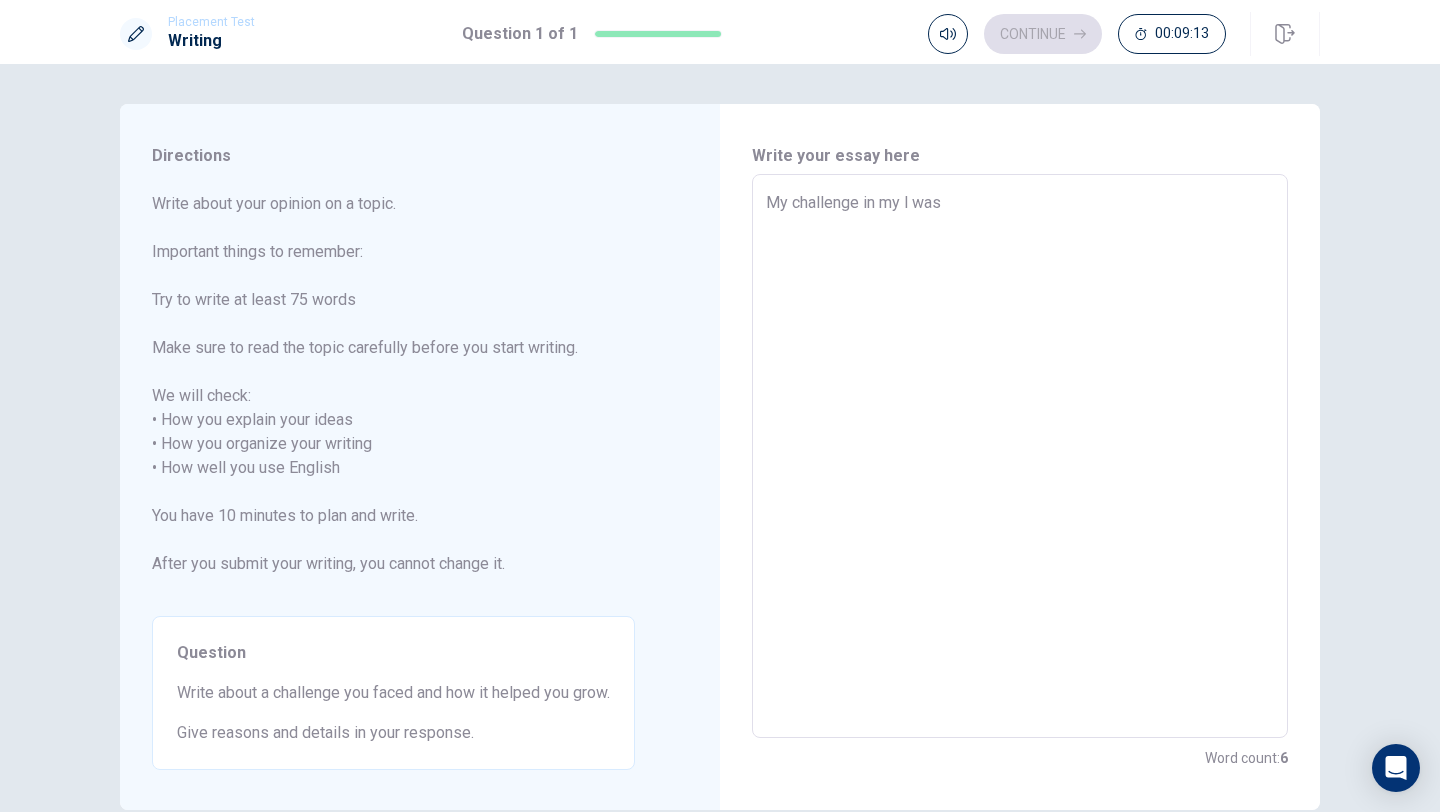 type on "My challenge in my li was" 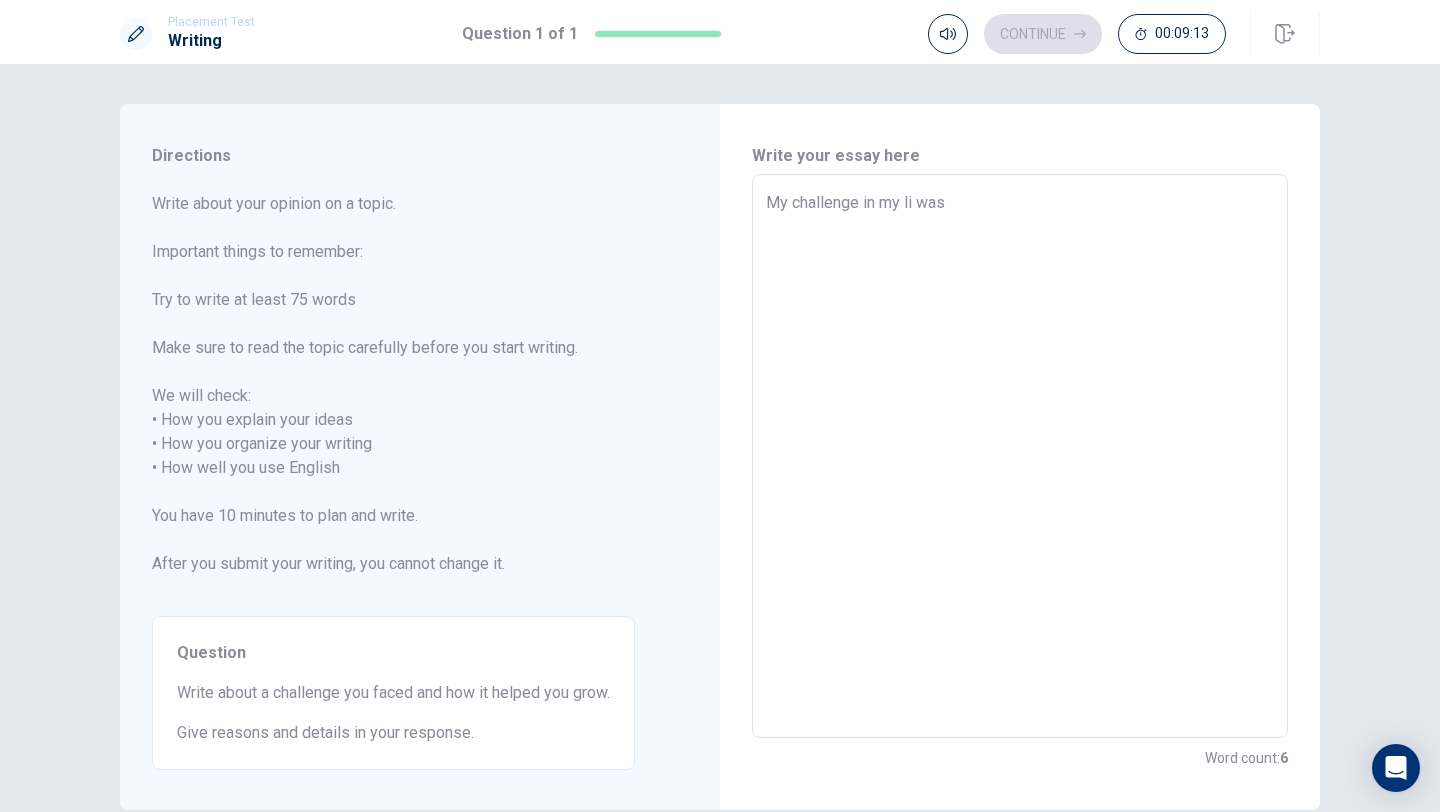 type on "x" 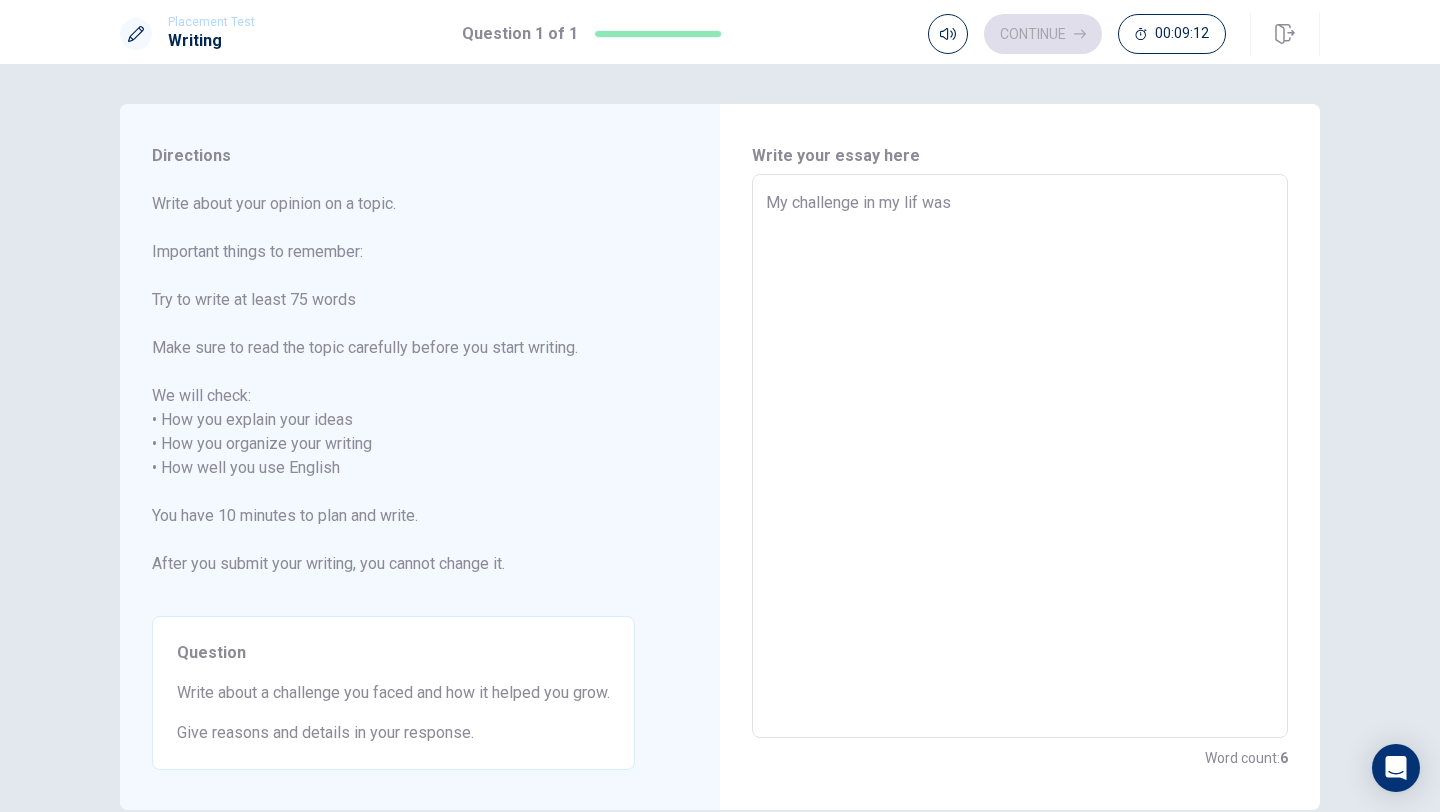 type on "My challenge in my life was" 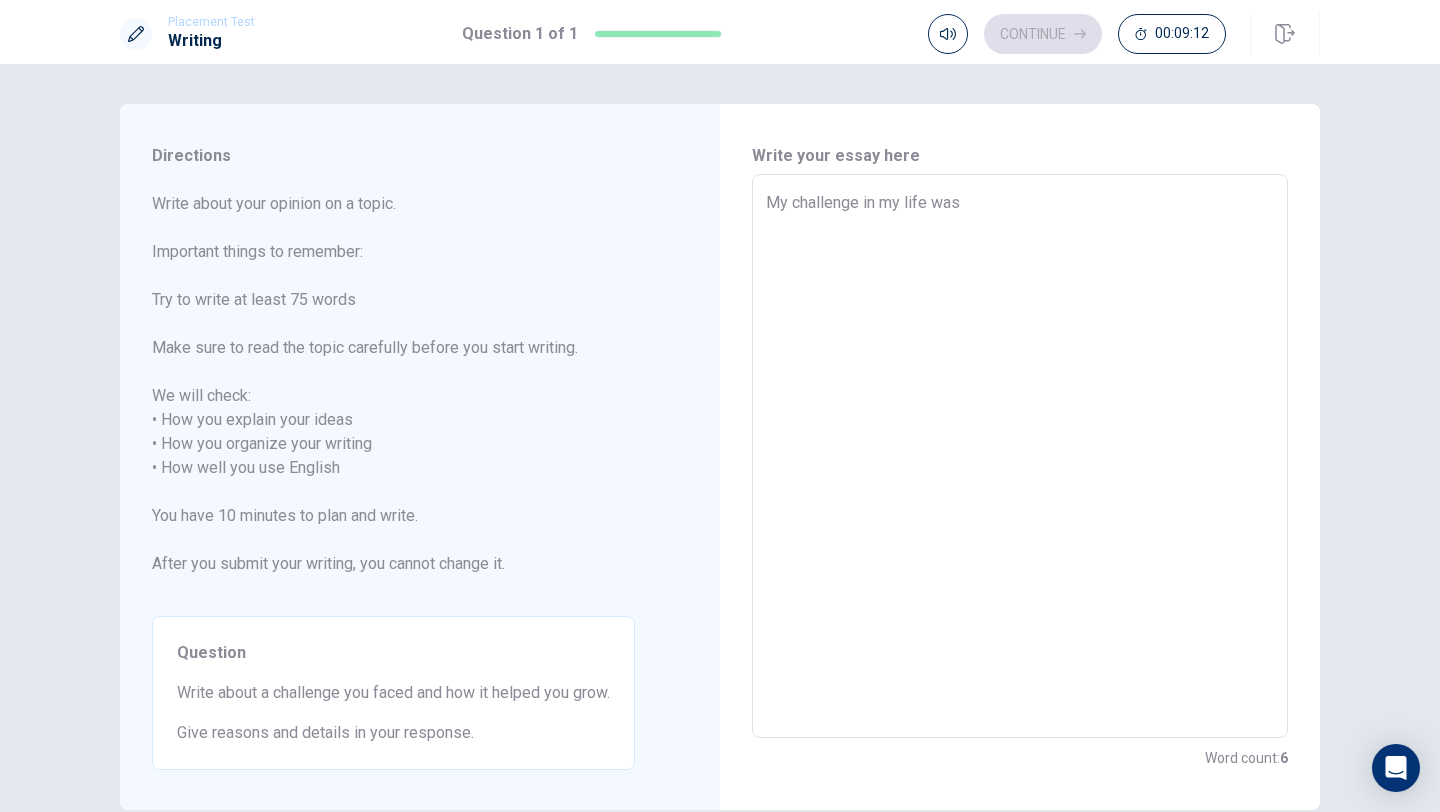 type on "x" 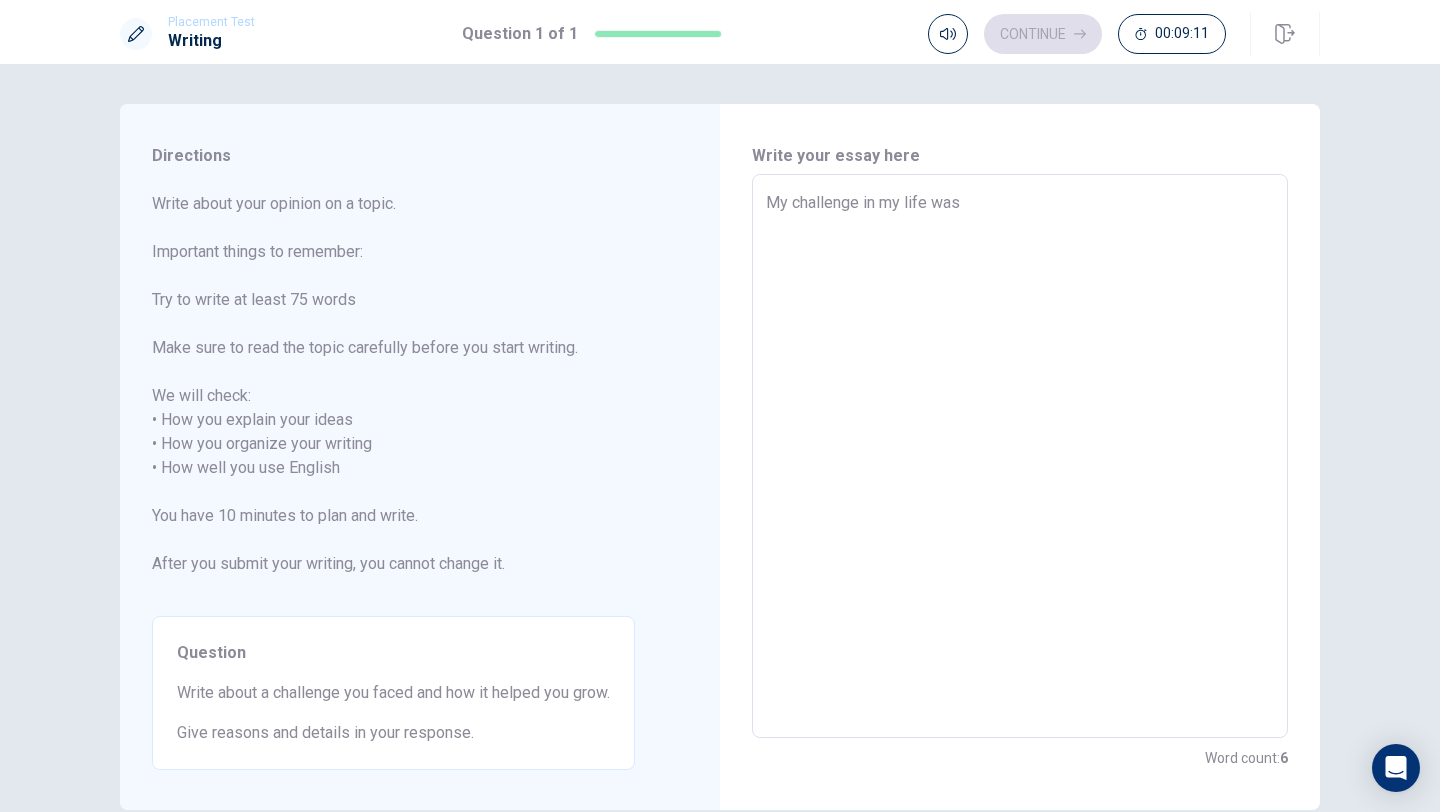 click on "My challenge in my life was" at bounding box center (1020, 456) 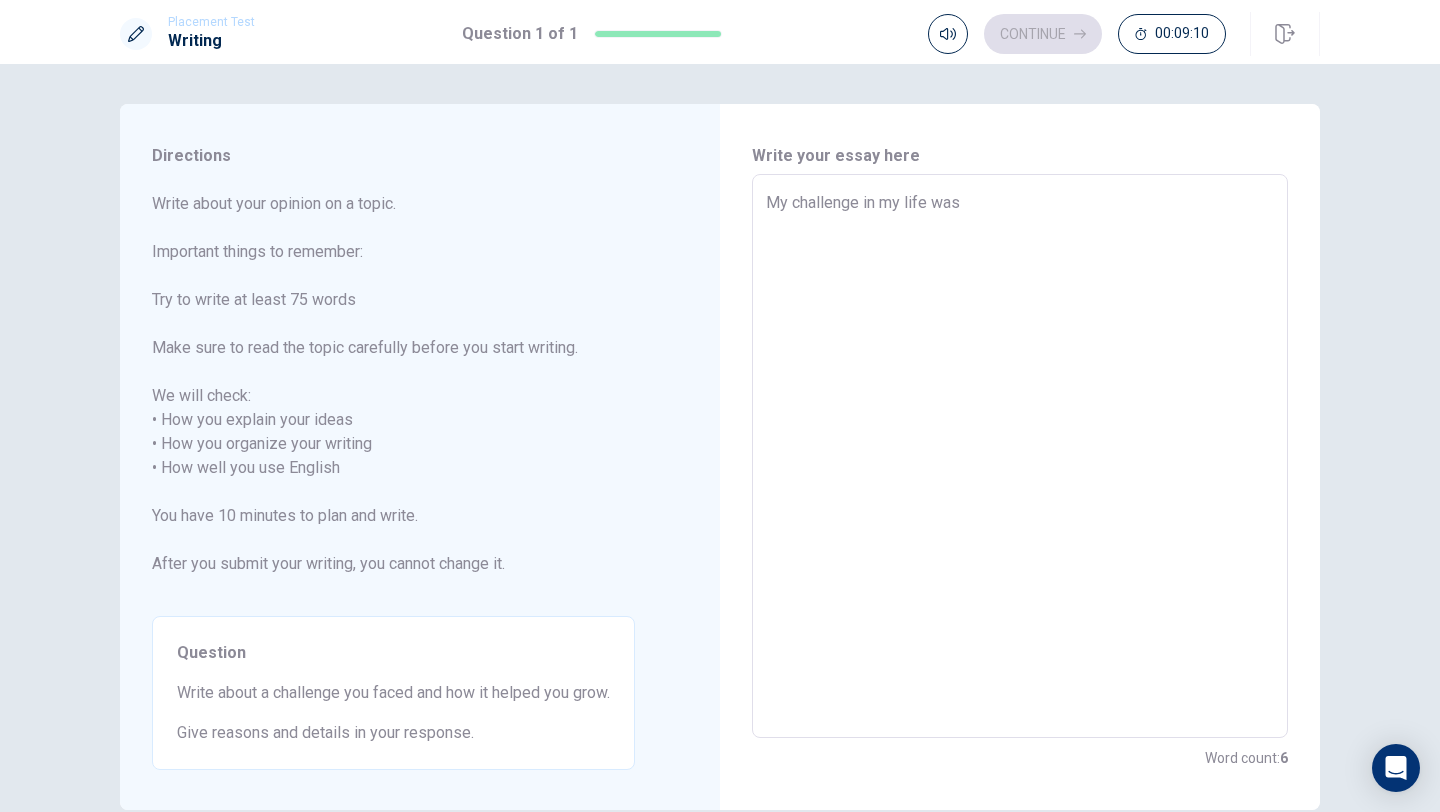 type on "My challenge in my life was t" 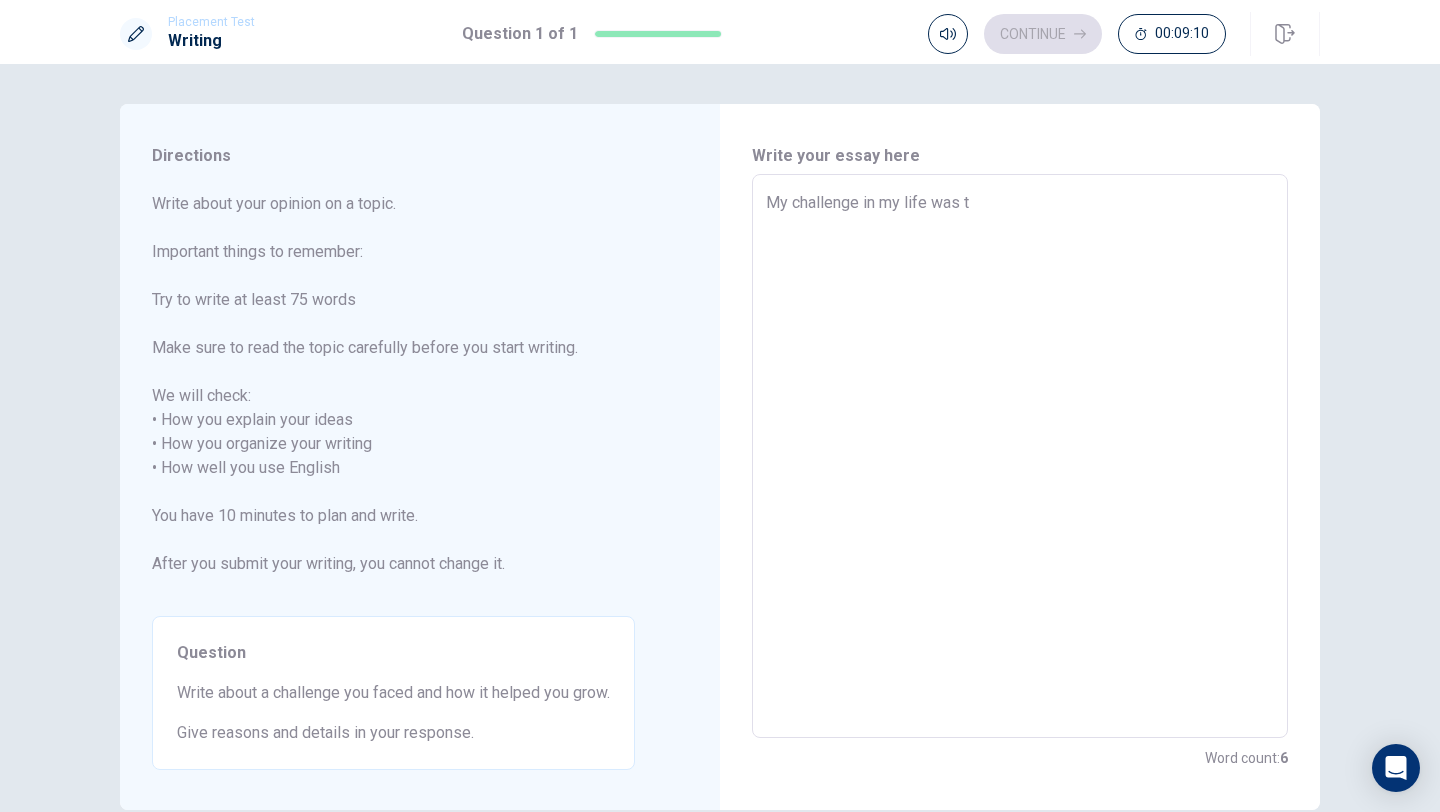 type on "x" 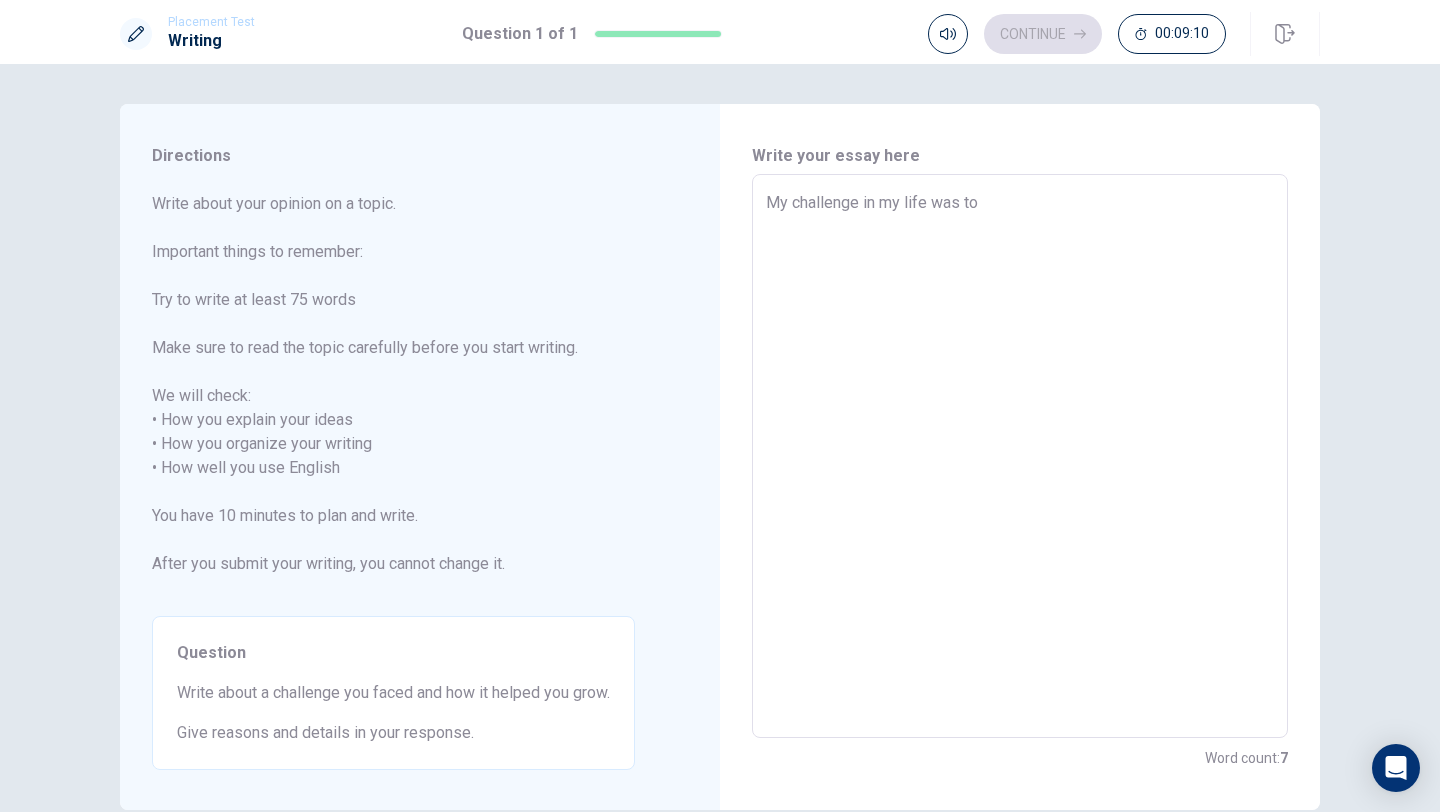 type on "x" 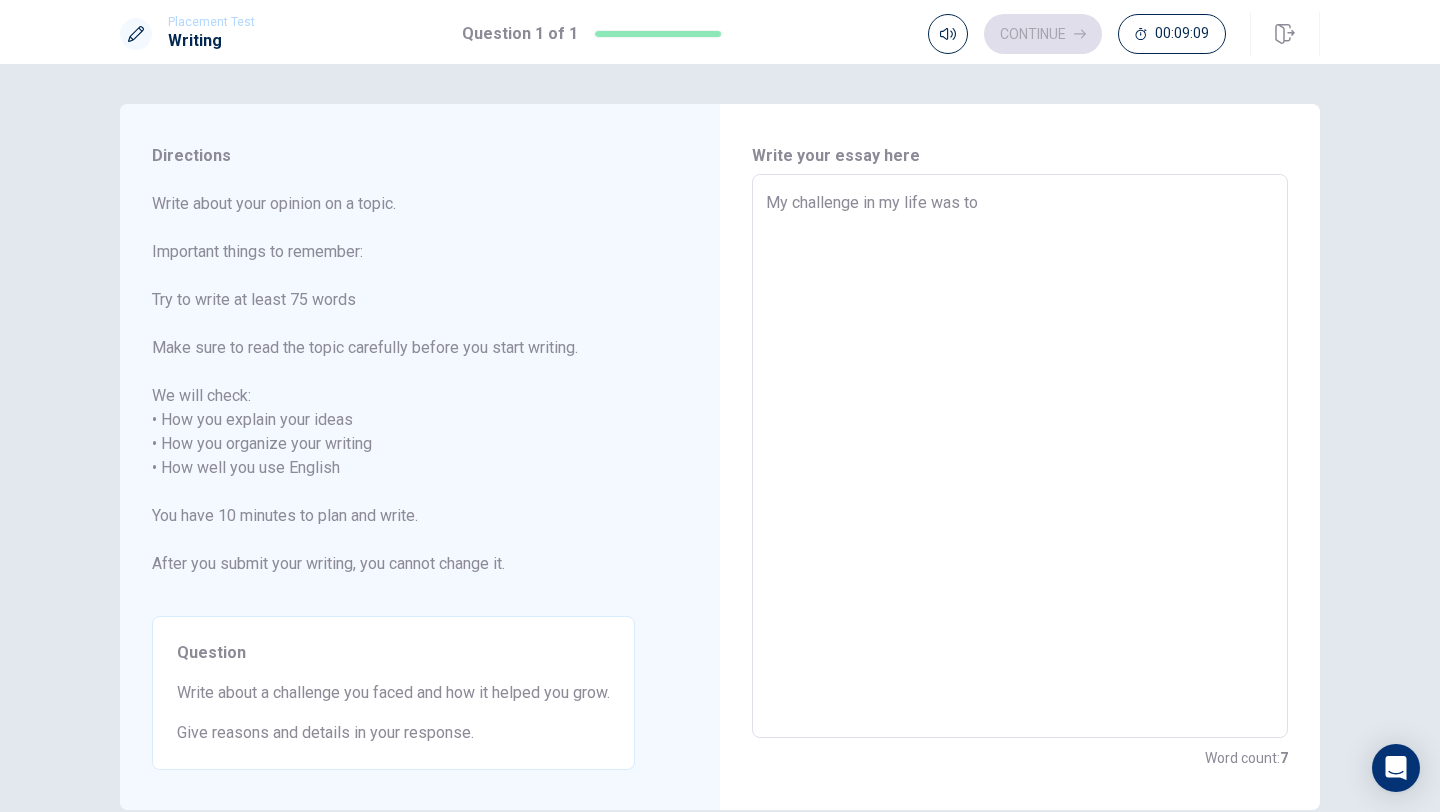 type on "x" 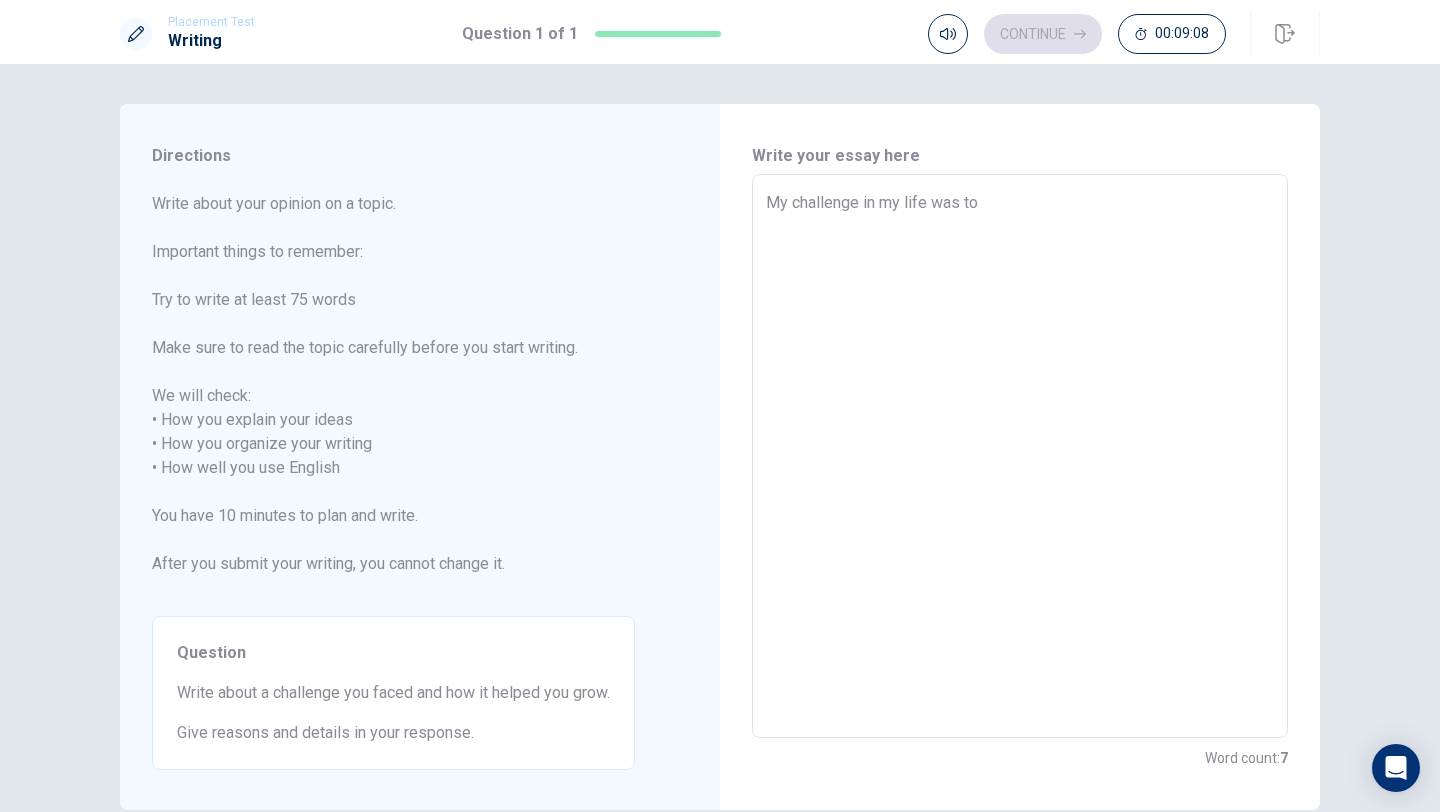 type on "My challenge in my life was to p" 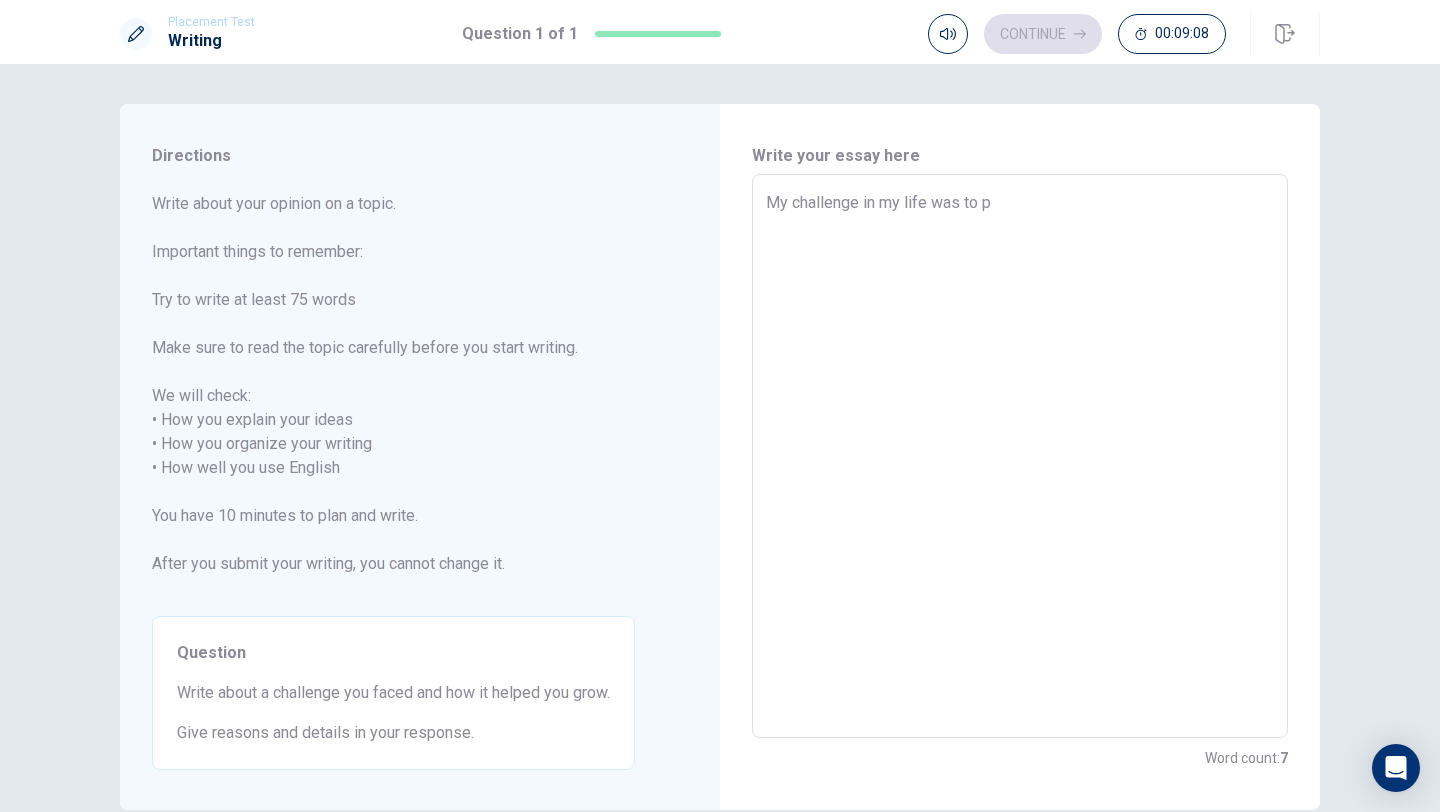 type on "x" 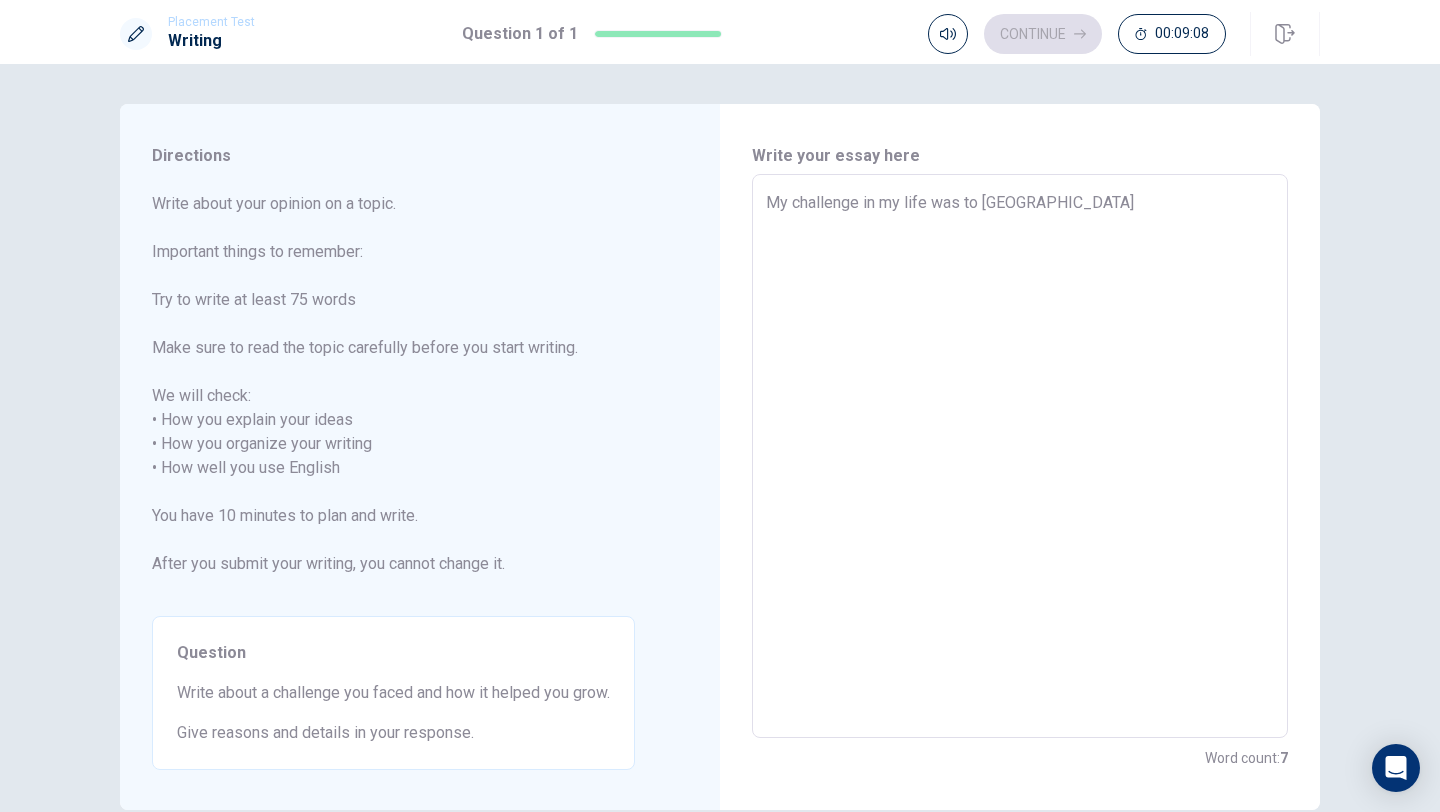 type on "x" 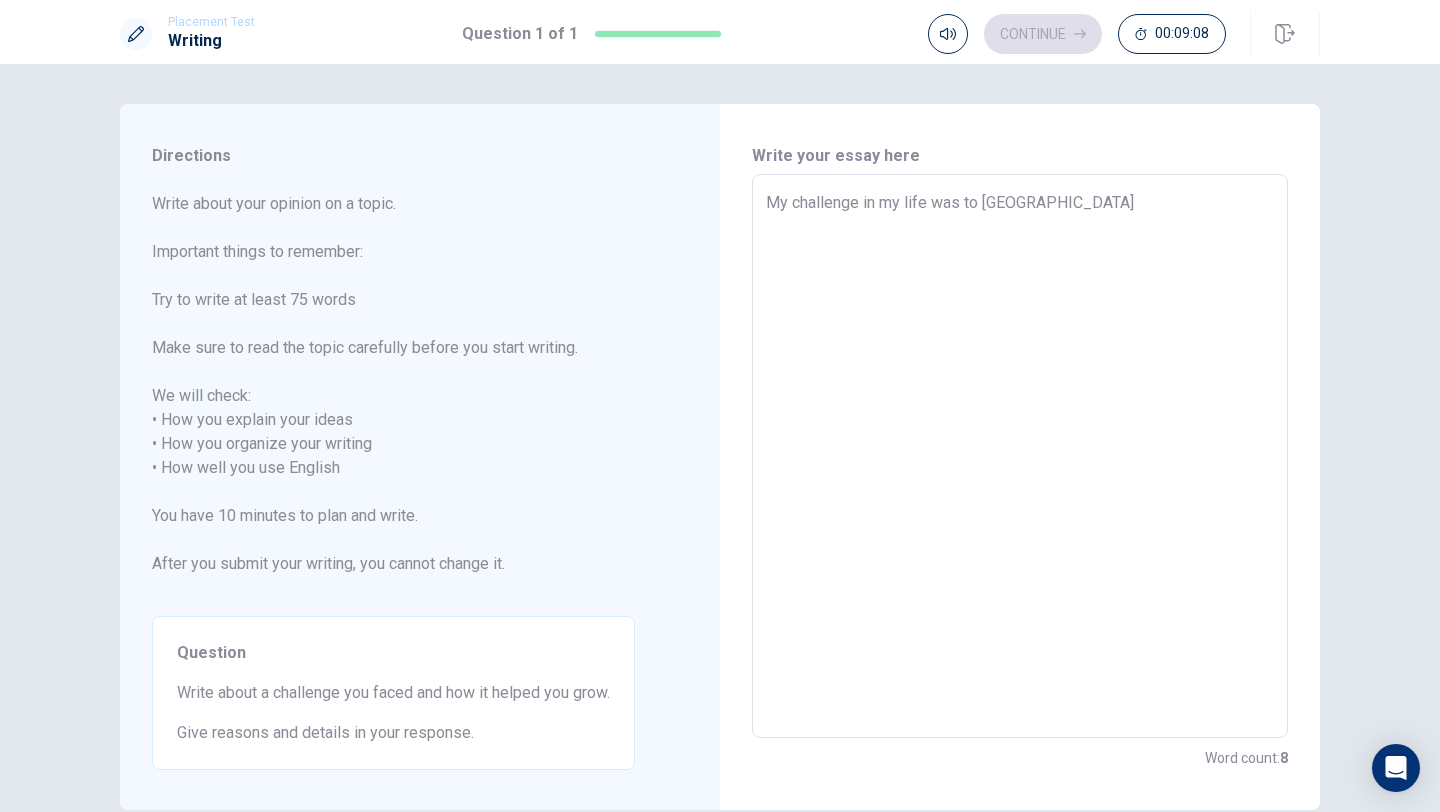 type on "My challenge in my life was to par" 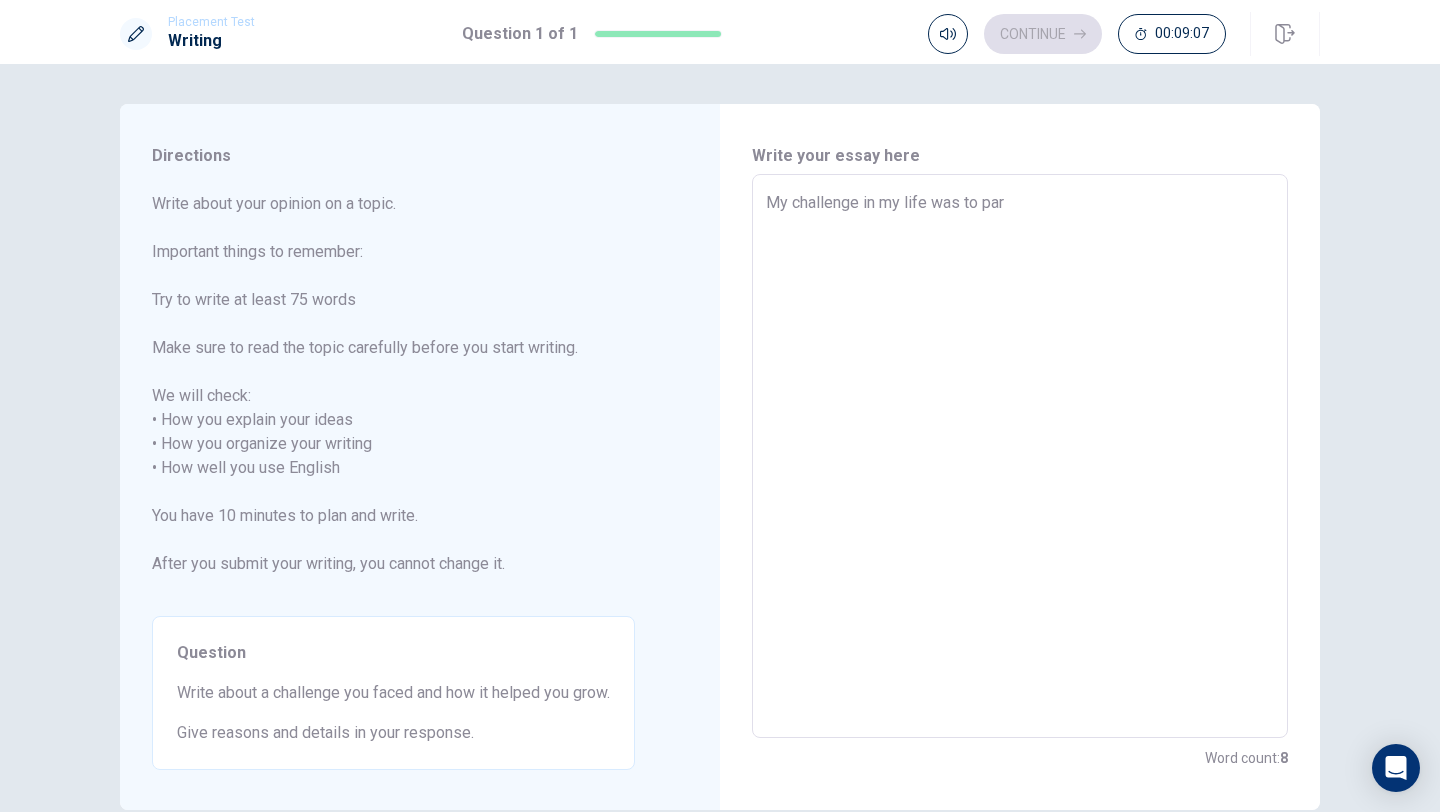type on "x" 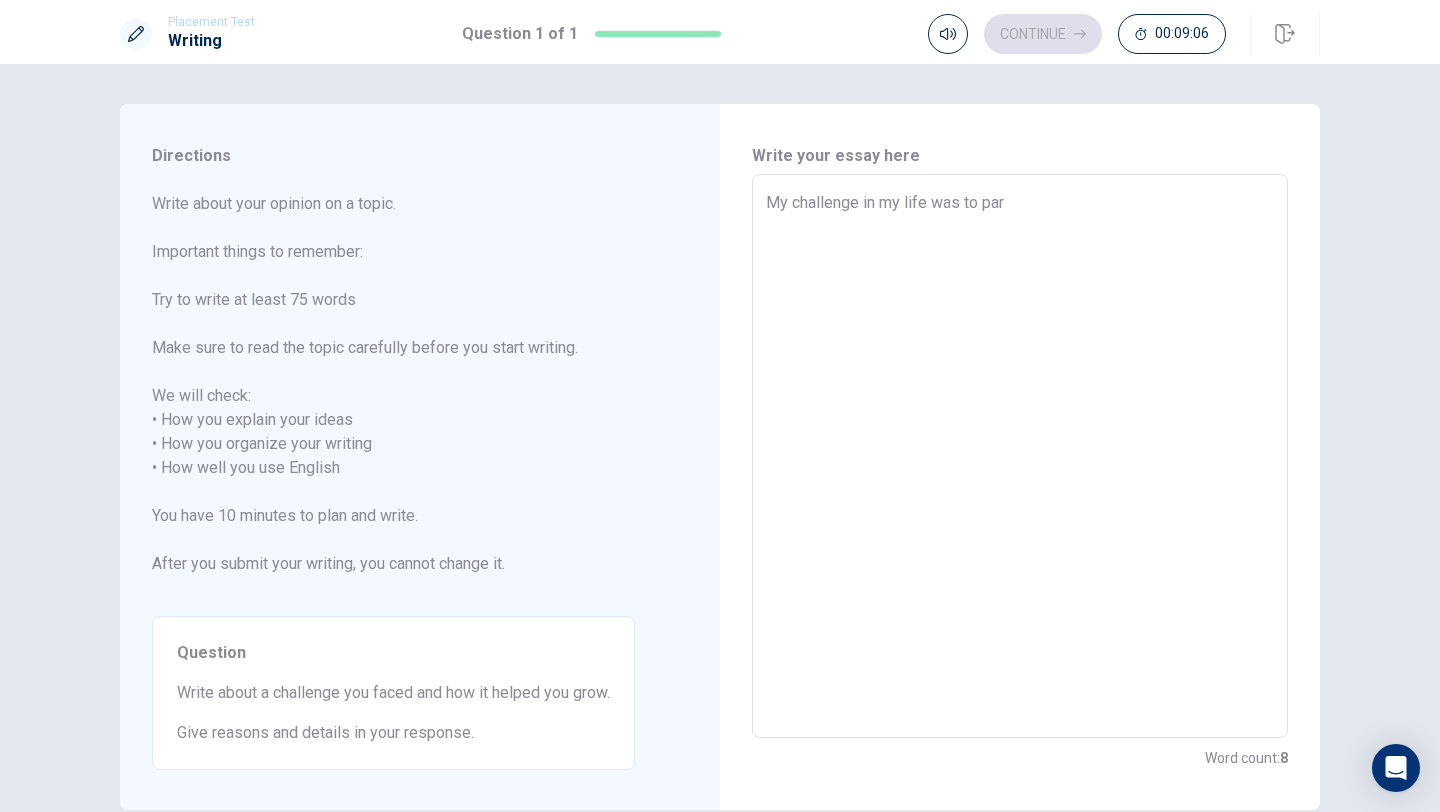 type on "My challenge in my life was to [GEOGRAPHIC_DATA]" 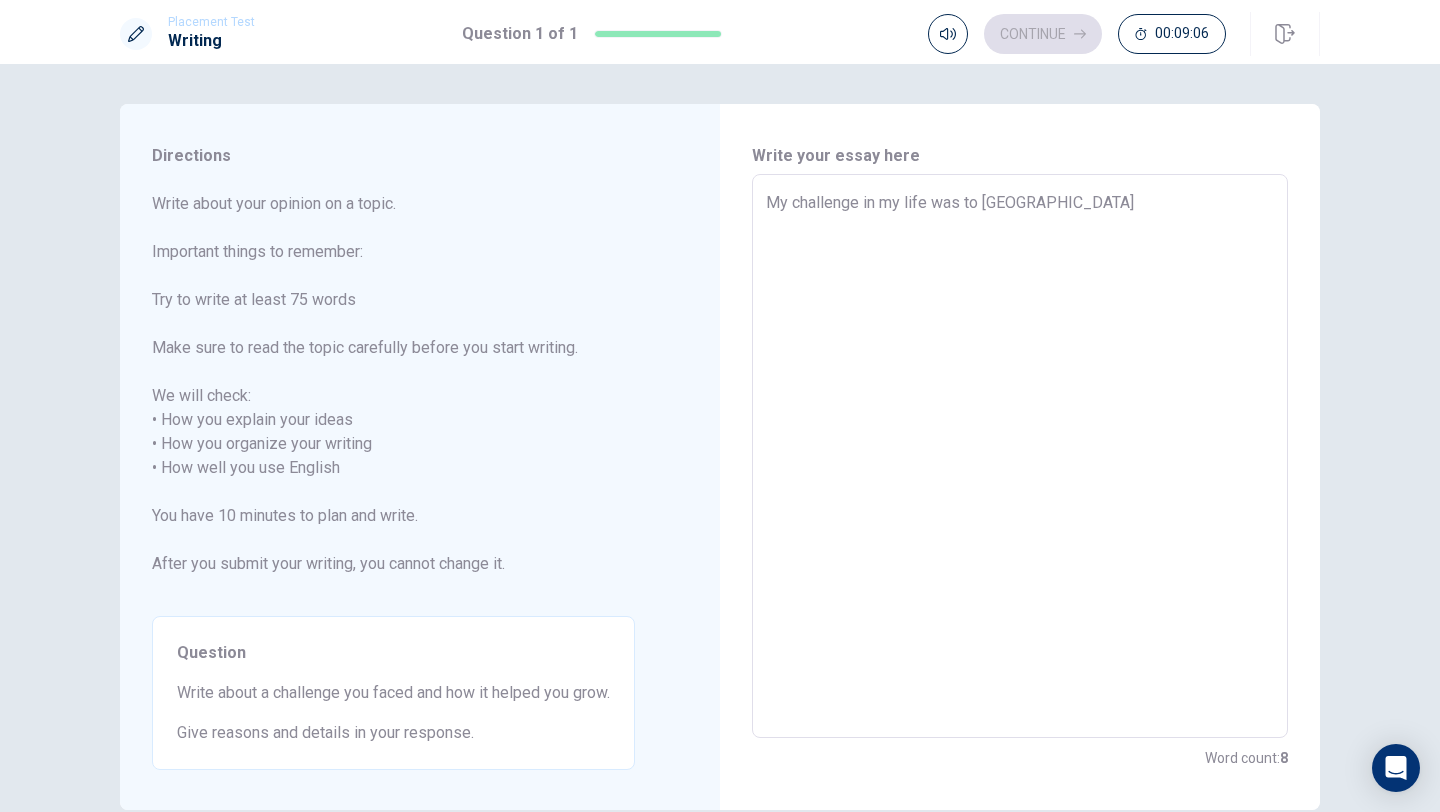 type on "x" 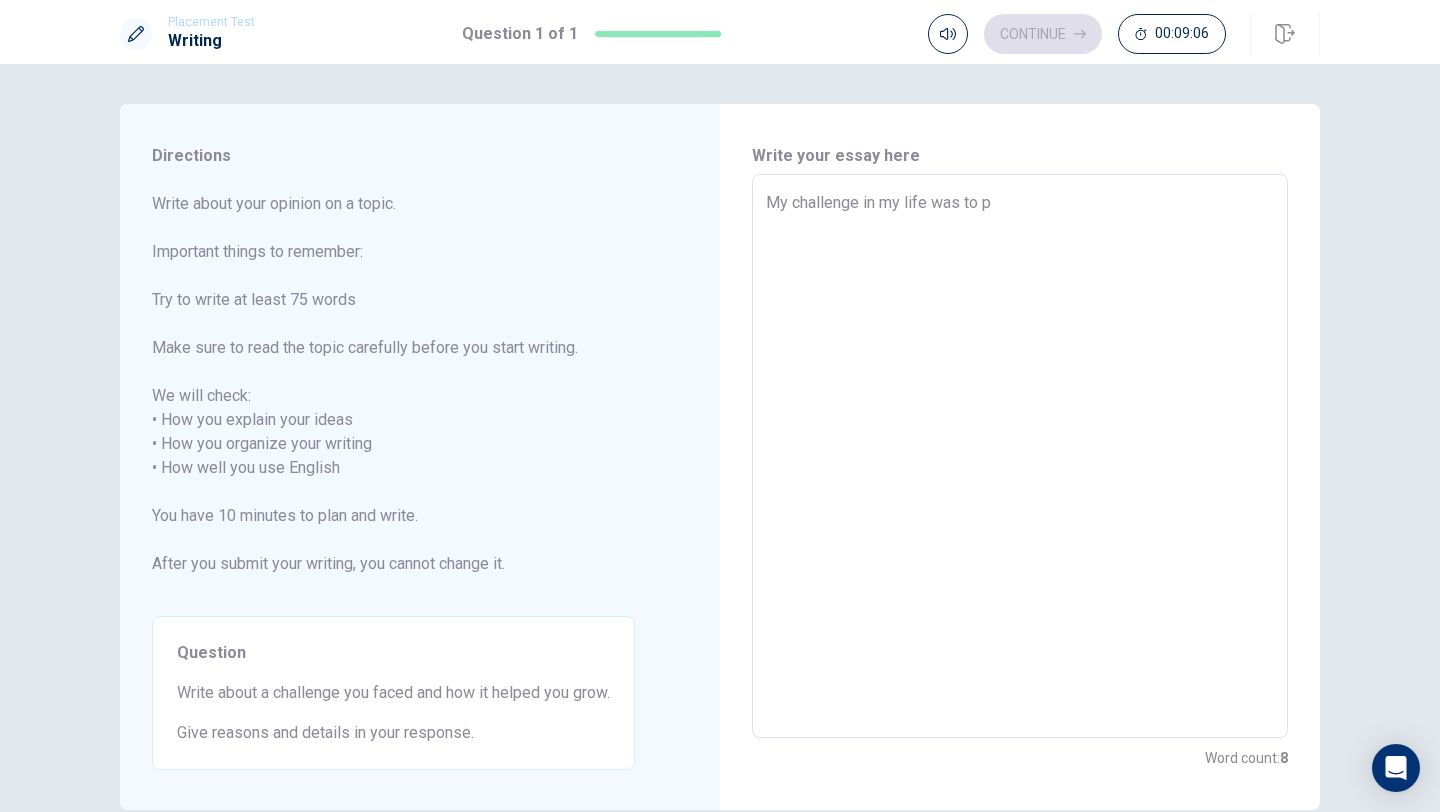 type on "x" 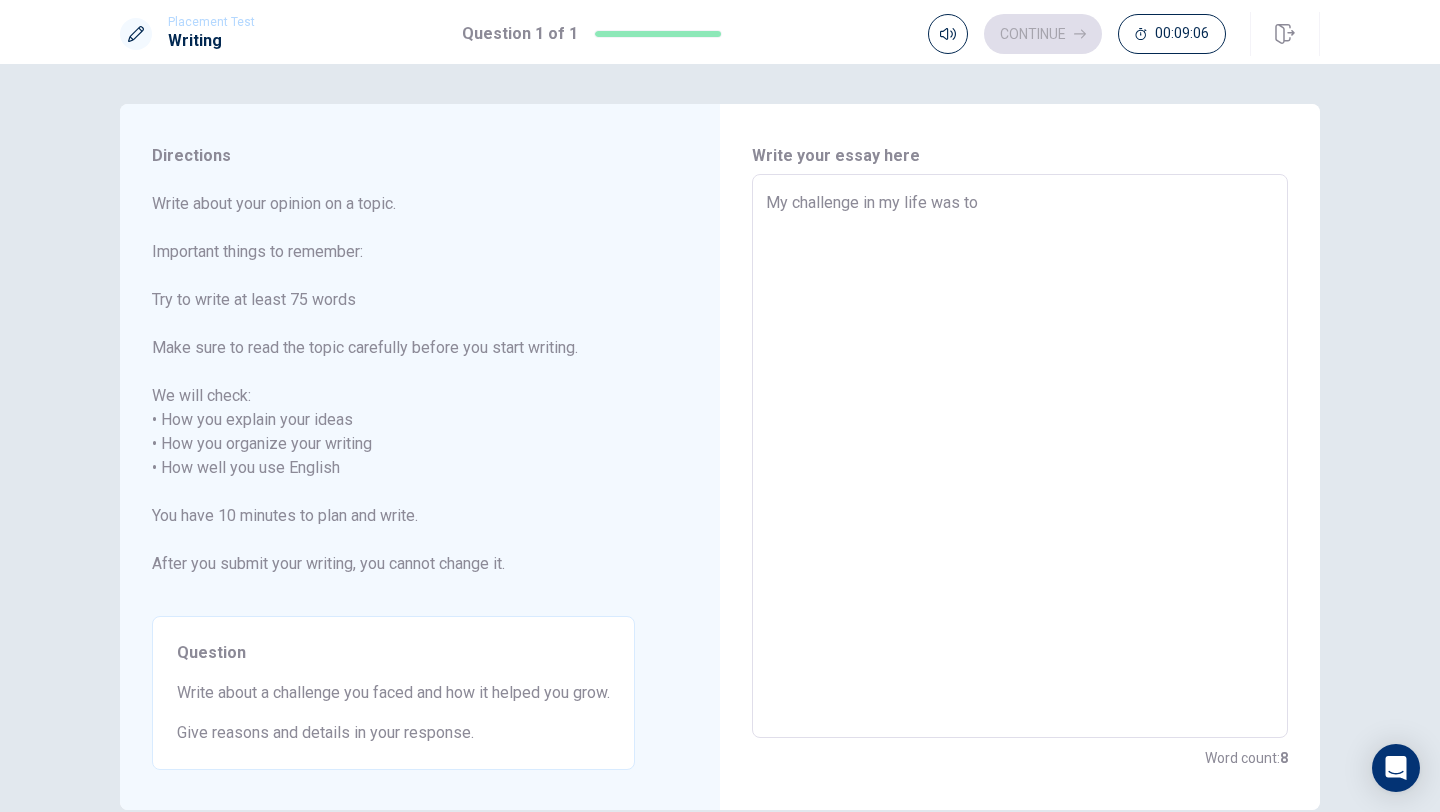 type on "x" 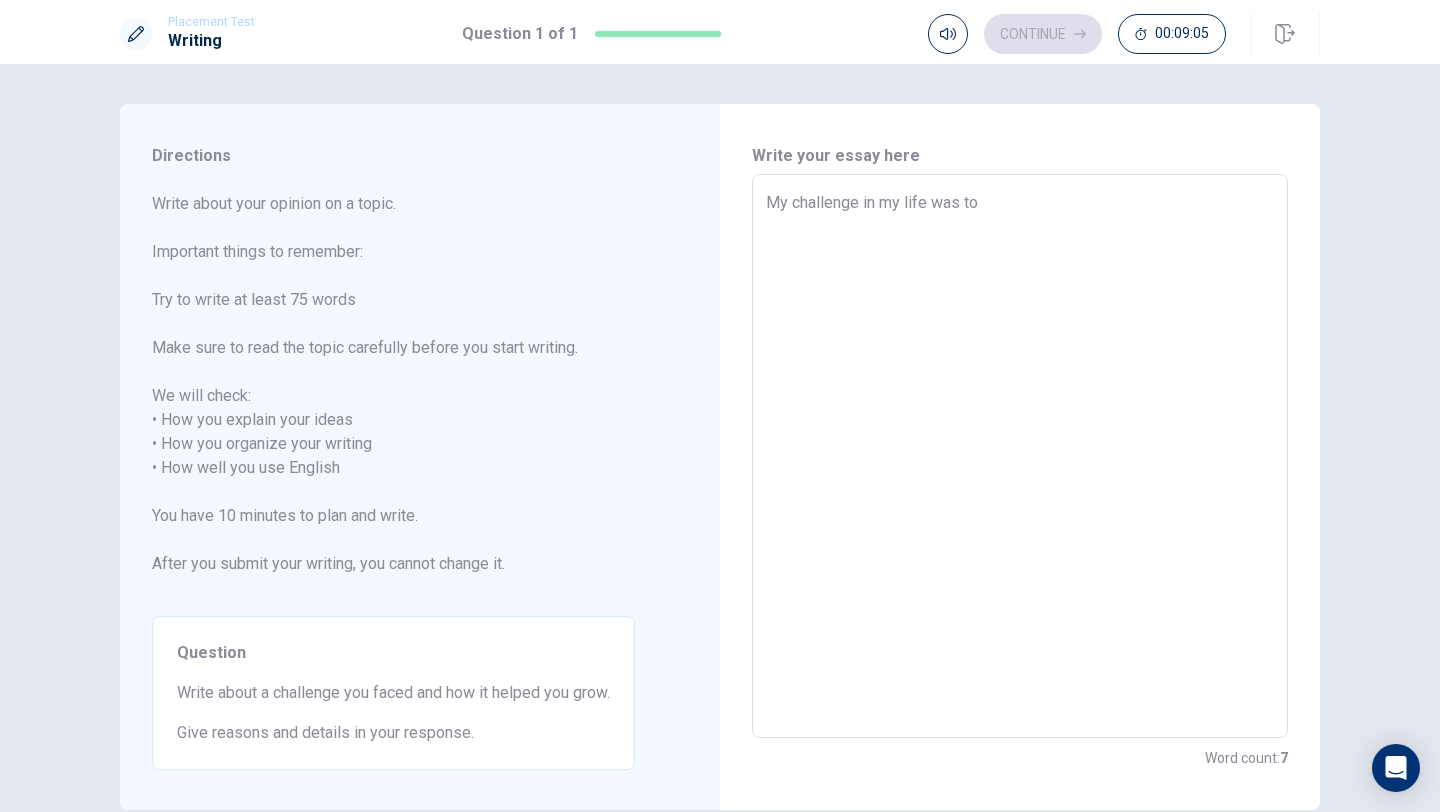 type on "x" 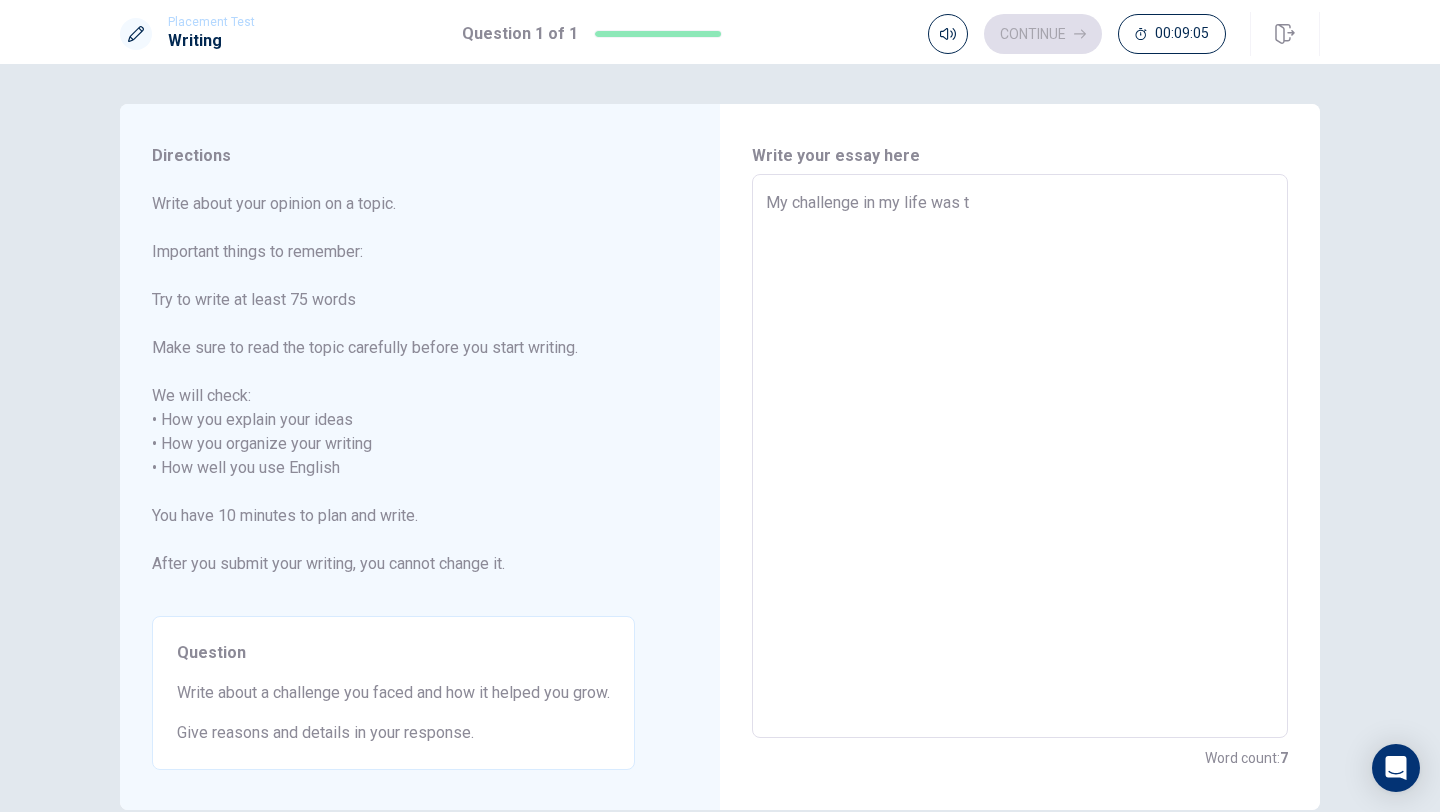 type on "x" 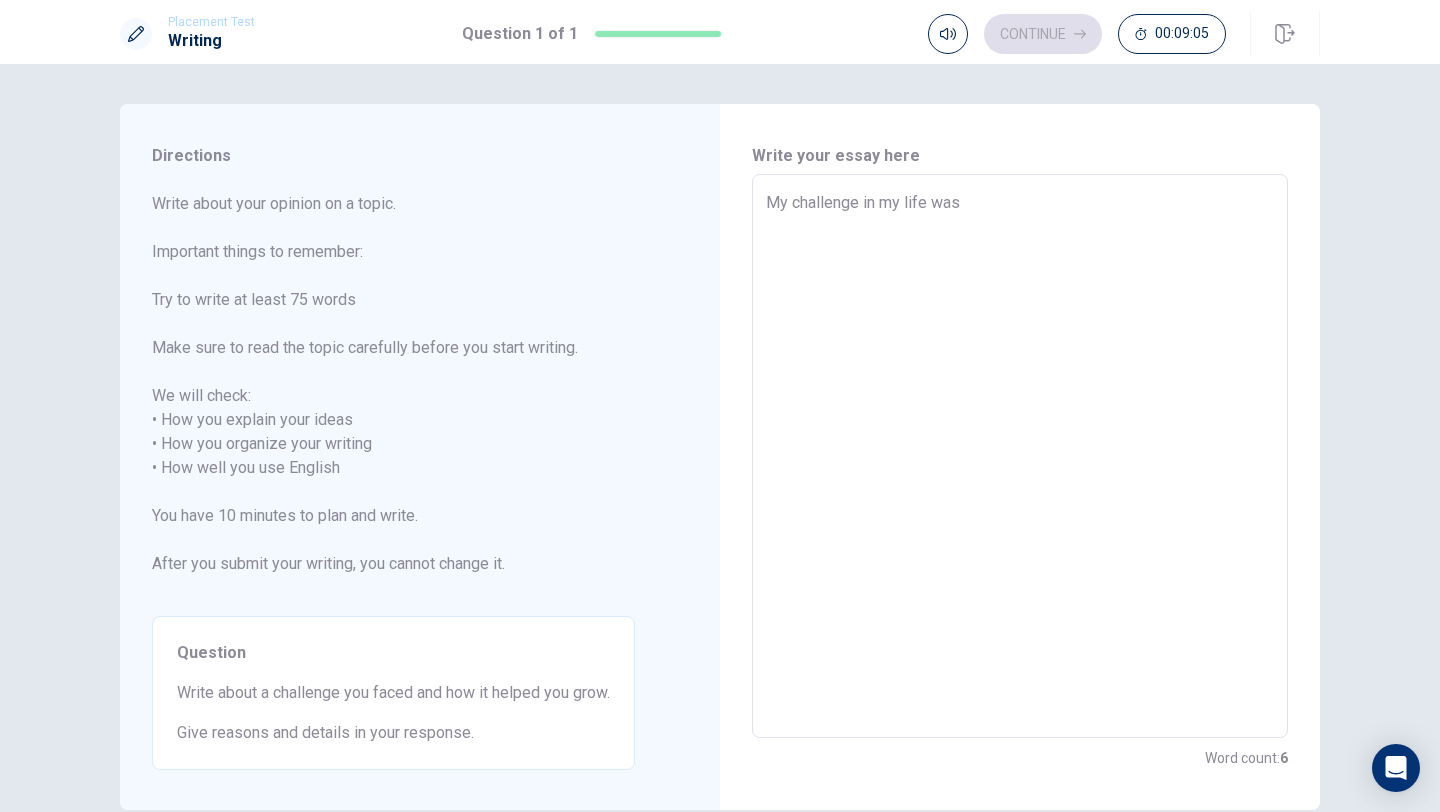 type on "x" 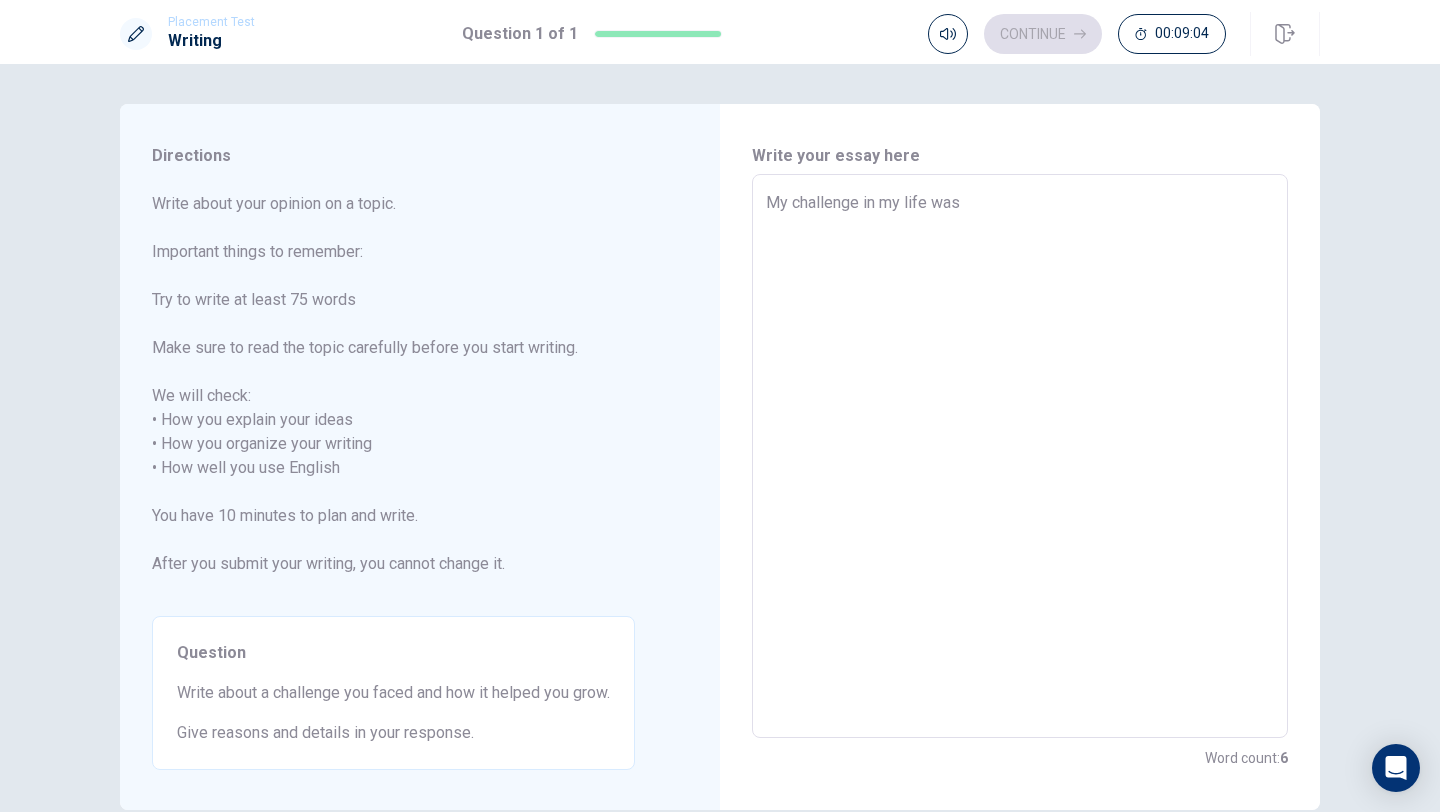 type on "My challenge in my life was p" 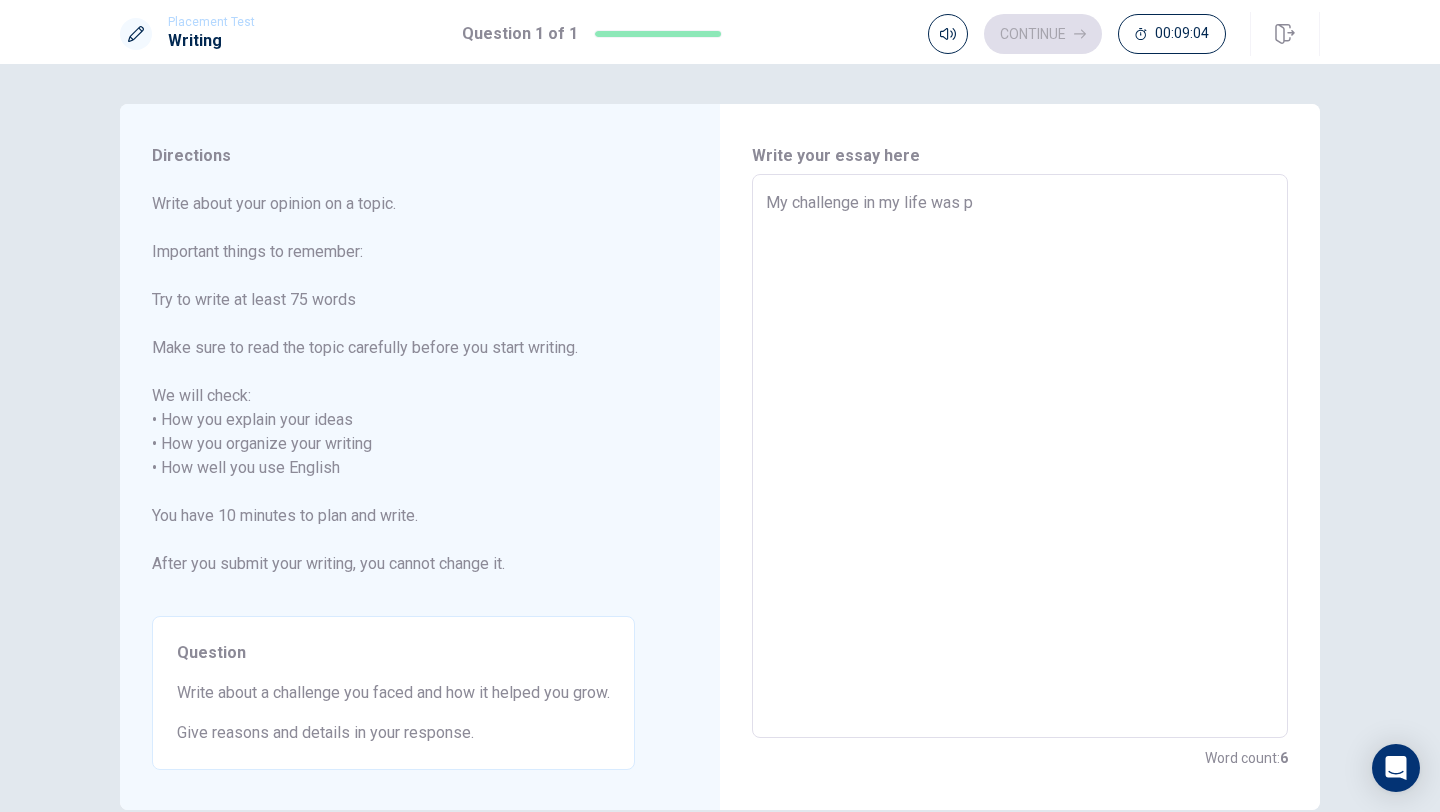 type on "x" 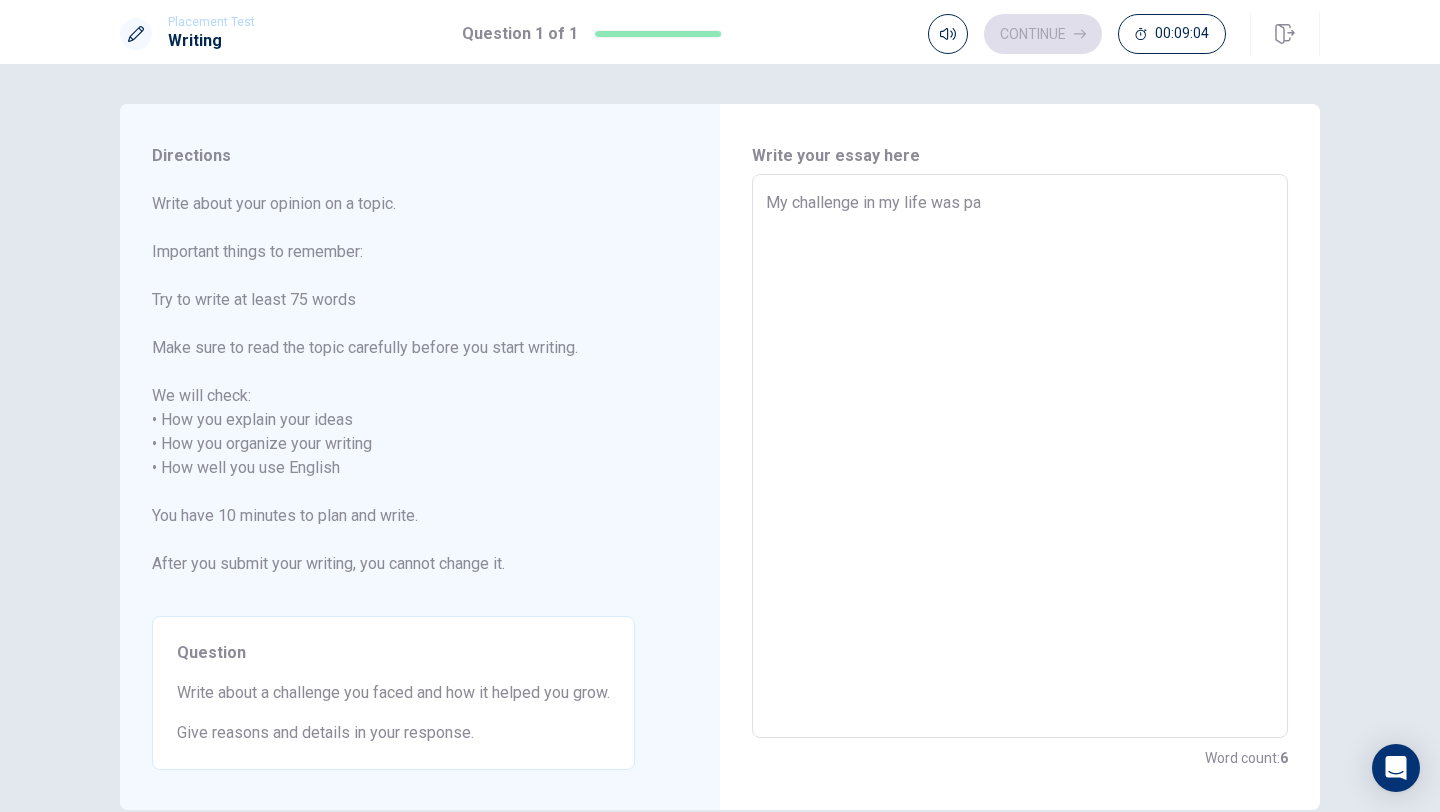 type on "x" 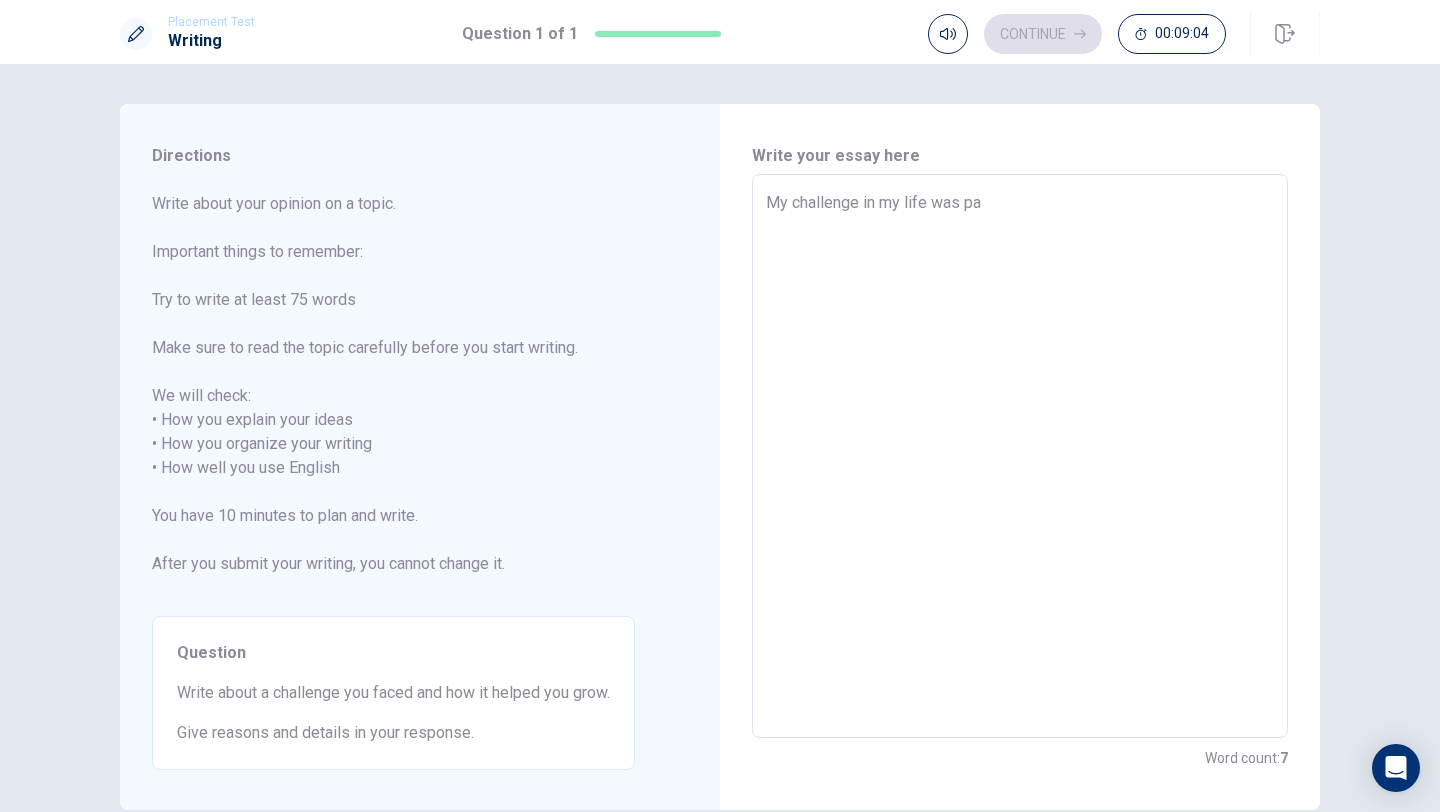 type on "My challenge in my life was par" 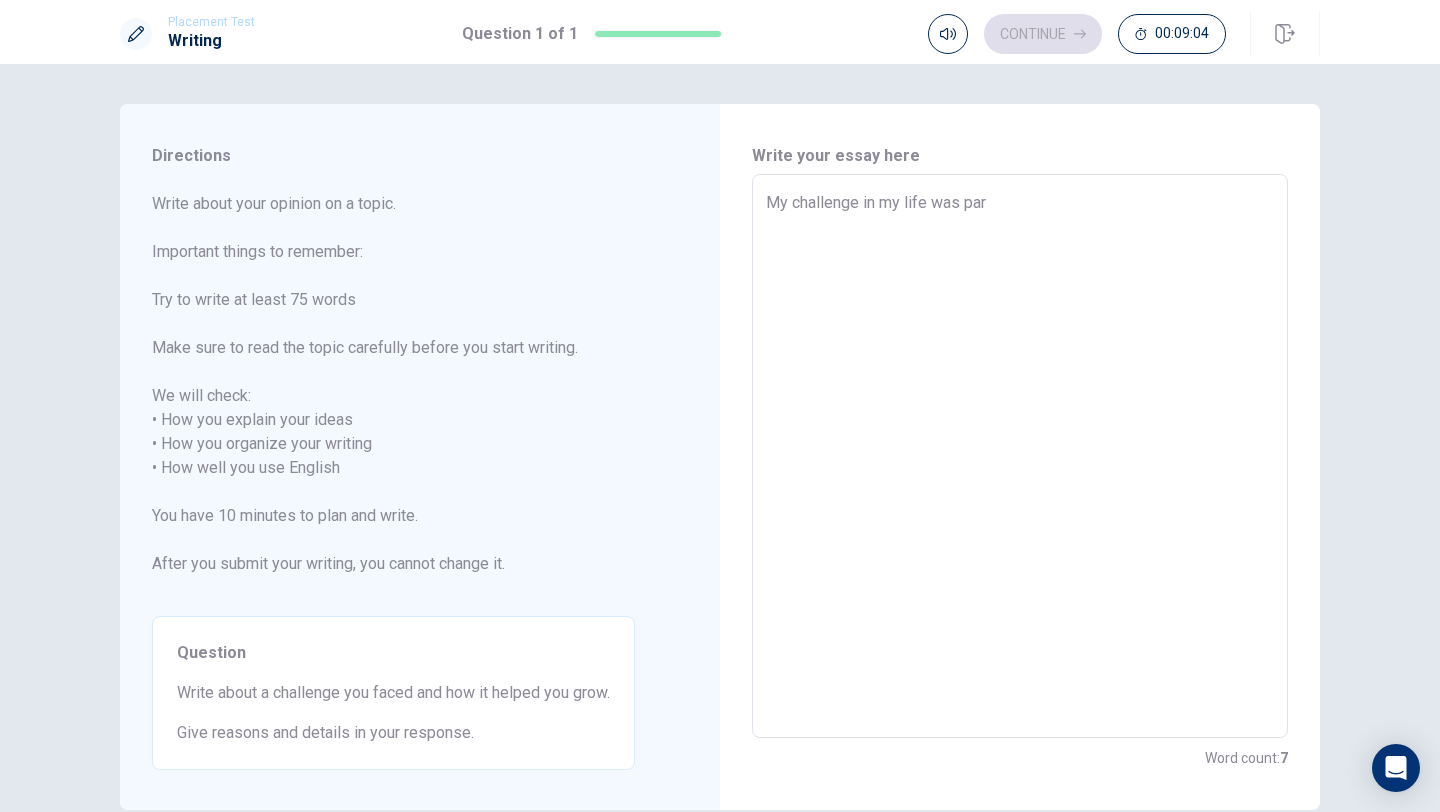 type on "x" 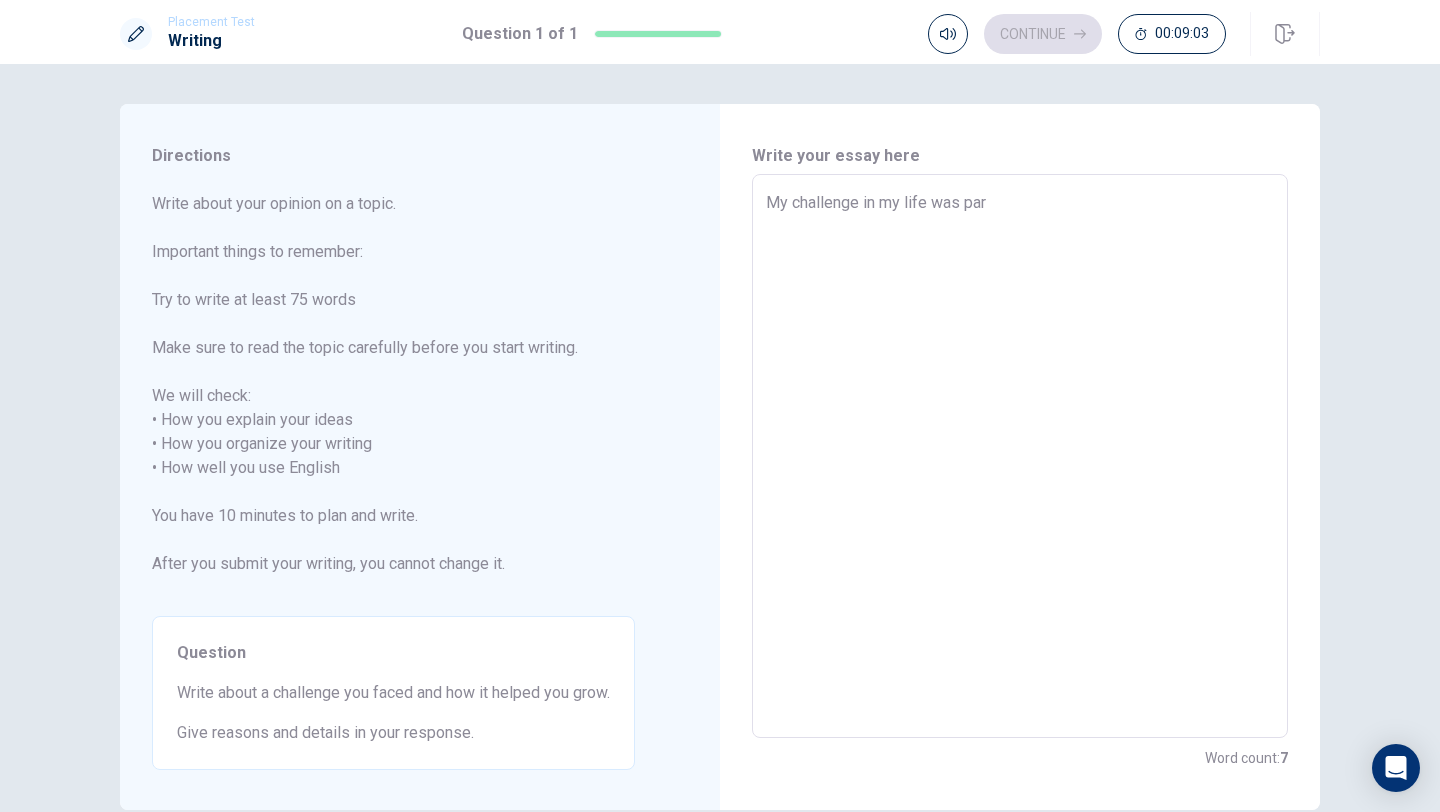 type on "My challenge in my life was part" 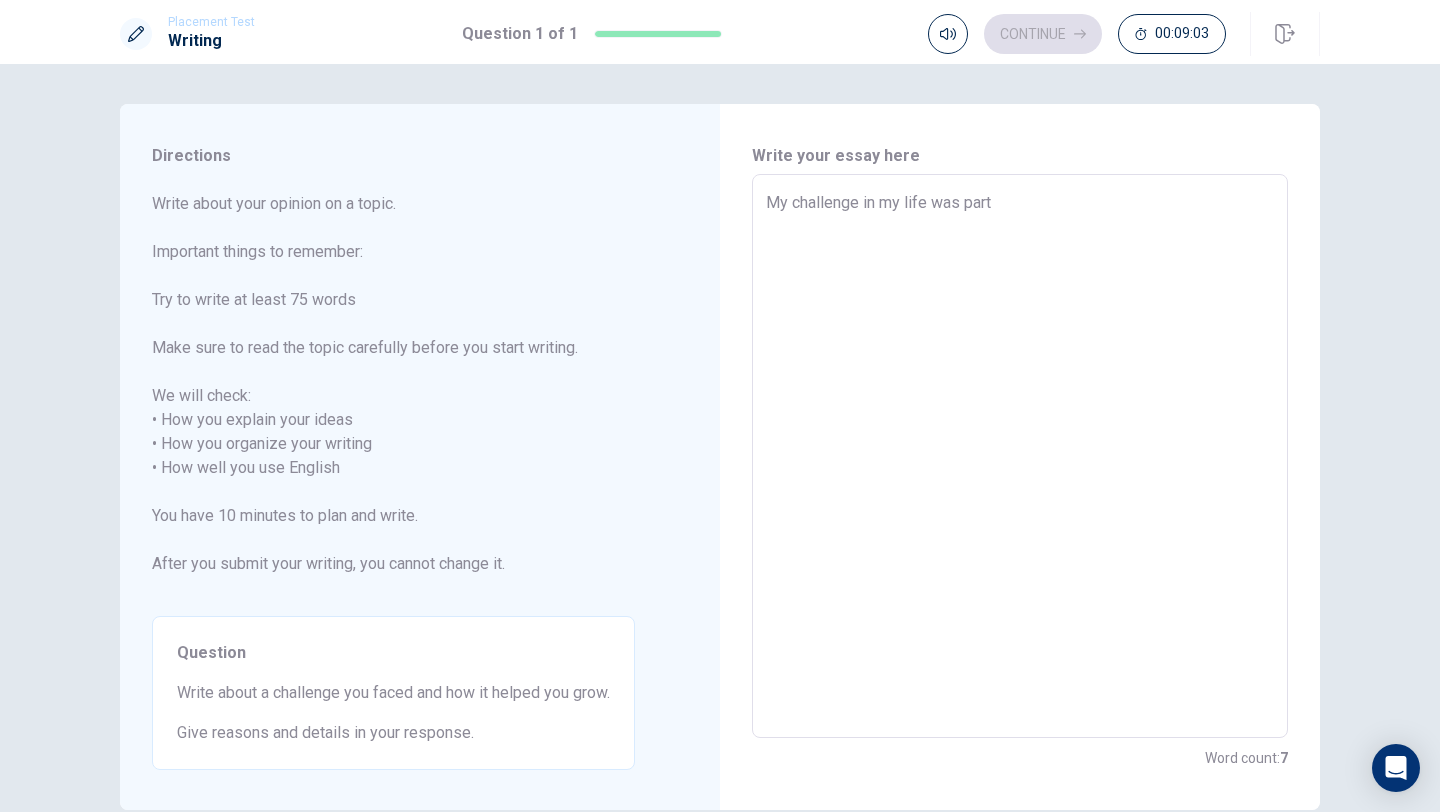type on "x" 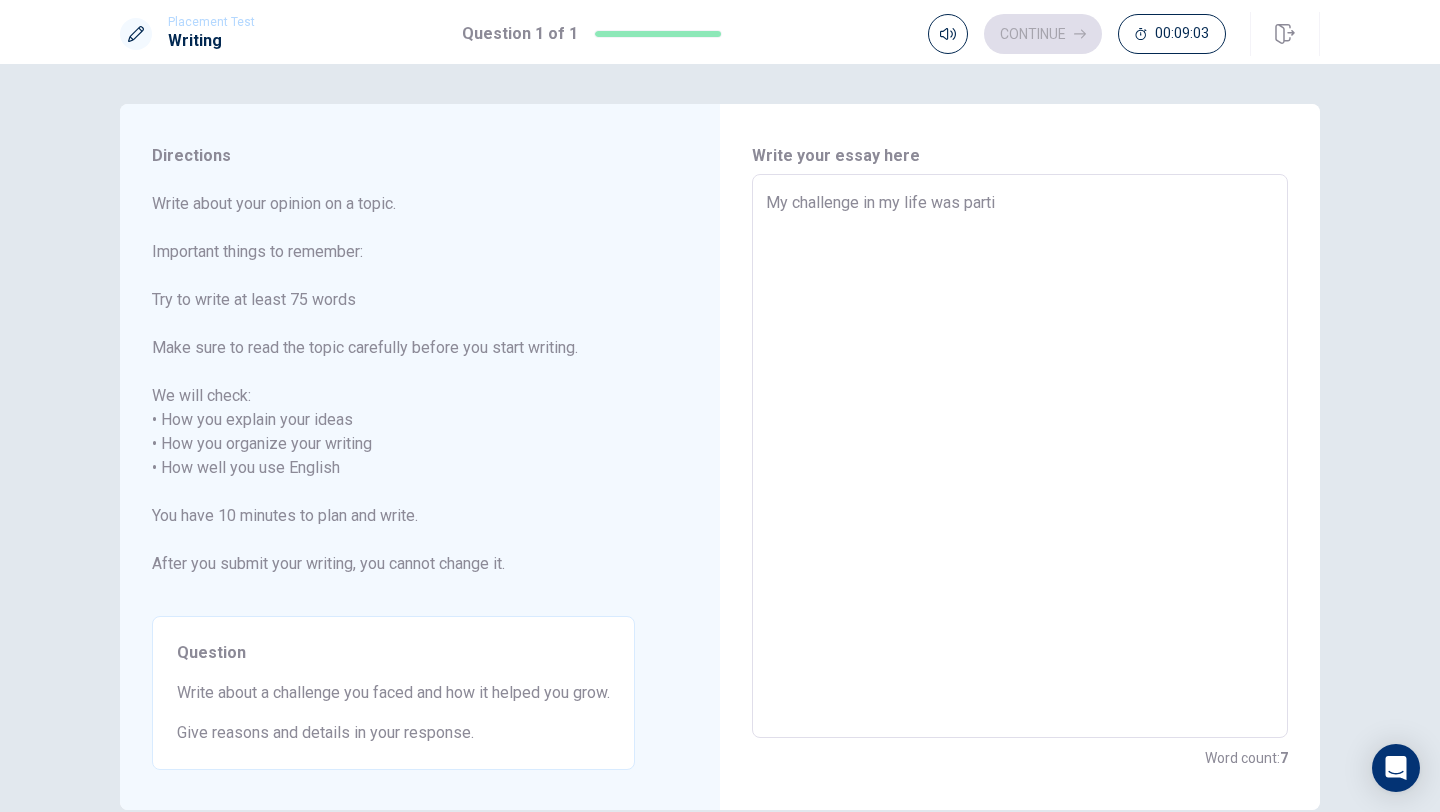 type on "x" 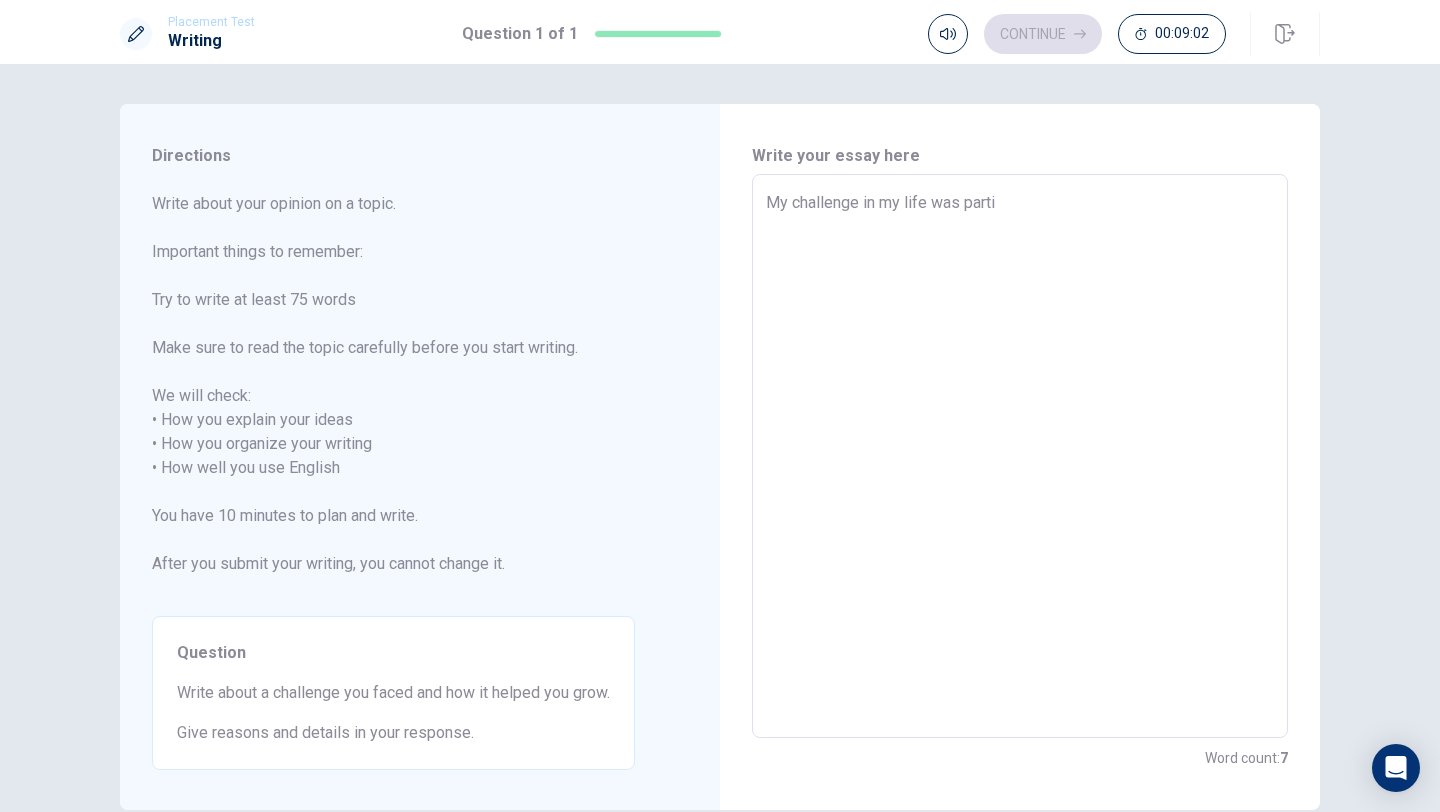 type on "My challenge in my life was partis" 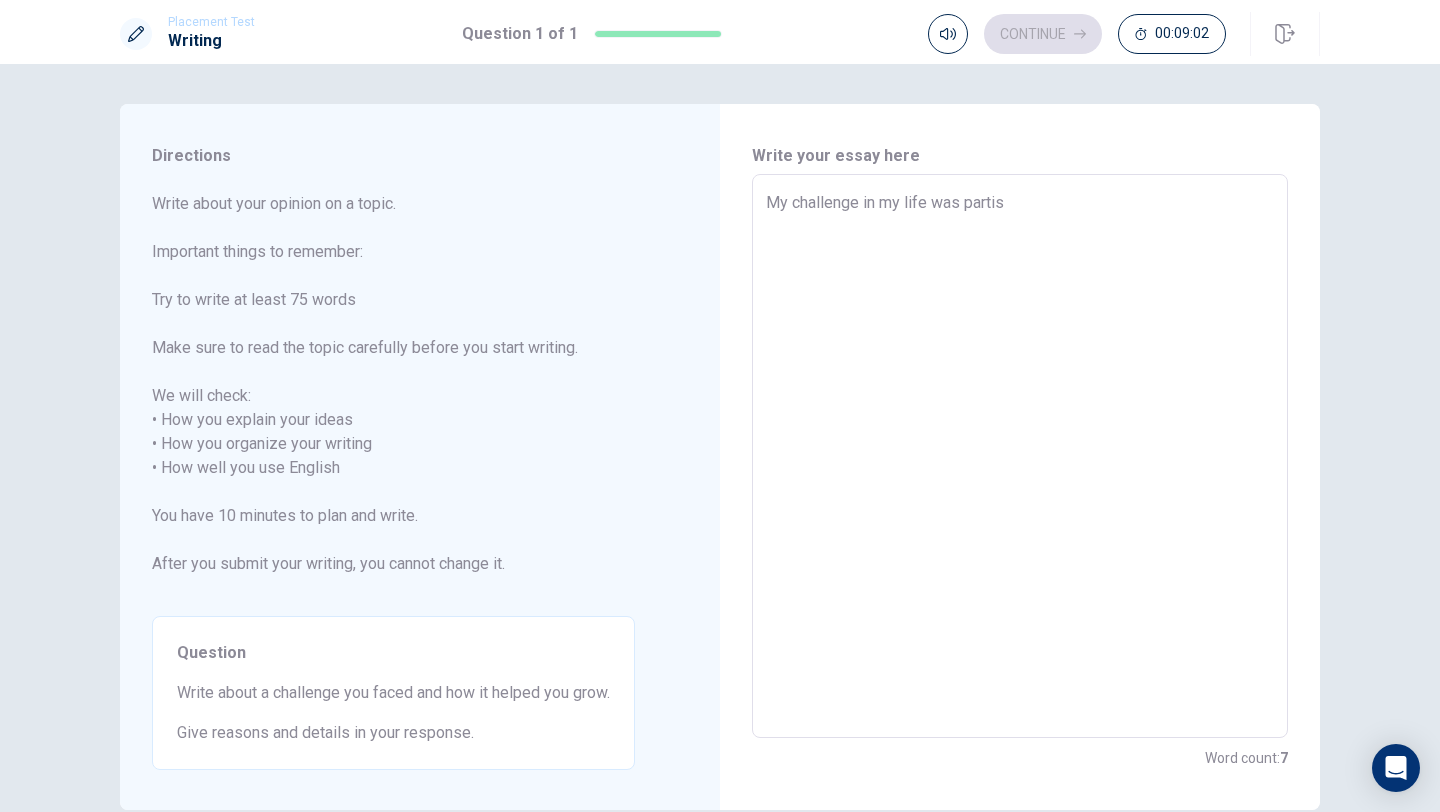 type on "x" 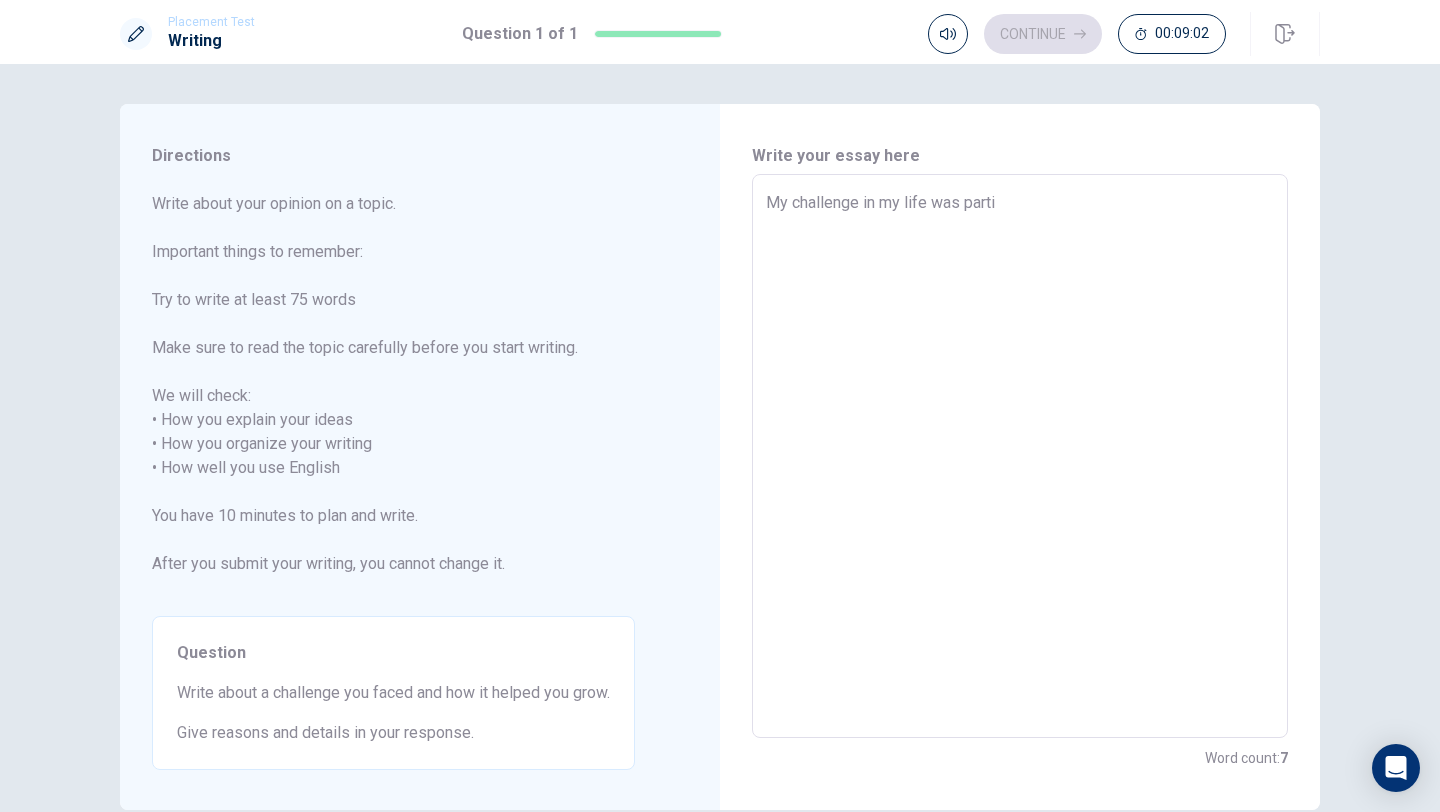 type on "x" 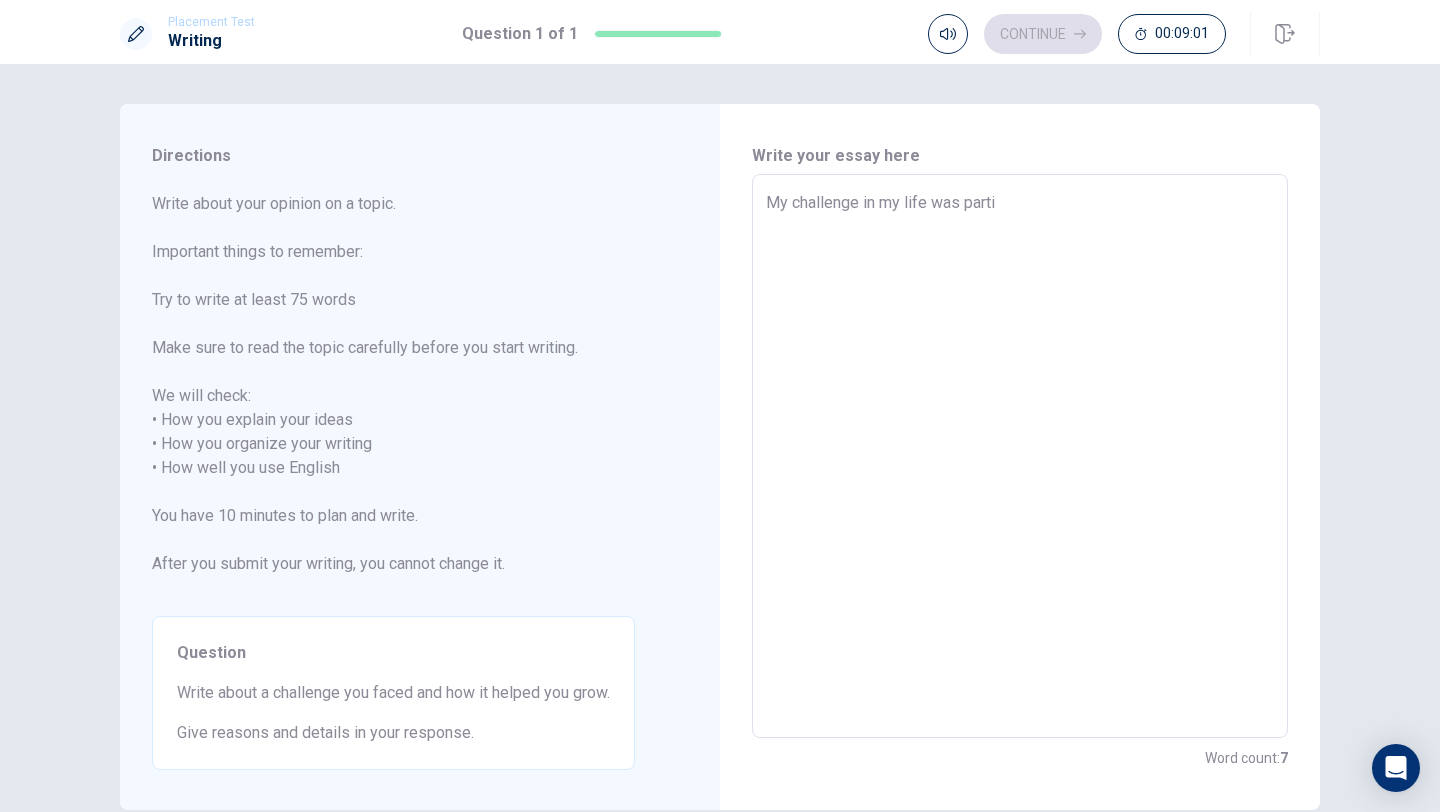 type on "My challenge in my life was partic" 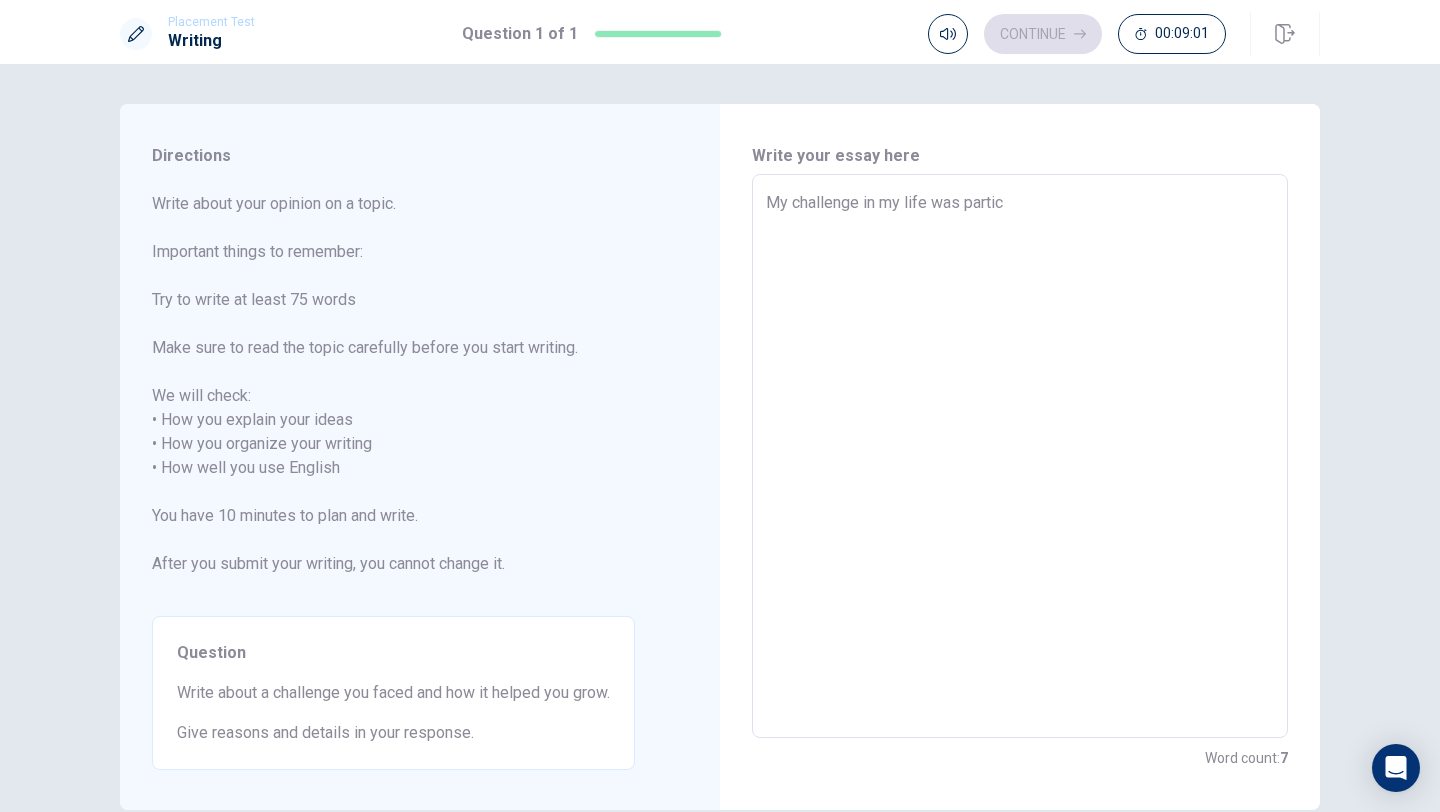 type on "x" 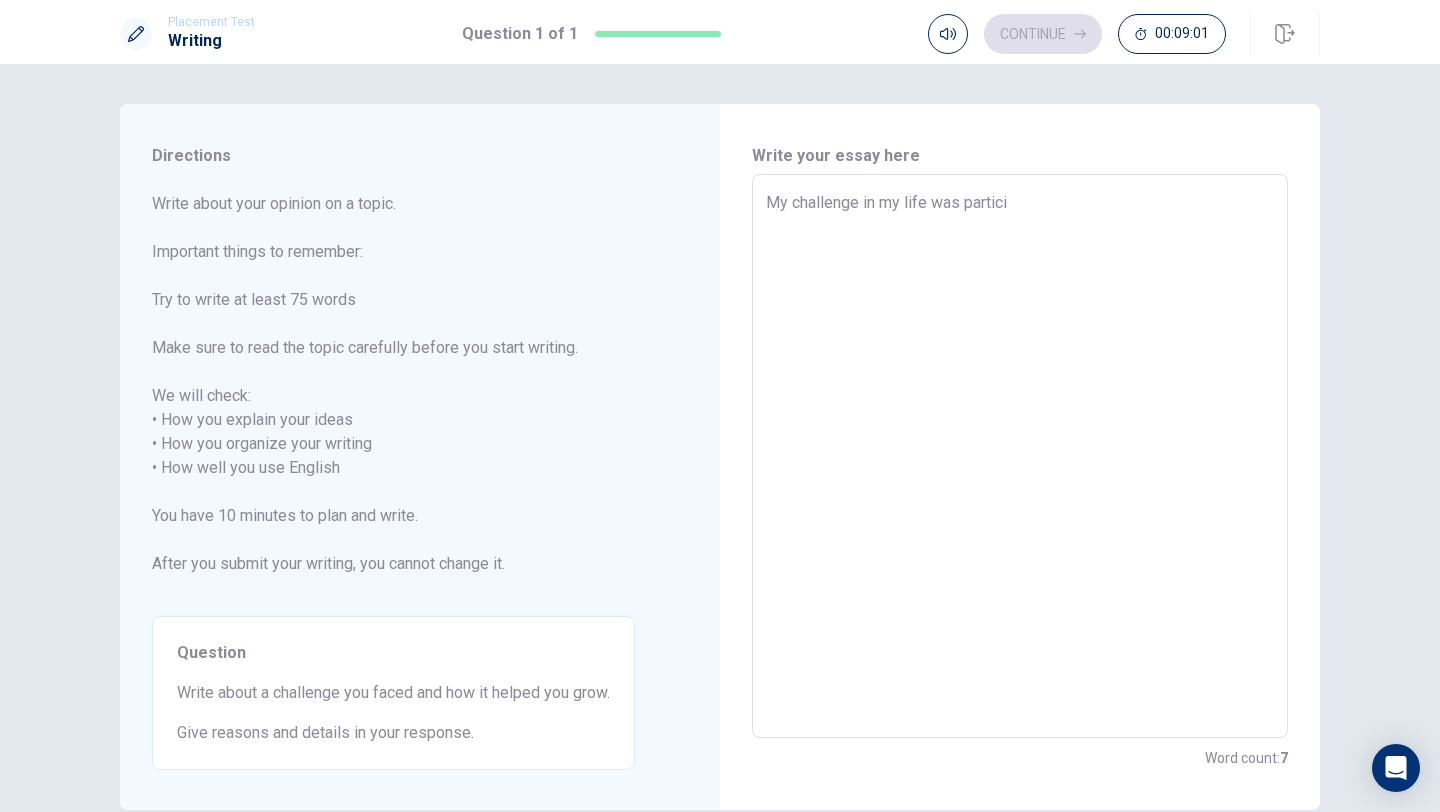 type on "x" 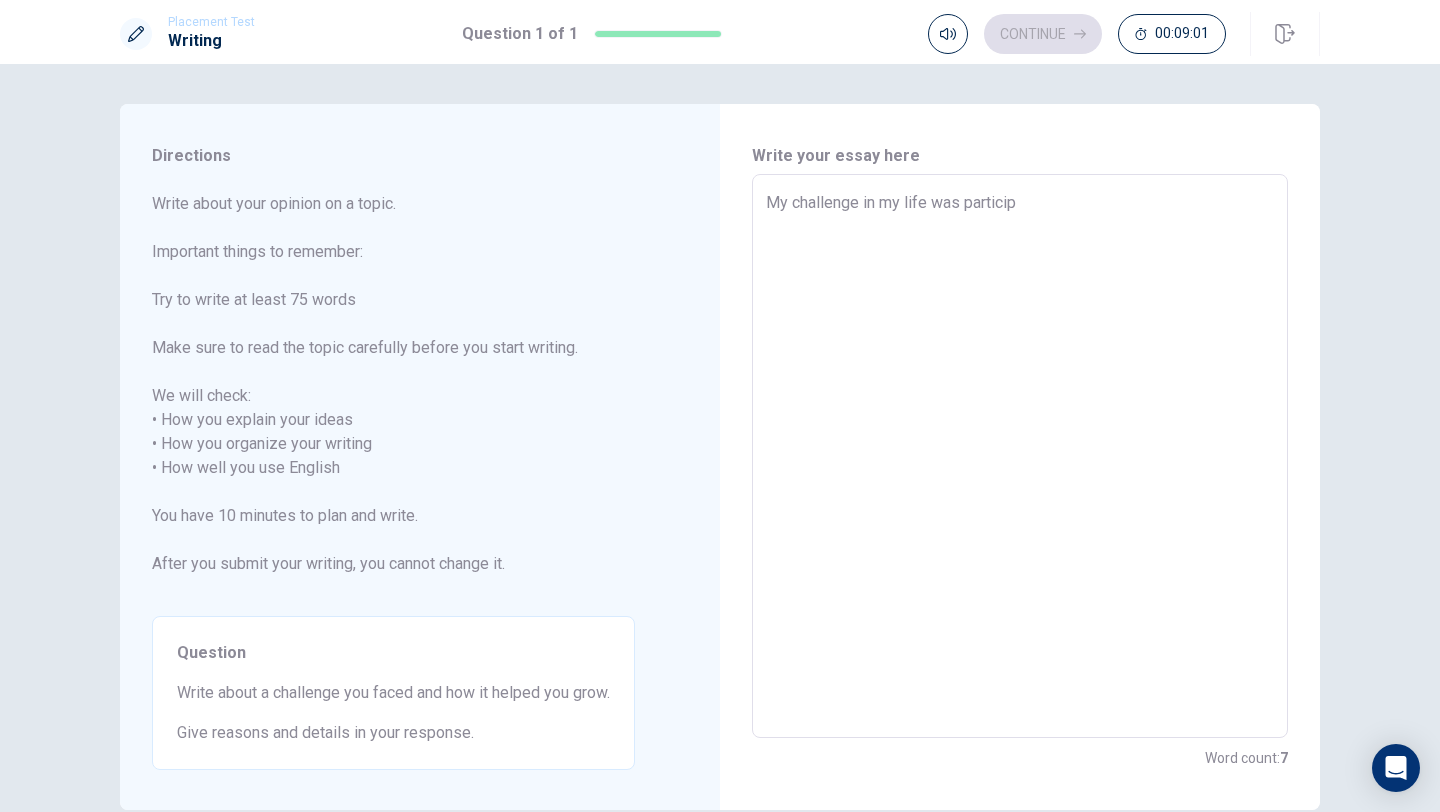 type on "x" 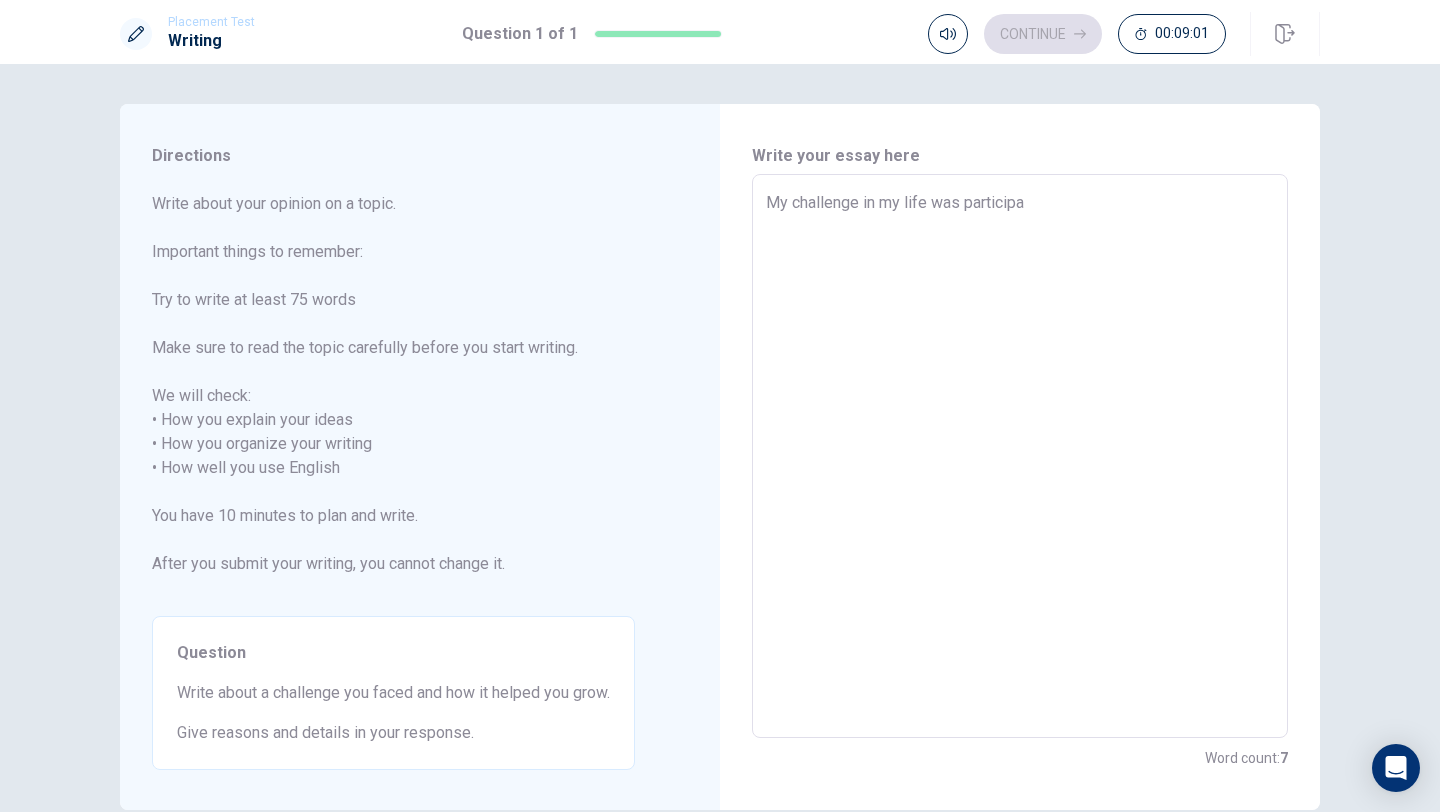 type on "x" 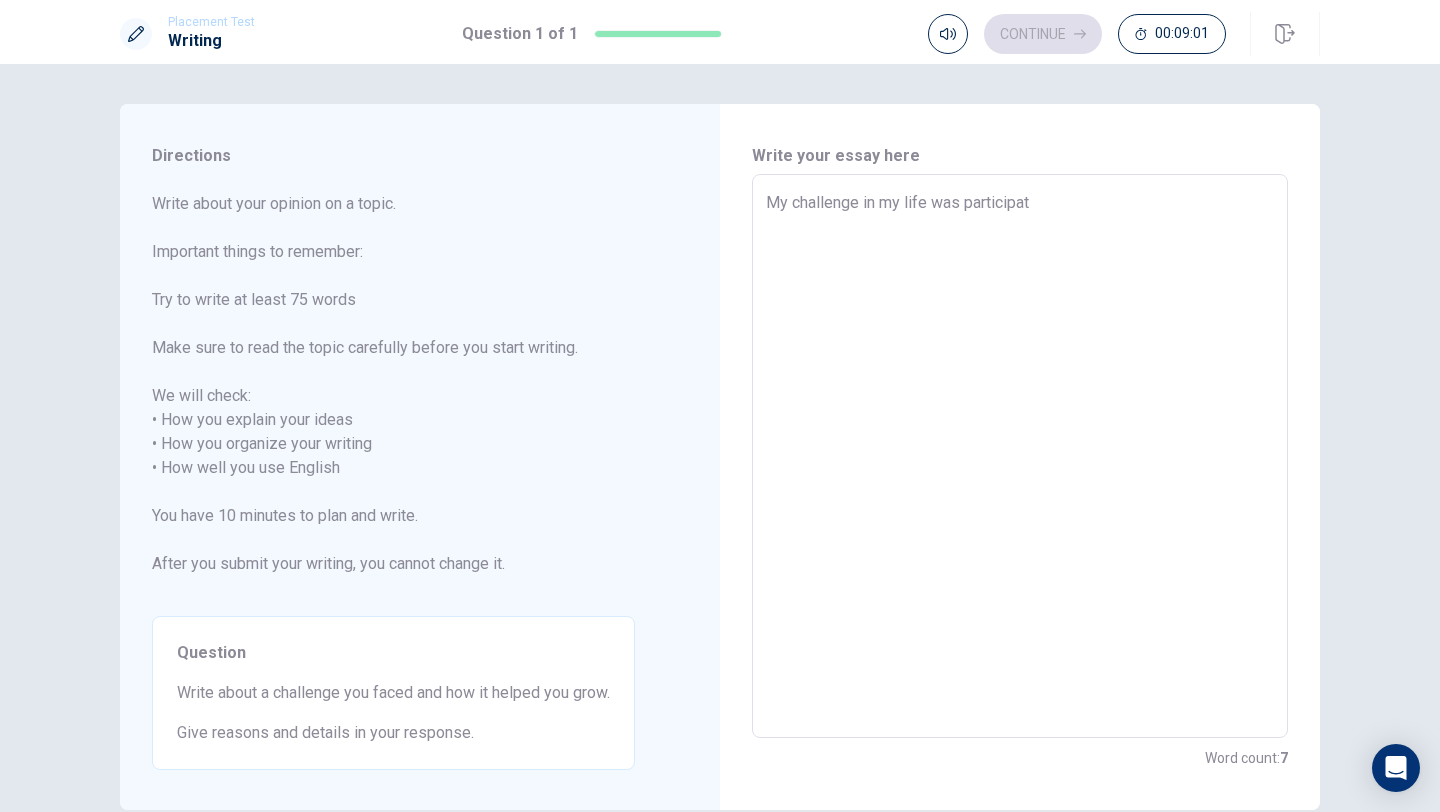 type on "x" 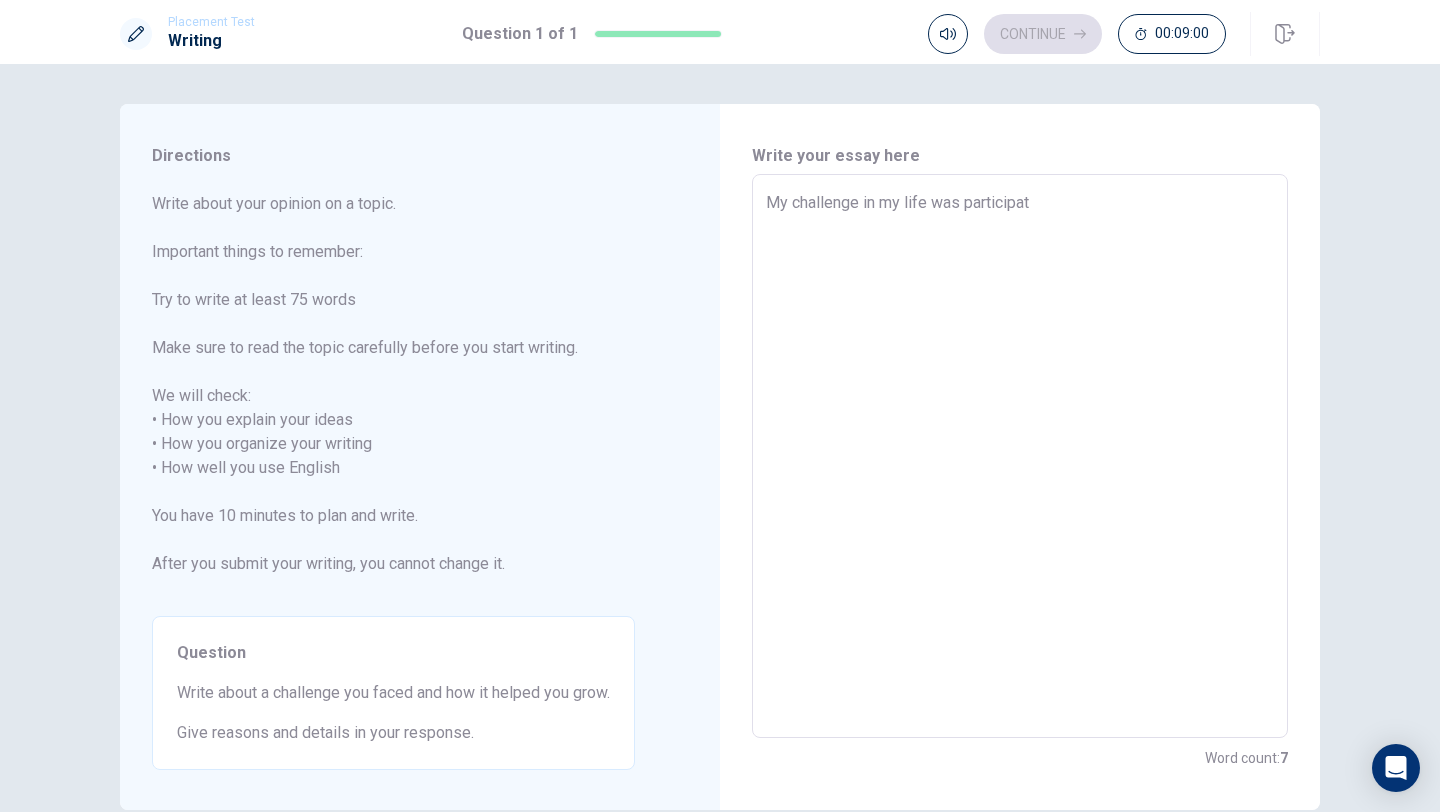 type on "My challenge in my life was participati" 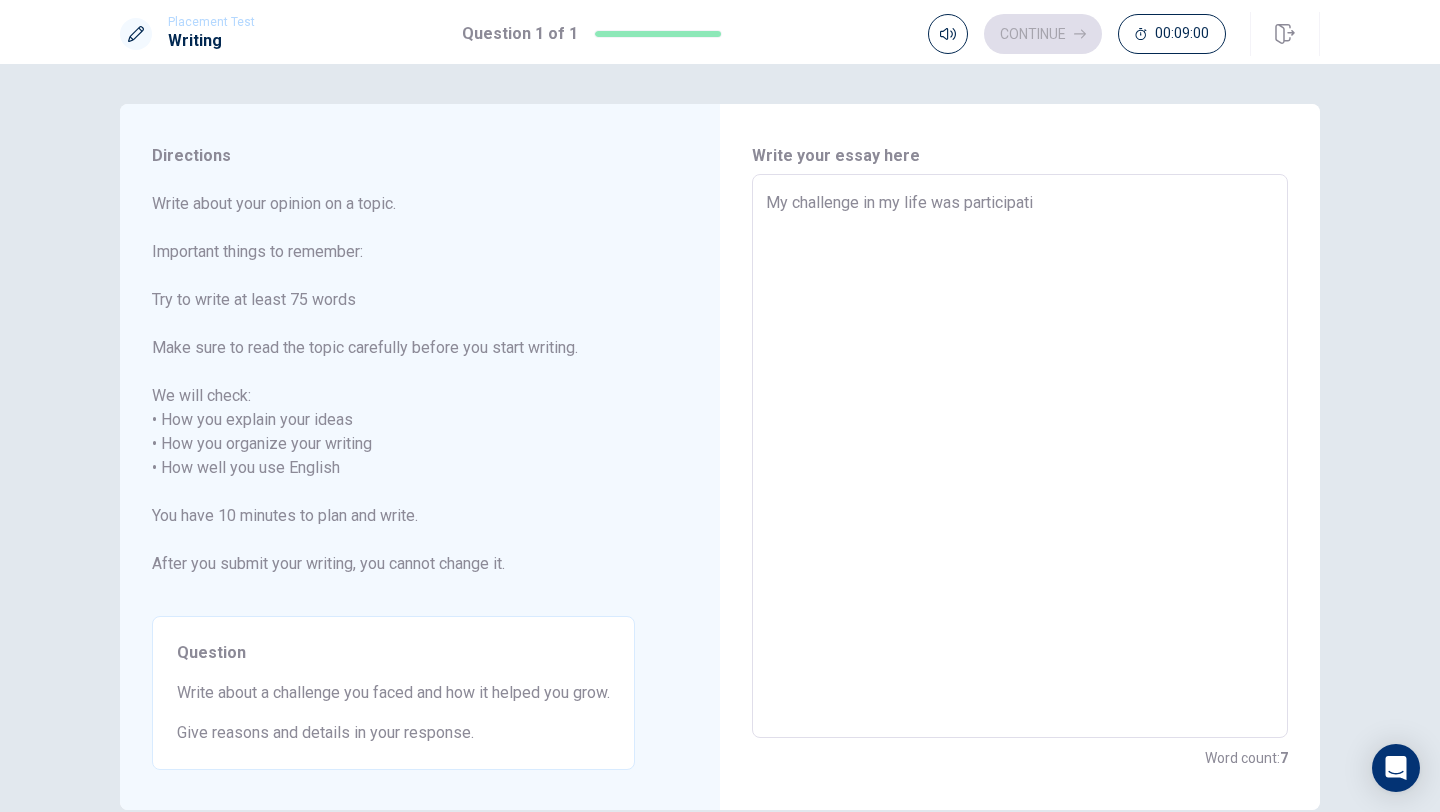 type on "x" 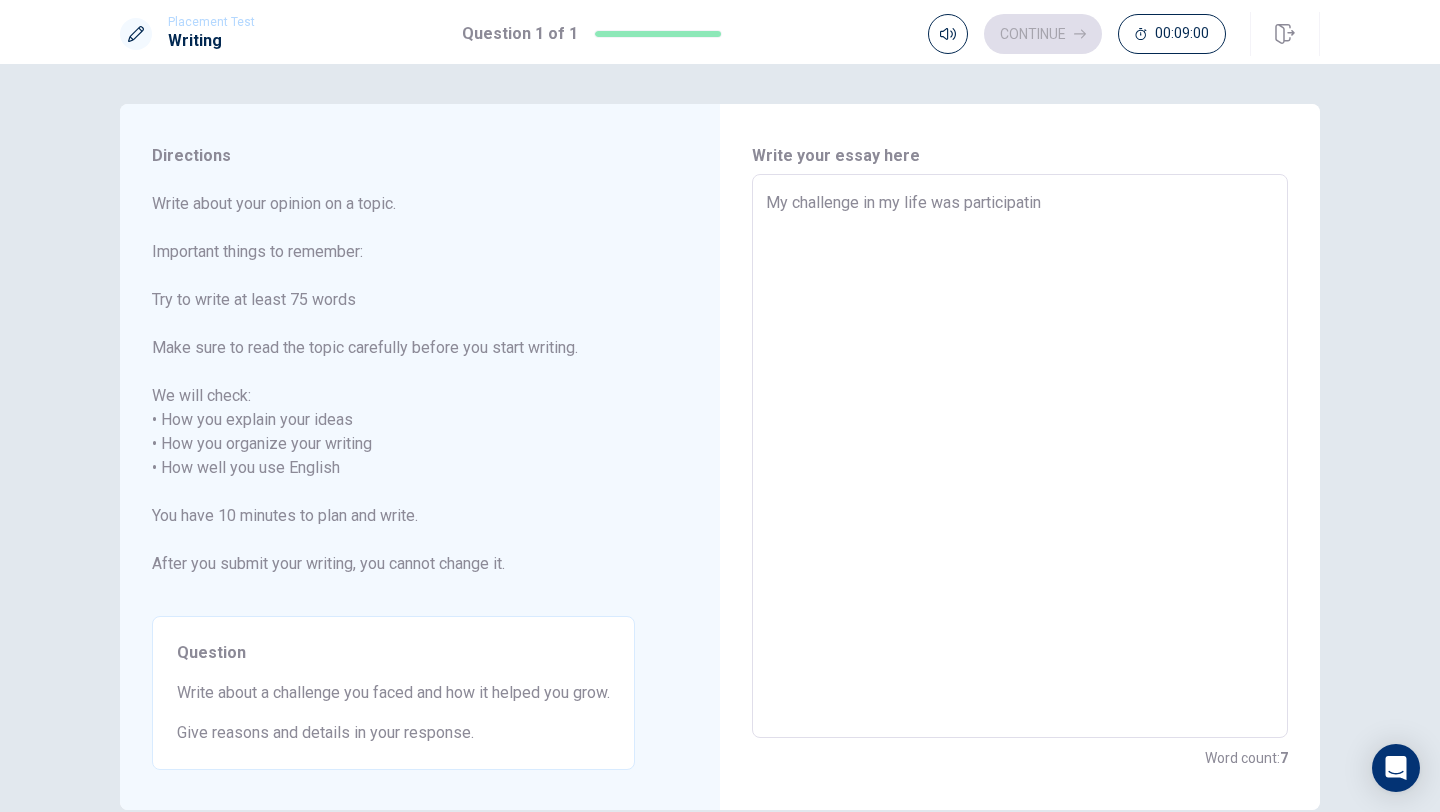 type on "x" 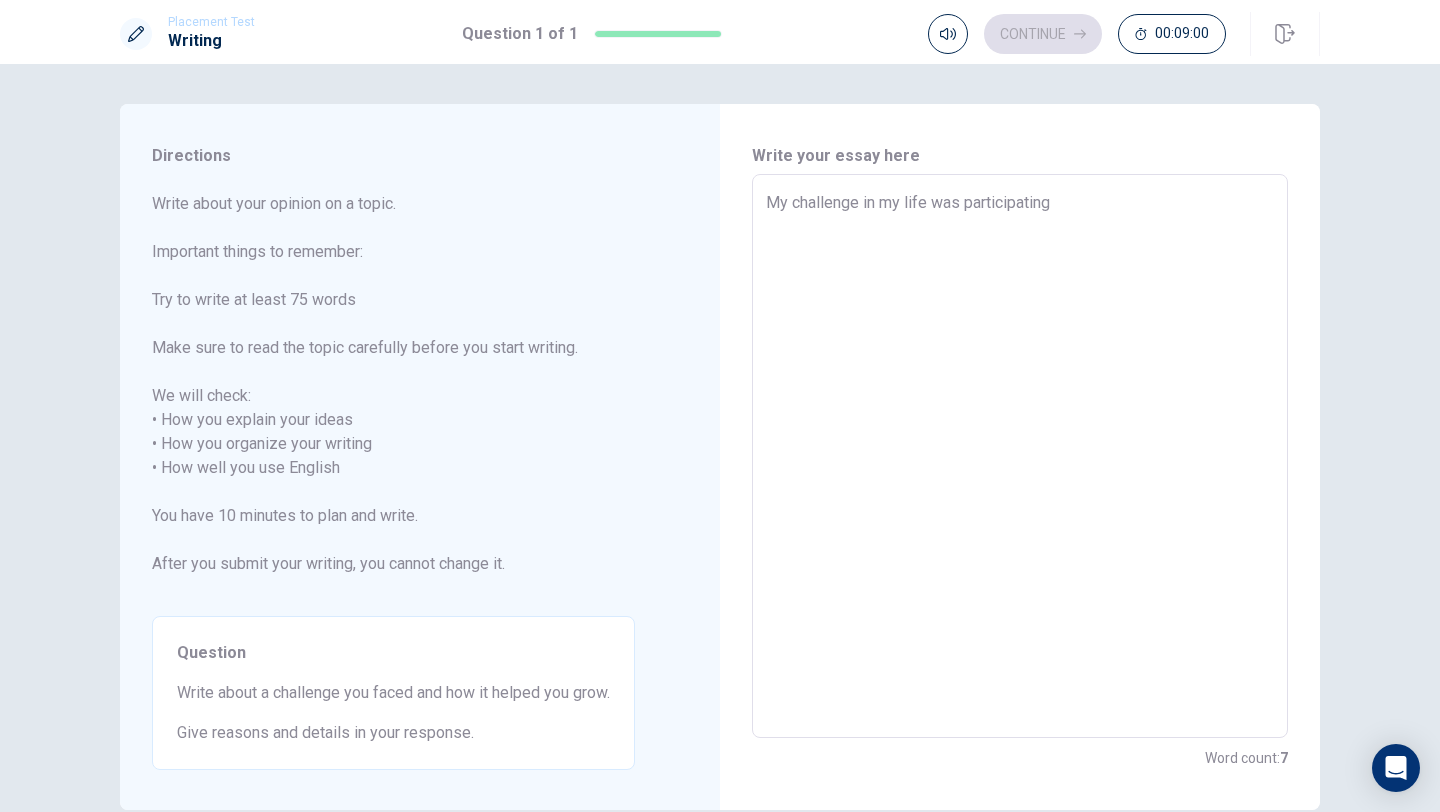 type on "x" 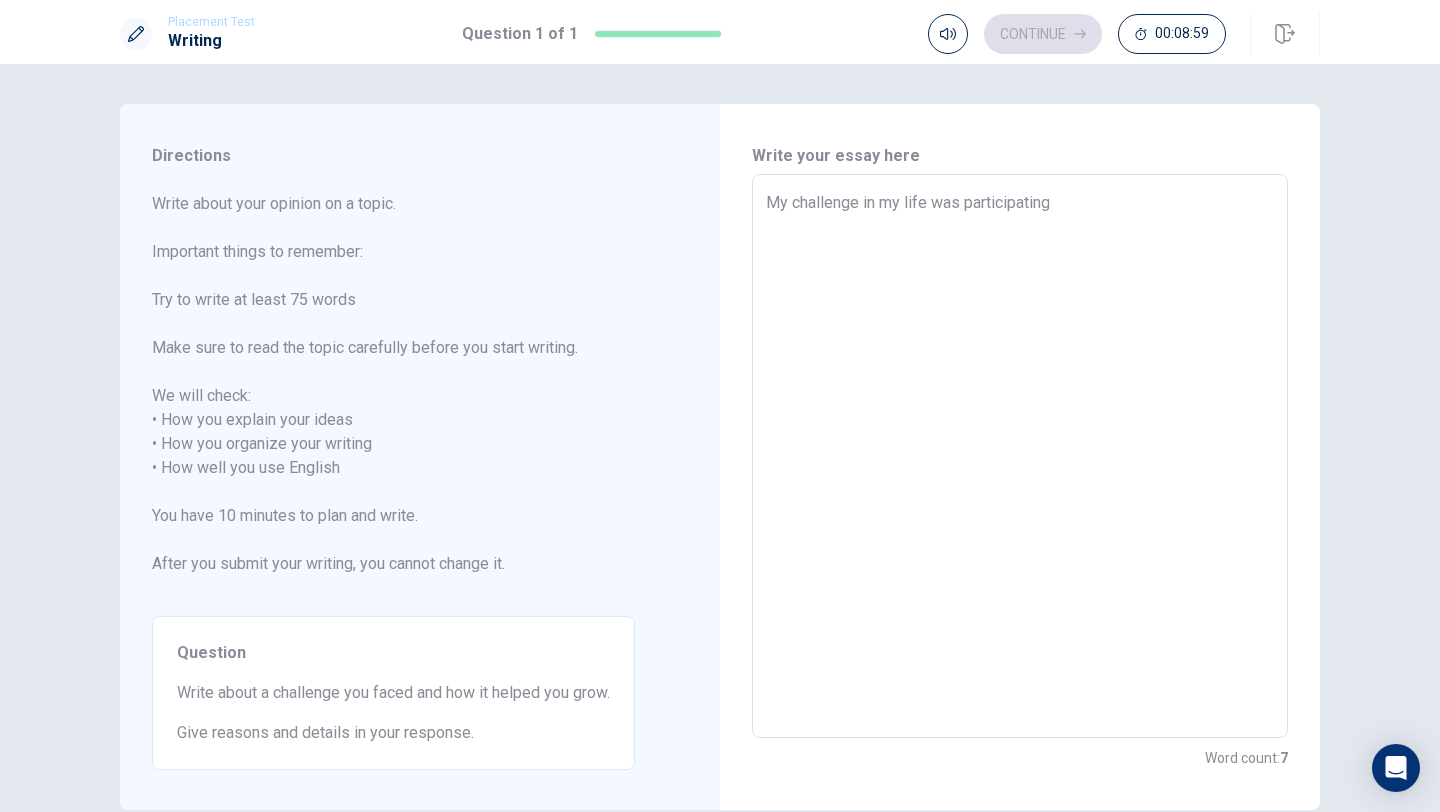 type on "x" 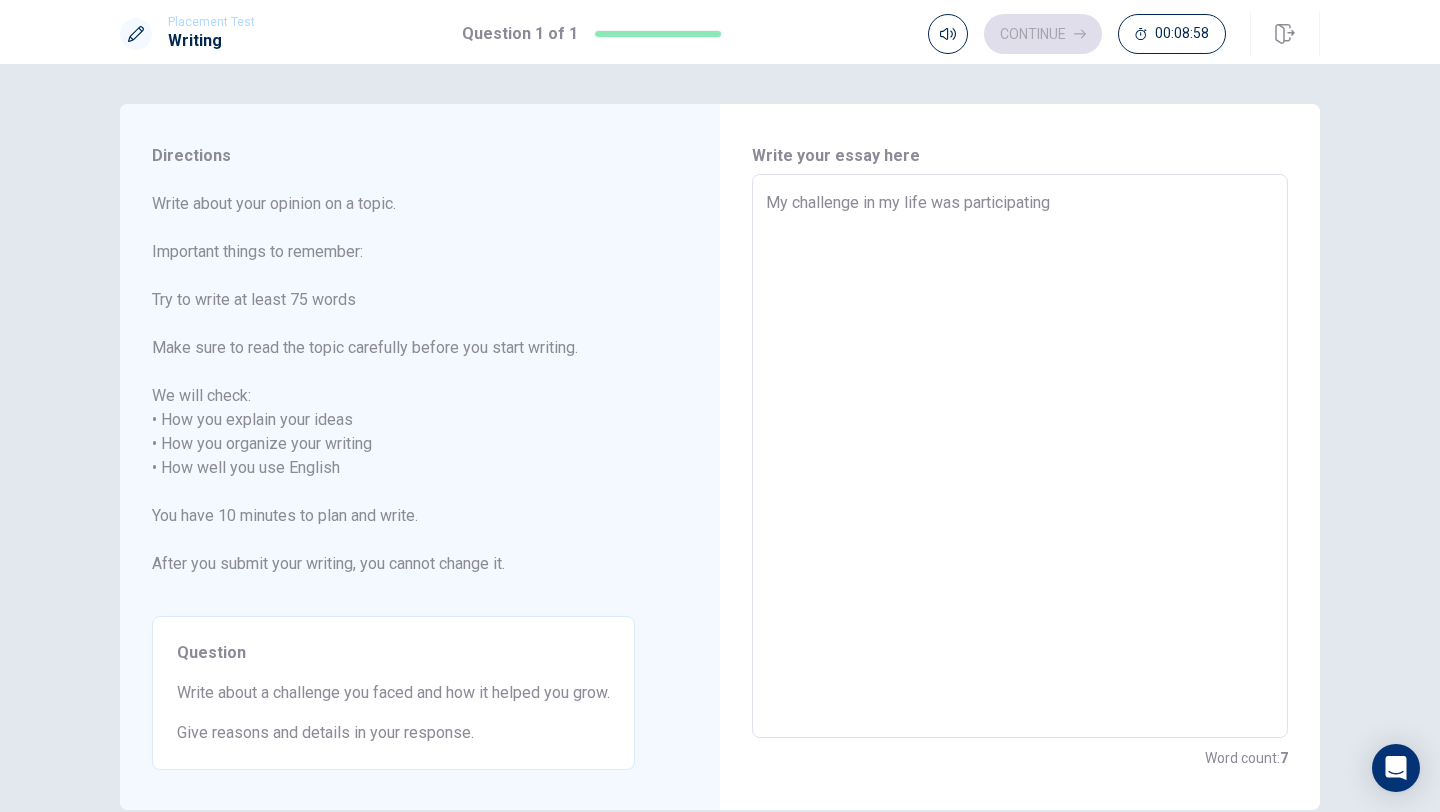 type on "My challenge in my life was participating i" 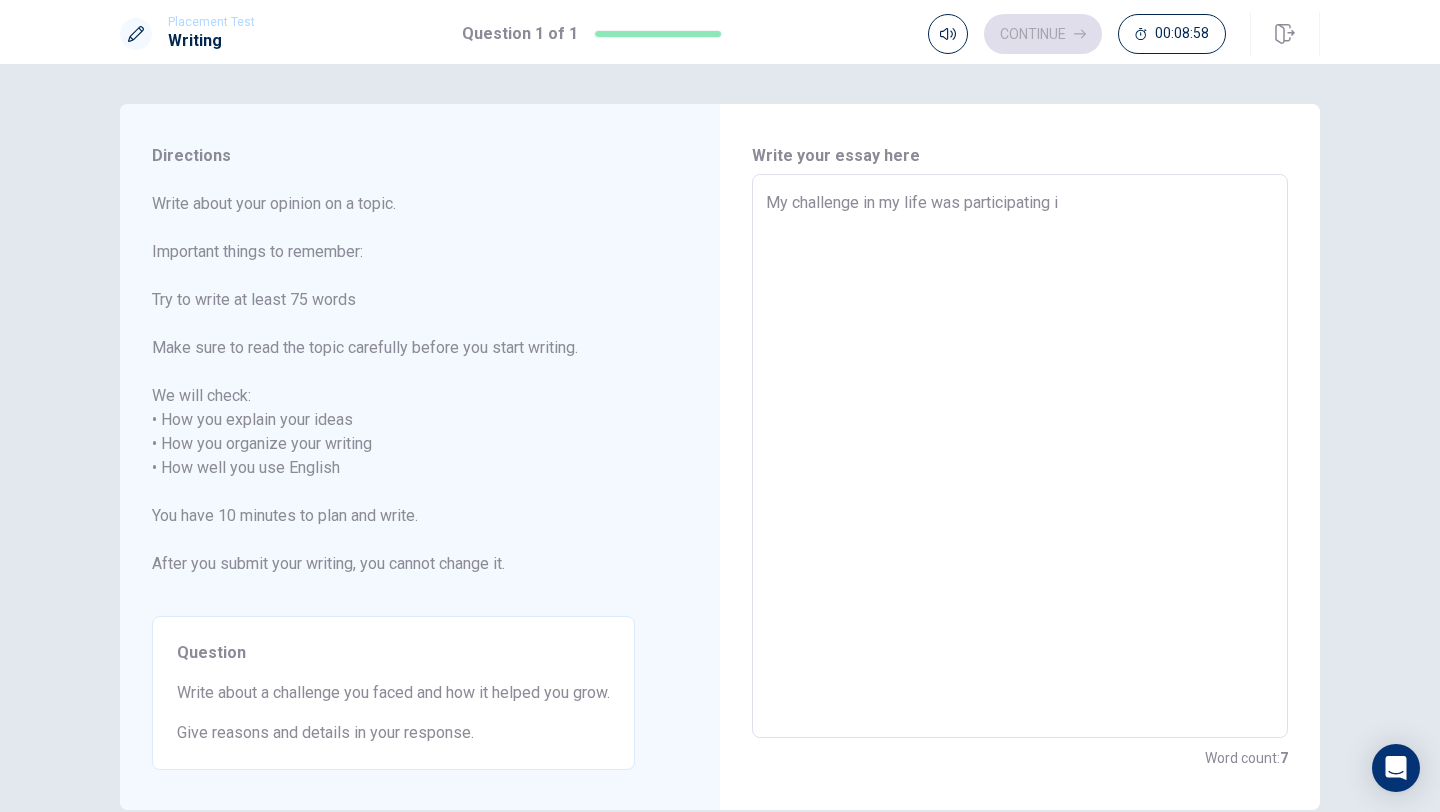 type on "x" 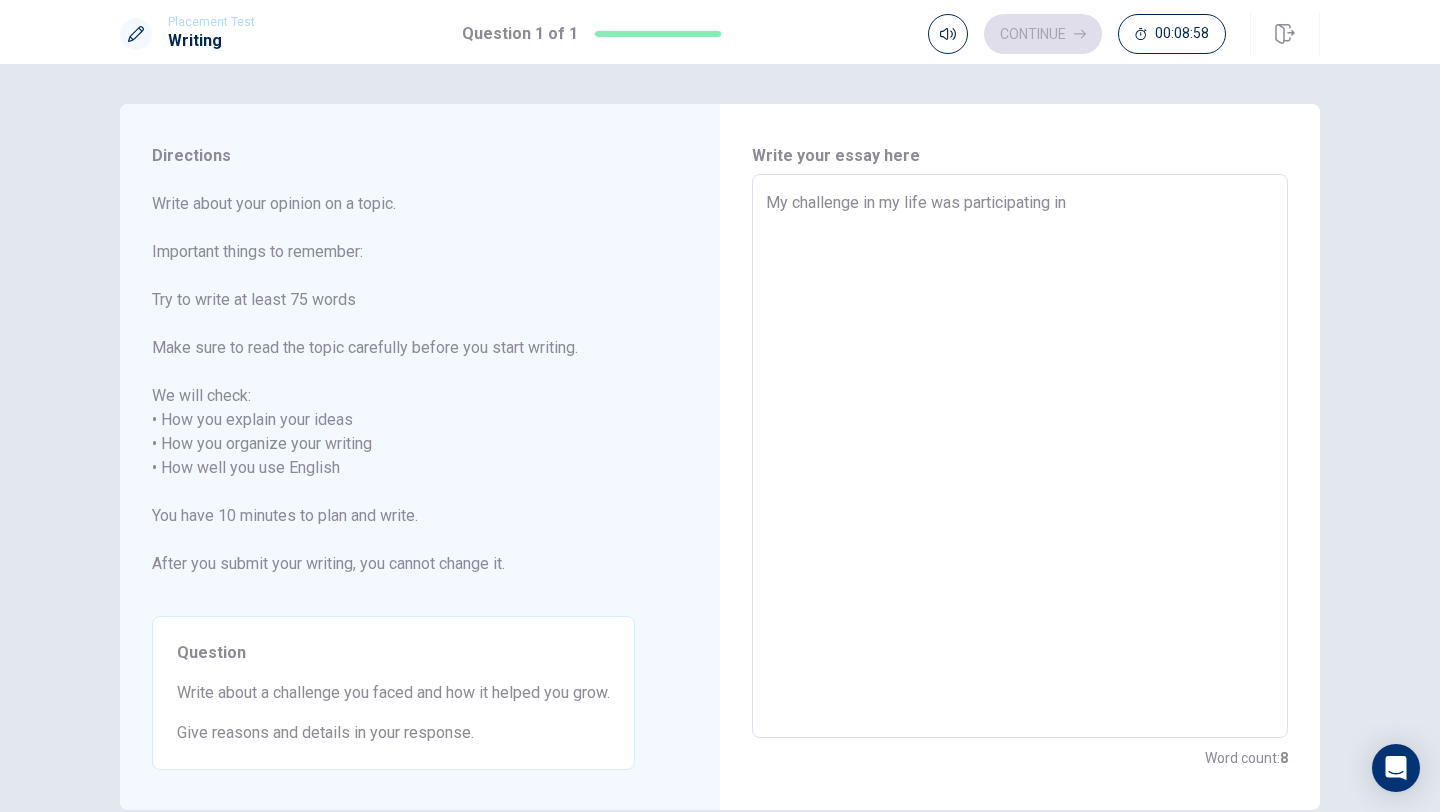 type 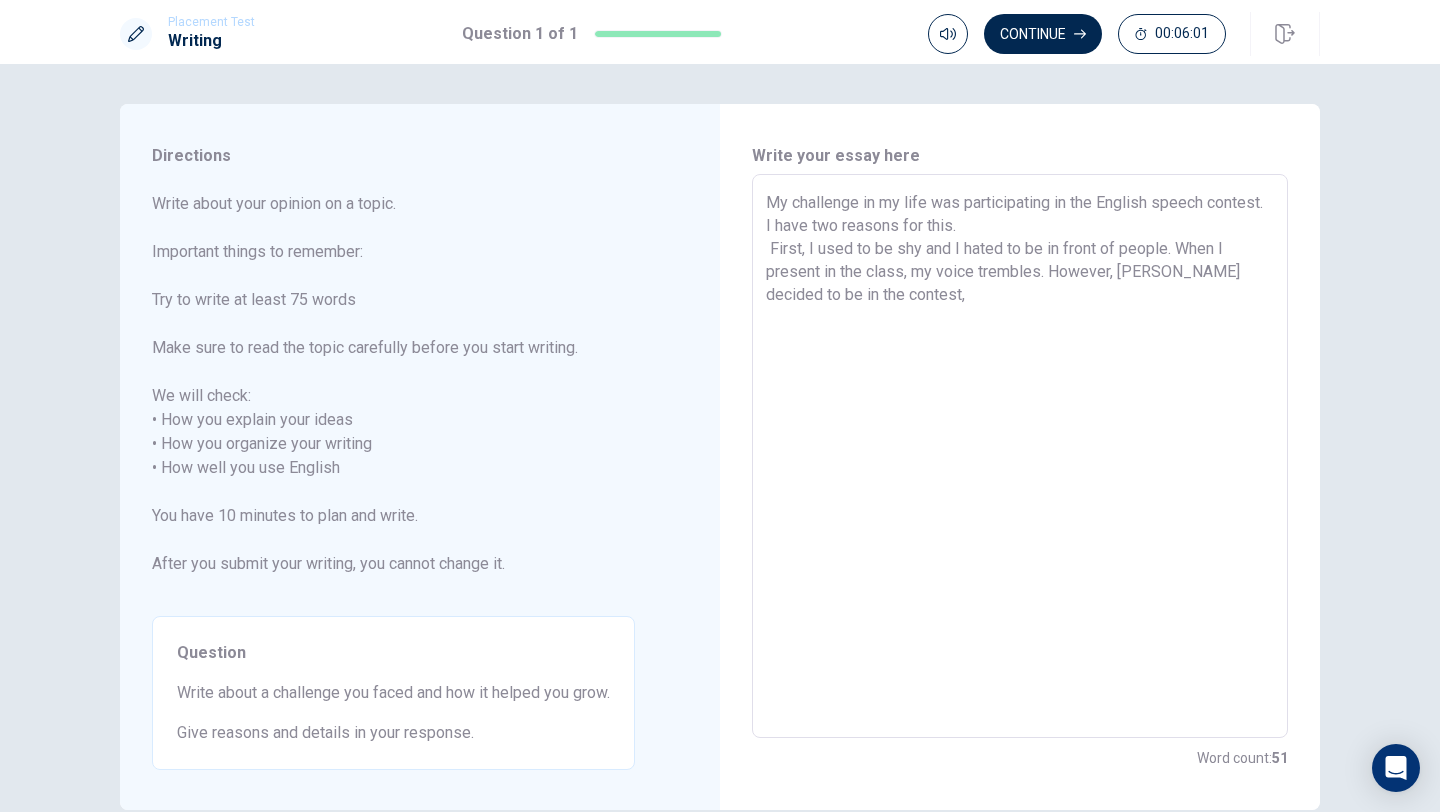 click on "My challenge in my life was participating in the English speech contest. I have two reasons for this.
First, I used to be shy and I hated to be in front of people. When I present in the class, my voice trembles. However, [PERSON_NAME] decided to be in the contest," at bounding box center [1020, 456] 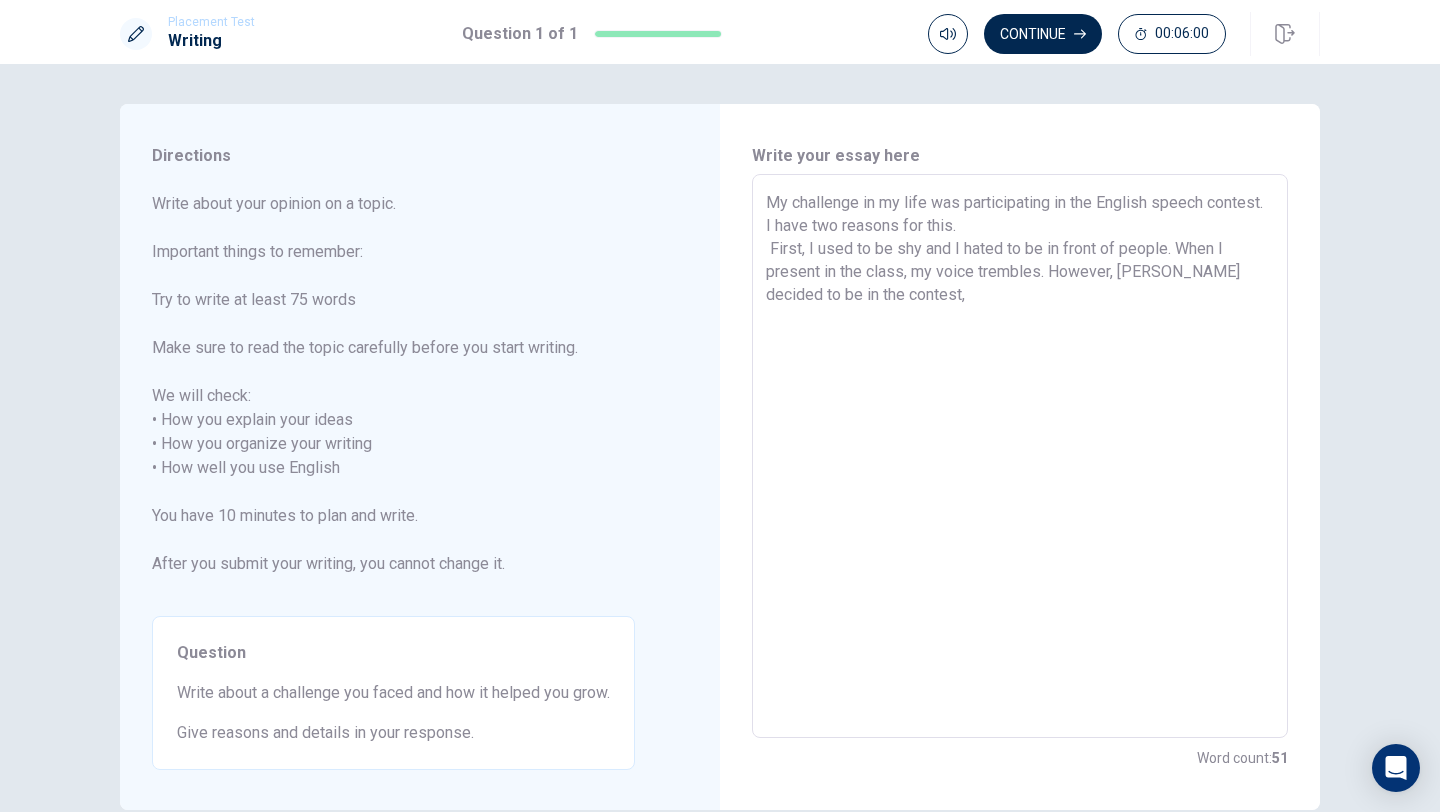 click on "My challenge in my life was participating in the English speech contest. I have two reasons for this.
First, I used to be shy and I hated to be in front of people. When I present in the class, my voice trembles. However, [PERSON_NAME] decided to be in the contest," at bounding box center (1020, 456) 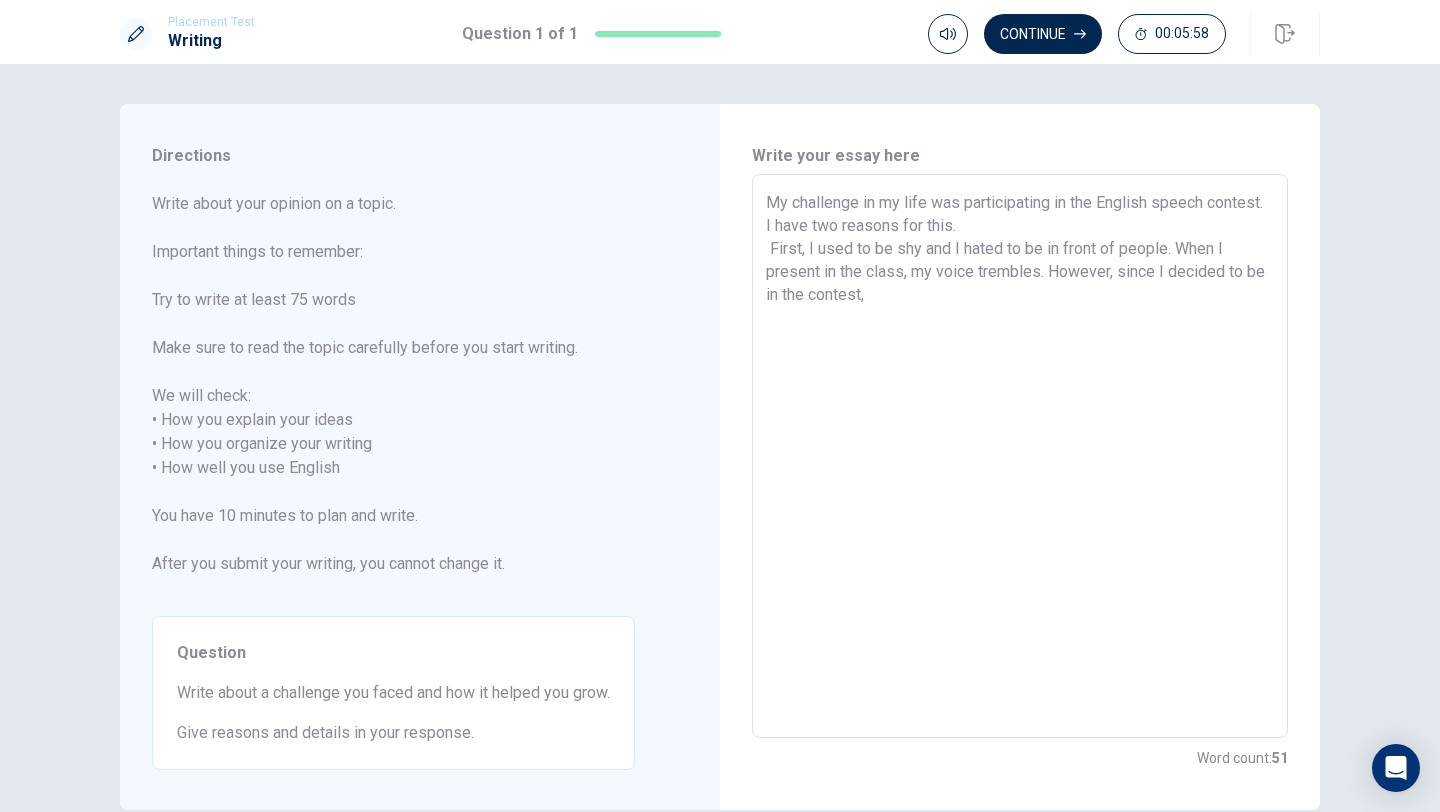 click on "My challenge in my life was participating in the English speech contest. I have two reasons for this.
First, I used to be shy and I hated to be in front of people. When I present in the class, my voice trembles. However, since I decided to be in the contest," at bounding box center (1020, 456) 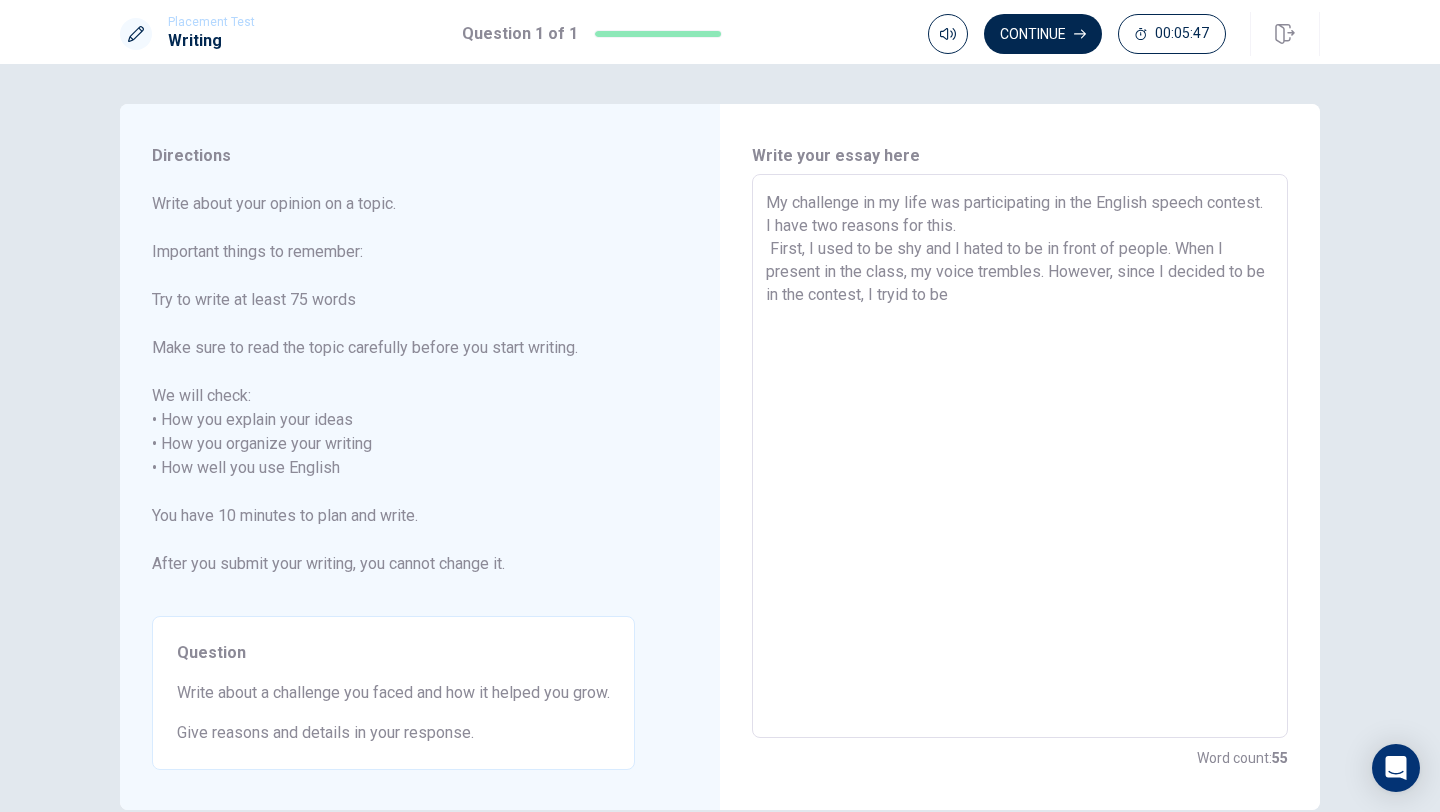 click on "My challenge in my life was participating in the English speech contest. I have two reasons for this.
First, I used to be shy and I hated to be in front of people. When I present in the class, my voice trembles. However, since I decided to be in the contest, I tryid to be" at bounding box center (1020, 456) 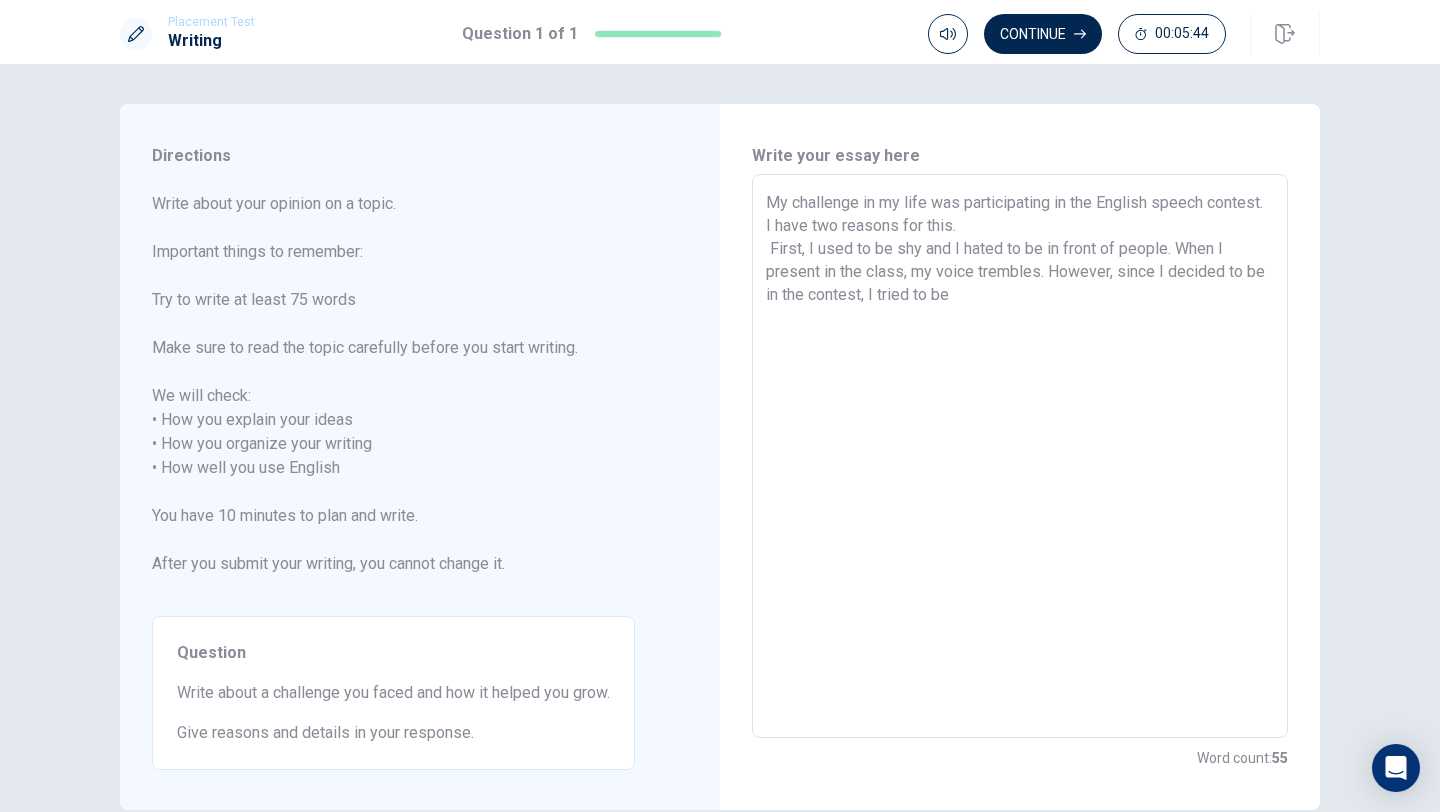 click on "My challenge in my life was participating in the English speech contest. I have two reasons for this.
First, I used to be shy and I hated to be in front of people. When I present in the class, my voice trembles. However, since I decided to be in the contest, I tried to be" at bounding box center (1020, 456) 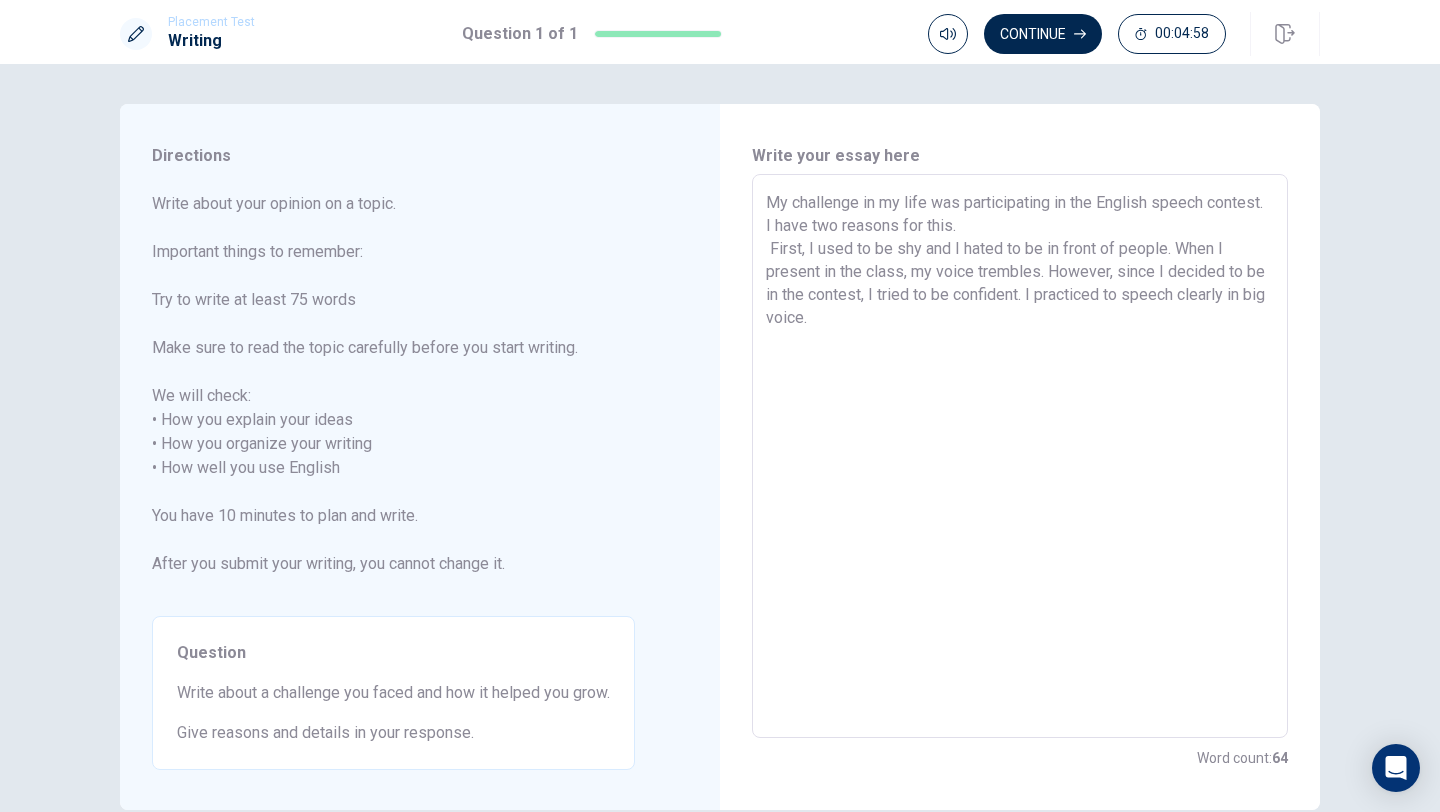 click on "My challenge in my life was participating in the English speech contest. I have two reasons for this.
First, I used to be shy and I hated to be in front of people. When I present in the class, my voice trembles. However, since I decided to be in the contest, I tried to be confident. I practiced to speech clearly in big voice." at bounding box center [1020, 456] 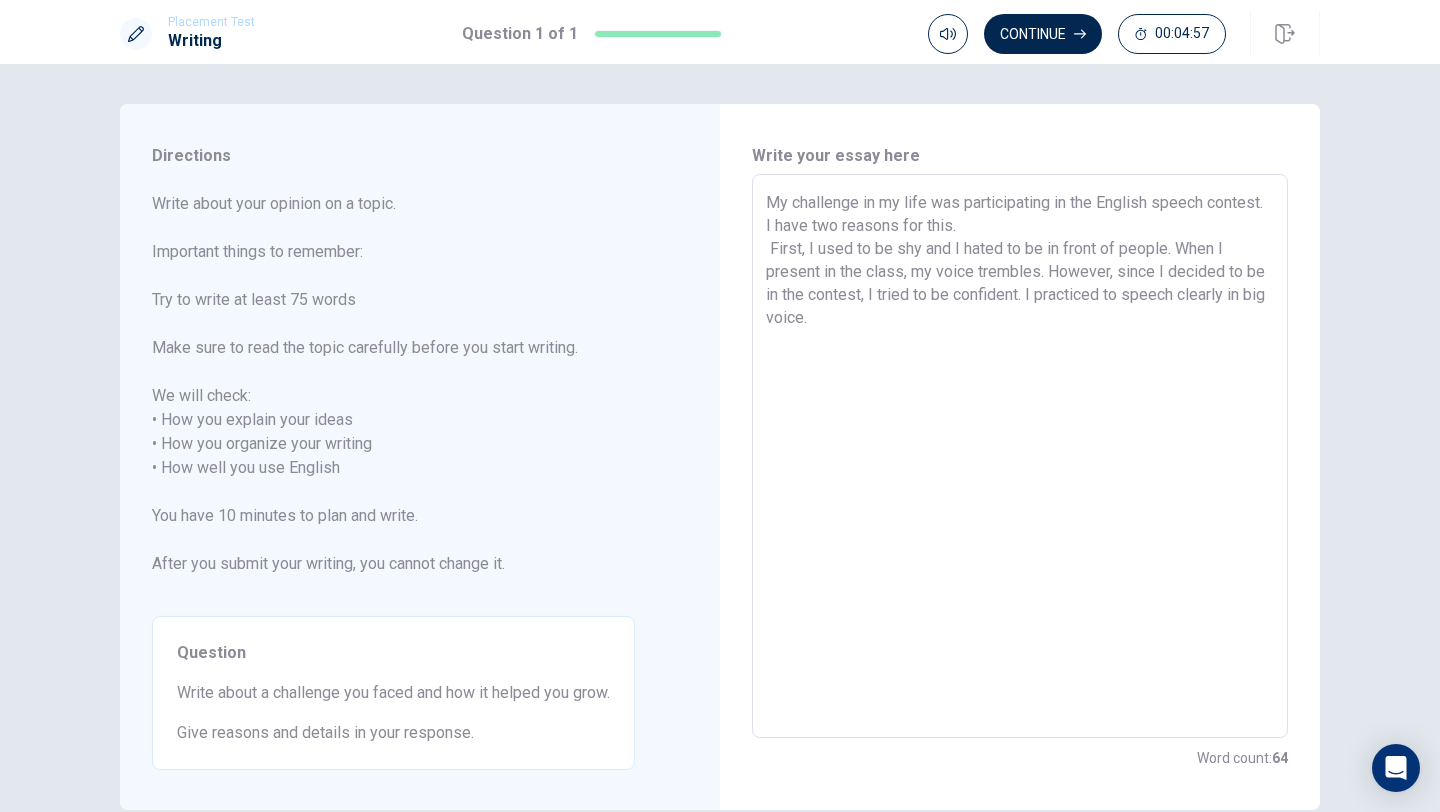 click on "My challenge in my life was participating in the English speech contest. I have two reasons for this.
First, I used to be shy and I hated to be in front of people. When I present in the class, my voice trembles. However, since I decided to be in the contest, I tried to be confident. I practiced to speech clearly in big voice." at bounding box center [1020, 456] 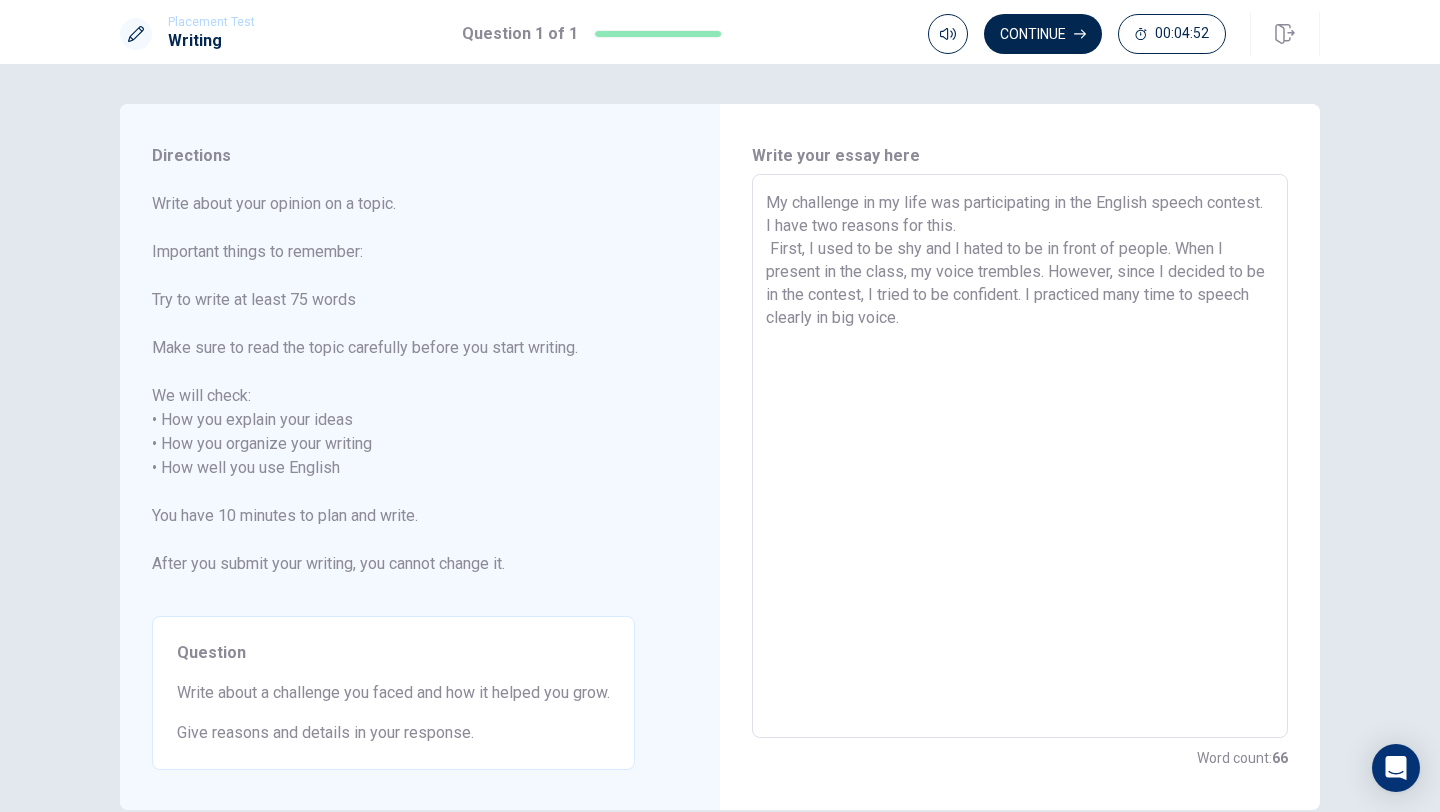 click on "My challenge in my life was participating in the English speech contest. I have two reasons for this.
First, I used to be shy and I hated to be in front of people. When I present in the class, my voice trembles. However, since I decided to be in the contest, I tried to be confident. I practiced many time to speech clearly in big voice." at bounding box center (1020, 456) 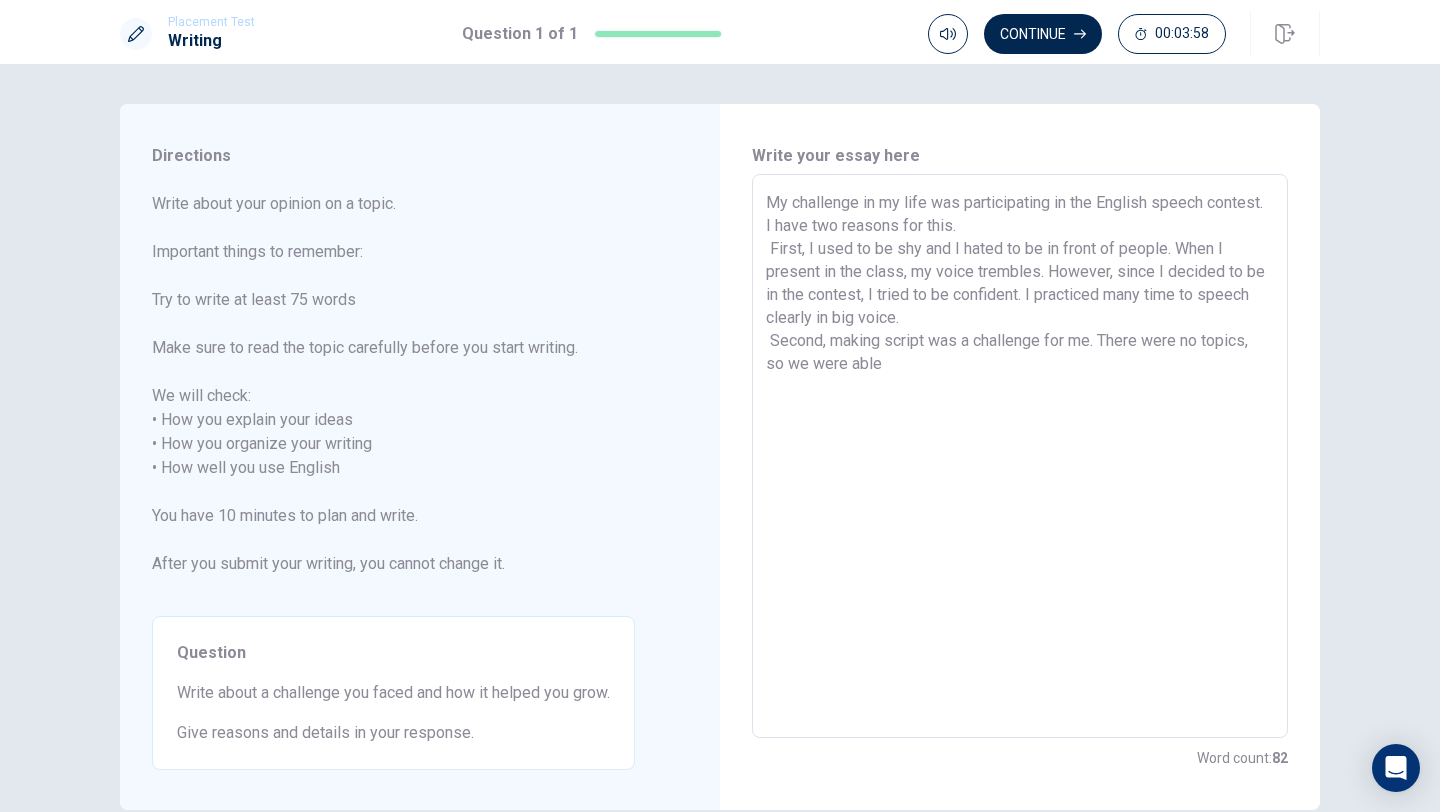 click on "My challenge in my life was participating in the English speech contest. I have two reasons for this.
First, I used to be shy and I hated to be in front of people. When I present in the class, my voice trembles. However, since I decided to be in the contest, I tried to be confident. I practiced many time to speech clearly in big voice.
Second, making script was a challenge for me. There were no topics, so we were able" at bounding box center (1020, 456) 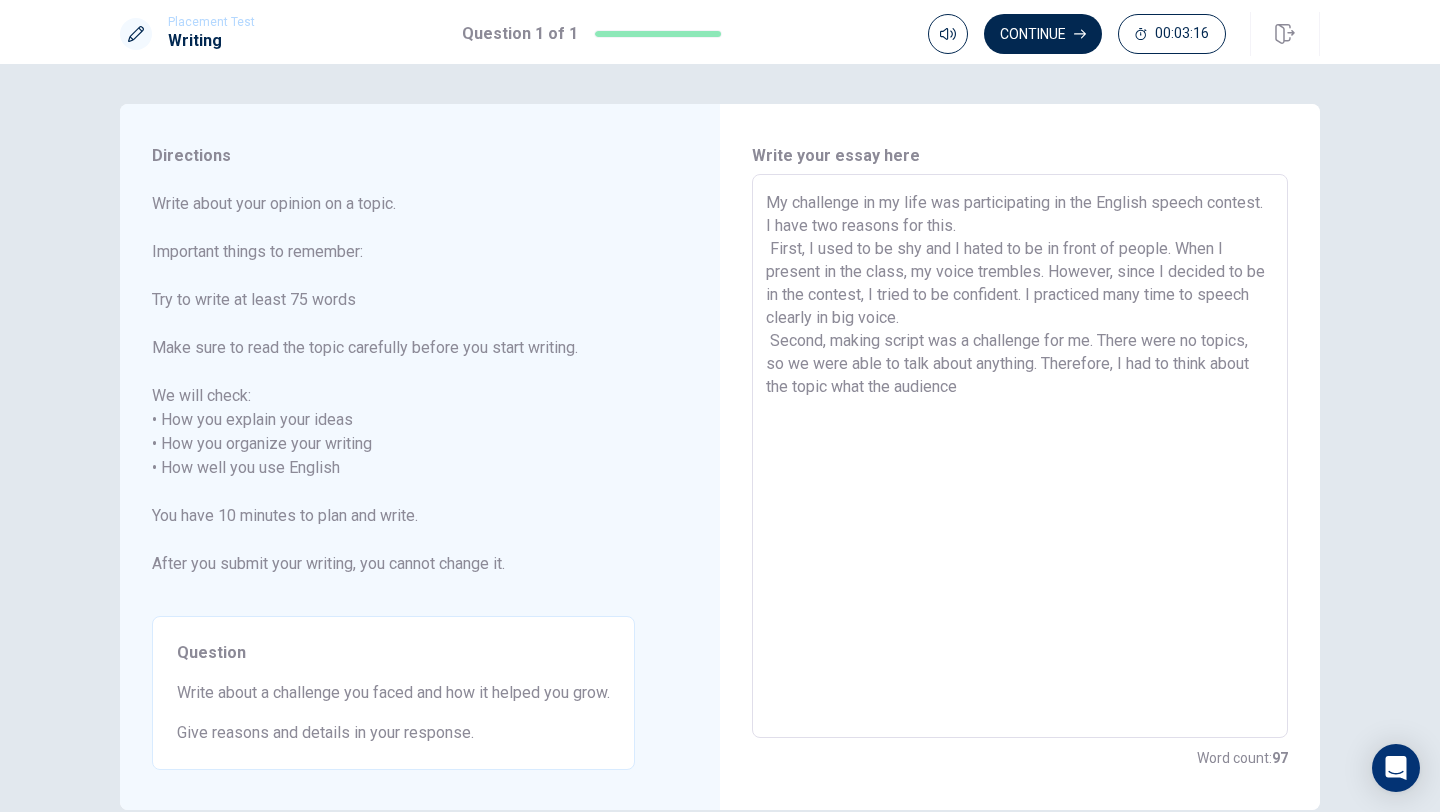 click on "My challenge in my life was participating in the English speech contest. I have two reasons for this.
First, I used to be shy and I hated to be in front of people. When I present in the class, my voice trembles. However, since I decided to be in the contest, I tried to be confident. I practiced many time to speech clearly in big voice.
Second, making script was a challenge for me. There were no topics, so we were able to talk about anything. Therefore, I had to think about the topic what the audience" at bounding box center (1020, 456) 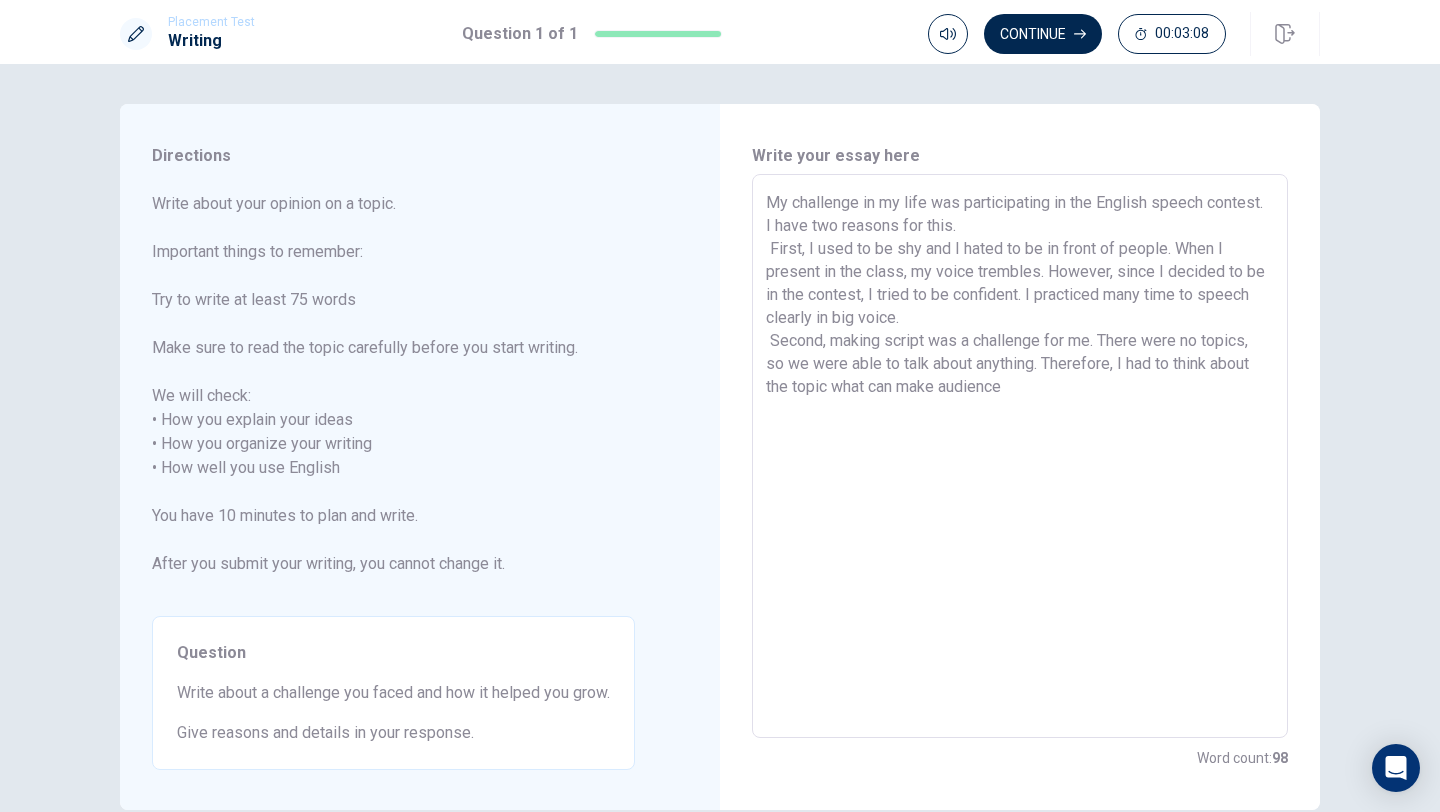 click on "My challenge in my life was participating in the English speech contest. I have two reasons for this.
First, I used to be shy and I hated to be in front of people. When I present in the class, my voice trembles. However, since I decided to be in the contest, I tried to be confident. I practiced many time to speech clearly in big voice.
Second, making script was a challenge for me. There were no topics, so we were able to talk about anything. Therefore, I had to think about the topic what can make audience" at bounding box center (1020, 456) 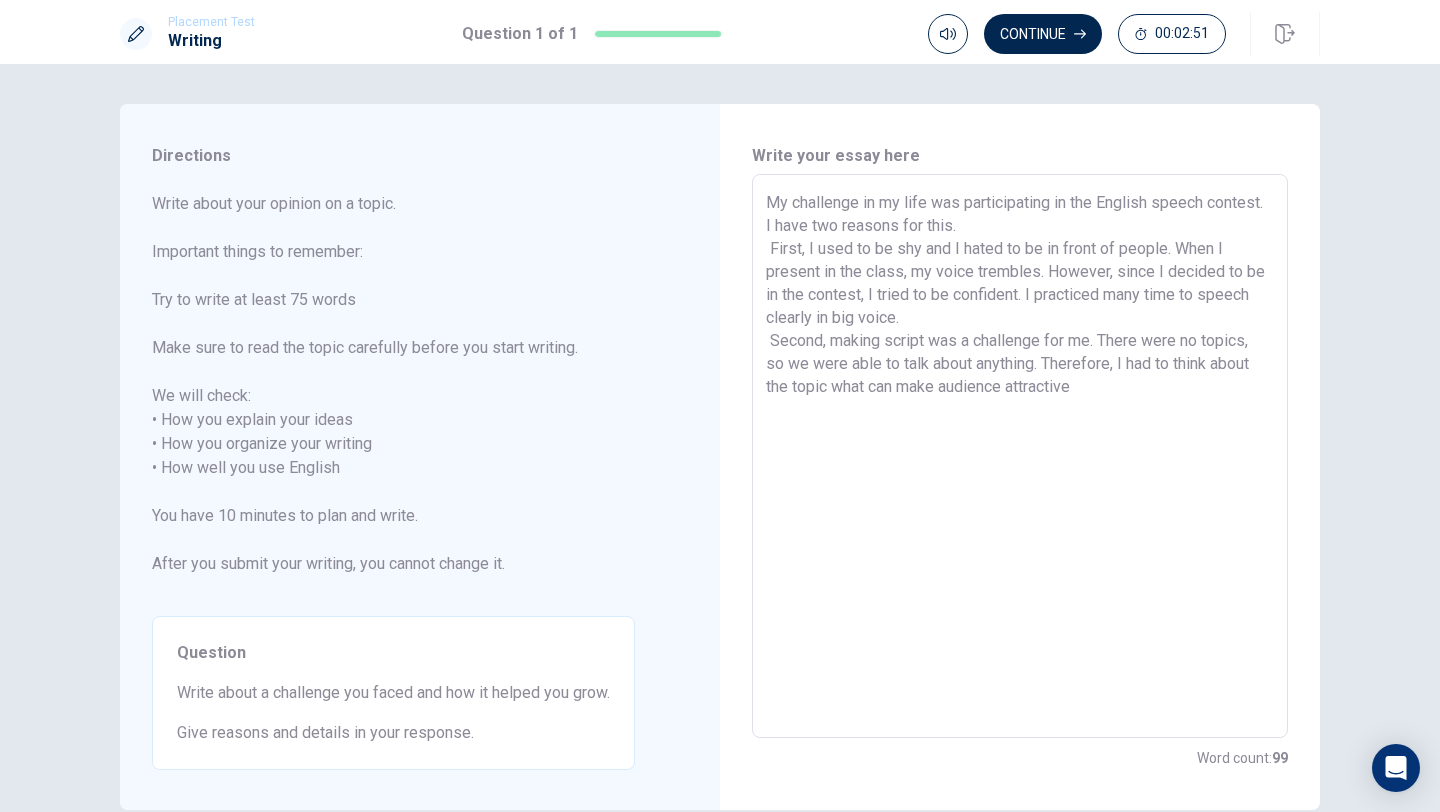 drag, startPoint x: 1013, startPoint y: 387, endPoint x: 1166, endPoint y: 387, distance: 153 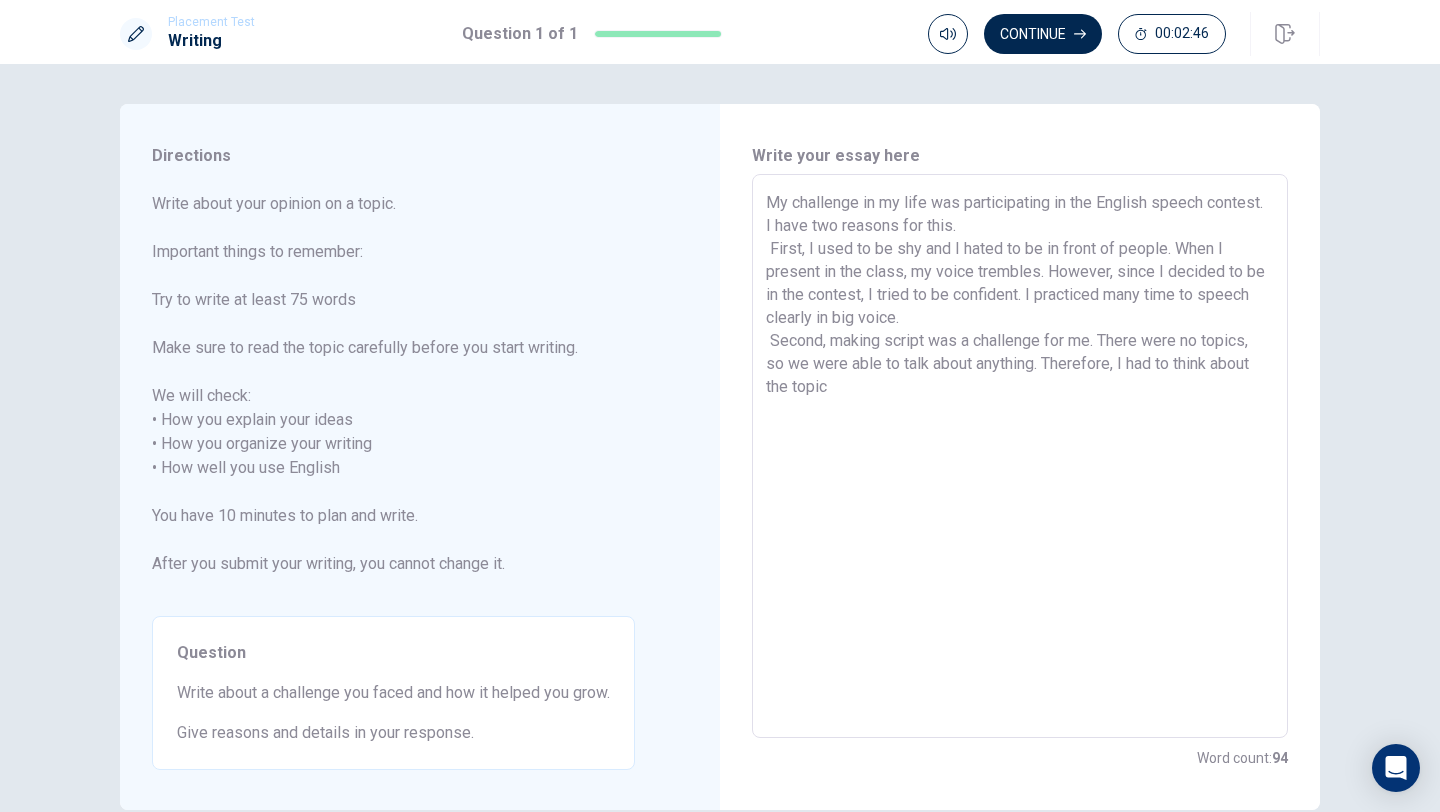 click on "My challenge in my life was participating in the English speech contest. I have two reasons for this.
First, I used to be shy and I hated to be in front of people. When I present in the class, my voice trembles. However, since I decided to be in the contest, I tried to be confident. I practiced many time to speech clearly in big voice.
Second, making script was a challenge for me. There were no topics, so we were able to talk about anything. Therefore, I had to think about the topic" at bounding box center (1020, 456) 